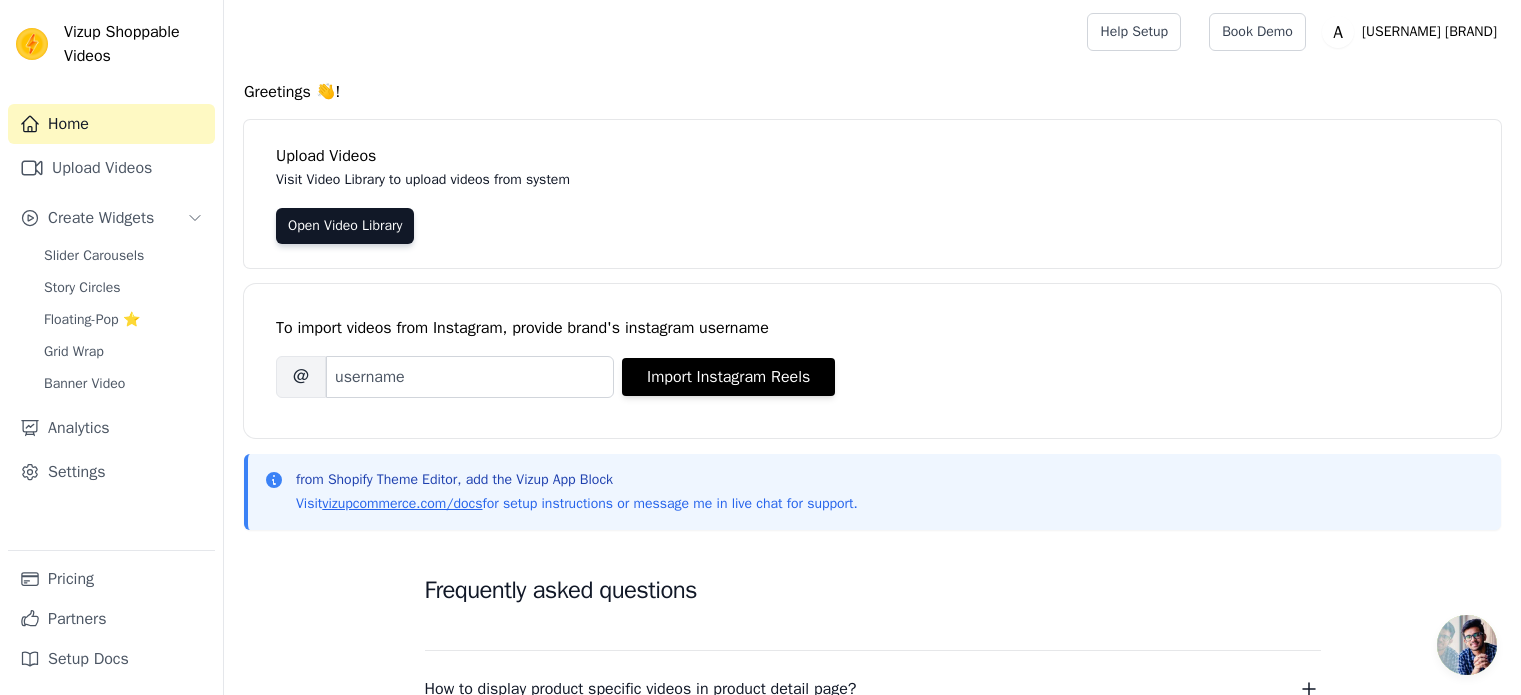 scroll, scrollTop: 0, scrollLeft: 0, axis: both 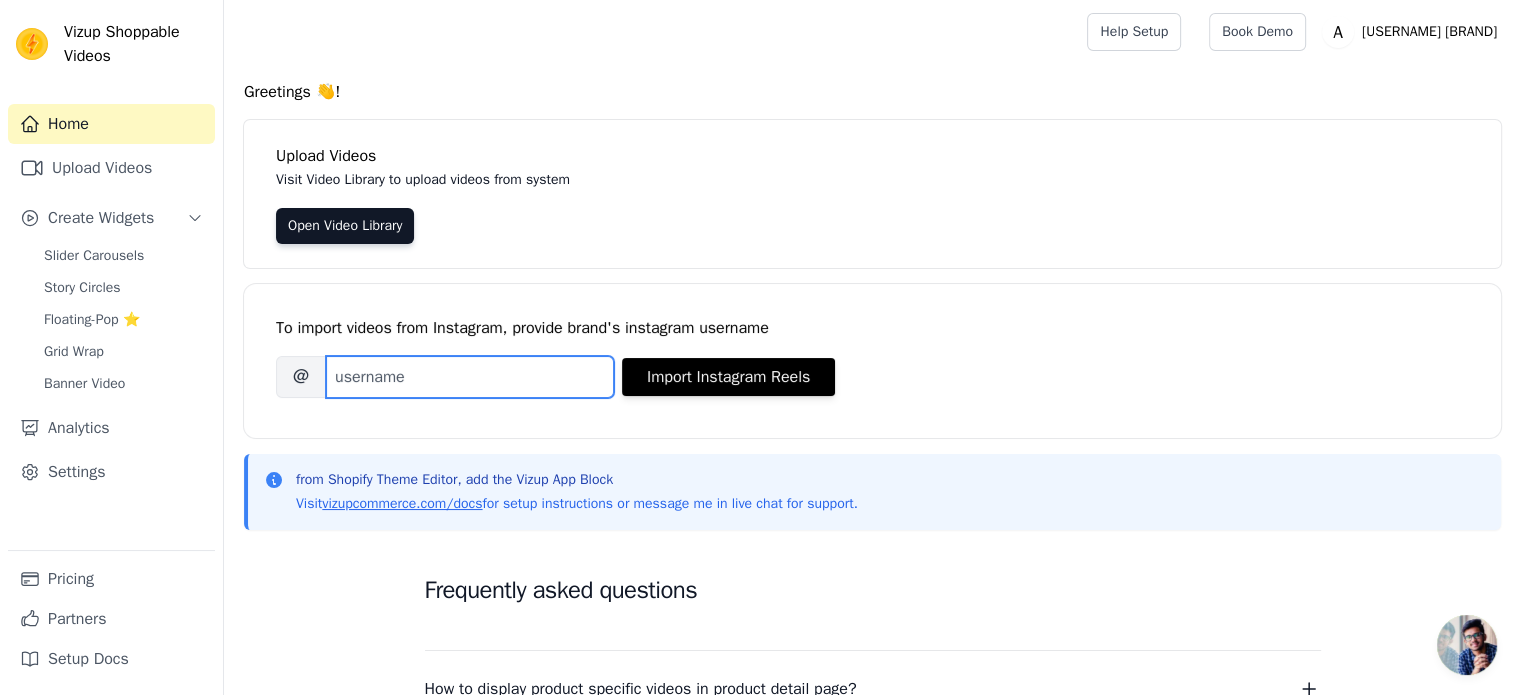 click on "Brand's Instagram Username" at bounding box center [470, 377] 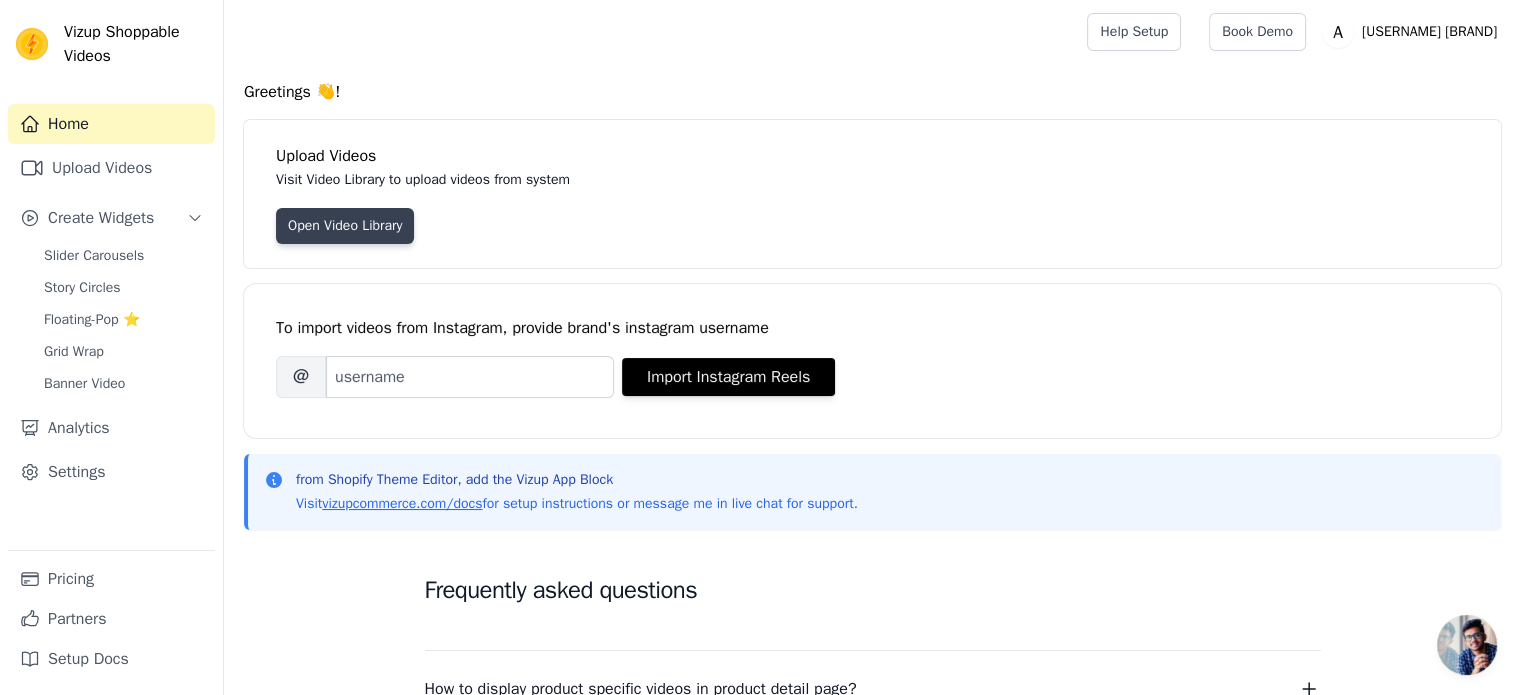 click on "Open Video Library" at bounding box center [345, 226] 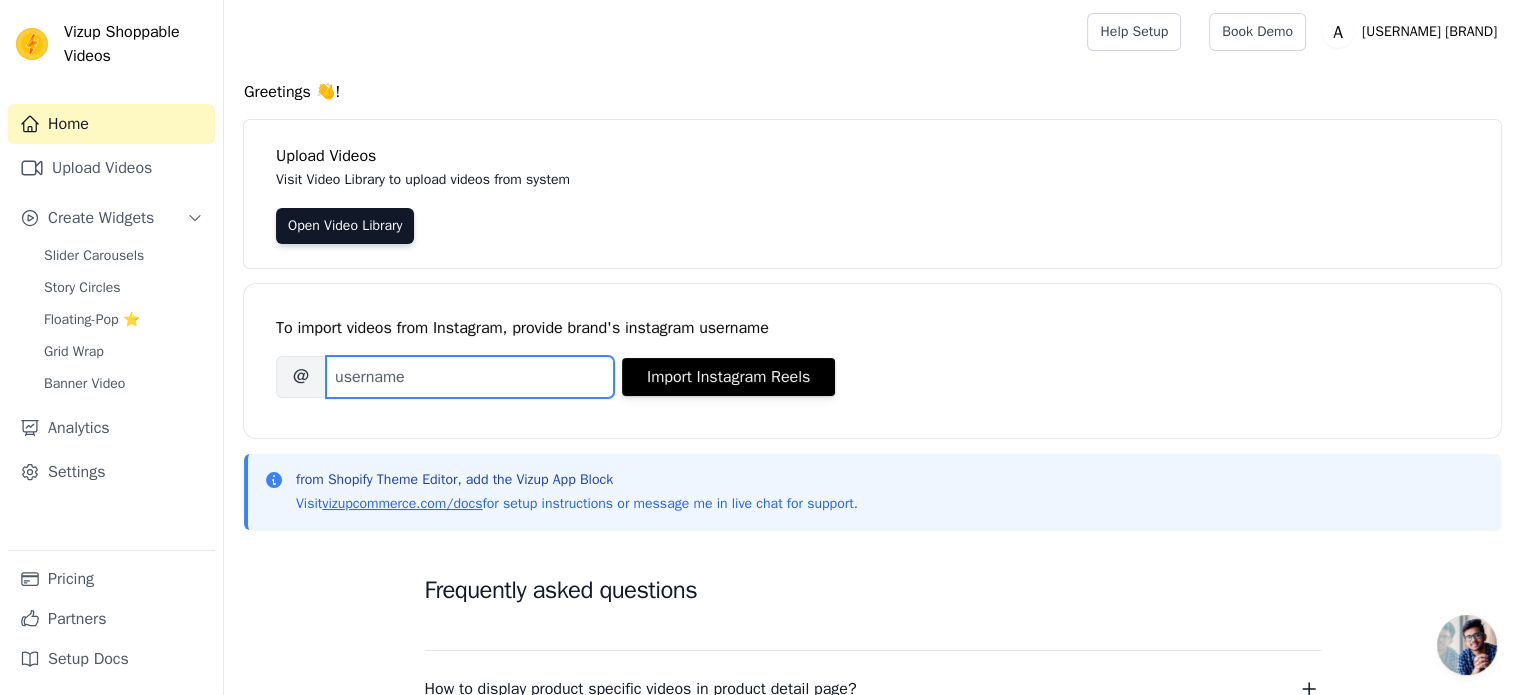 click on "Brand's Instagram Username" at bounding box center [470, 377] 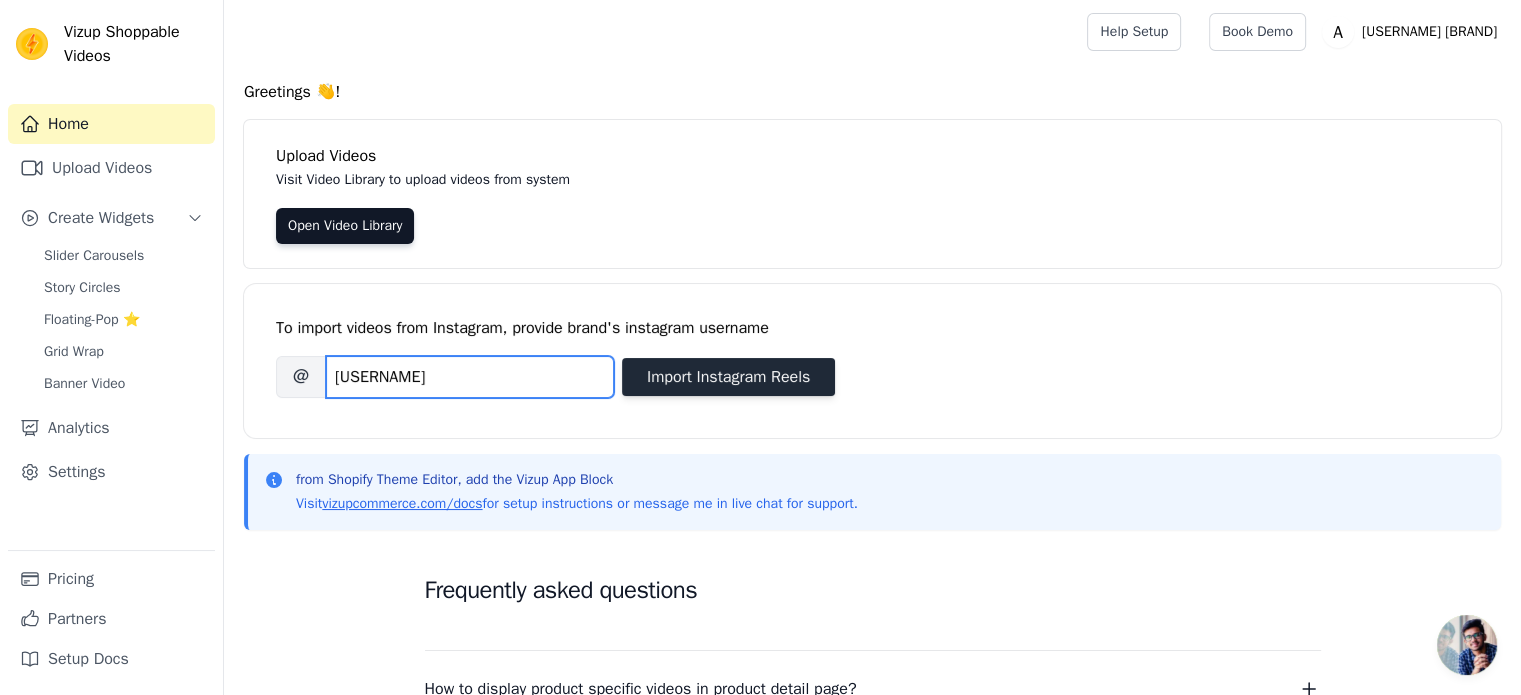 type on "avnideep.ayurveda" 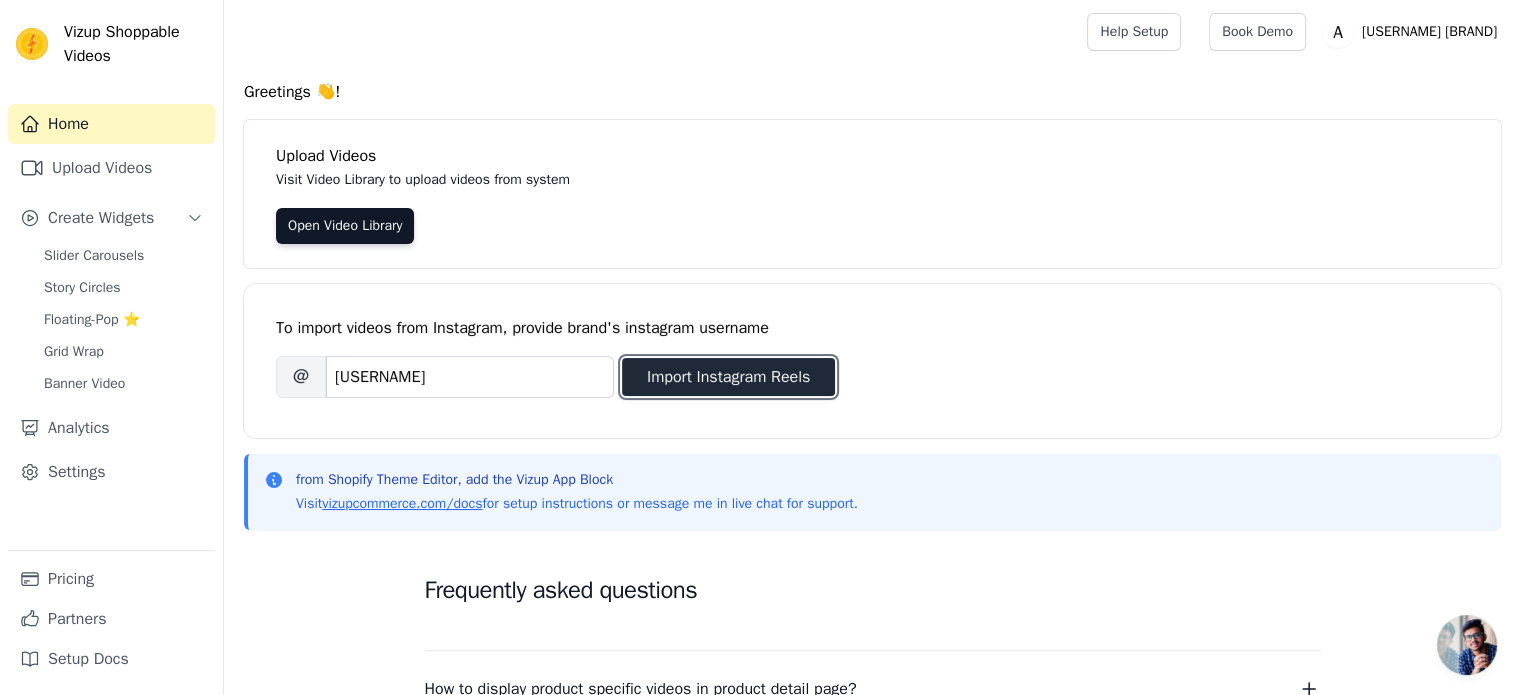 click on "Import Instagram Reels" at bounding box center (728, 377) 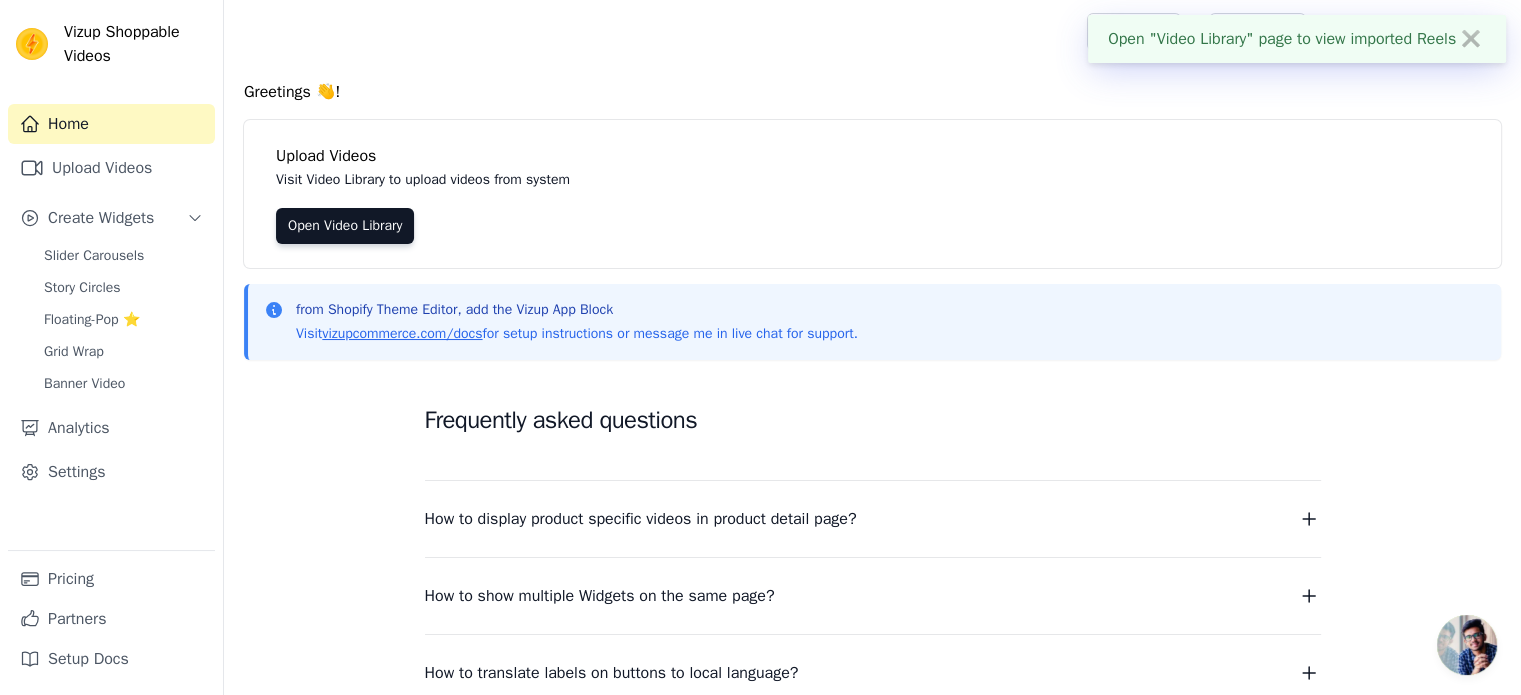 click on "Open "Video Library" page to view imported Reels ✖" at bounding box center [1297, 39] 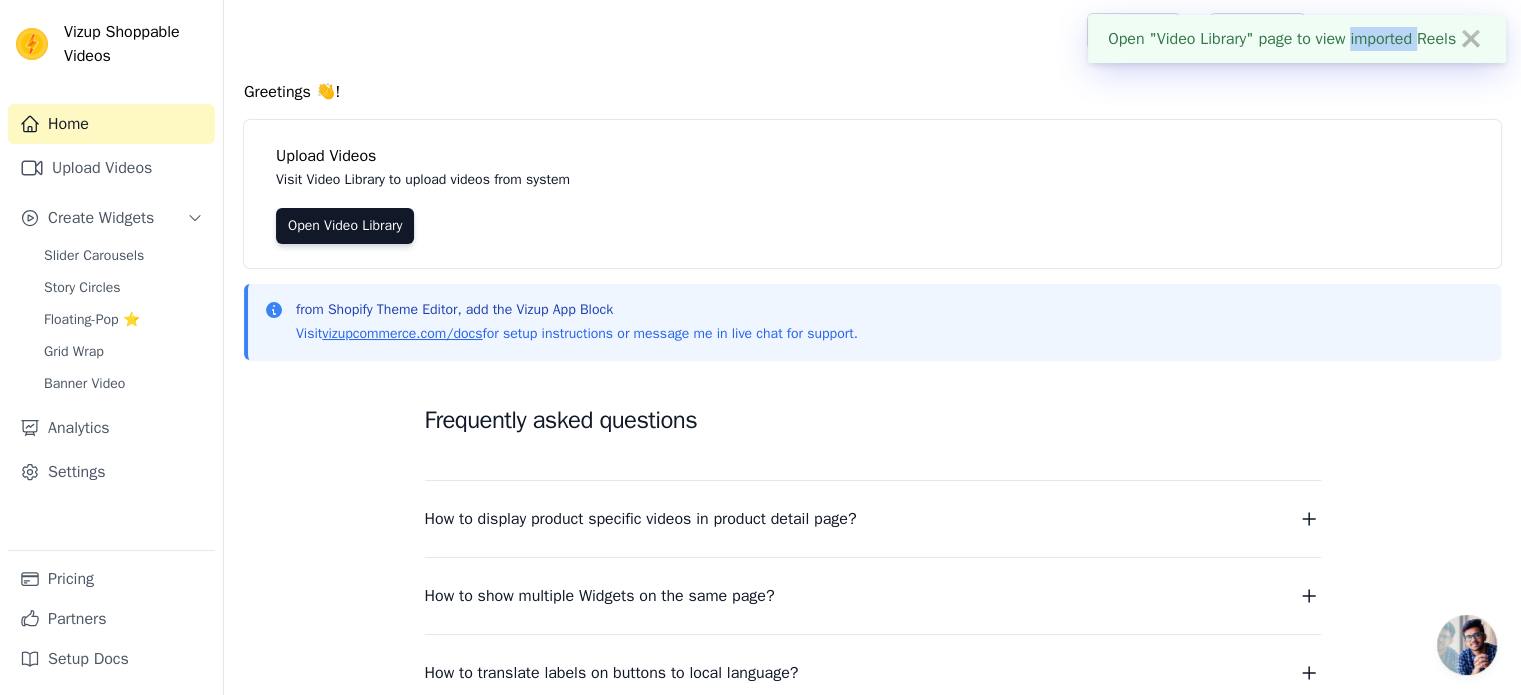 click on "Open "Video Library" page to view imported Reels ✖" at bounding box center [1297, 39] 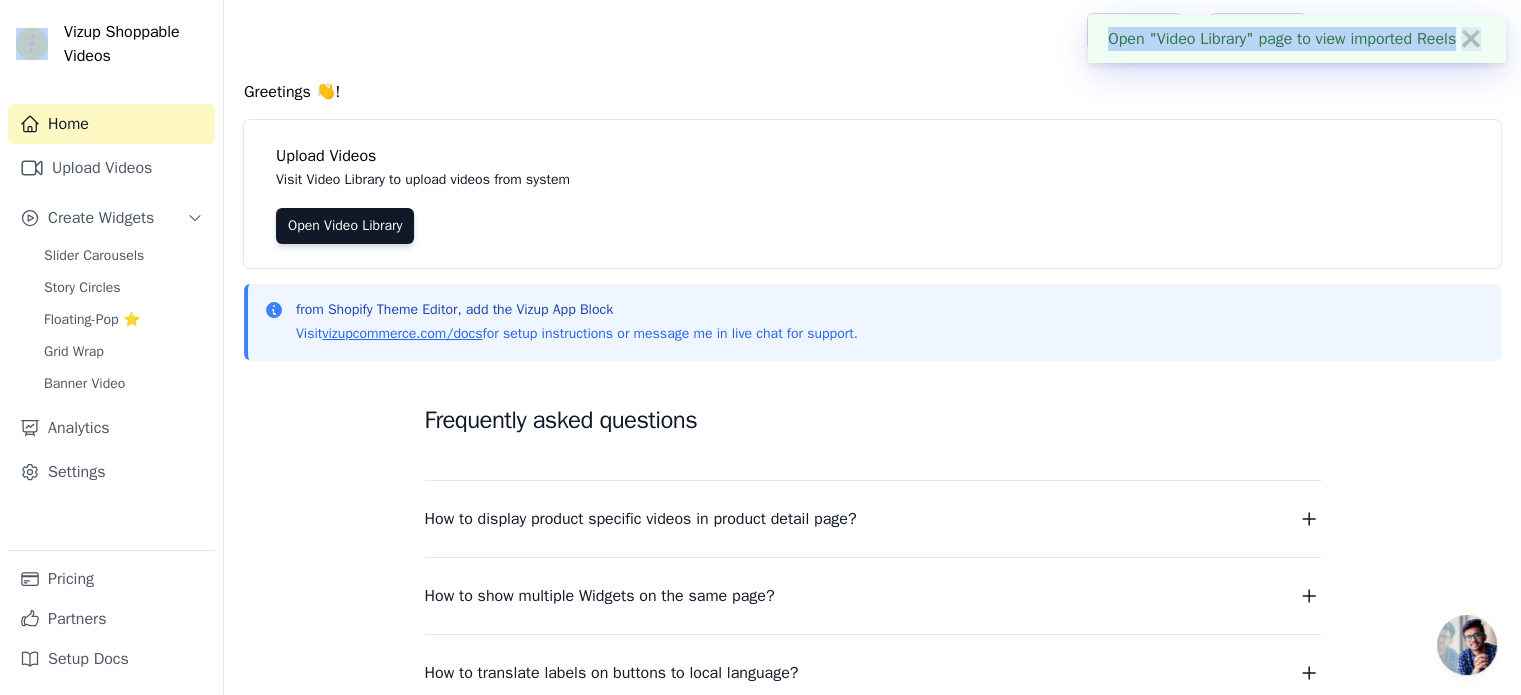 click on "Open "Video Library" page to view imported Reels ✖" at bounding box center (1297, 39) 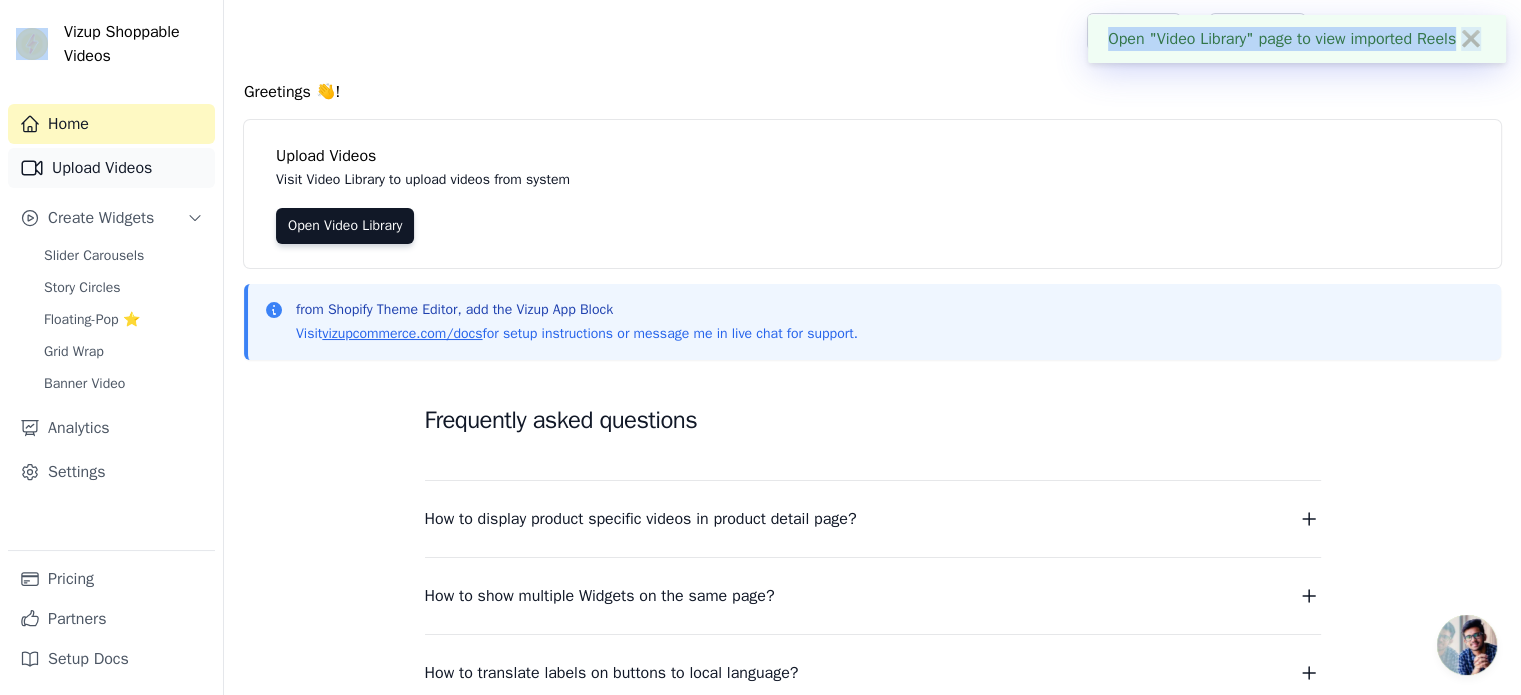 click on "Upload Videos" at bounding box center [111, 168] 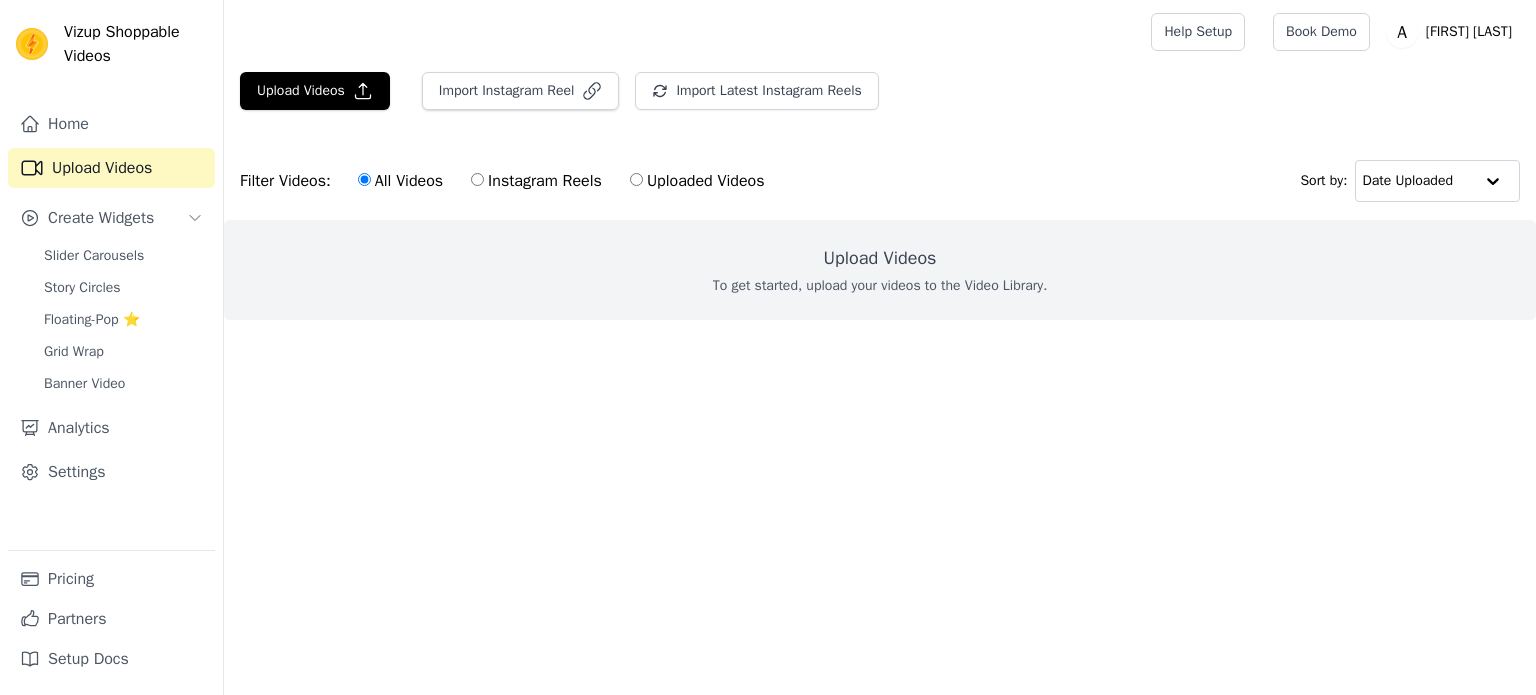 scroll, scrollTop: 0, scrollLeft: 0, axis: both 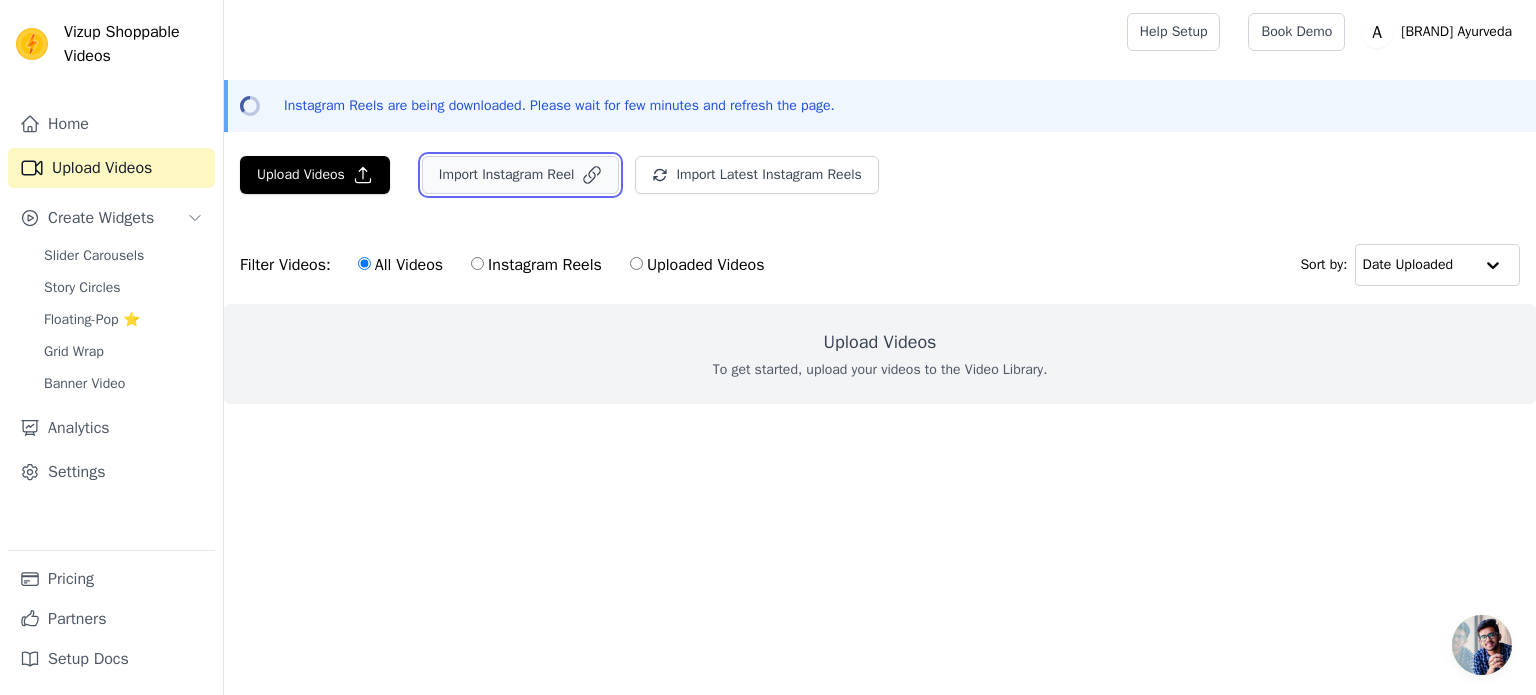 click on "Import Instagram Reel" at bounding box center (521, 175) 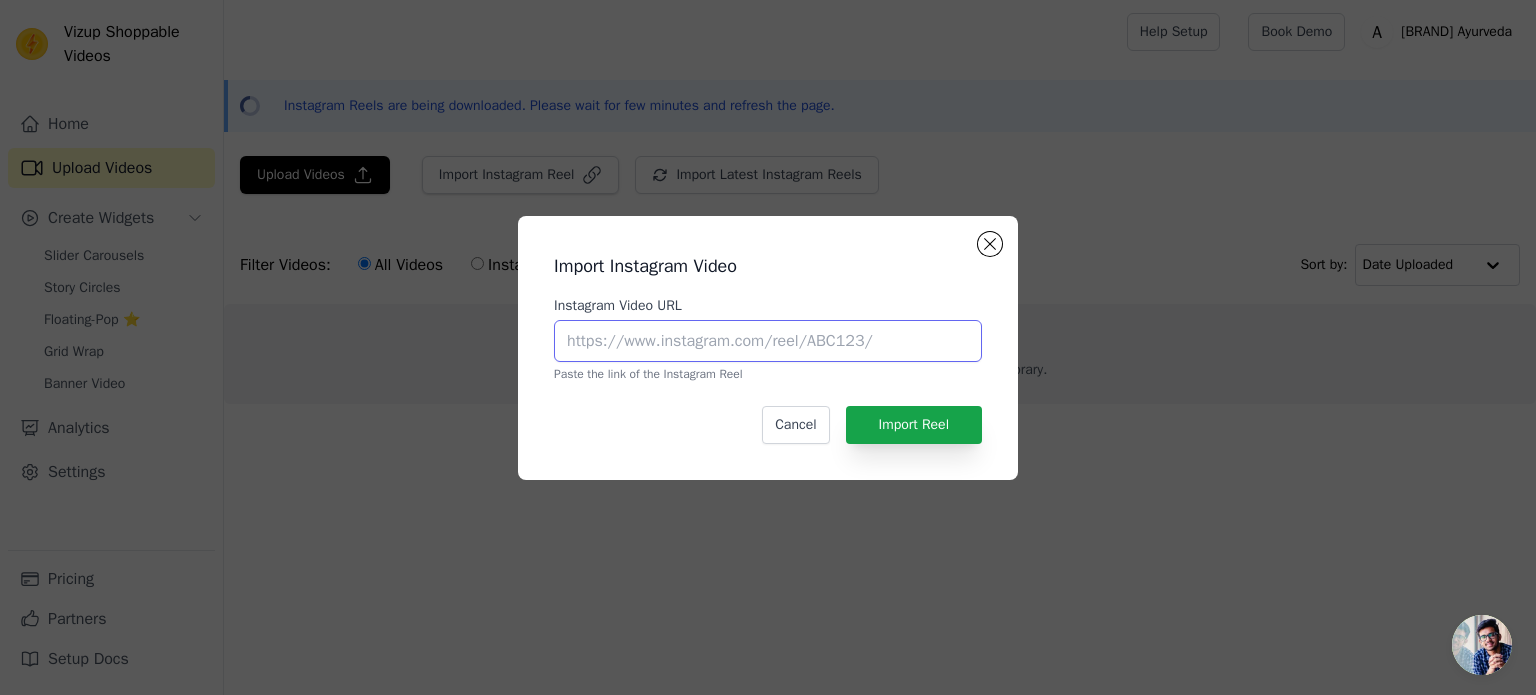 click on "Instagram Video URL" at bounding box center [768, 341] 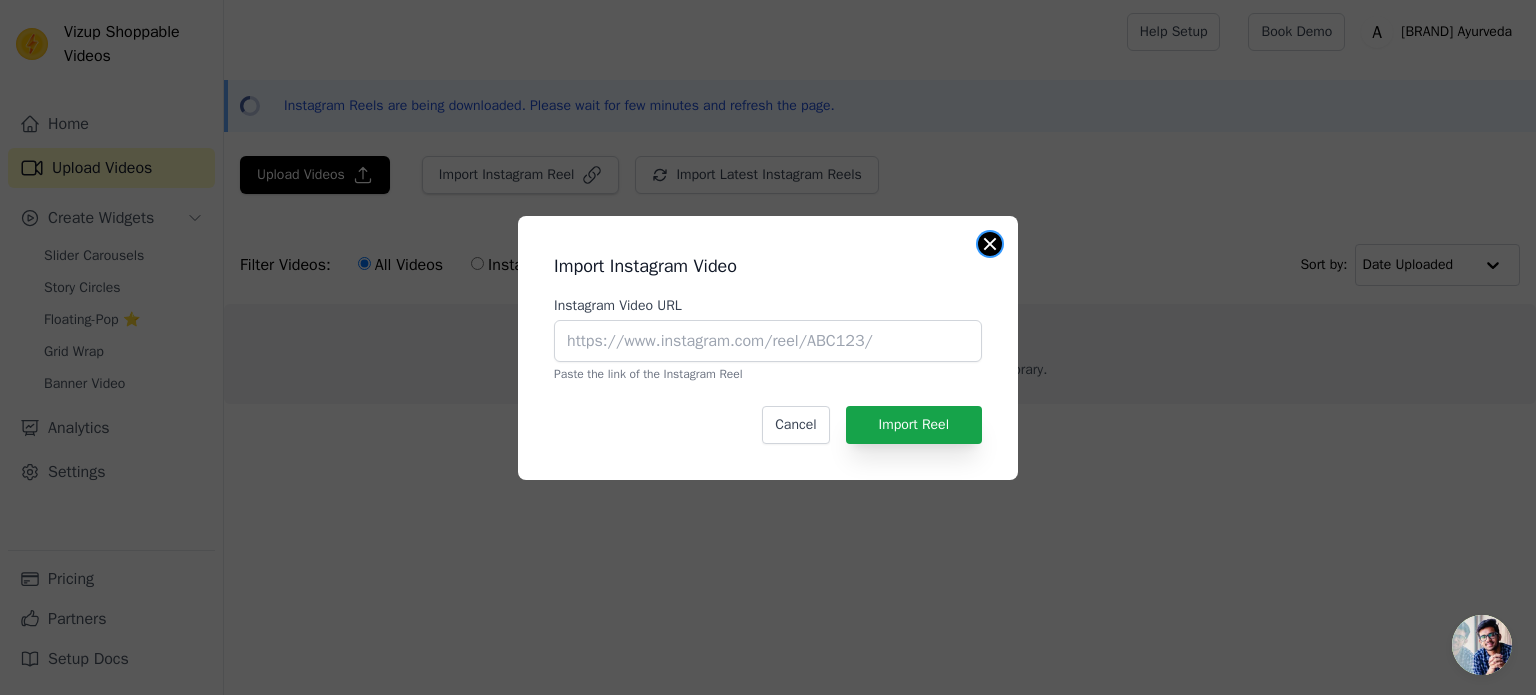 click at bounding box center [990, 244] 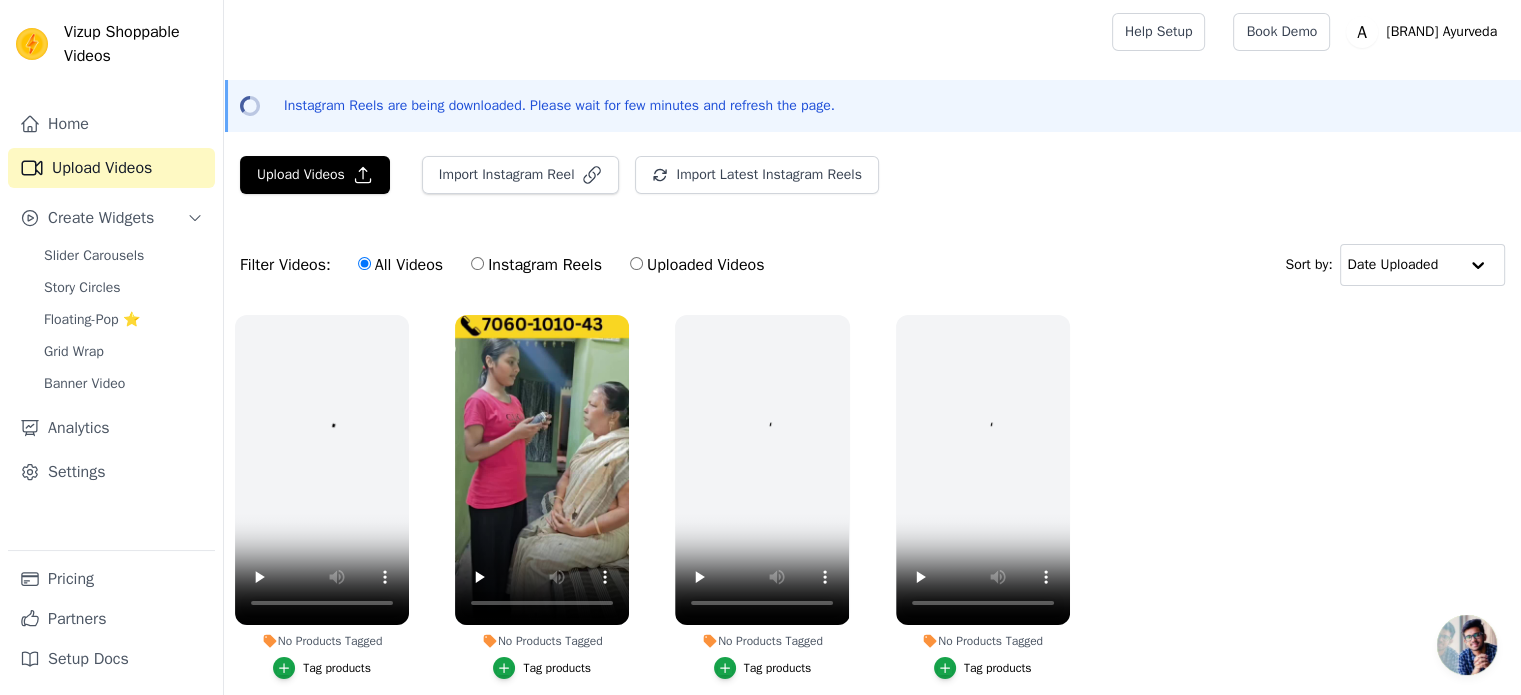 scroll, scrollTop: 92, scrollLeft: 0, axis: vertical 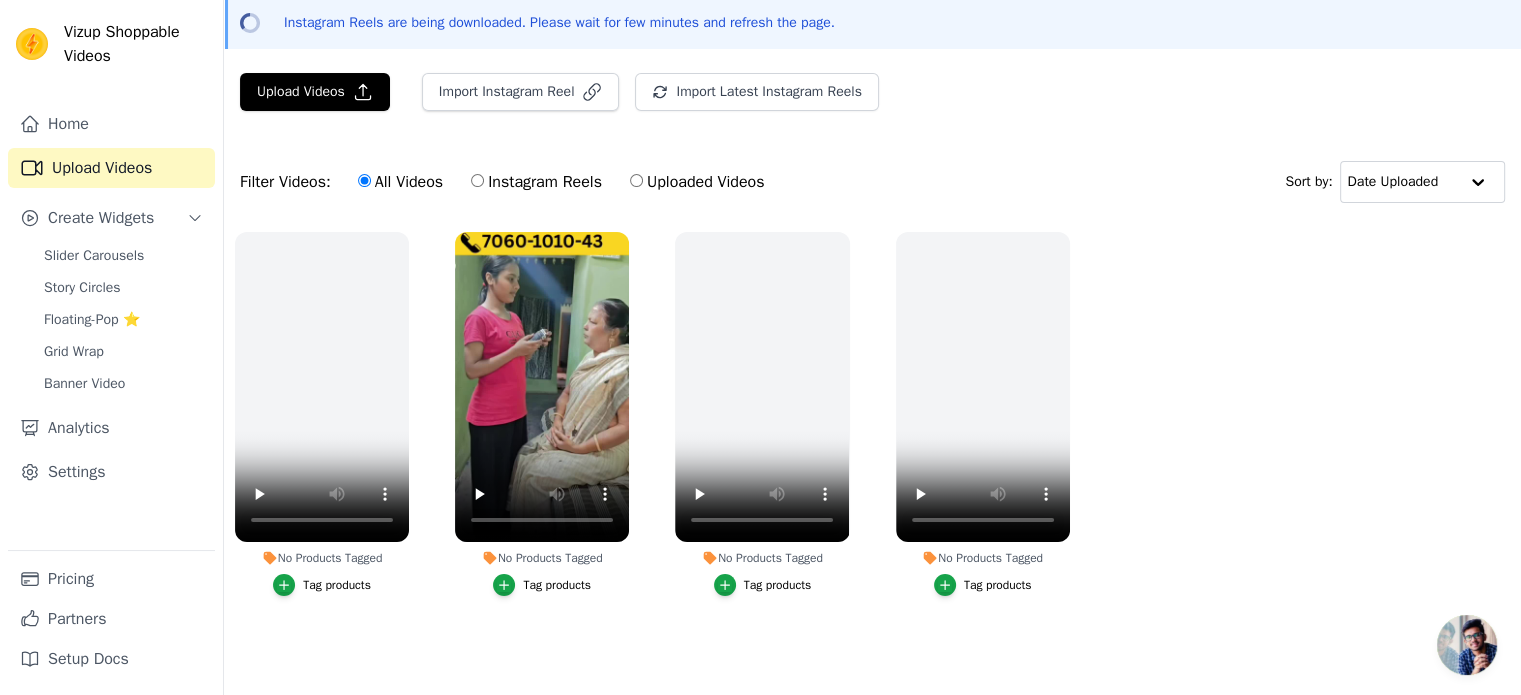 click on "No Products Tagged       Tag products" at bounding box center [983, 418] 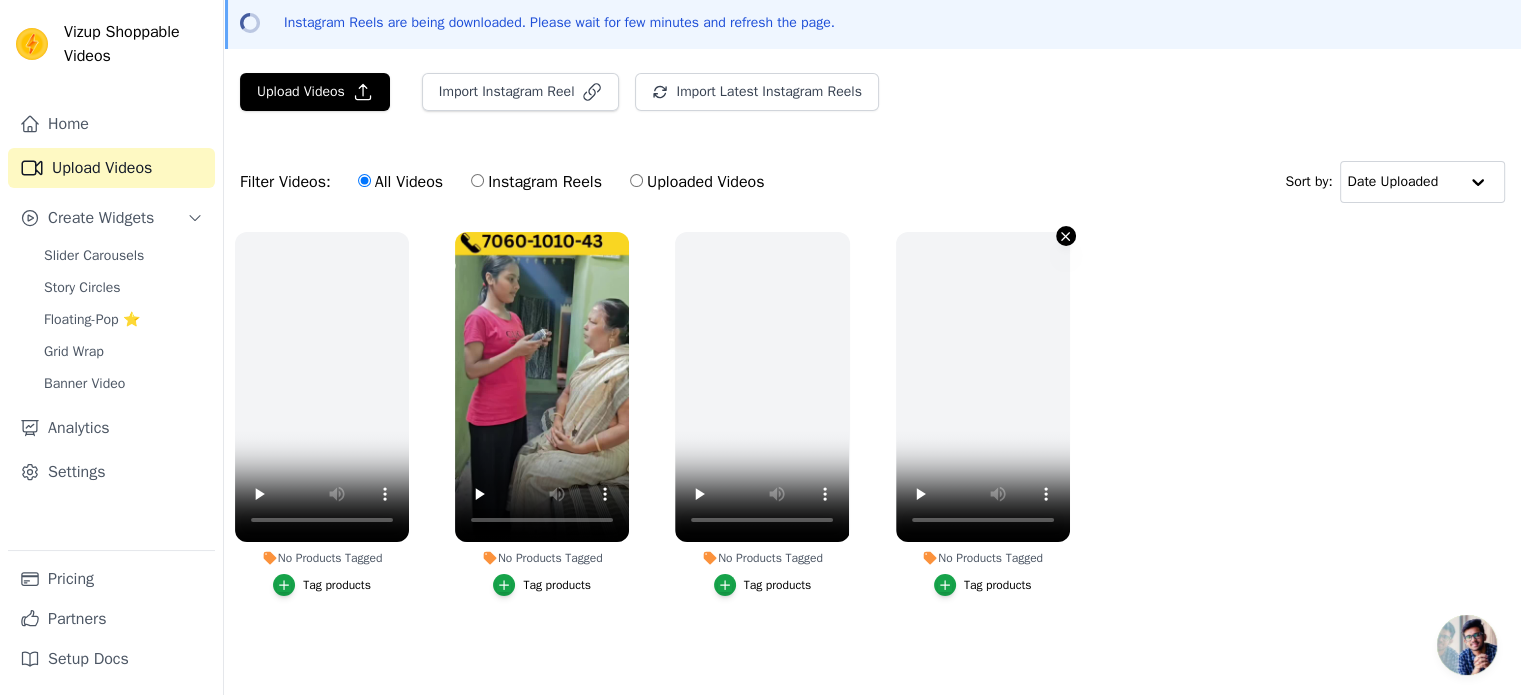 click 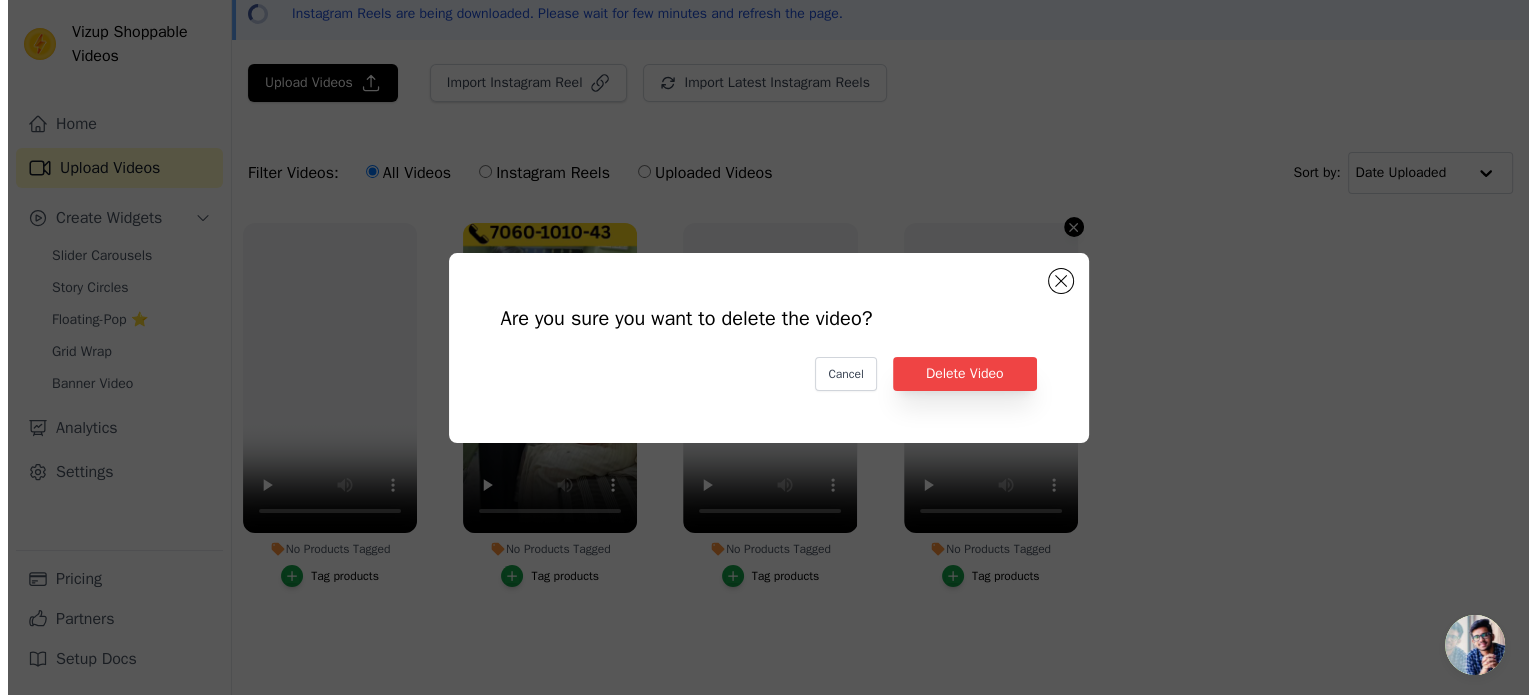 scroll, scrollTop: 0, scrollLeft: 0, axis: both 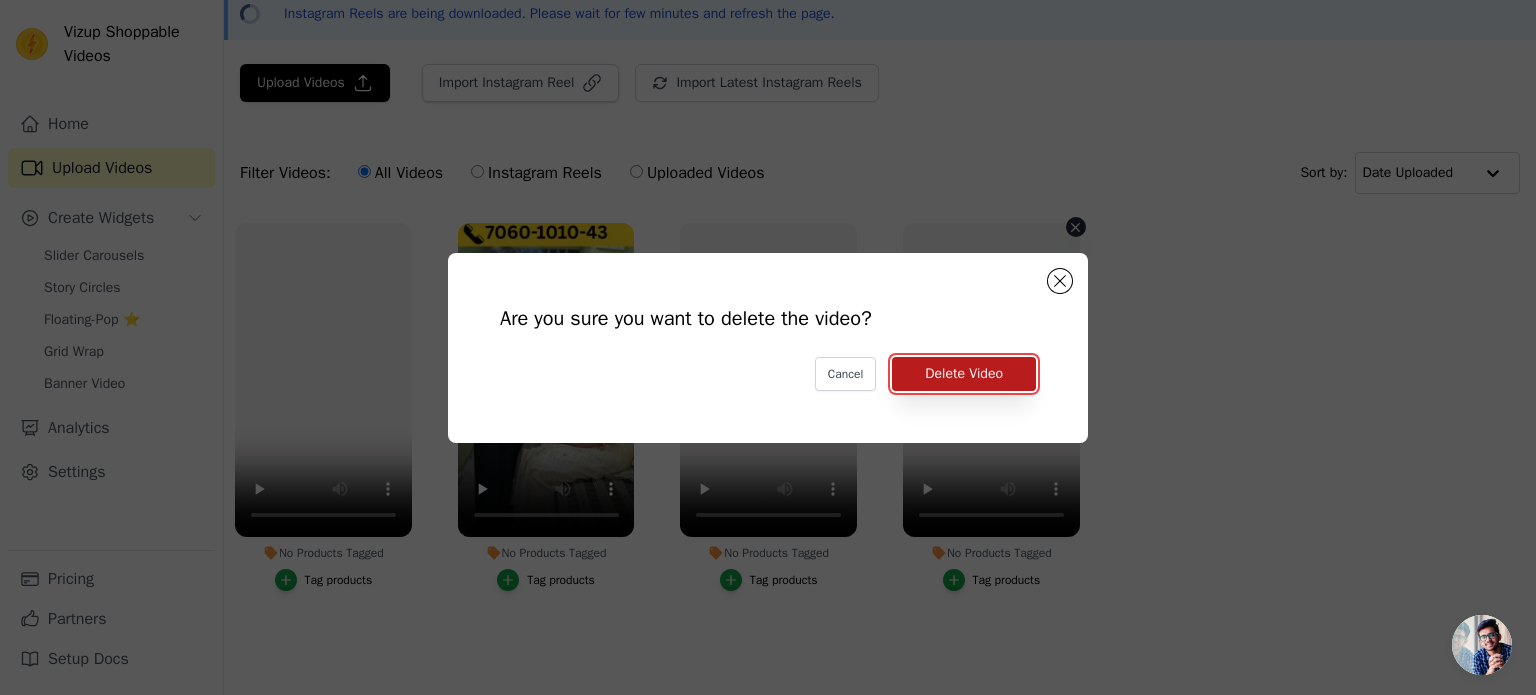 click on "Delete Video" at bounding box center [964, 374] 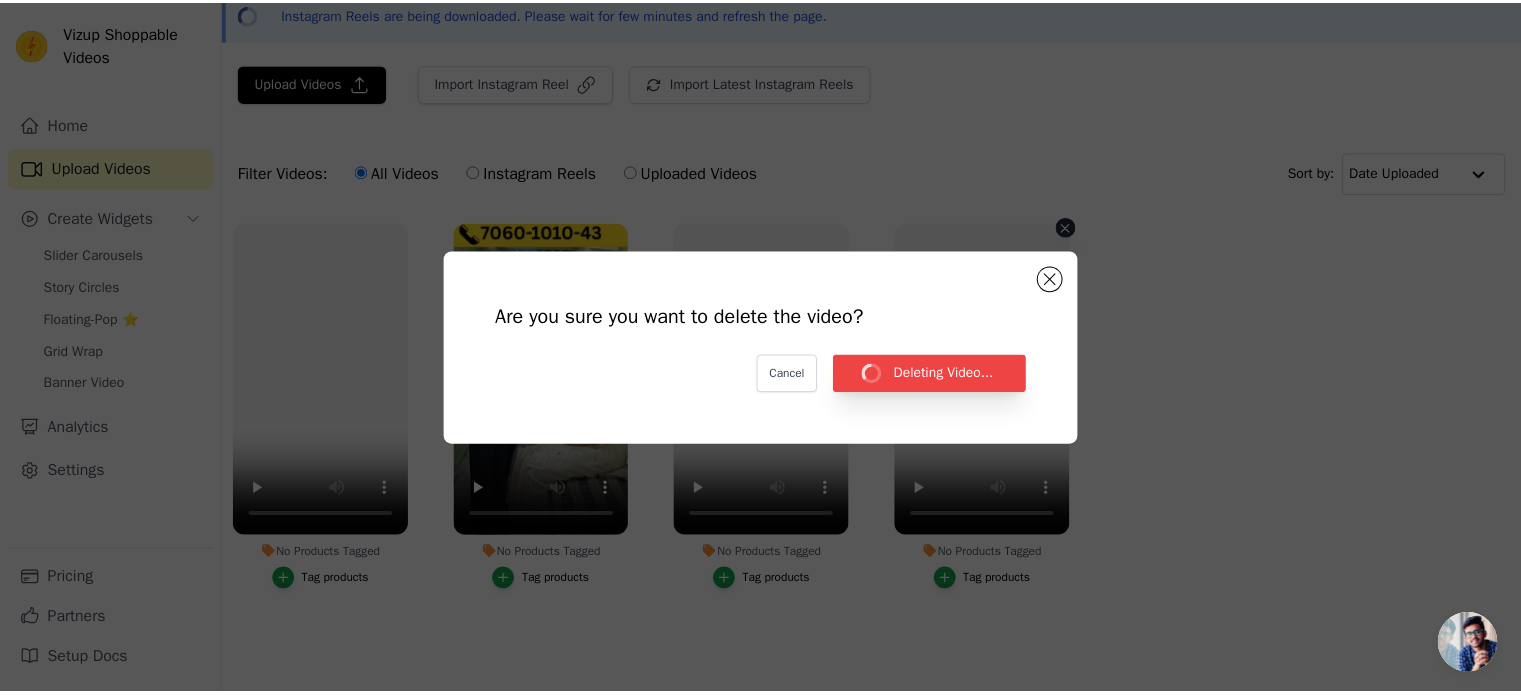 scroll, scrollTop: 92, scrollLeft: 0, axis: vertical 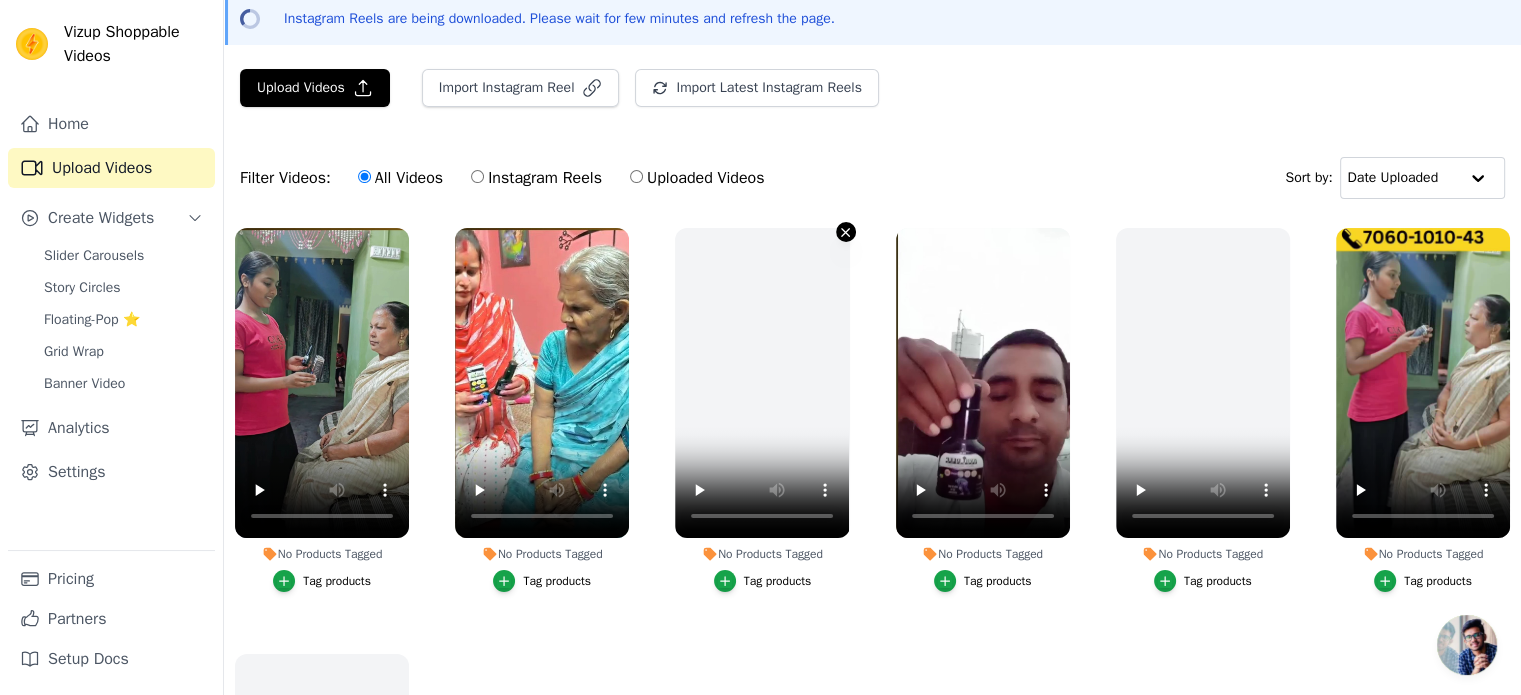 click 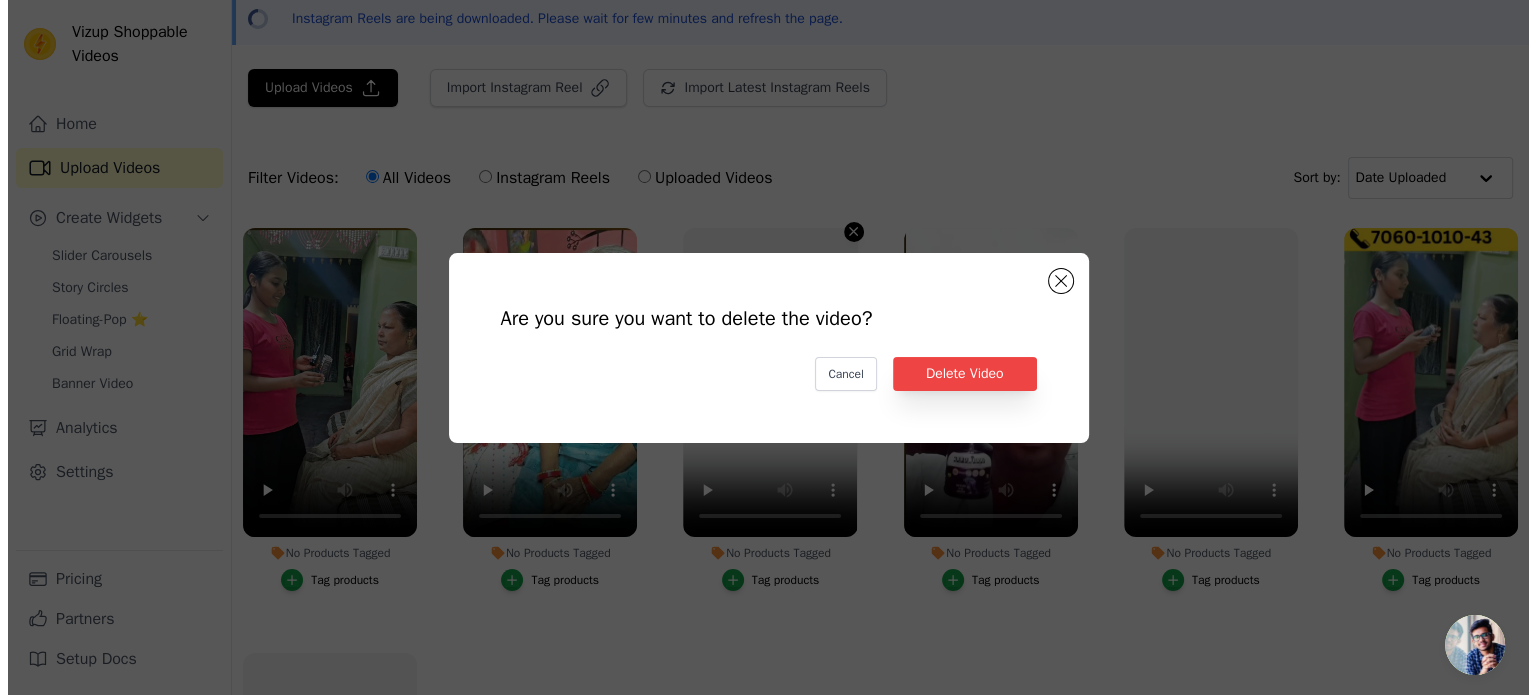scroll, scrollTop: 0, scrollLeft: 0, axis: both 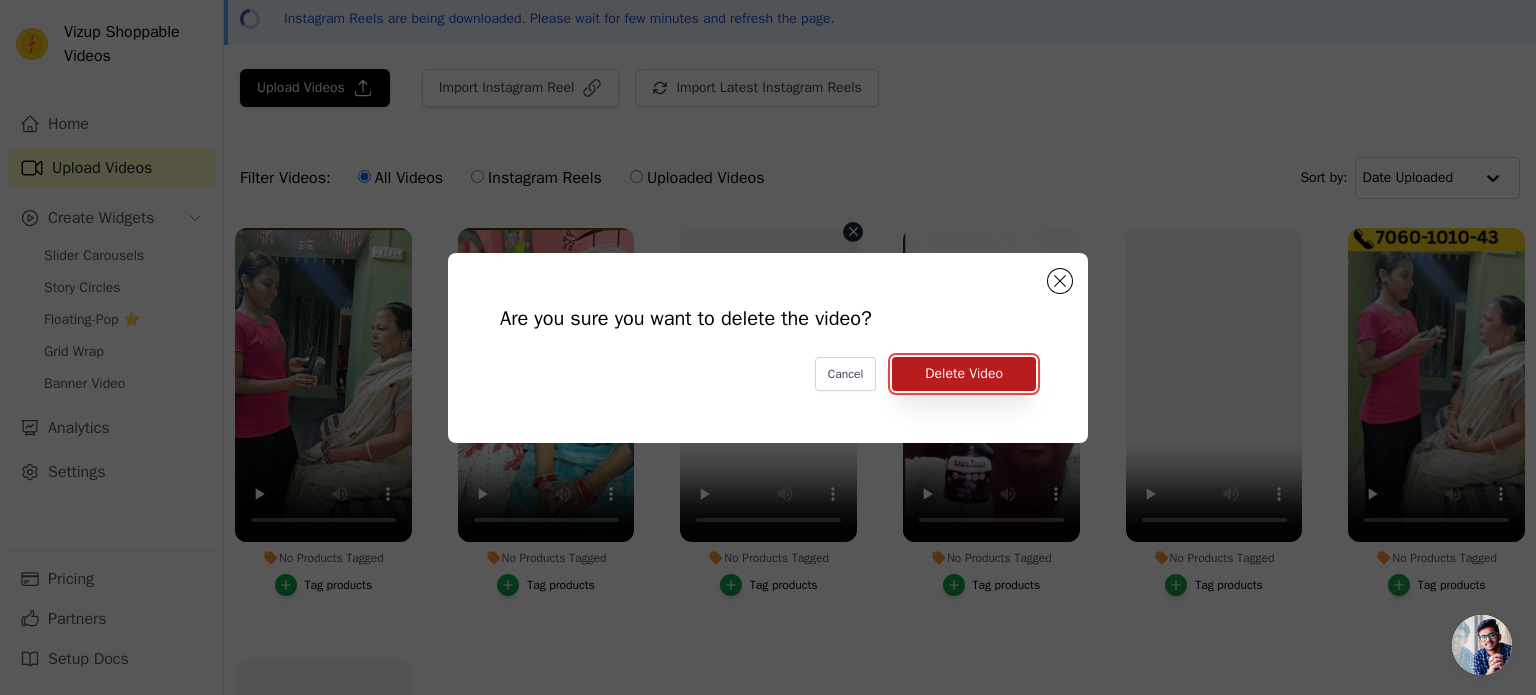 click on "Delete Video" at bounding box center [964, 374] 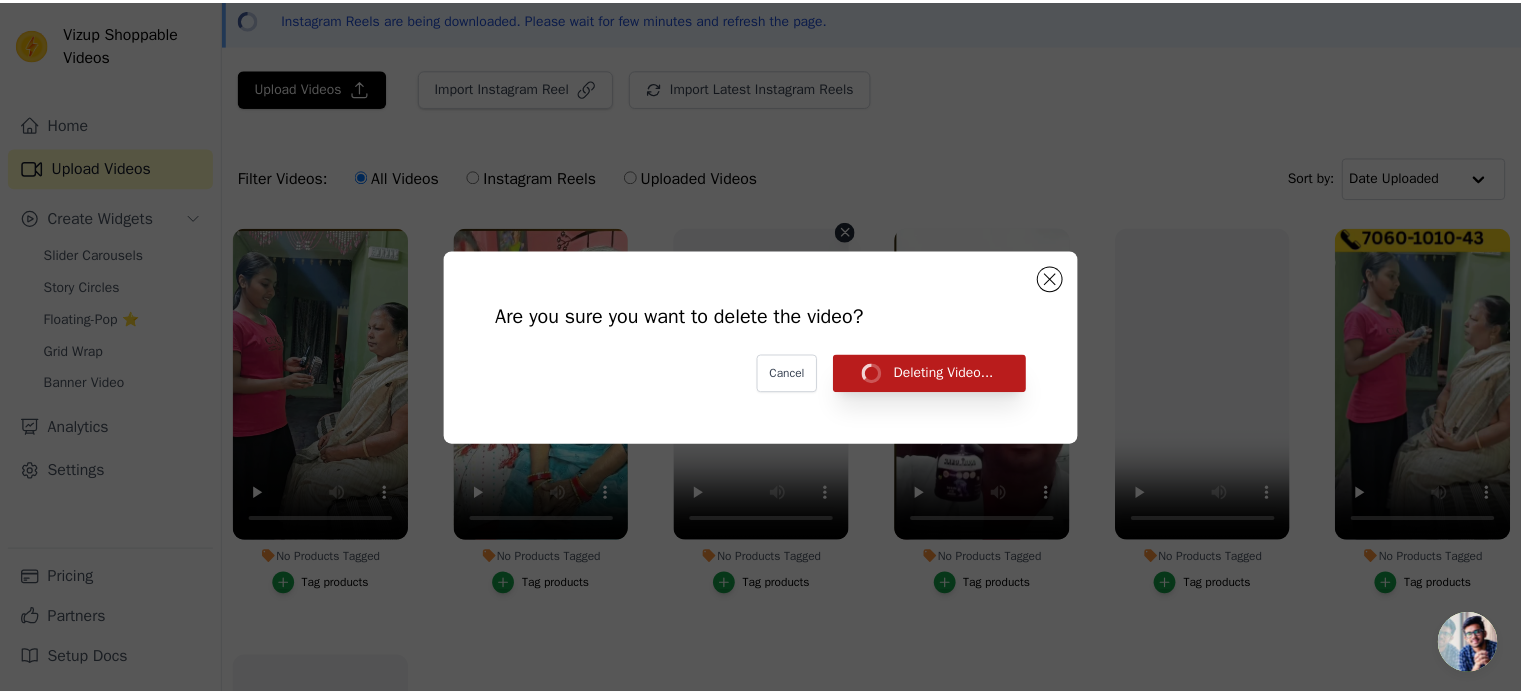 scroll, scrollTop: 87, scrollLeft: 0, axis: vertical 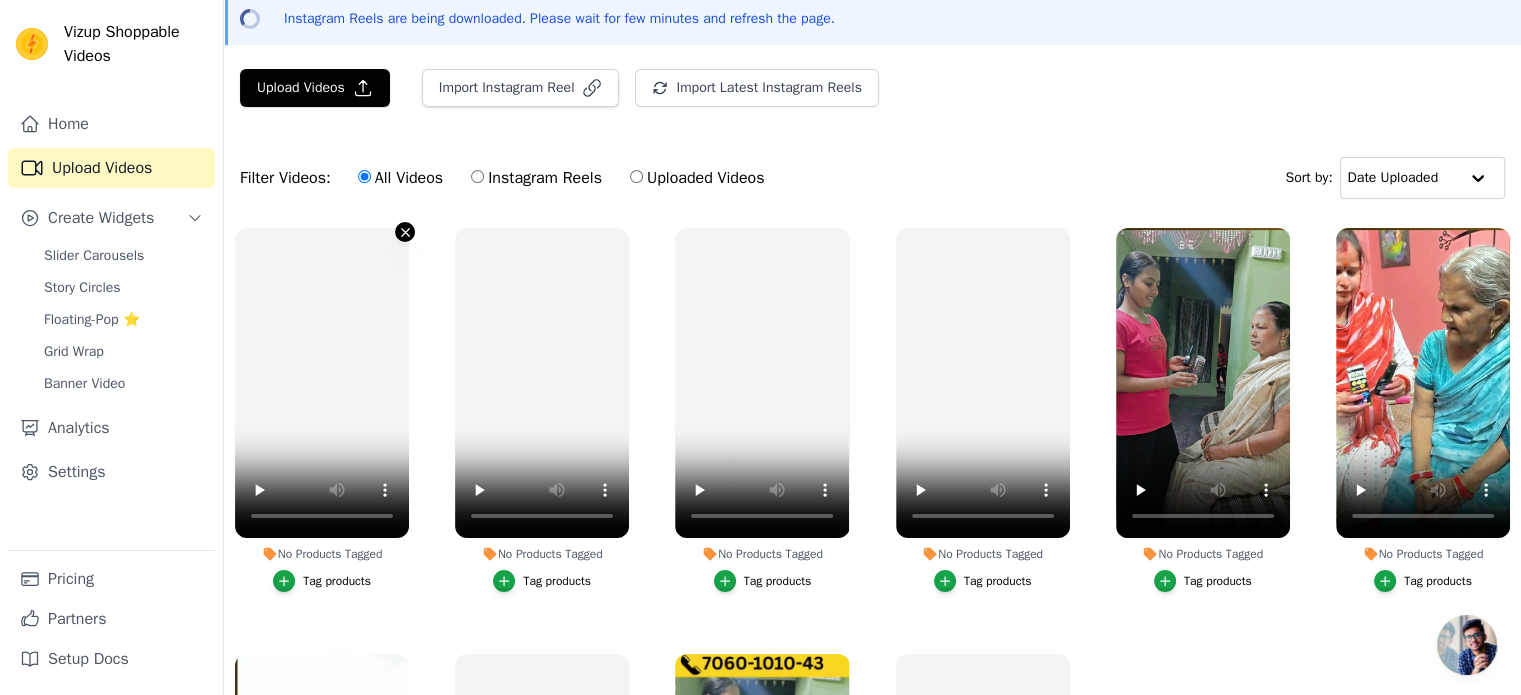 click 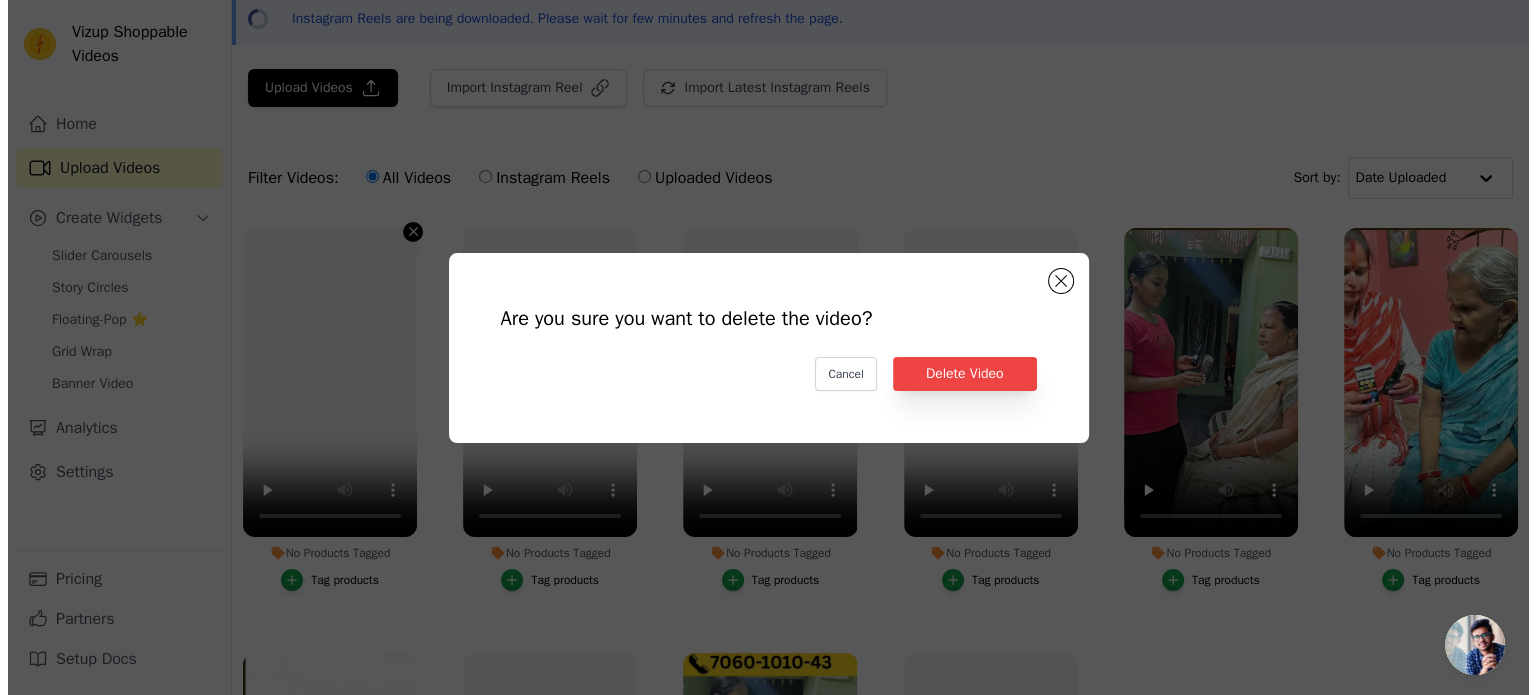 scroll, scrollTop: 0, scrollLeft: 0, axis: both 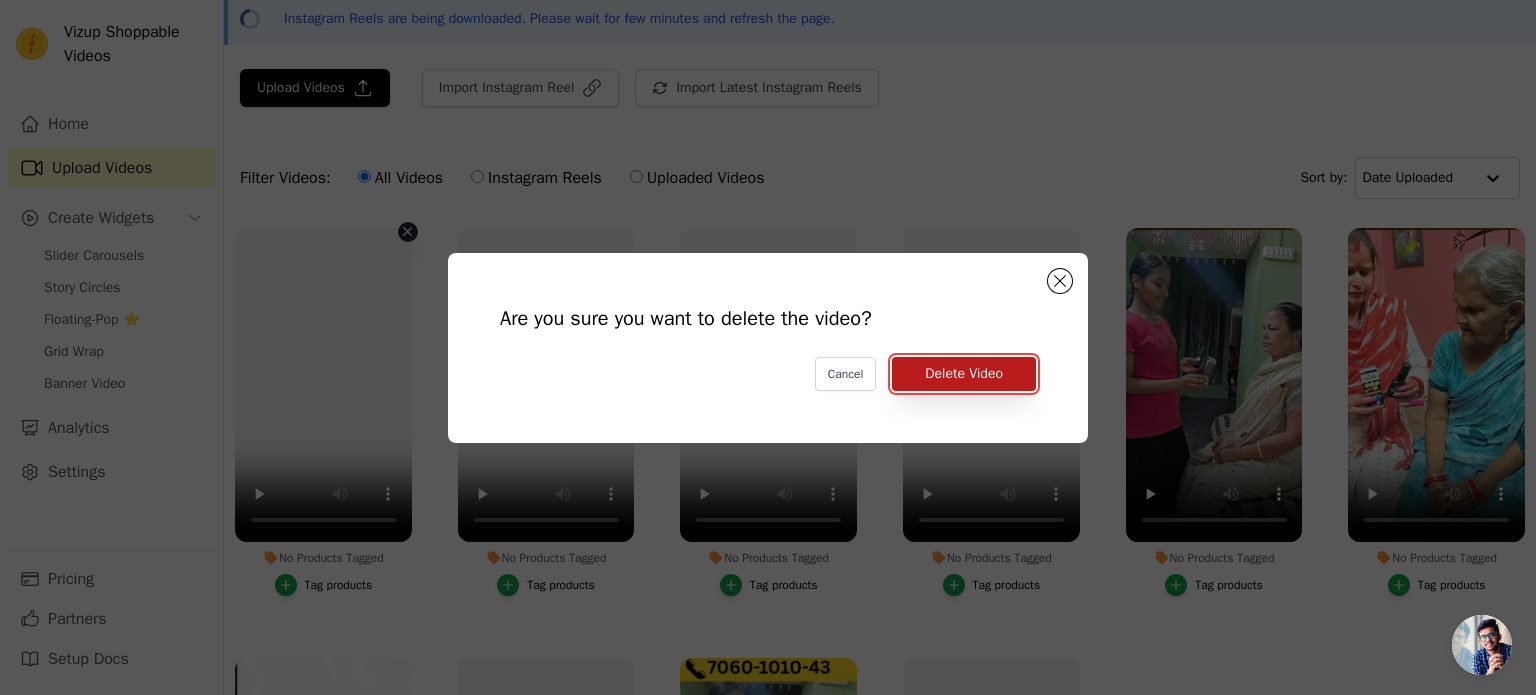 click on "Delete Video" at bounding box center (964, 374) 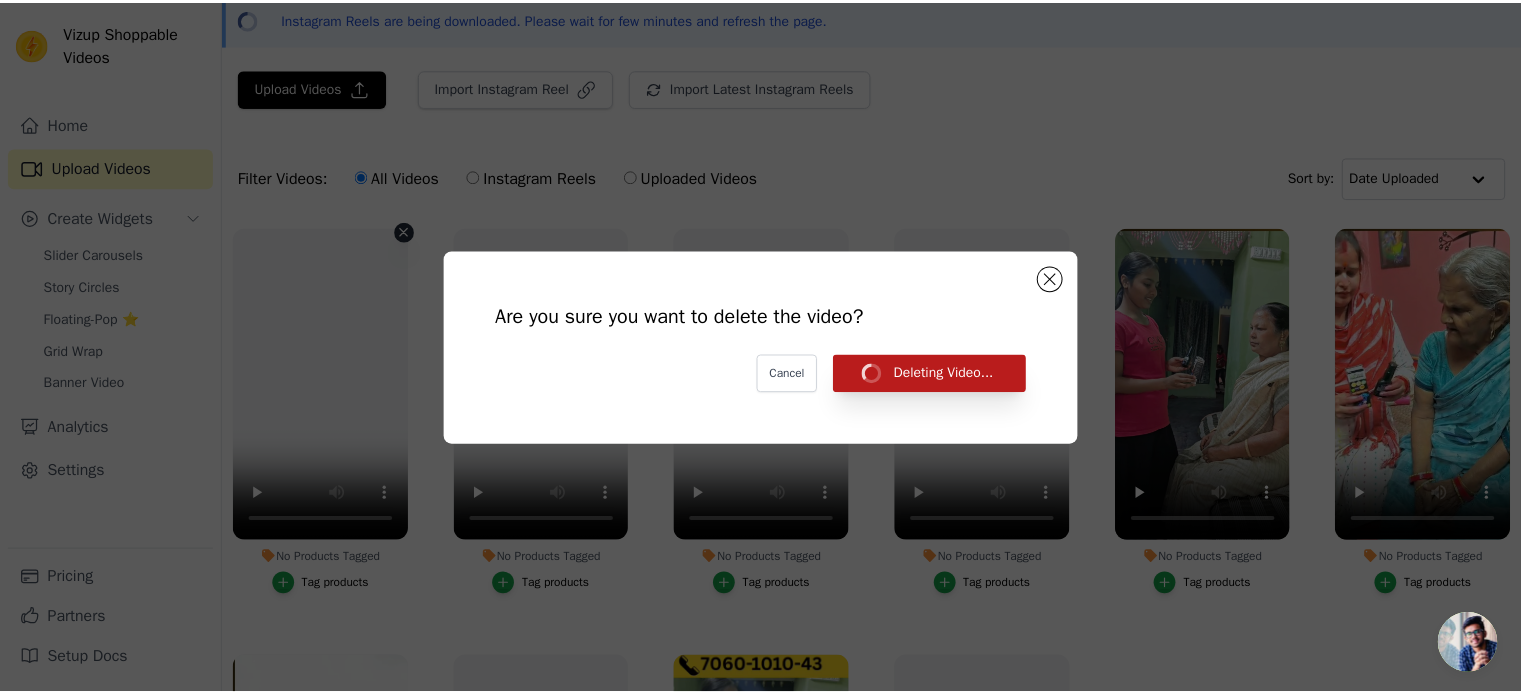 scroll, scrollTop: 87, scrollLeft: 0, axis: vertical 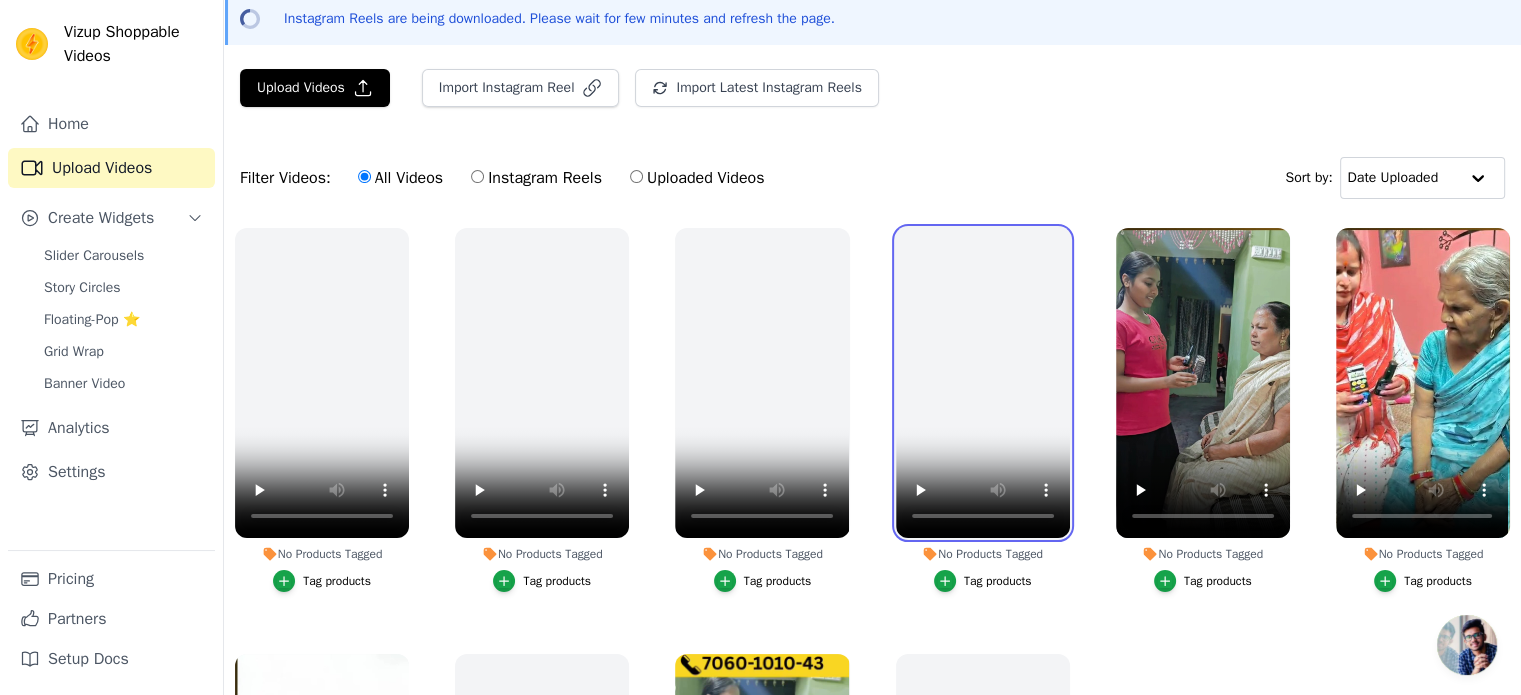 drag, startPoint x: 1005, startPoint y: 299, endPoint x: 181, endPoint y: 173, distance: 833.5778 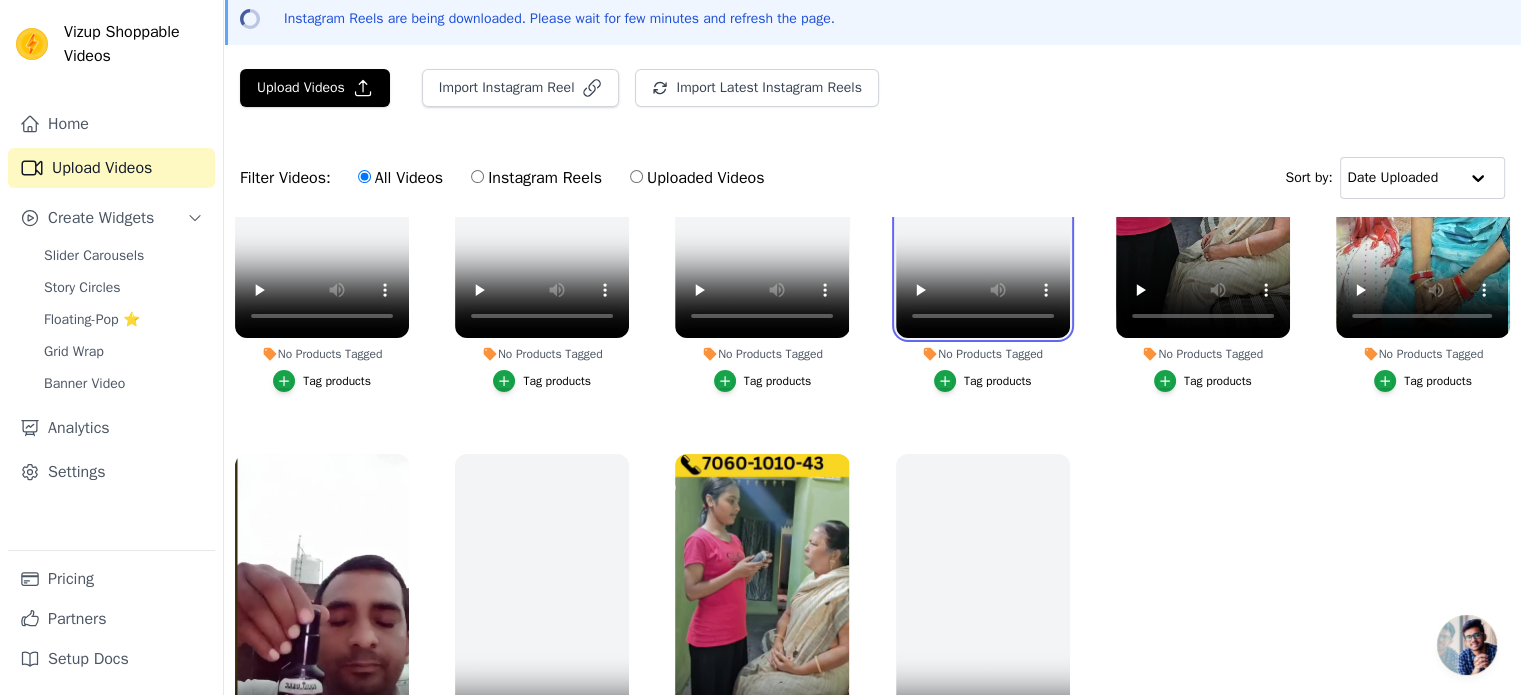 scroll, scrollTop: 224, scrollLeft: 0, axis: vertical 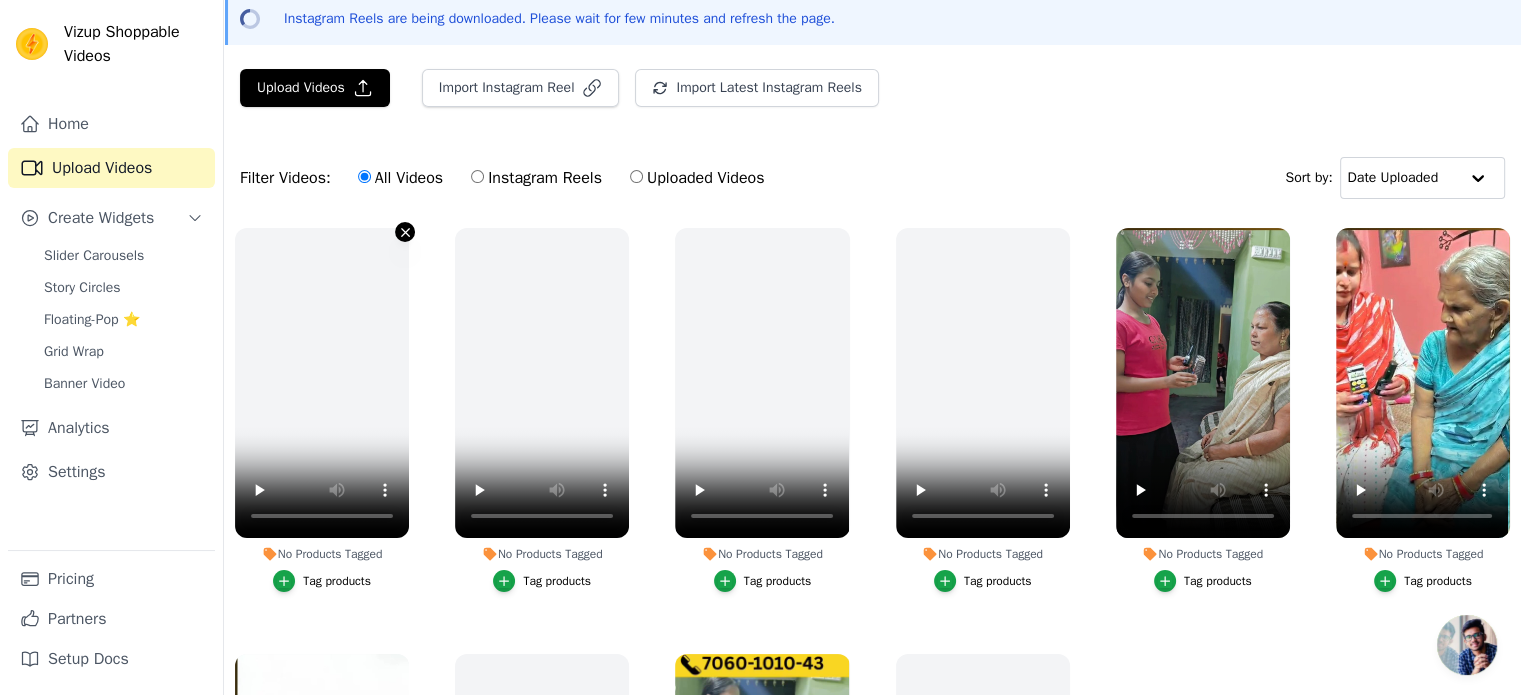 click 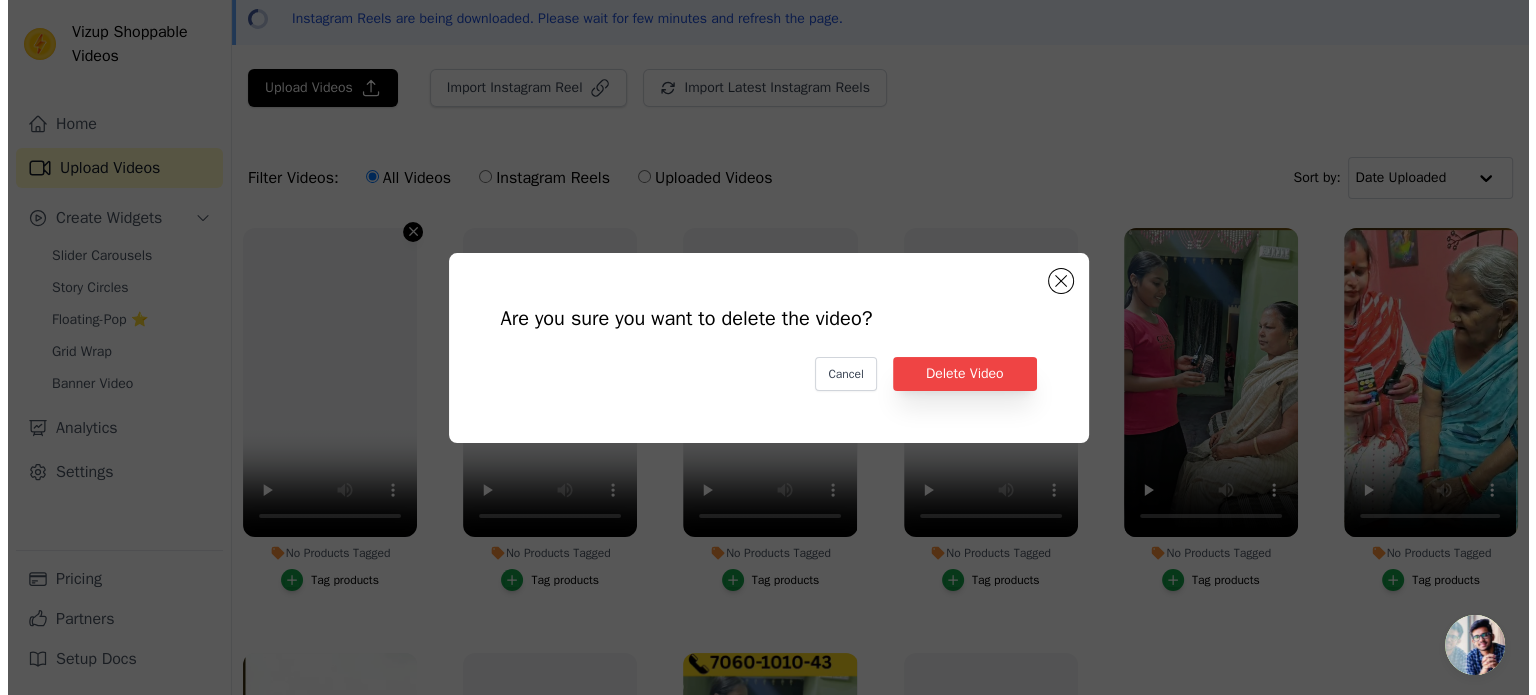 scroll, scrollTop: 0, scrollLeft: 0, axis: both 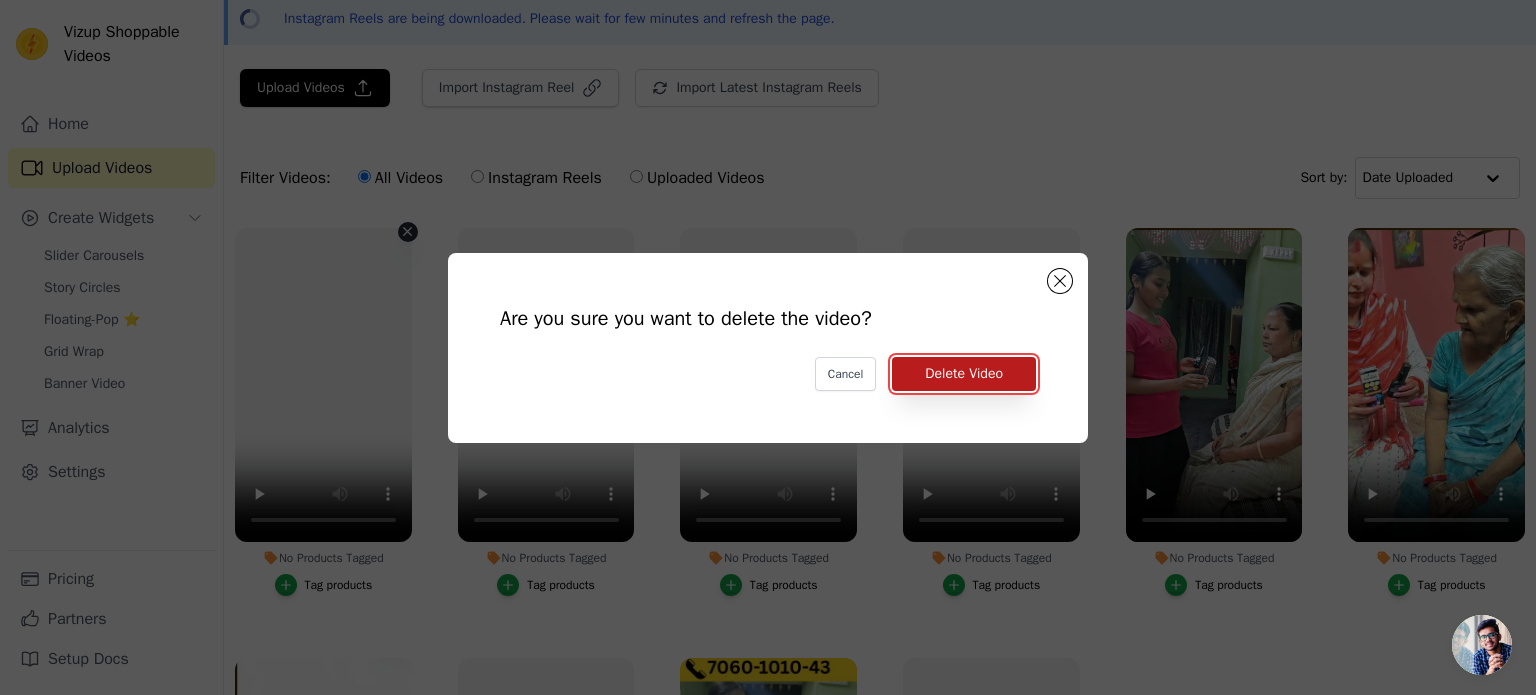 click on "Delete Video" at bounding box center [964, 374] 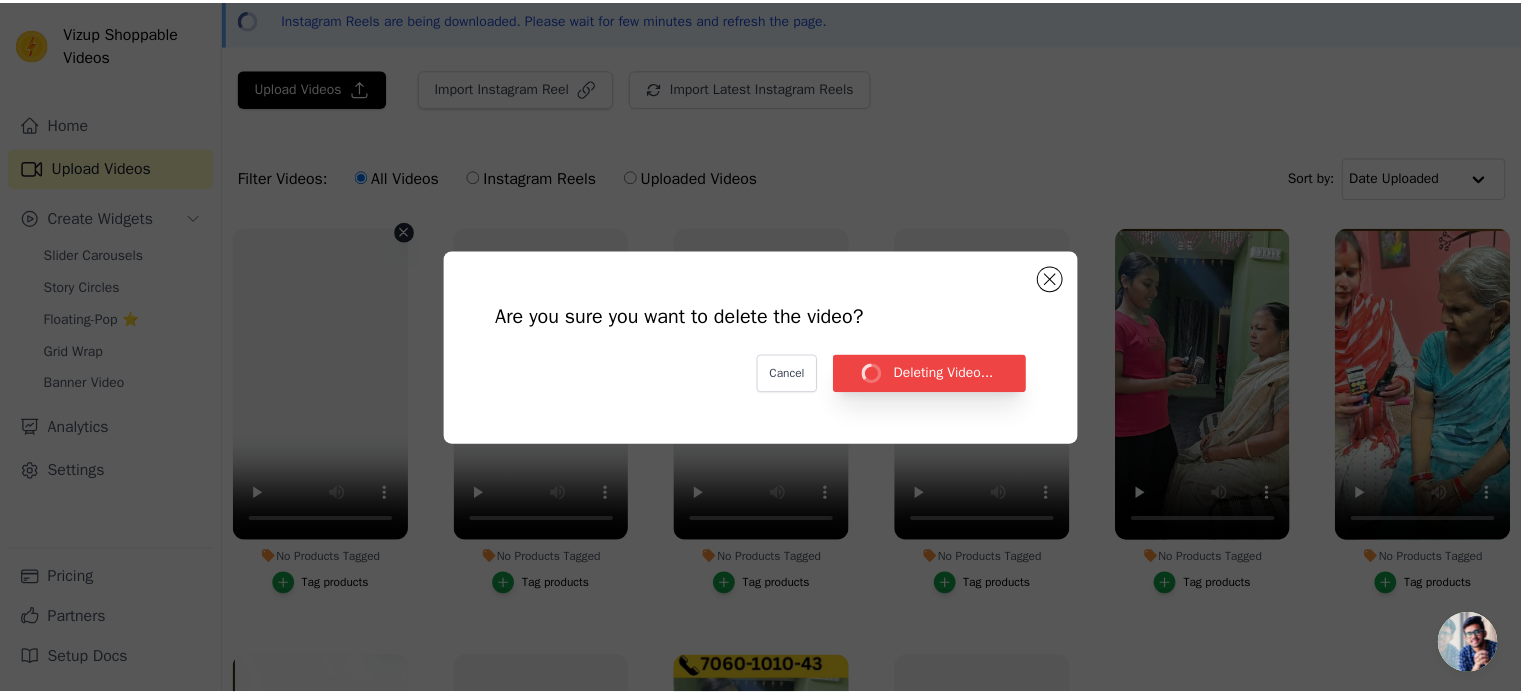 scroll, scrollTop: 87, scrollLeft: 0, axis: vertical 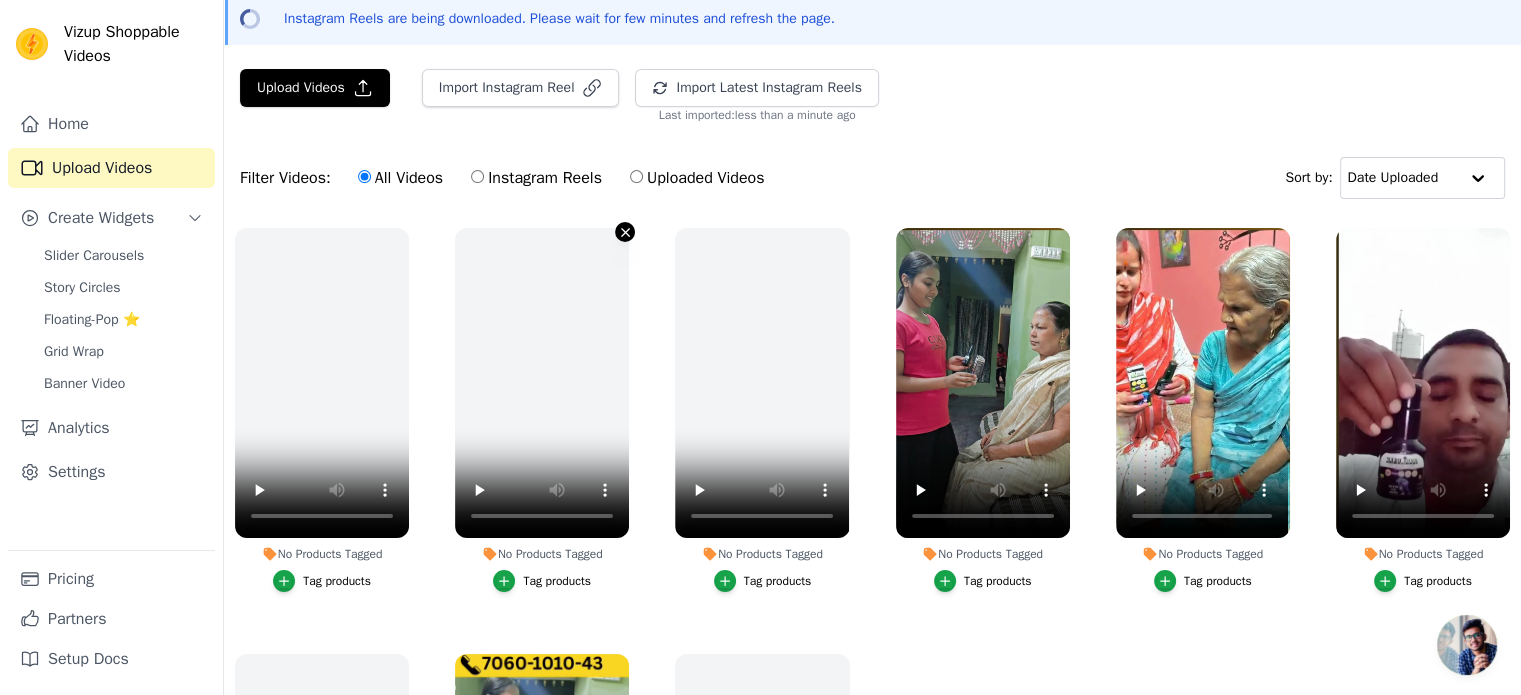 click 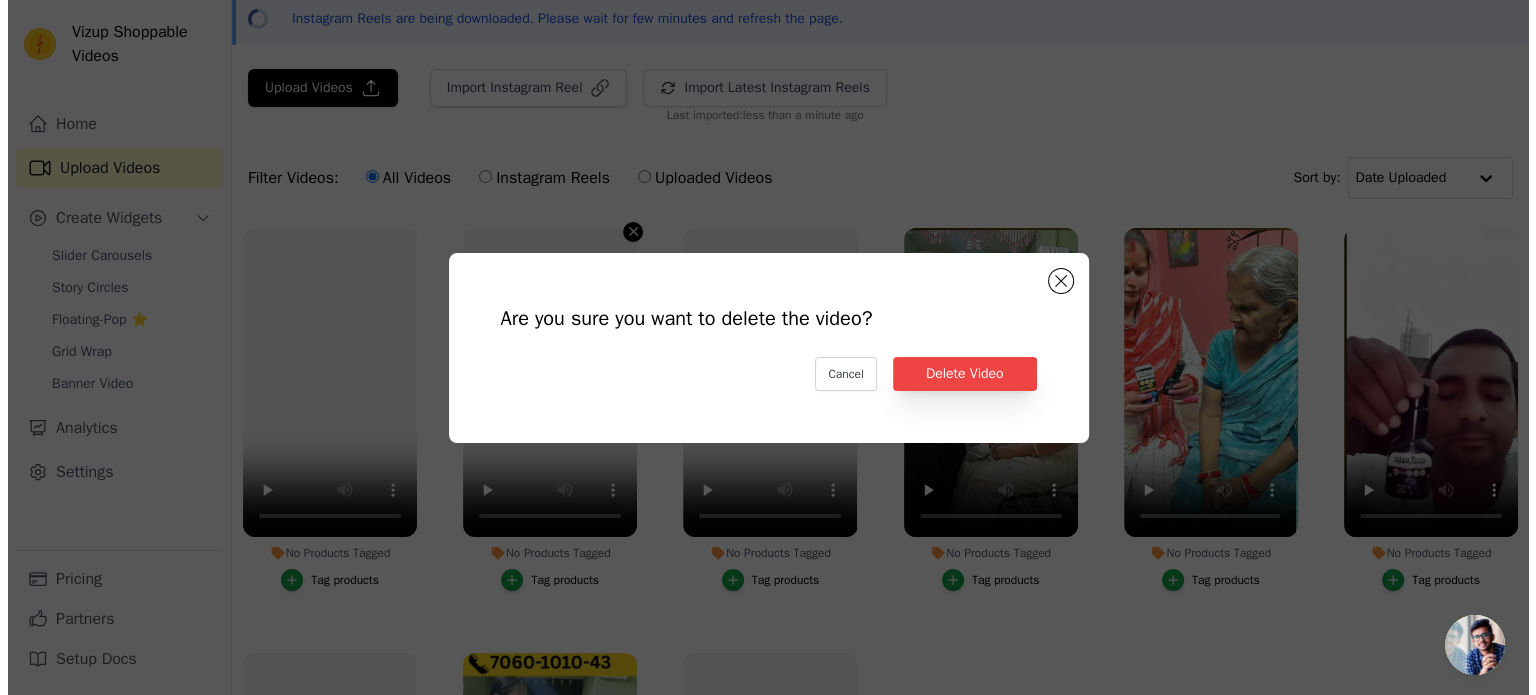 scroll, scrollTop: 0, scrollLeft: 0, axis: both 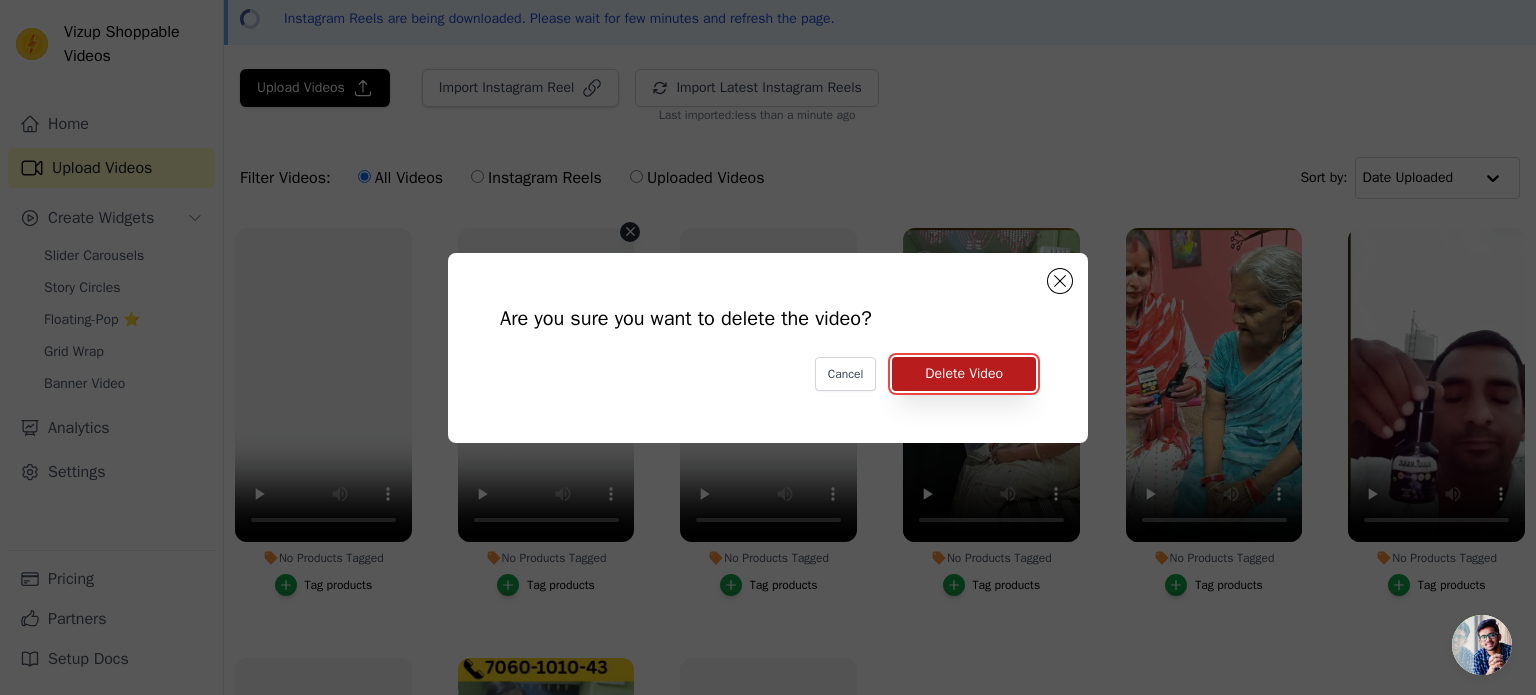 click on "Delete Video" at bounding box center [964, 374] 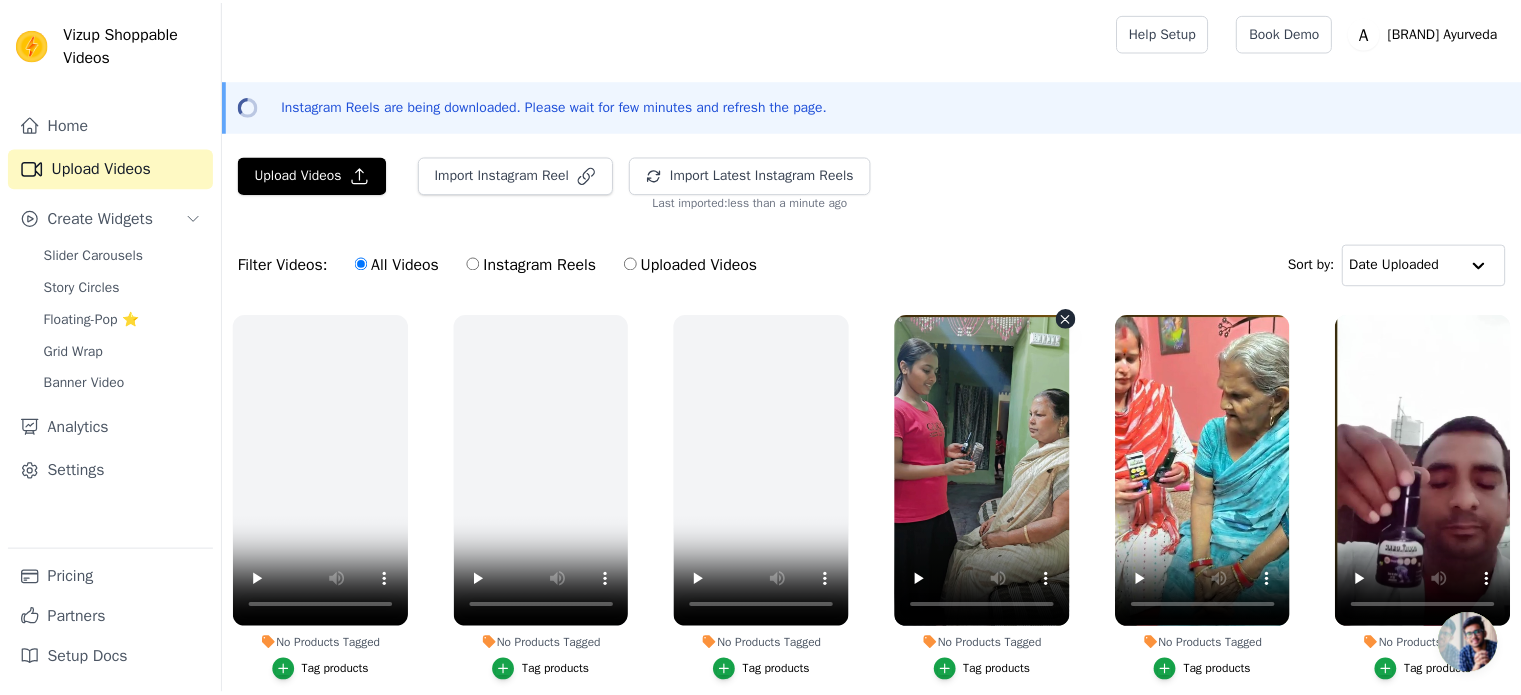 scroll, scrollTop: 87, scrollLeft: 0, axis: vertical 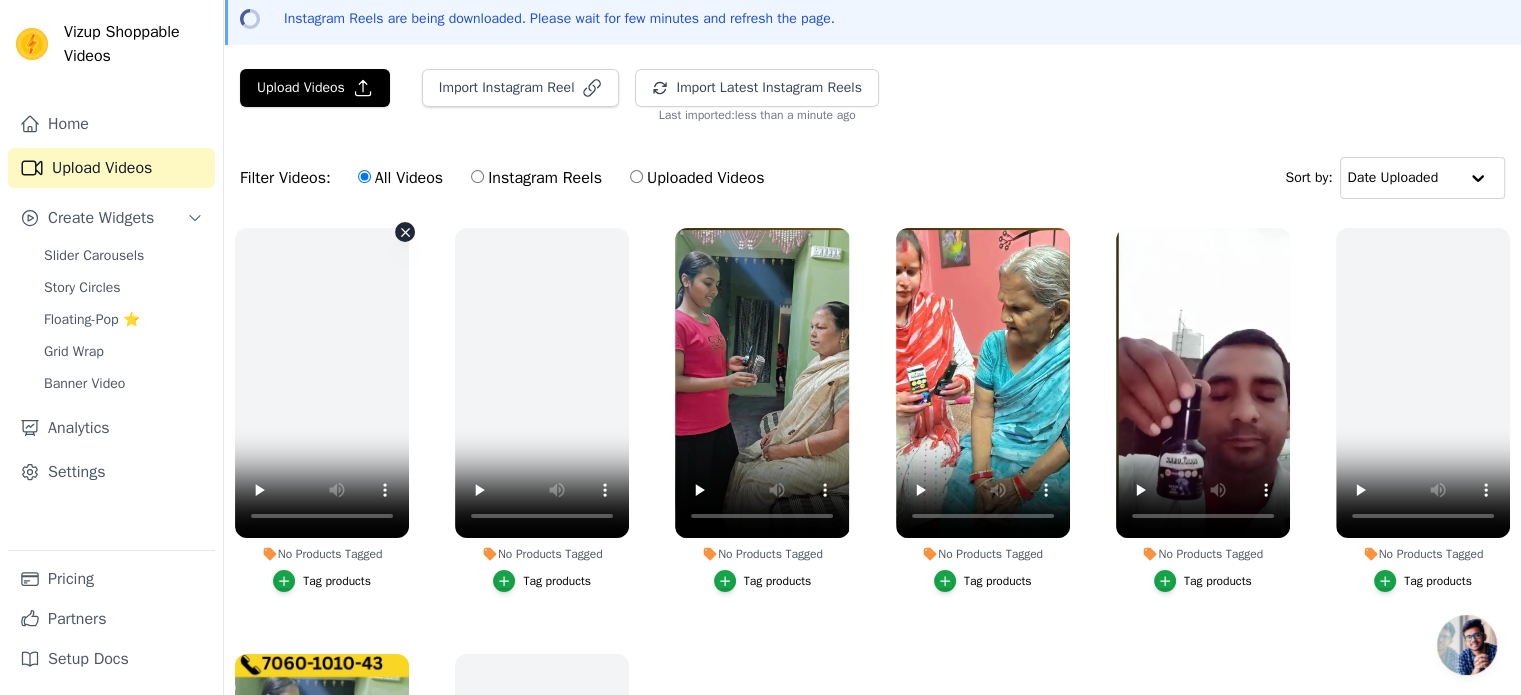 click 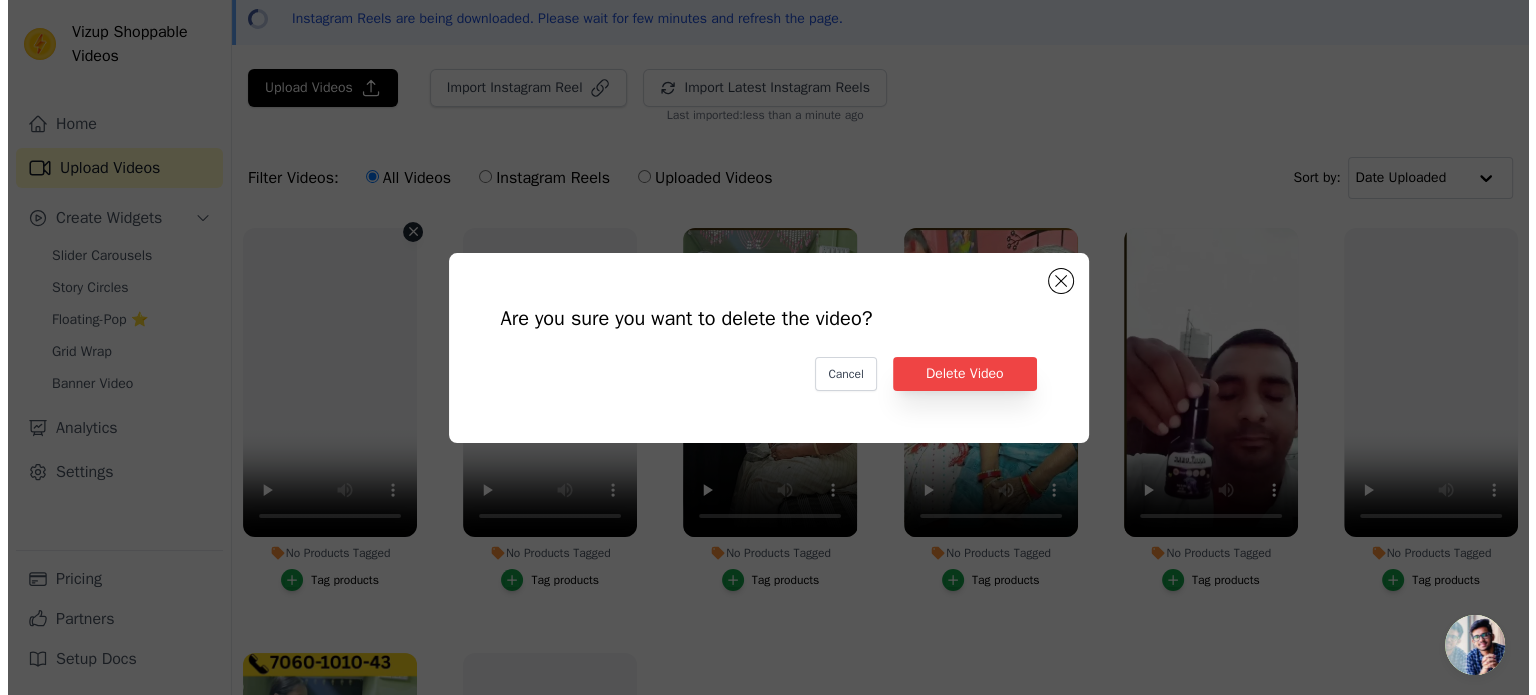 scroll, scrollTop: 0, scrollLeft: 0, axis: both 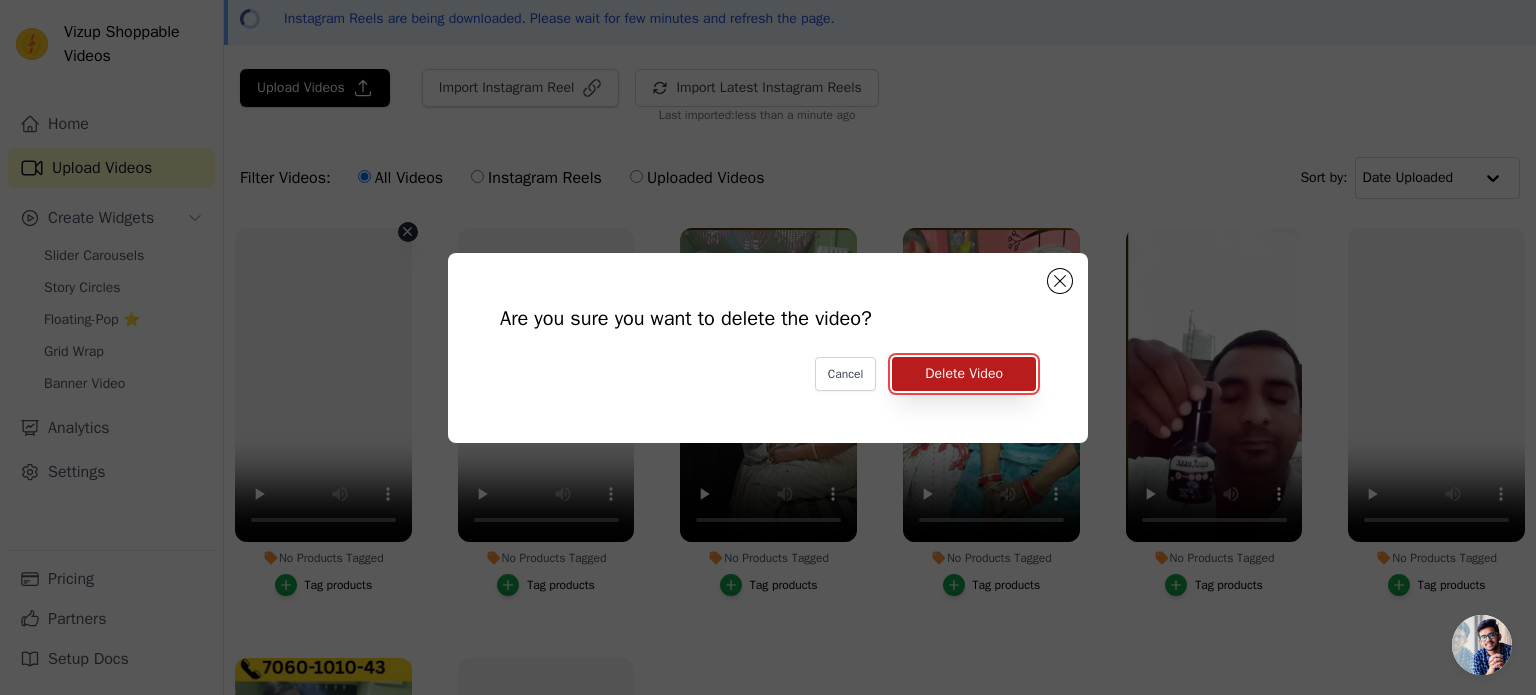 click on "Delete Video" at bounding box center [964, 374] 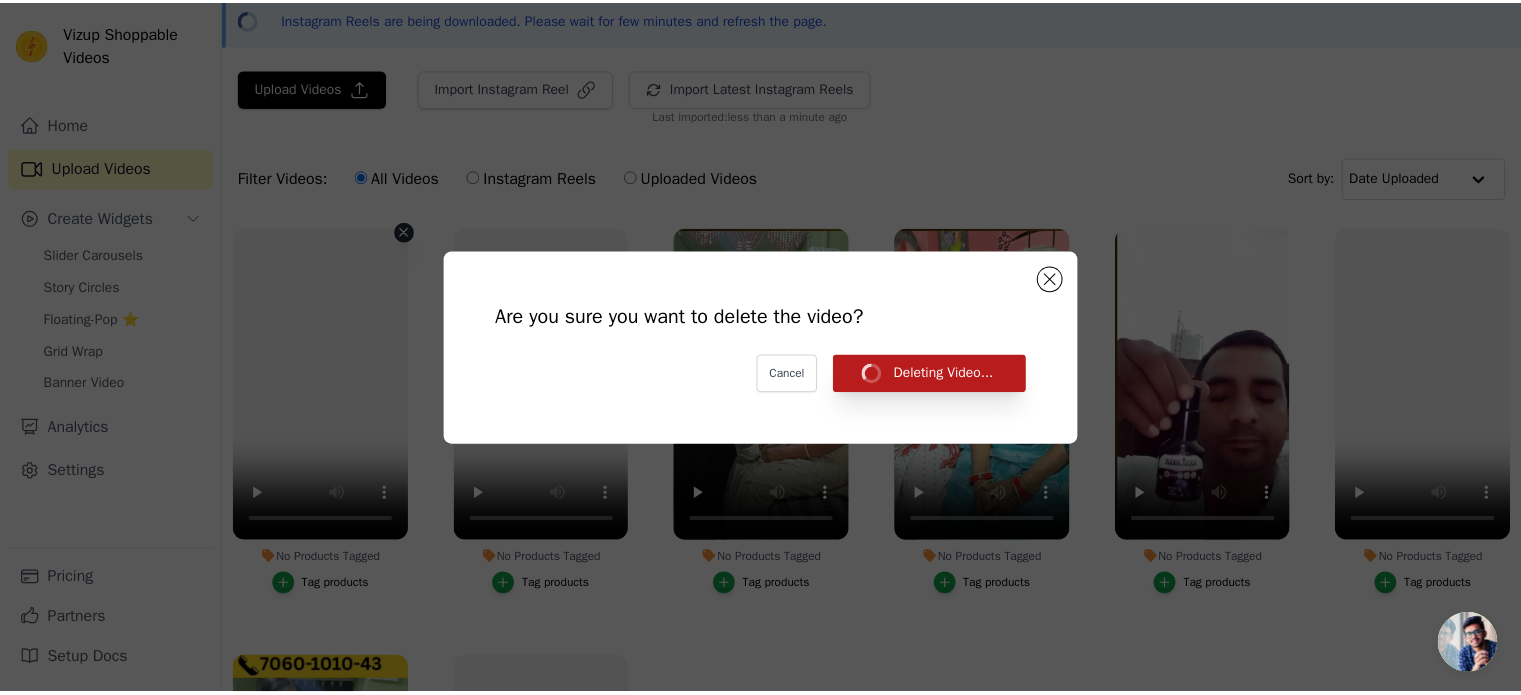 scroll, scrollTop: 87, scrollLeft: 0, axis: vertical 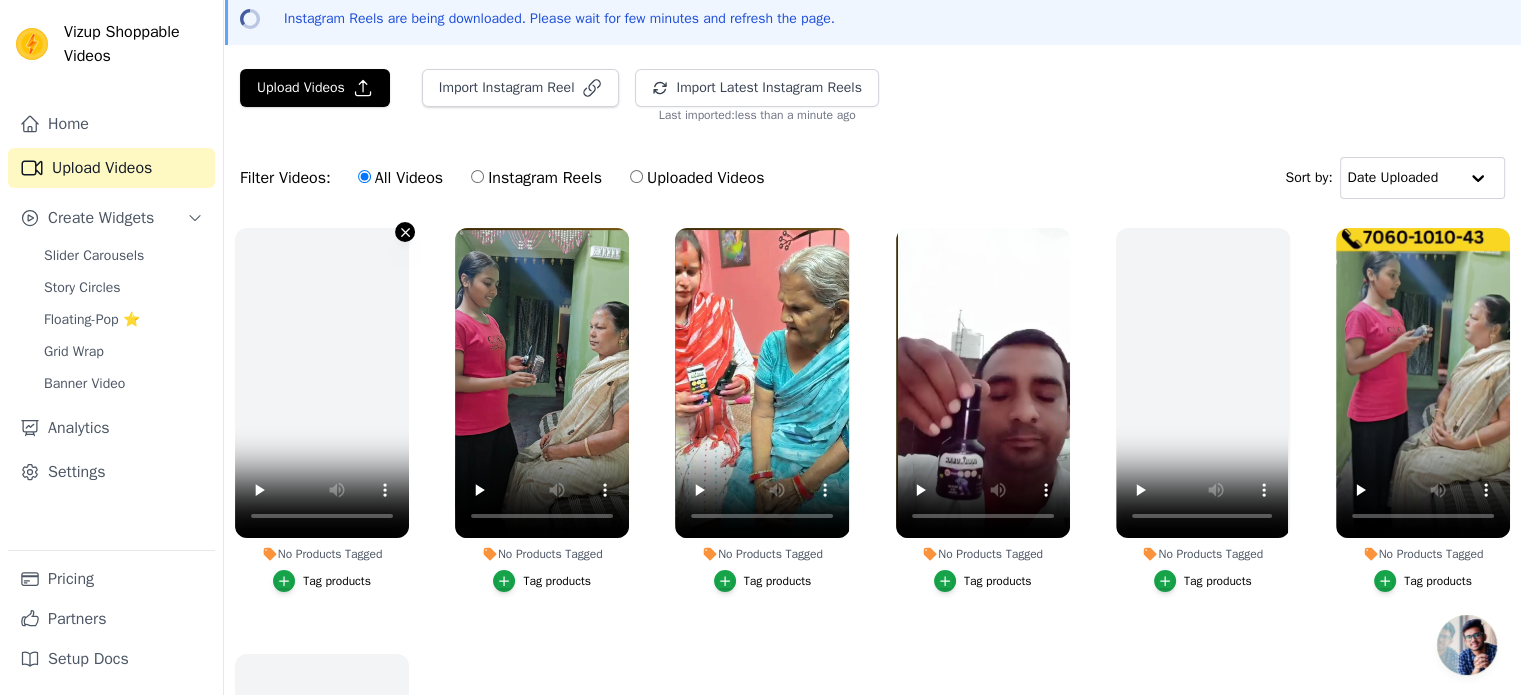 click 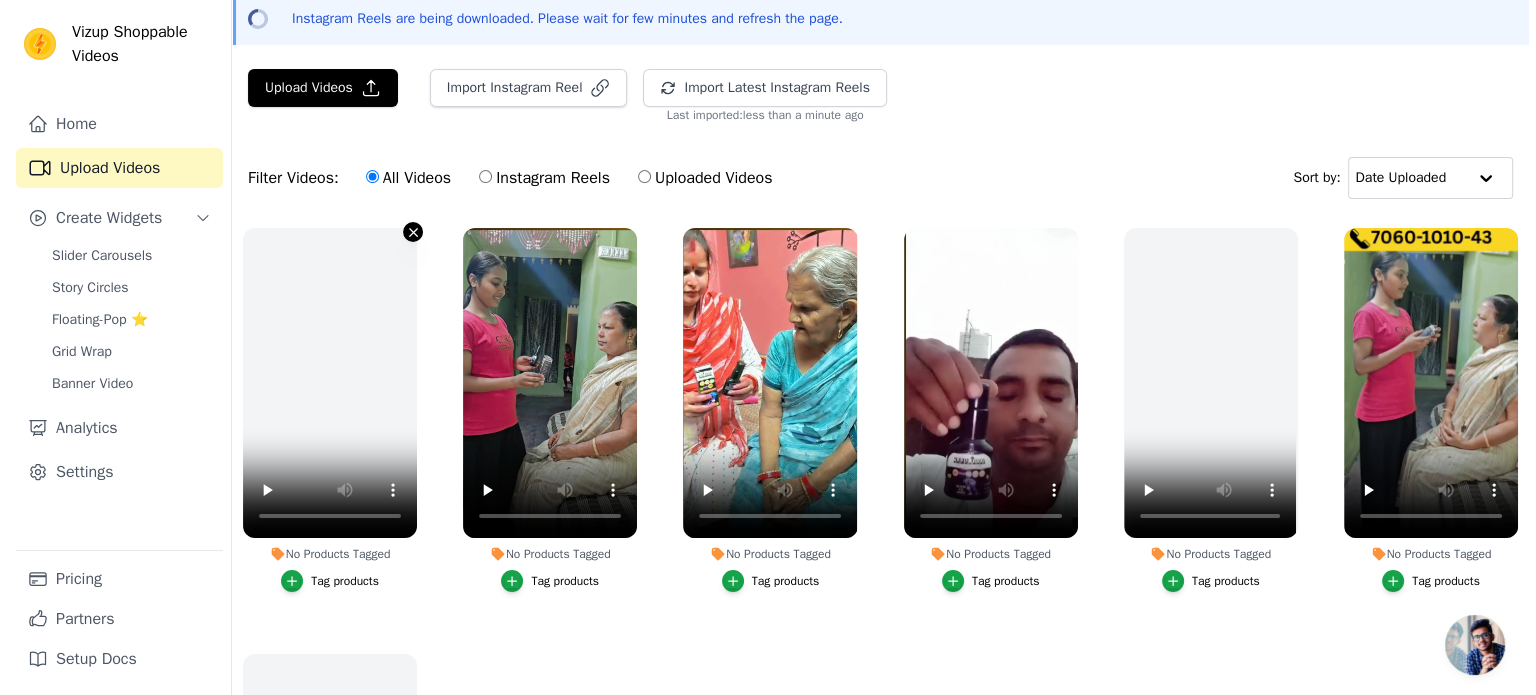 scroll, scrollTop: 0, scrollLeft: 0, axis: both 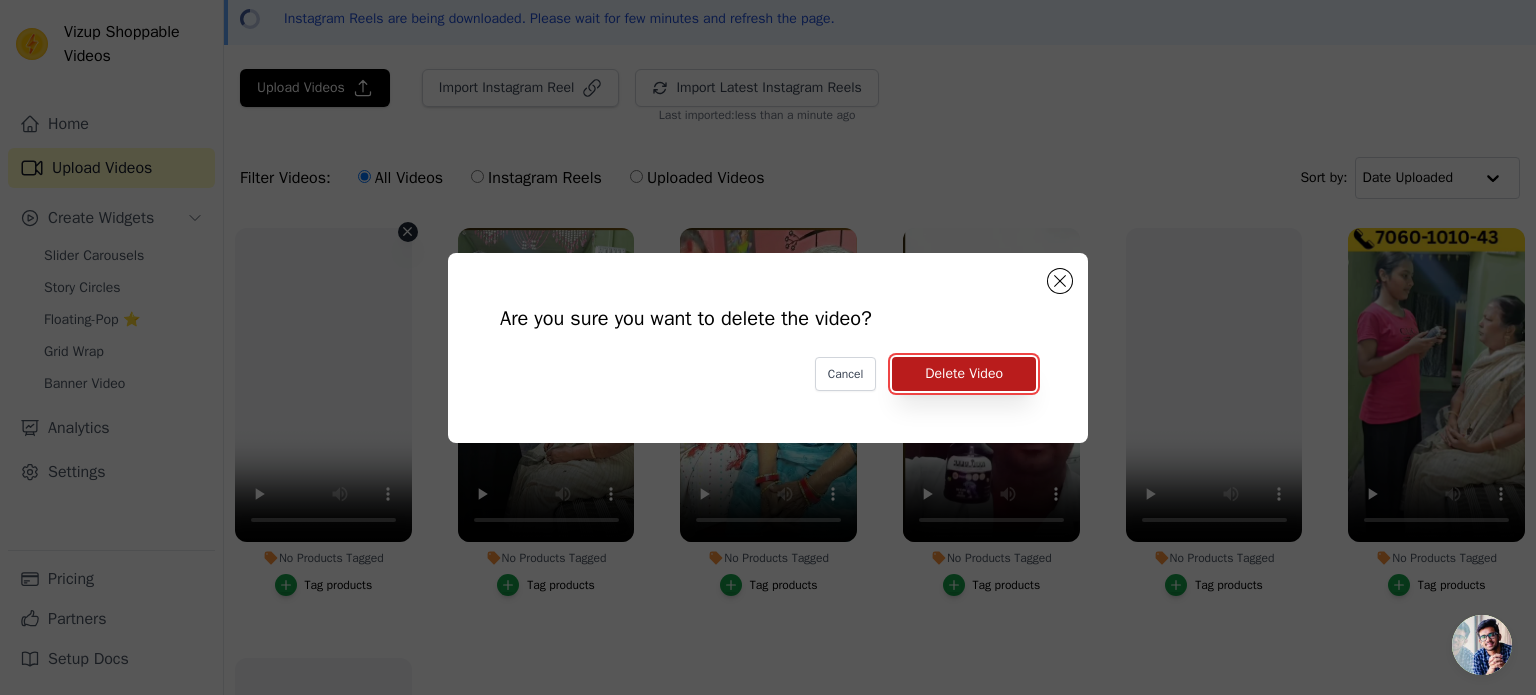 click on "Delete Video" at bounding box center (964, 374) 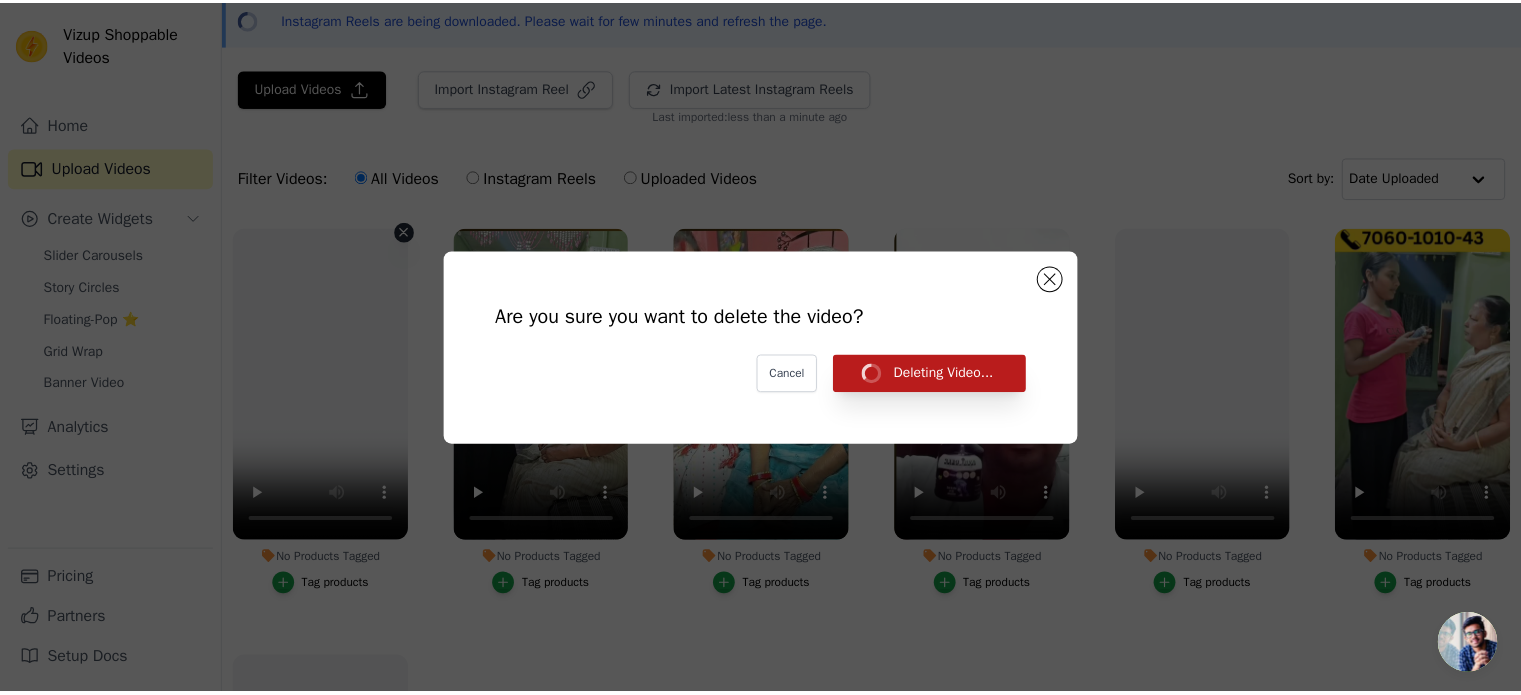 scroll, scrollTop: 87, scrollLeft: 0, axis: vertical 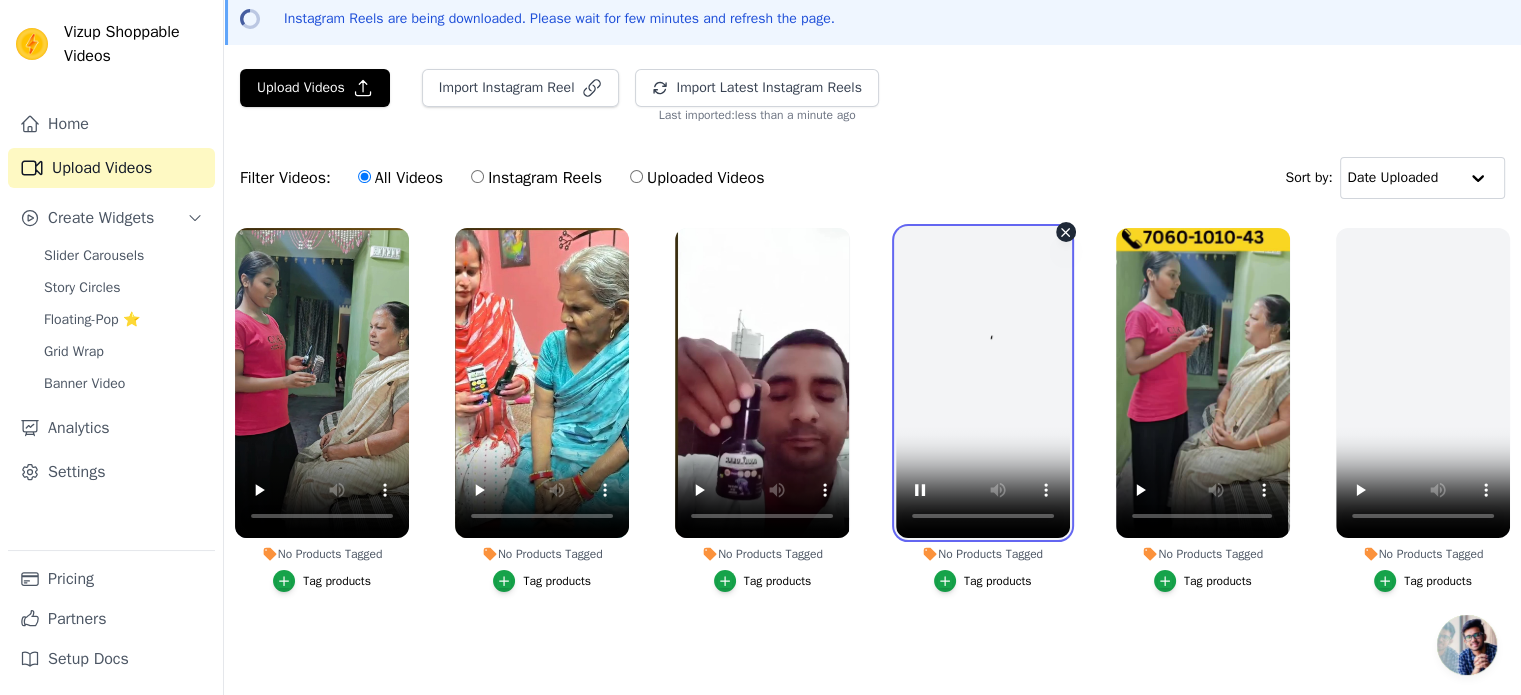 type 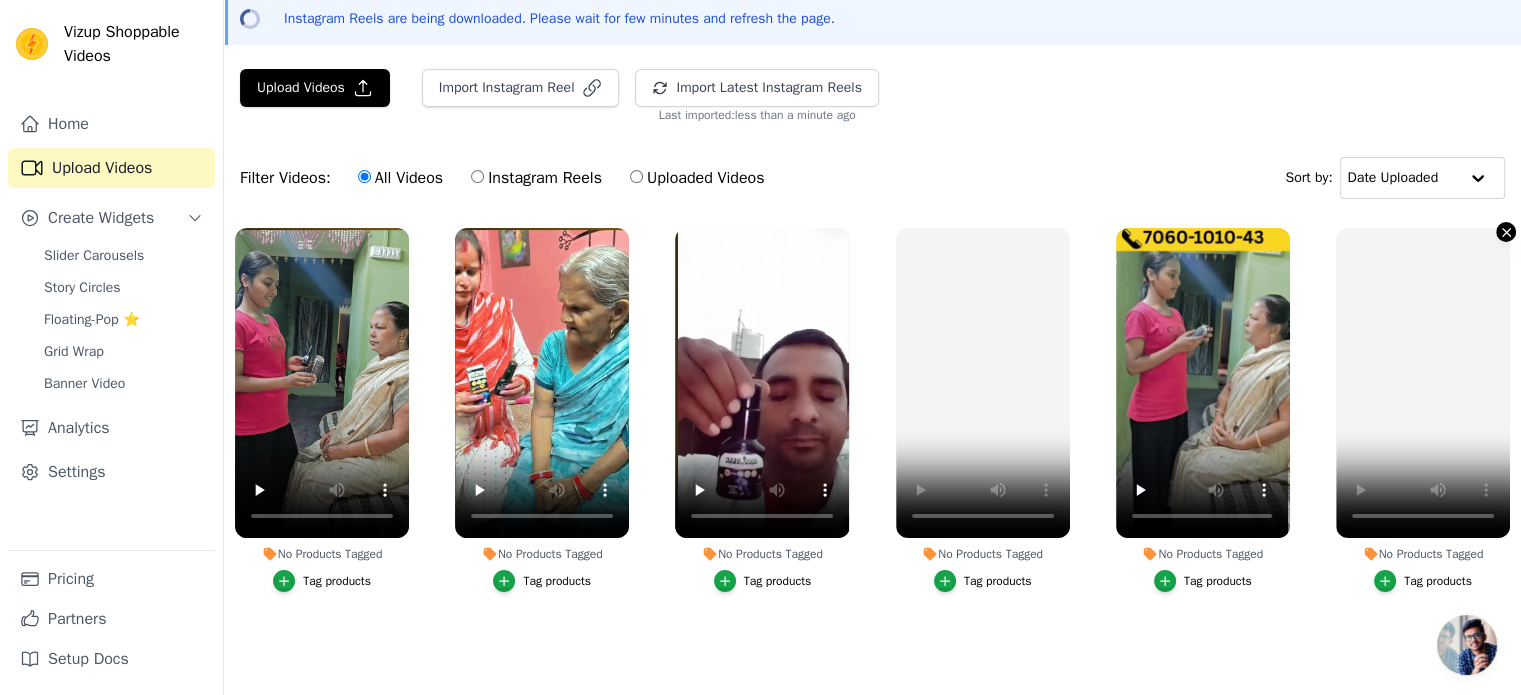 click 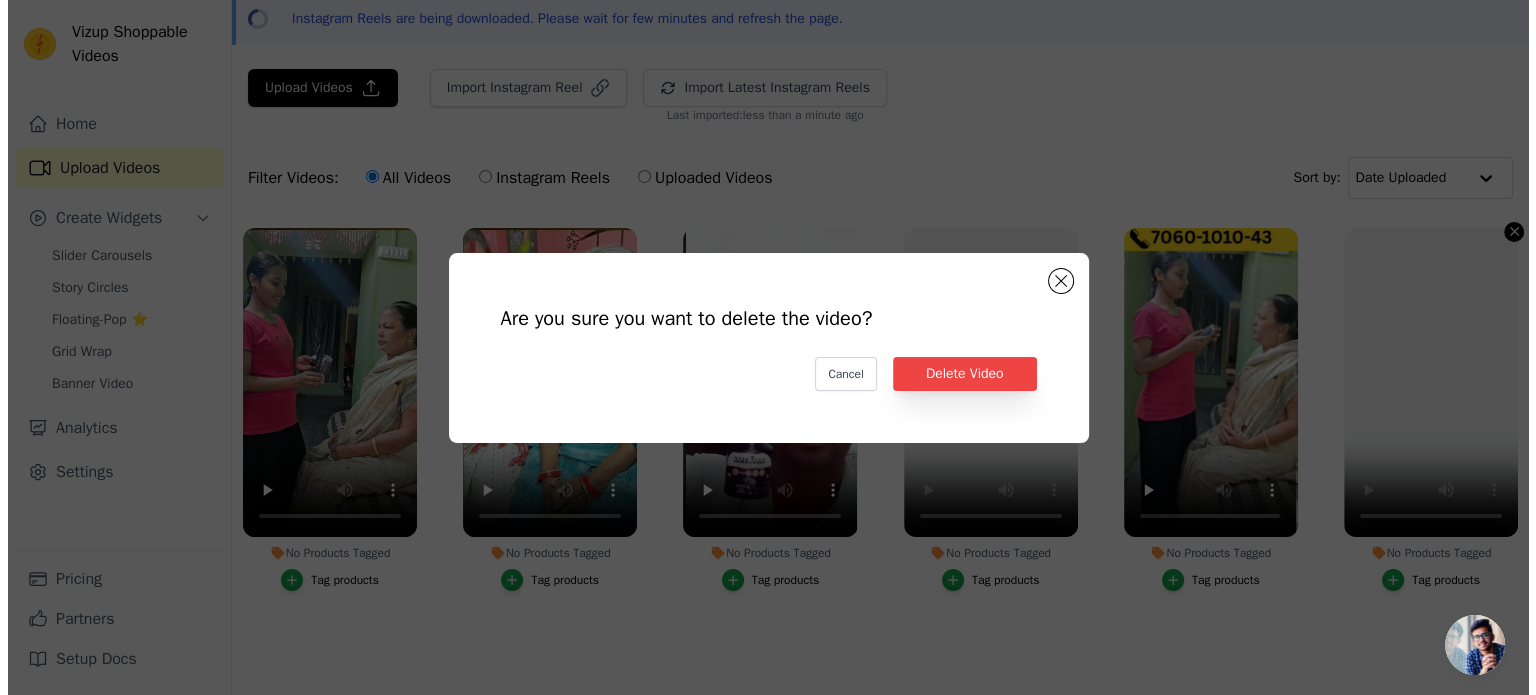 scroll, scrollTop: 0, scrollLeft: 0, axis: both 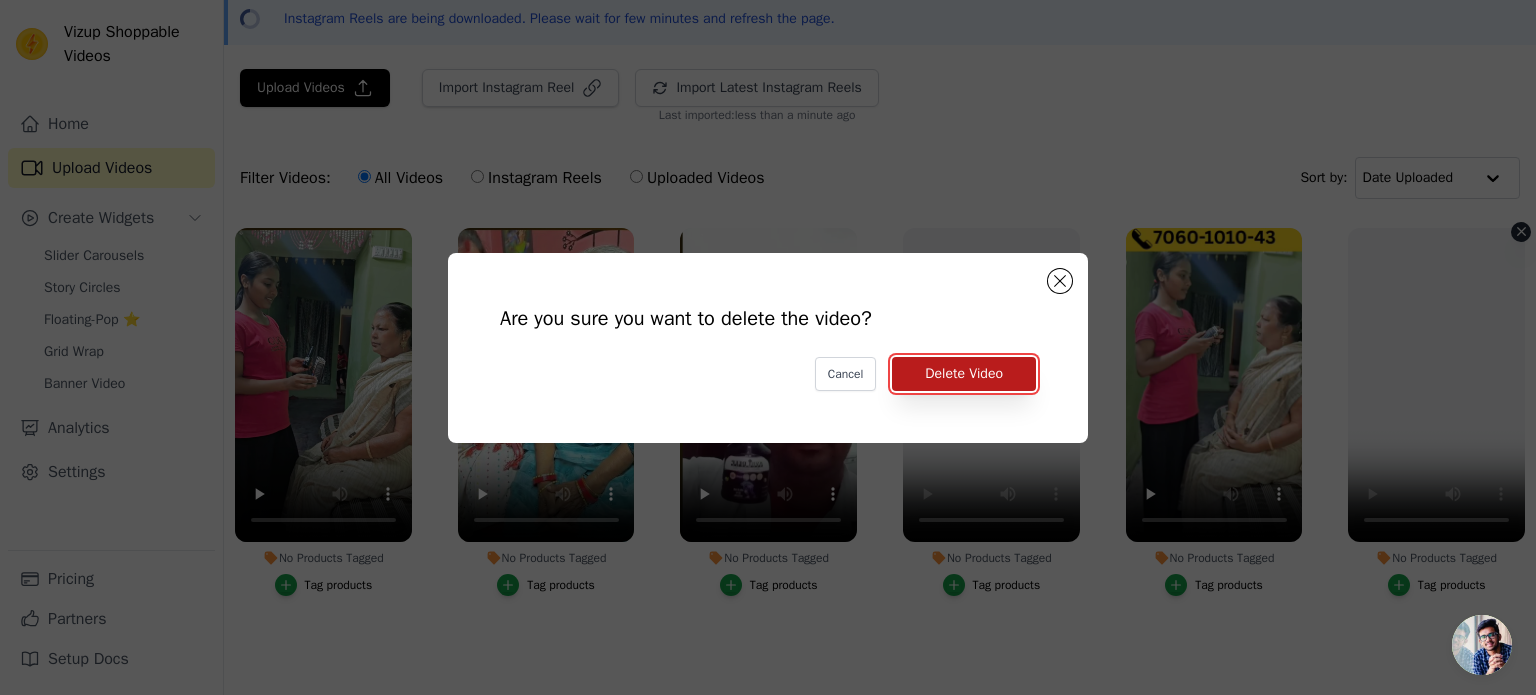click on "Delete Video" at bounding box center (964, 374) 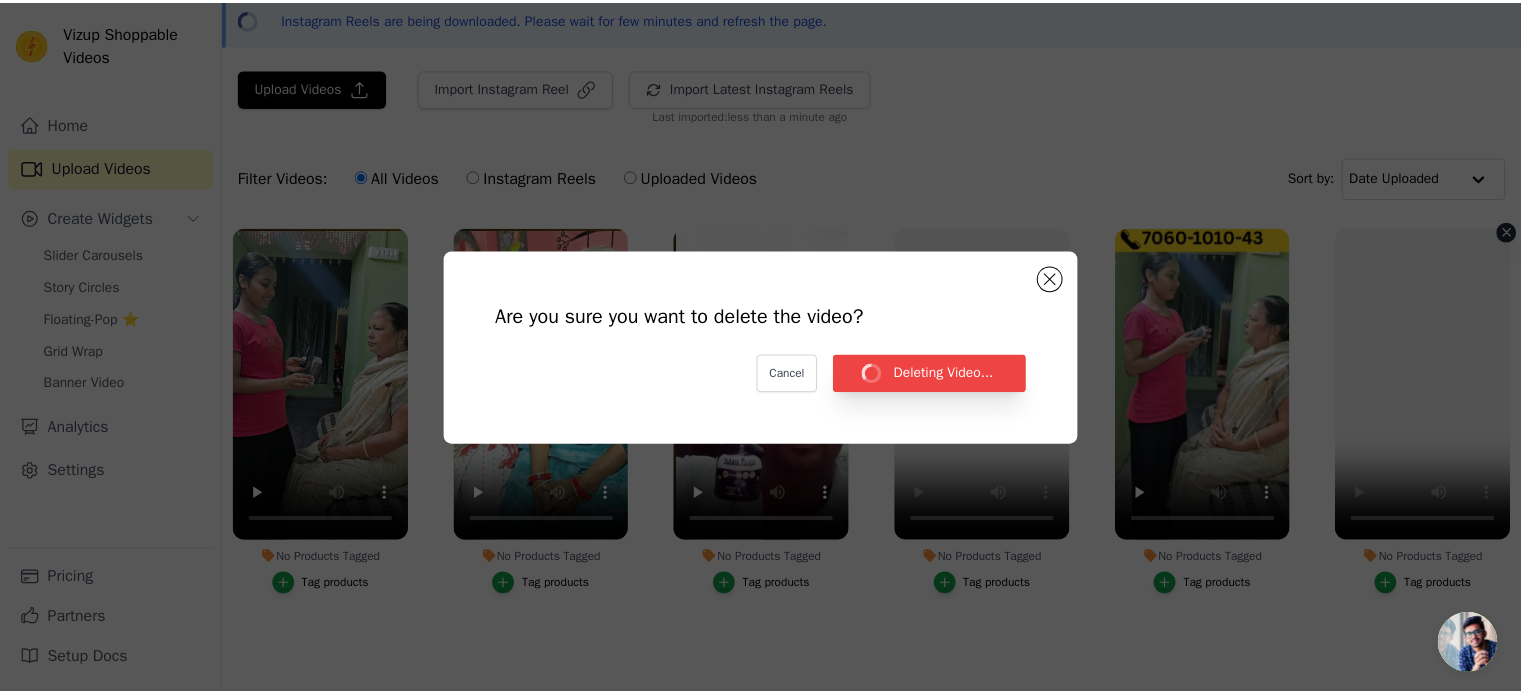 scroll, scrollTop: 87, scrollLeft: 0, axis: vertical 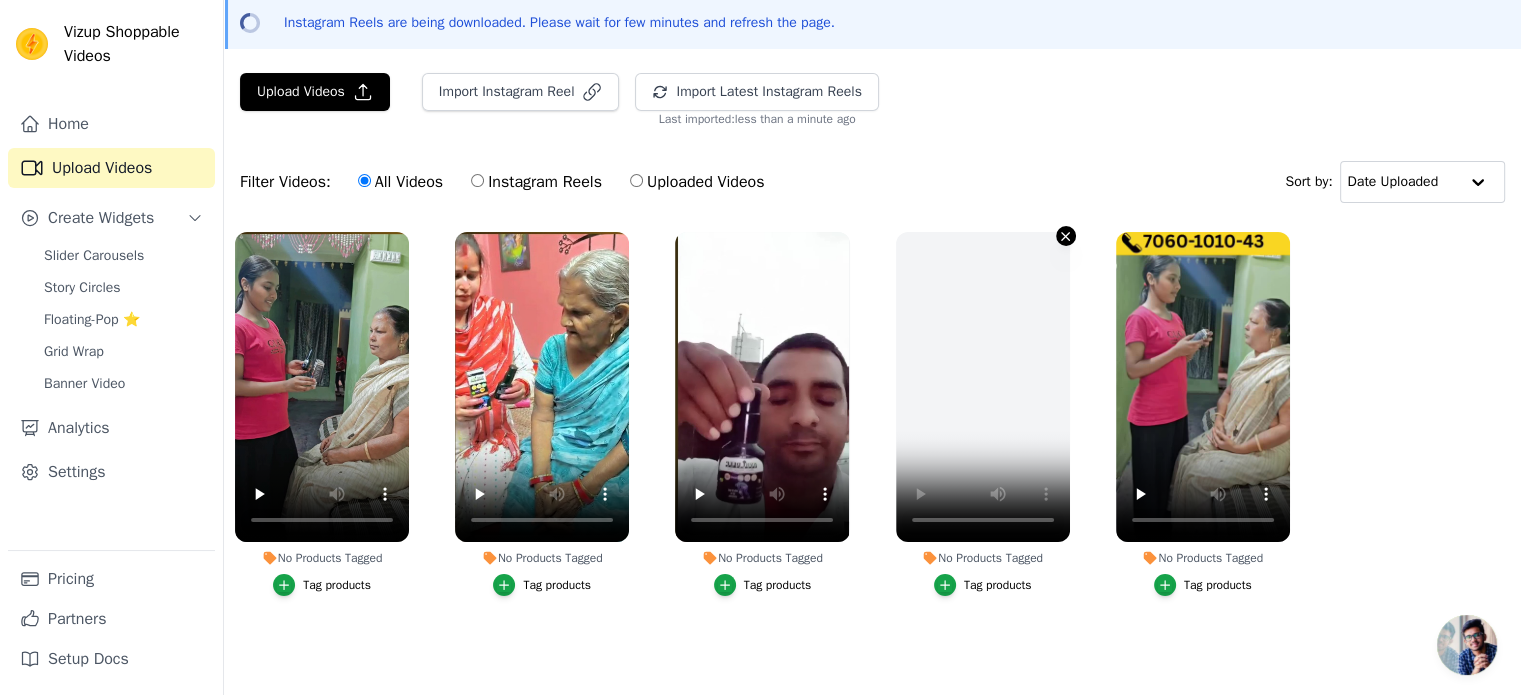 click 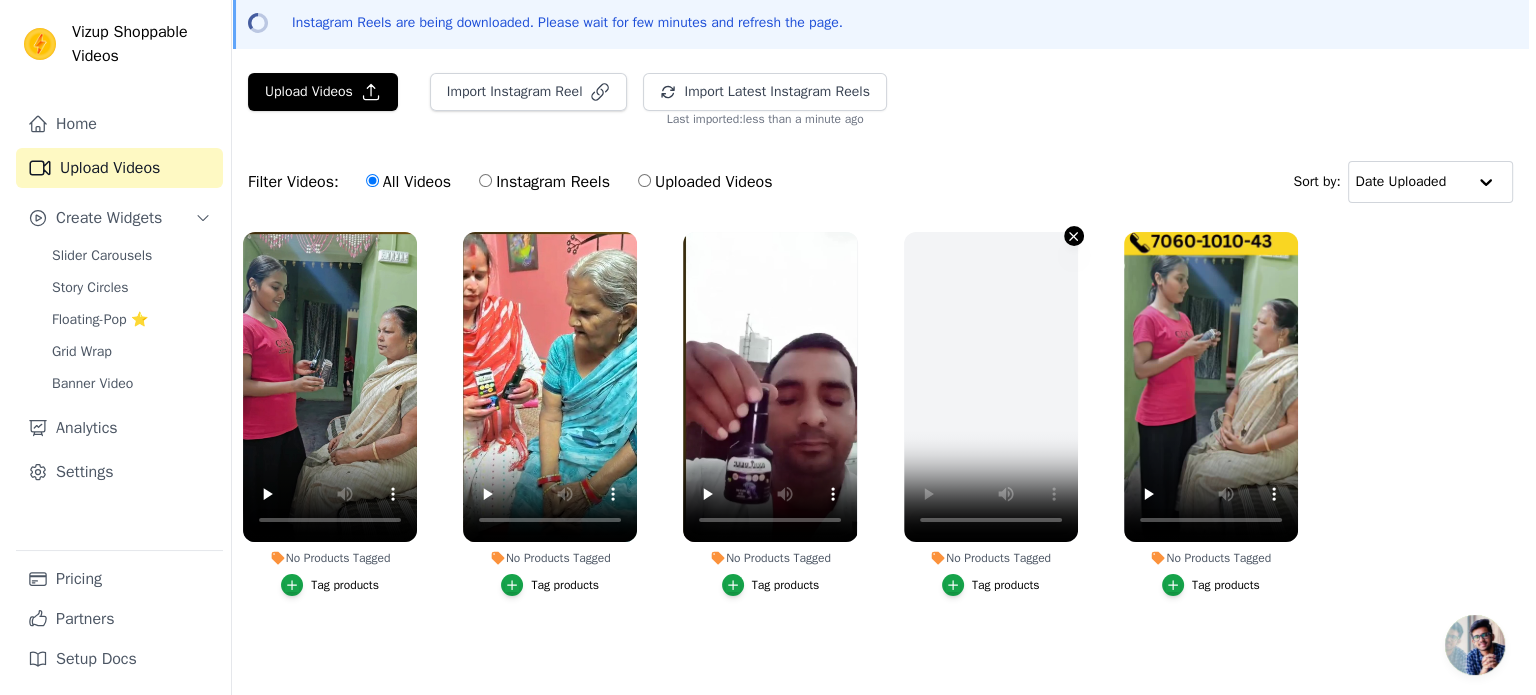 scroll, scrollTop: 0, scrollLeft: 0, axis: both 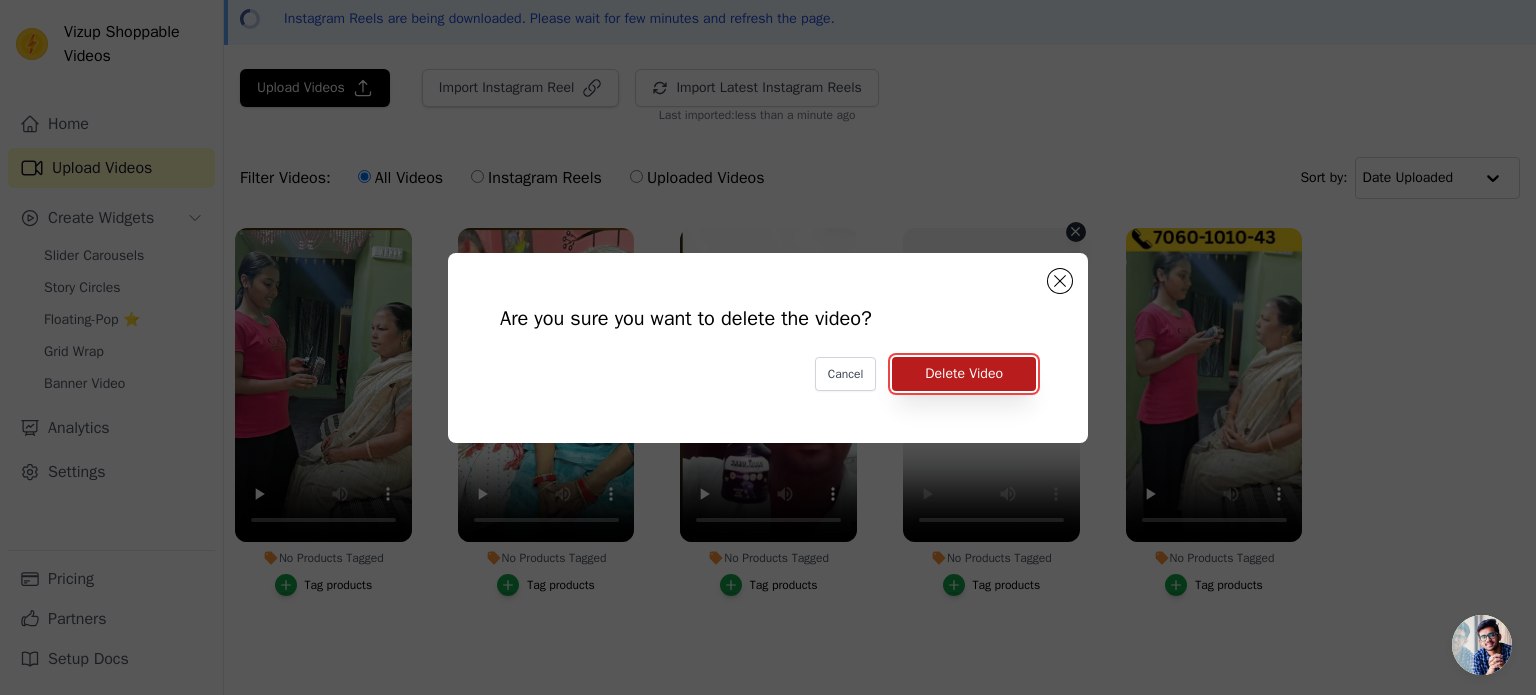 click on "Delete Video" at bounding box center [964, 374] 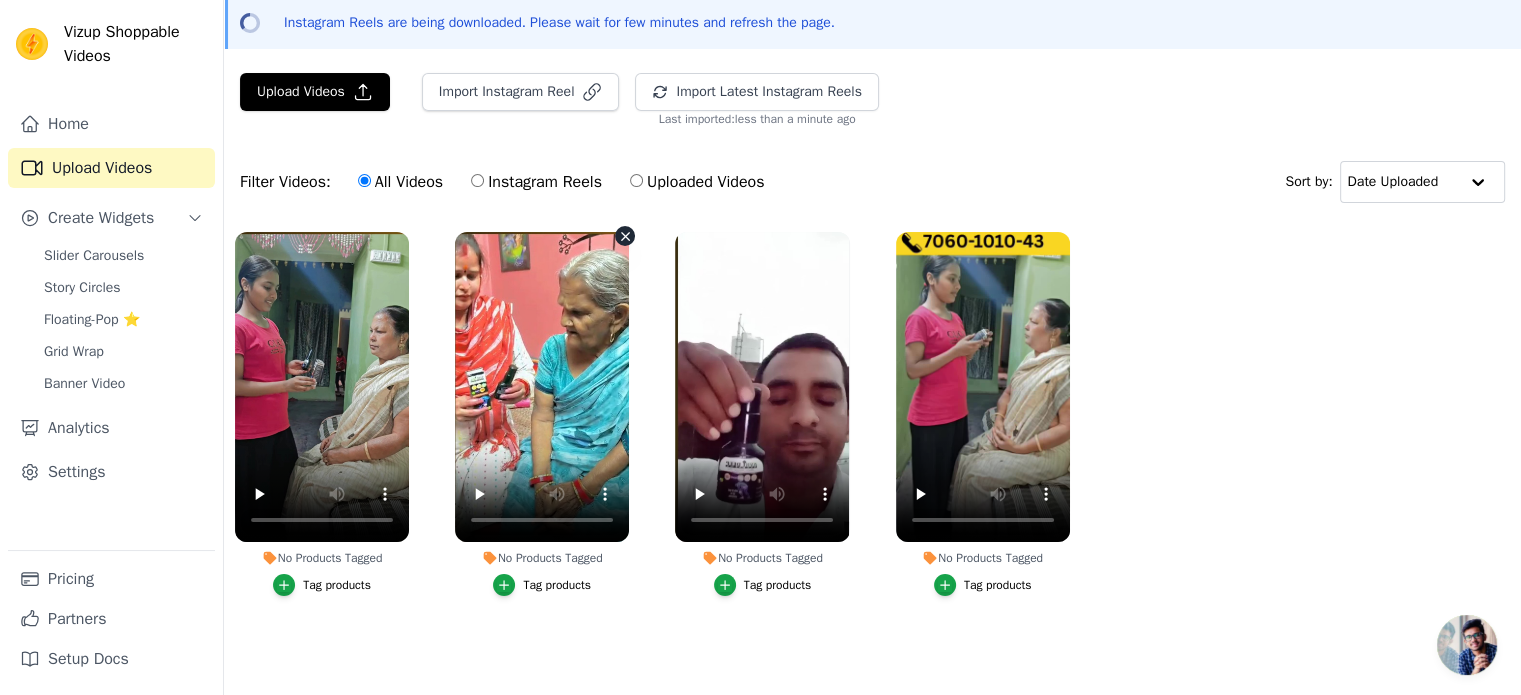 scroll, scrollTop: 0, scrollLeft: 0, axis: both 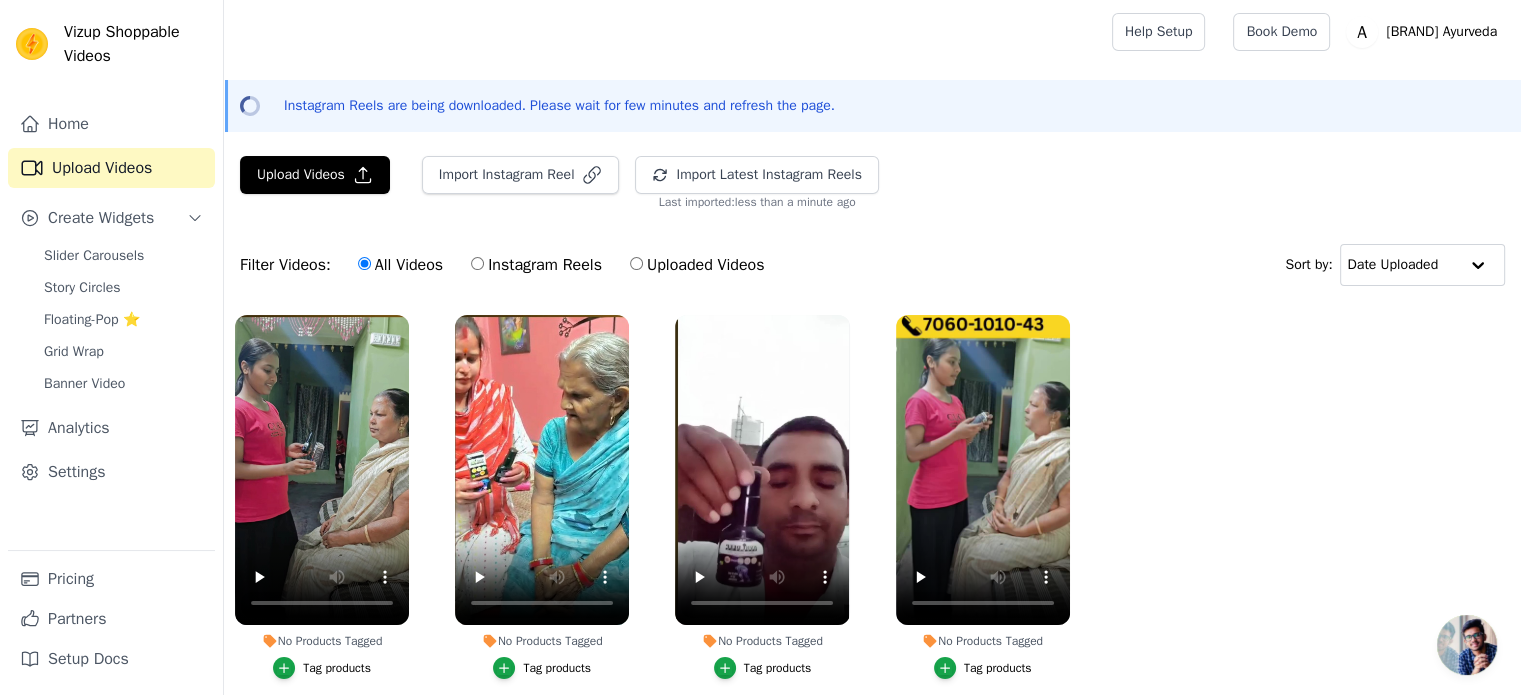 click on "Uploaded Videos" at bounding box center [636, 263] 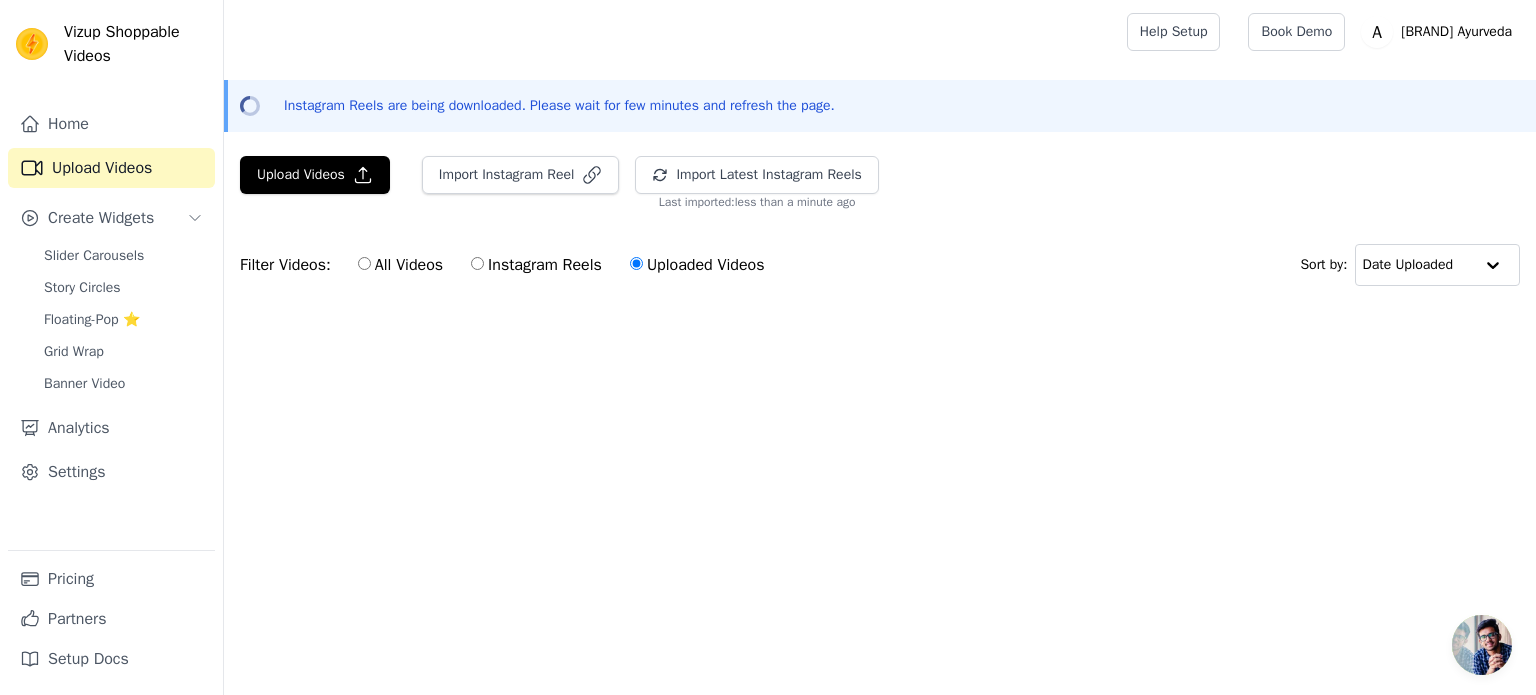 click on "All Videos" at bounding box center [400, 265] 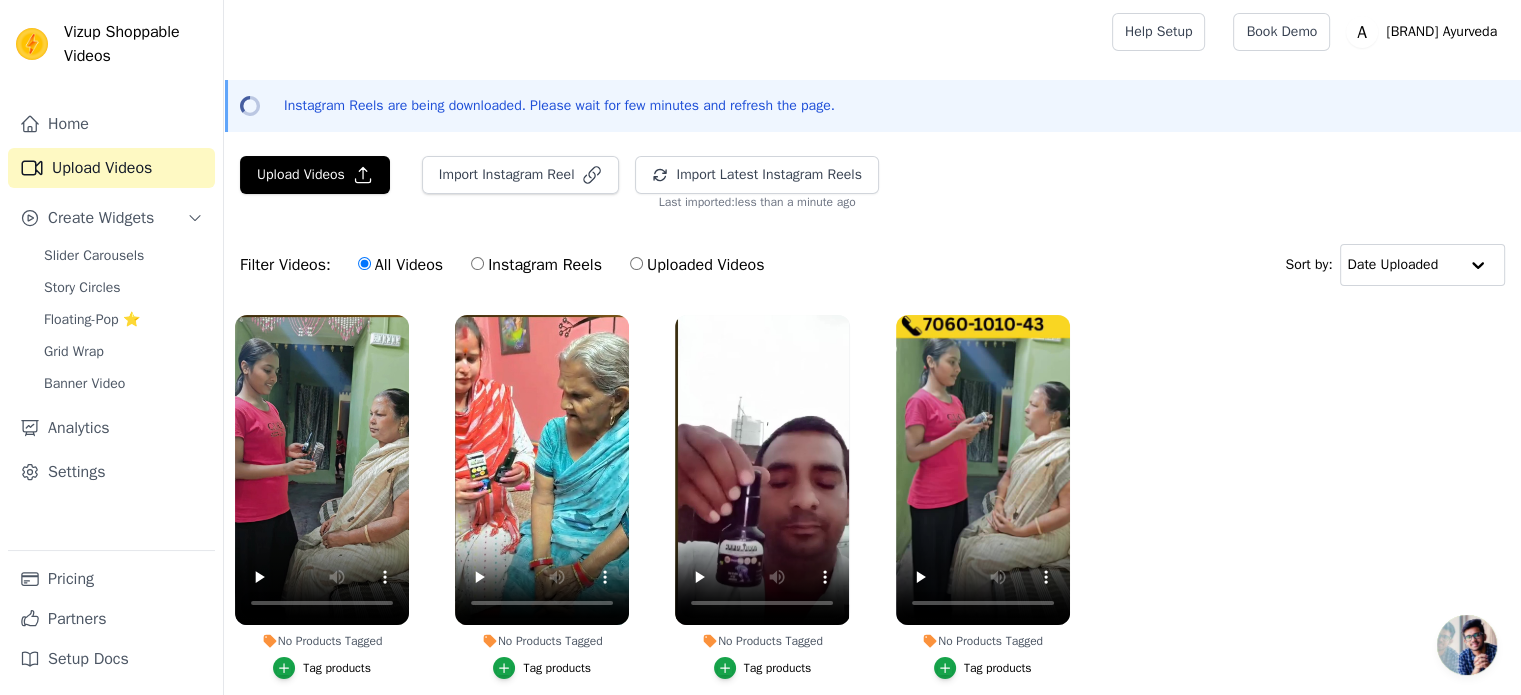 scroll, scrollTop: 92, scrollLeft: 0, axis: vertical 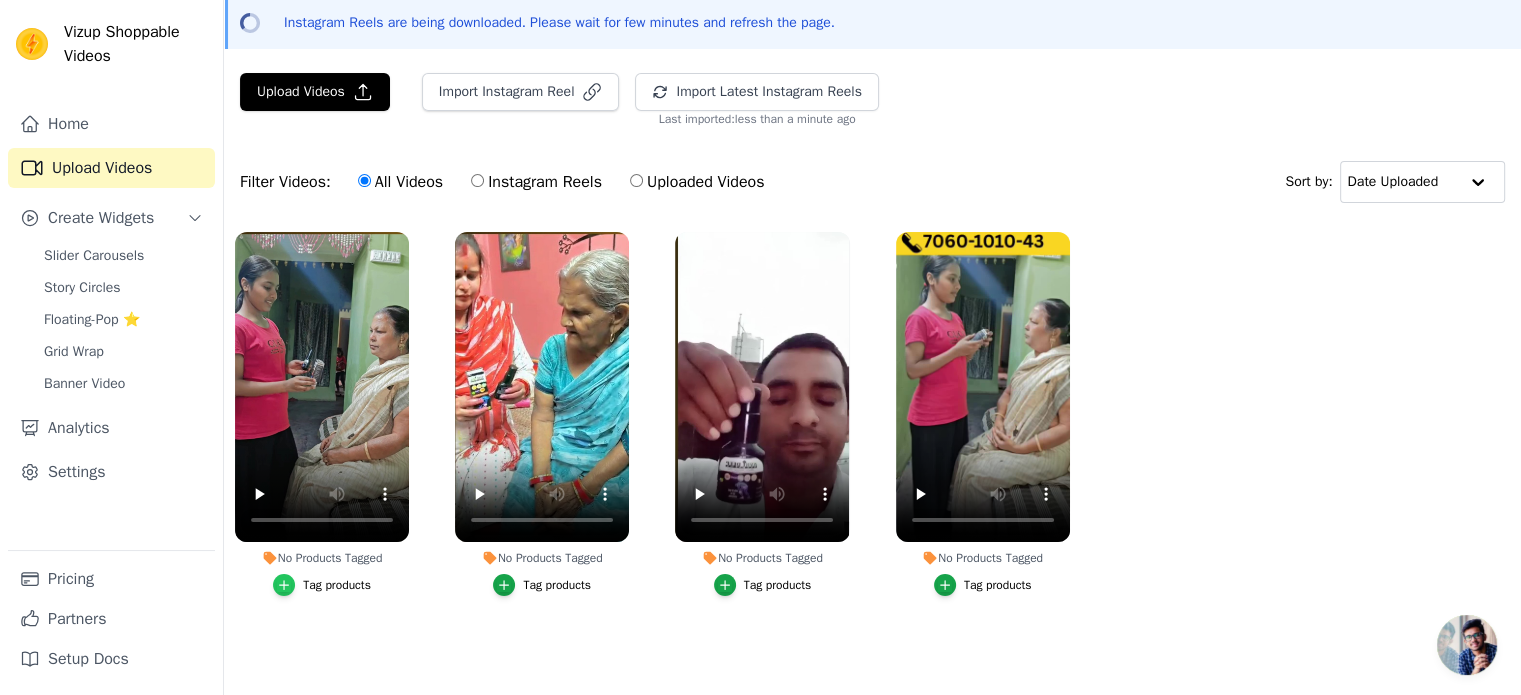 click 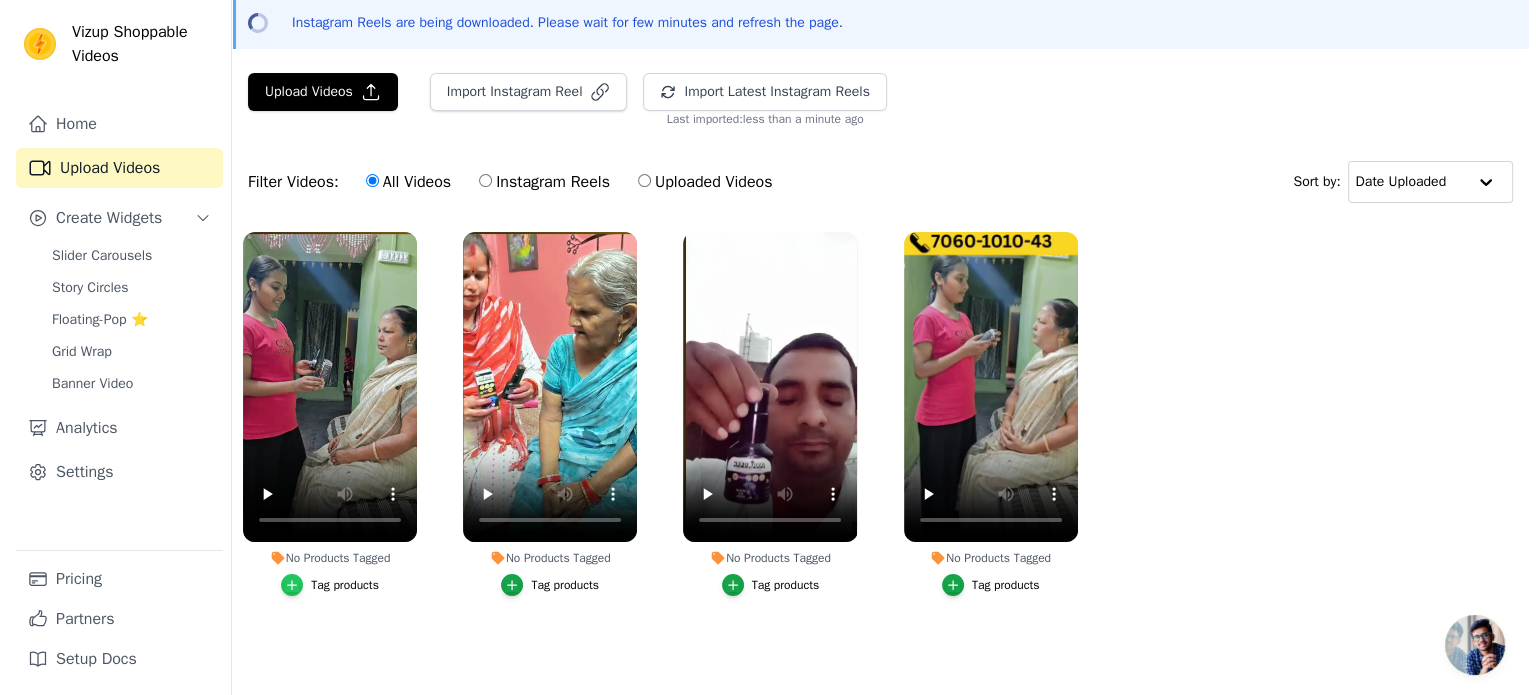 scroll, scrollTop: 0, scrollLeft: 0, axis: both 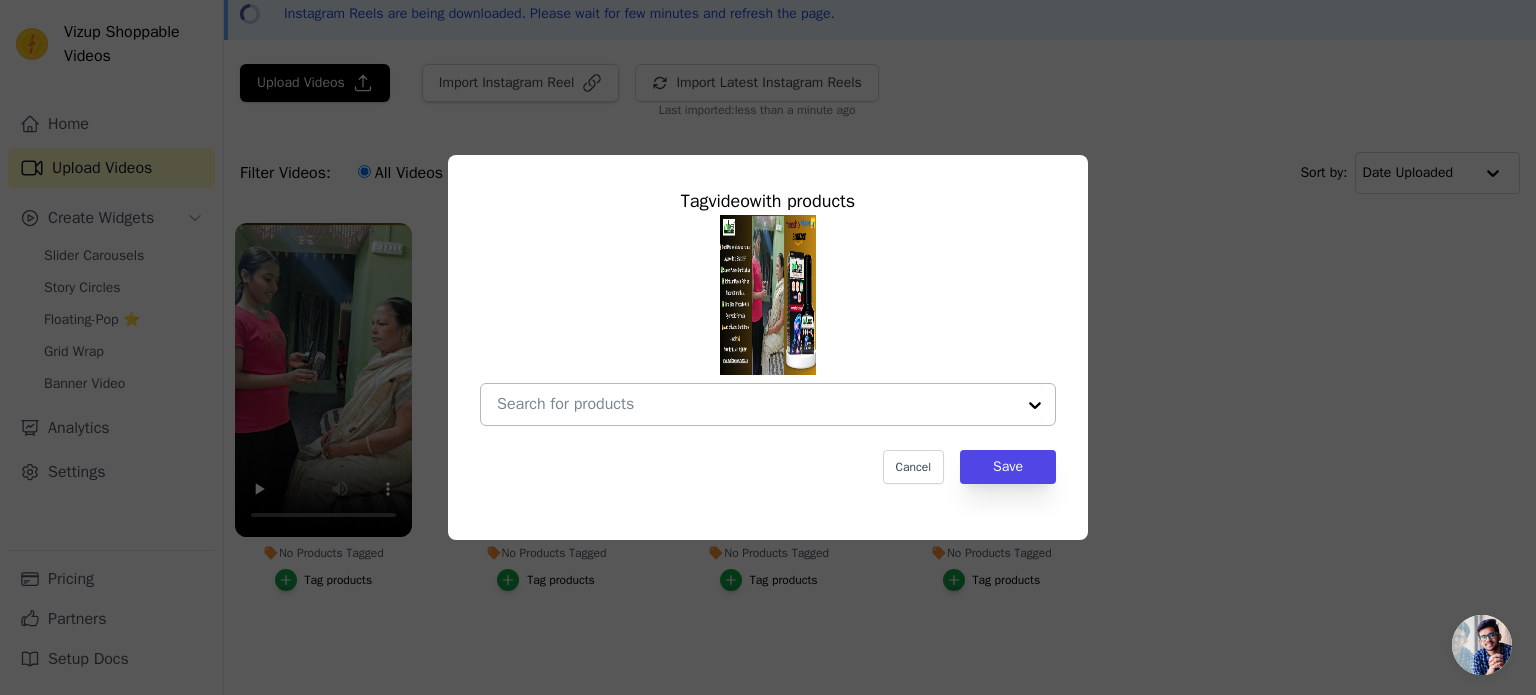 click on "No Products Tagged     Tag  video  with products                         Cancel   Save     Tag products" at bounding box center (756, 404) 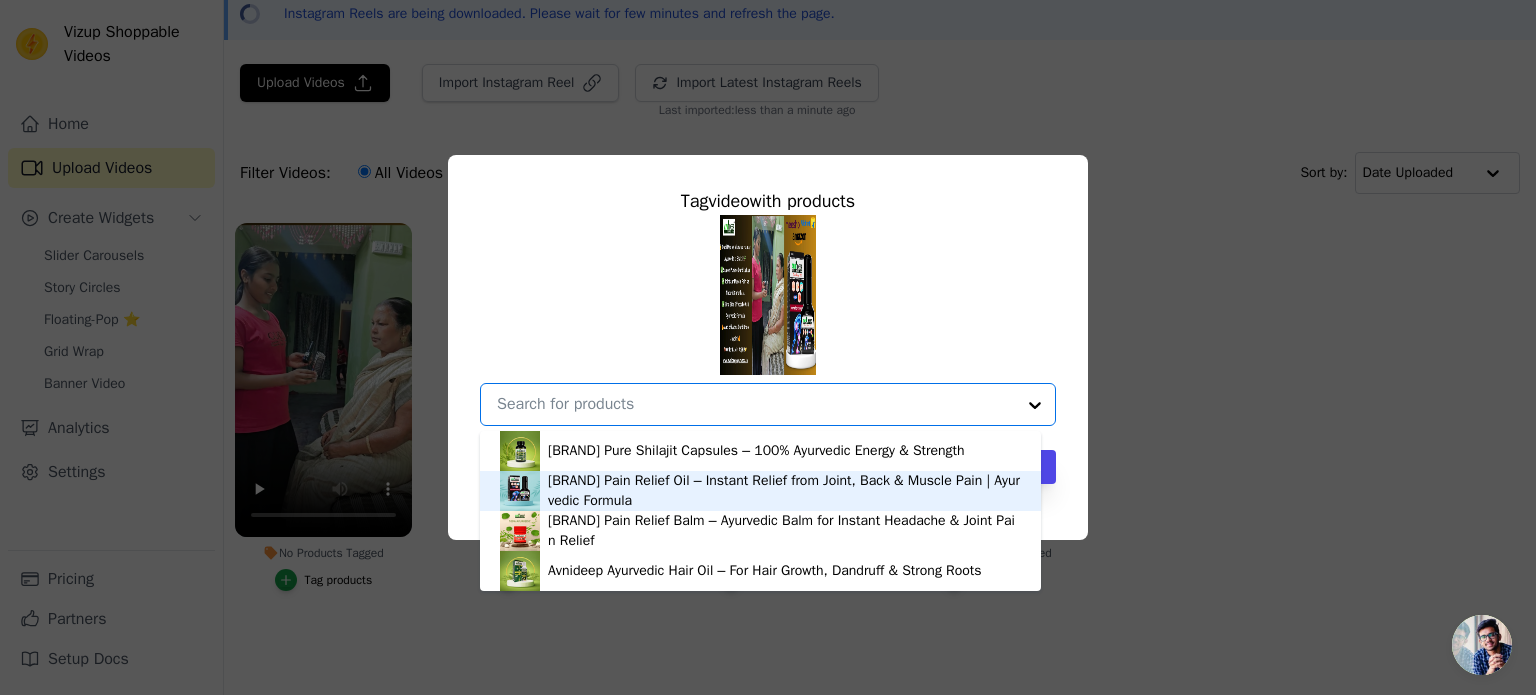 click on "[NAME] Pain Relief Oil – Instant Relief from Joint, Back & Muscle Pain | Ayurvedic Formula" at bounding box center (784, 491) 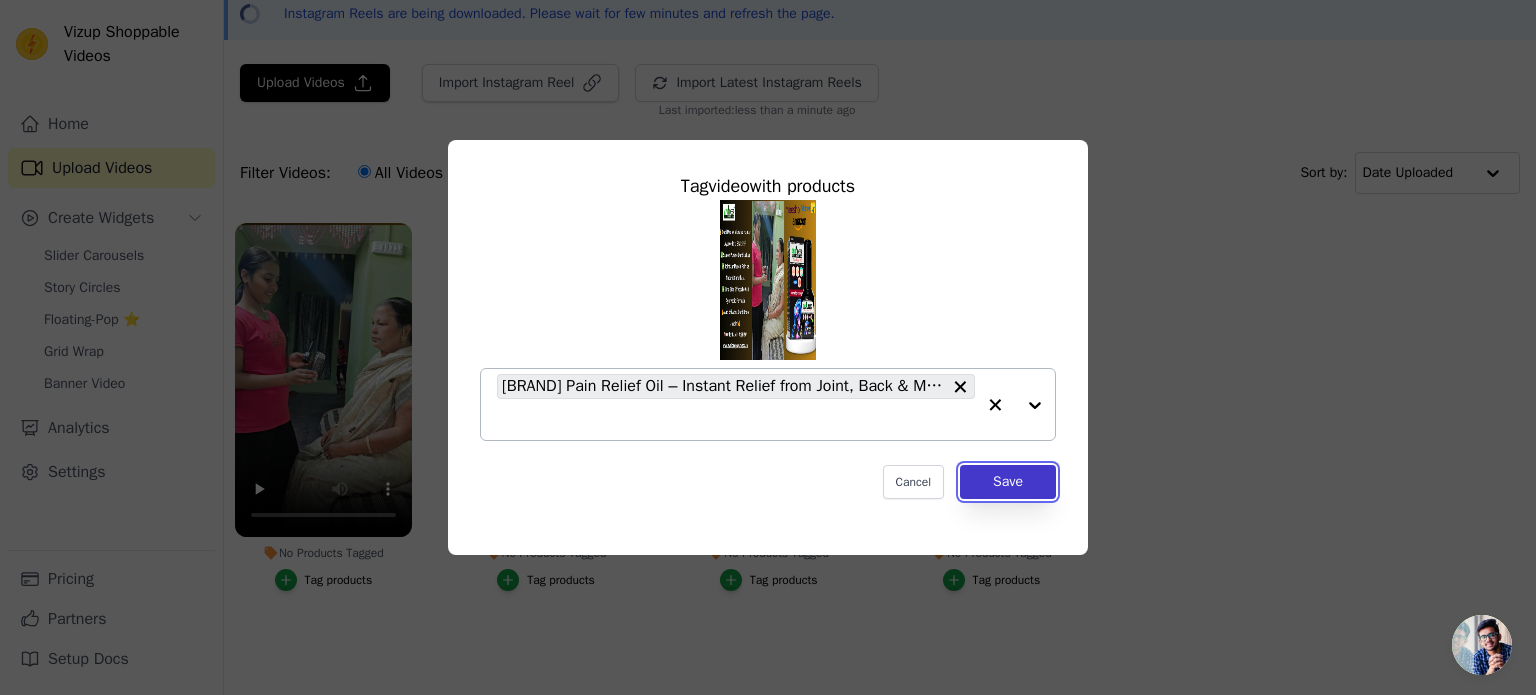 click on "Save" at bounding box center [1008, 482] 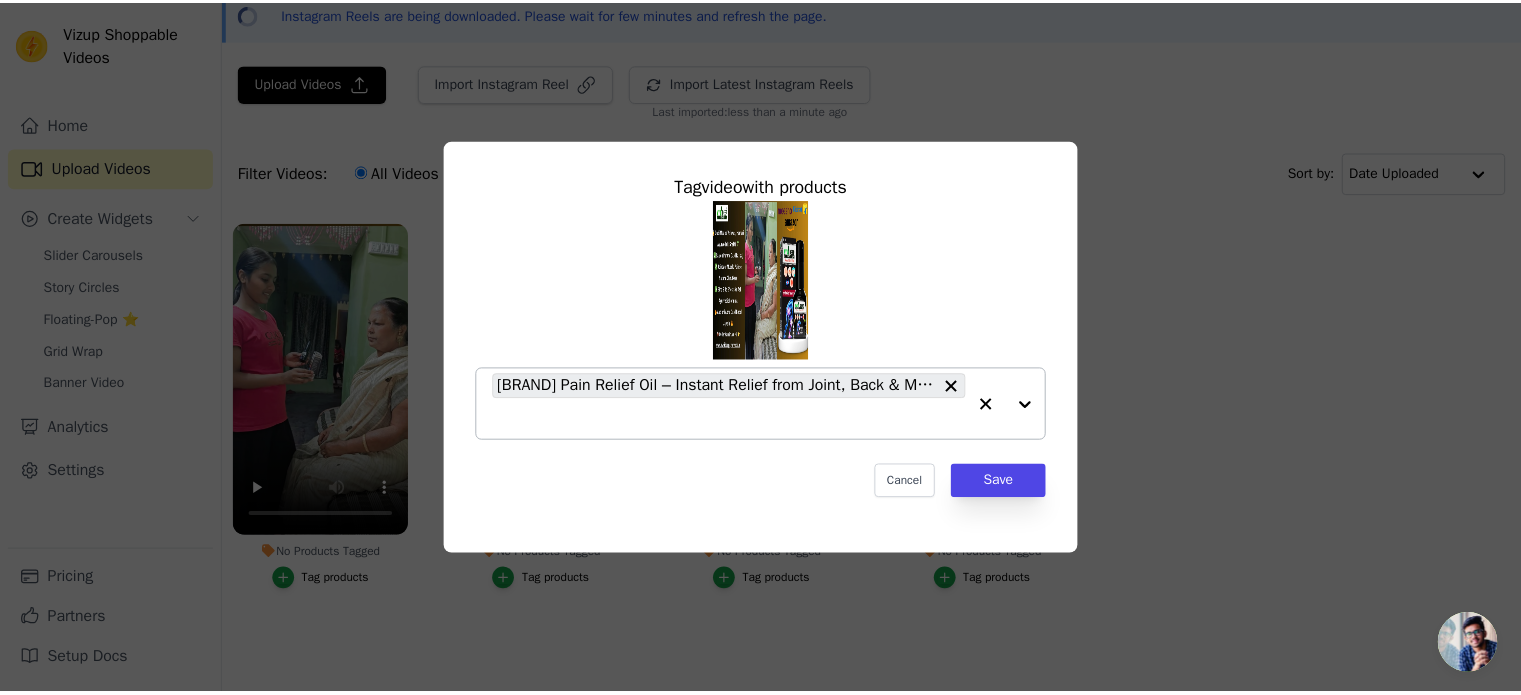 scroll, scrollTop: 92, scrollLeft: 0, axis: vertical 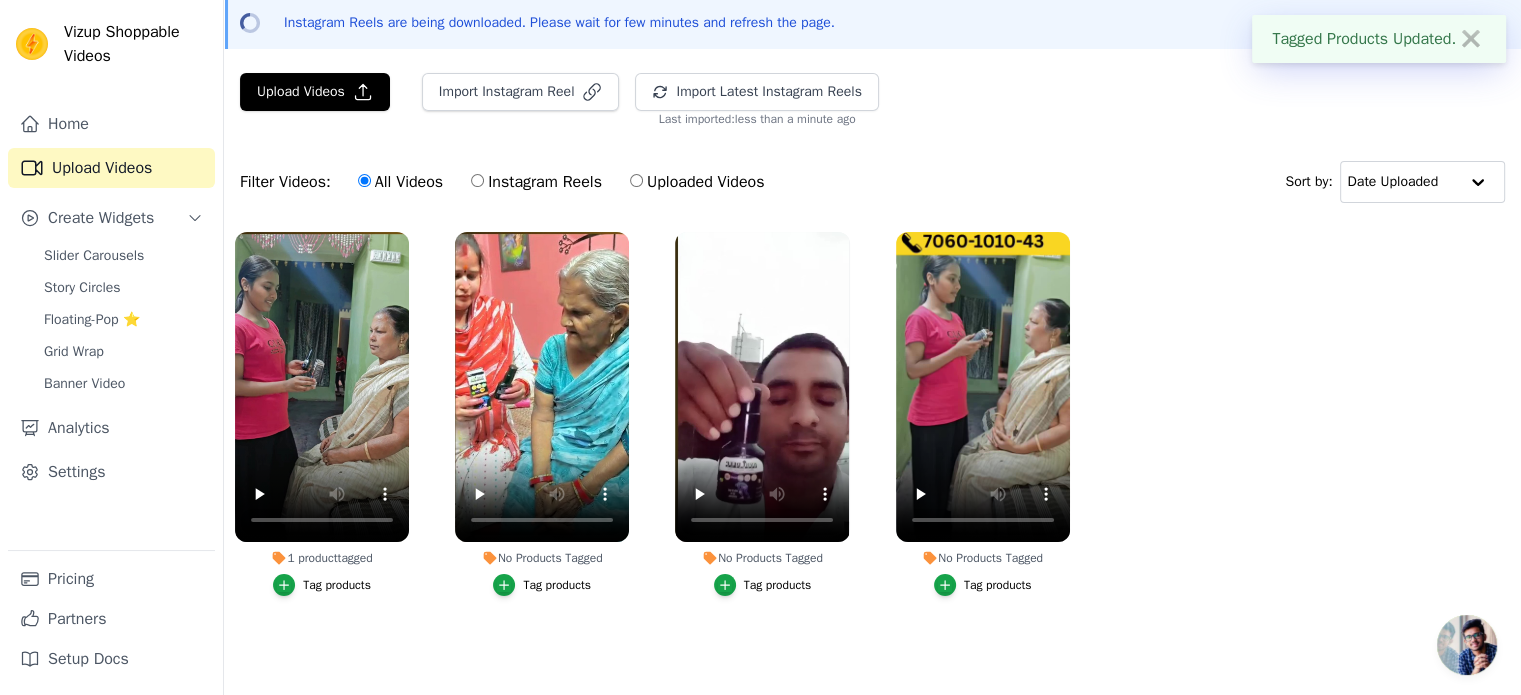 click on "Tag products" at bounding box center (557, 585) 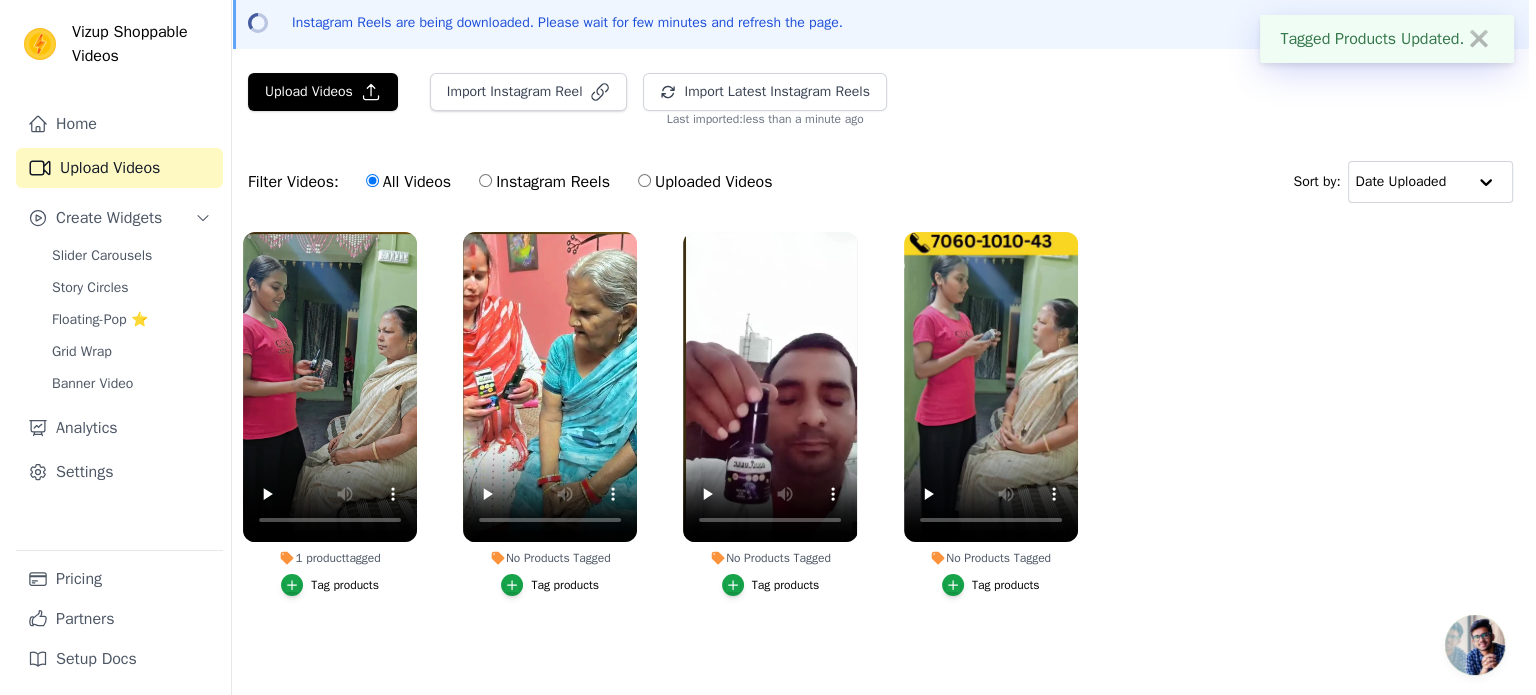scroll, scrollTop: 0, scrollLeft: 0, axis: both 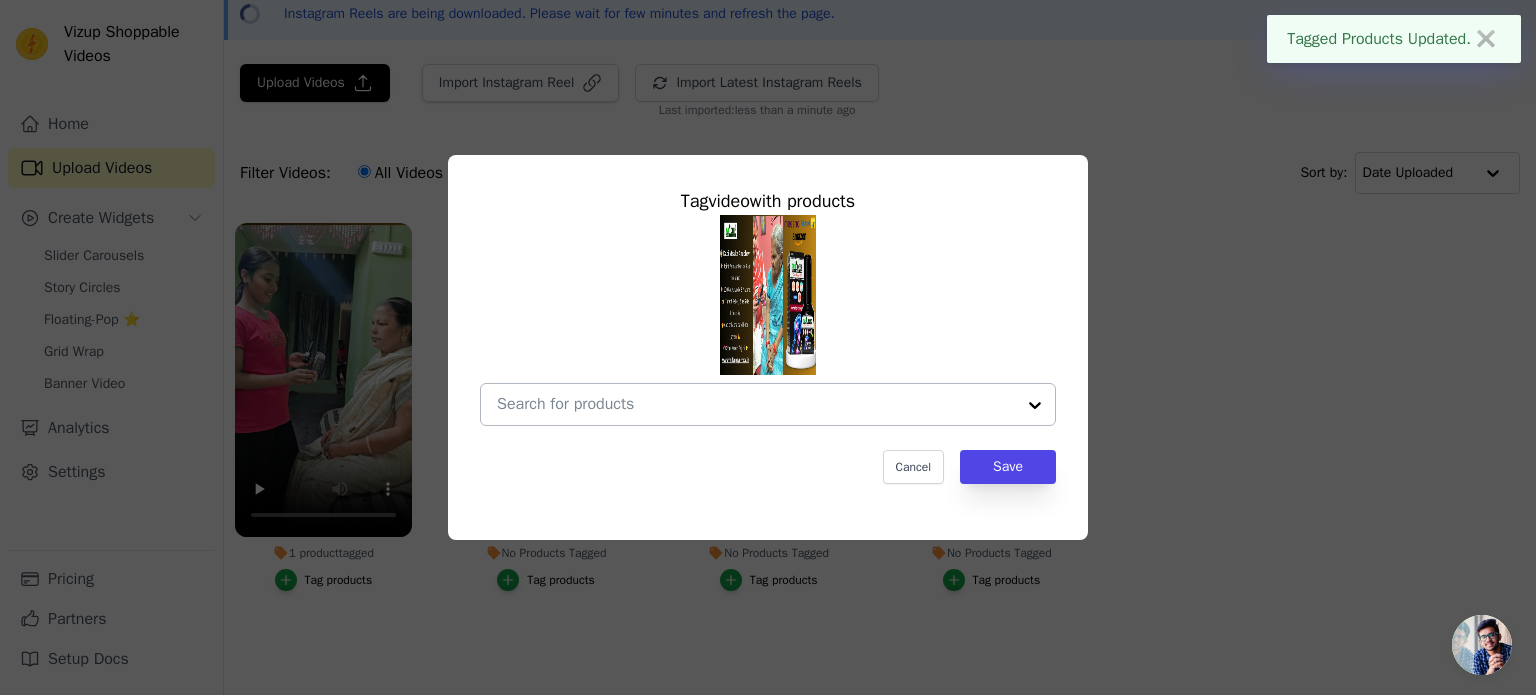 click on "No Products Tagged     Tag  video  with products                         Cancel   Save     Tag products" at bounding box center (756, 404) 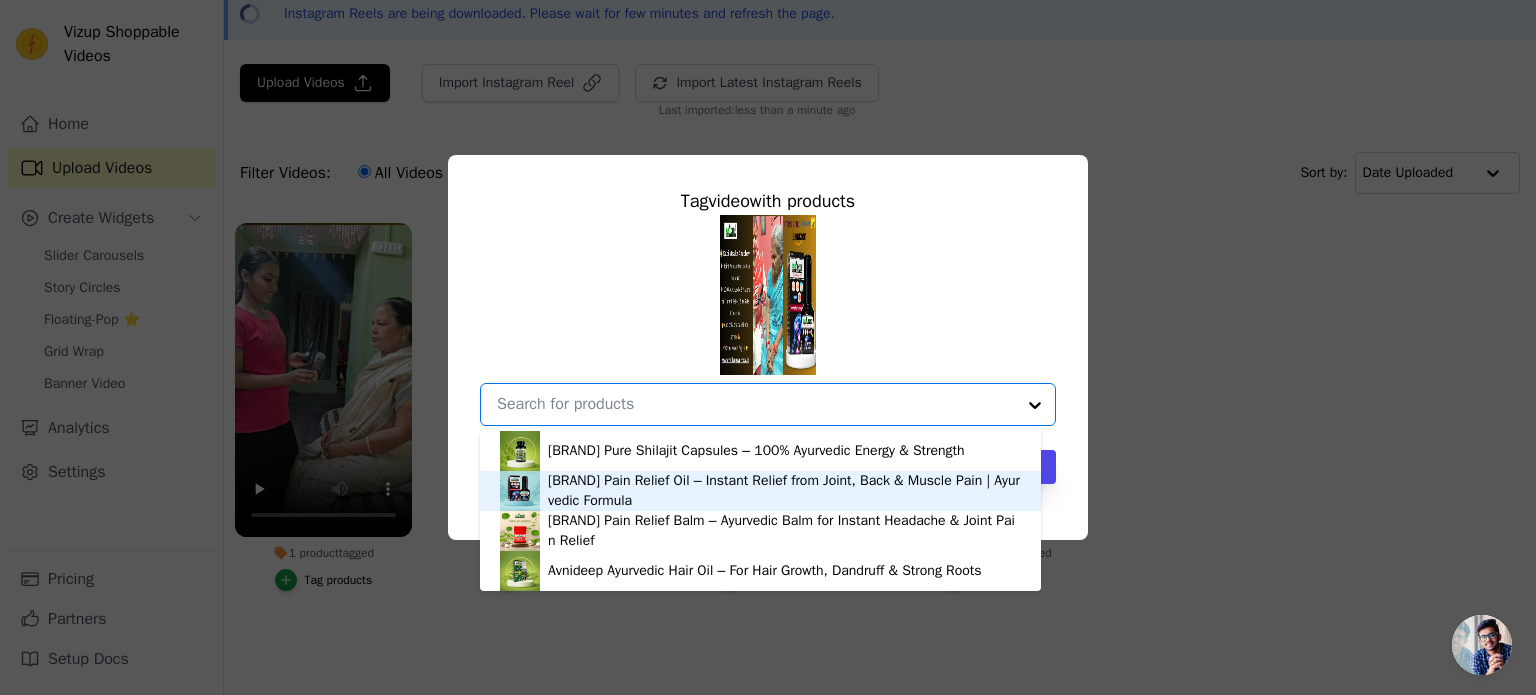 click on "[NAME] Pain Relief Oil – Instant Relief from Joint, Back & Muscle Pain | Ayurvedic Formula" at bounding box center (784, 491) 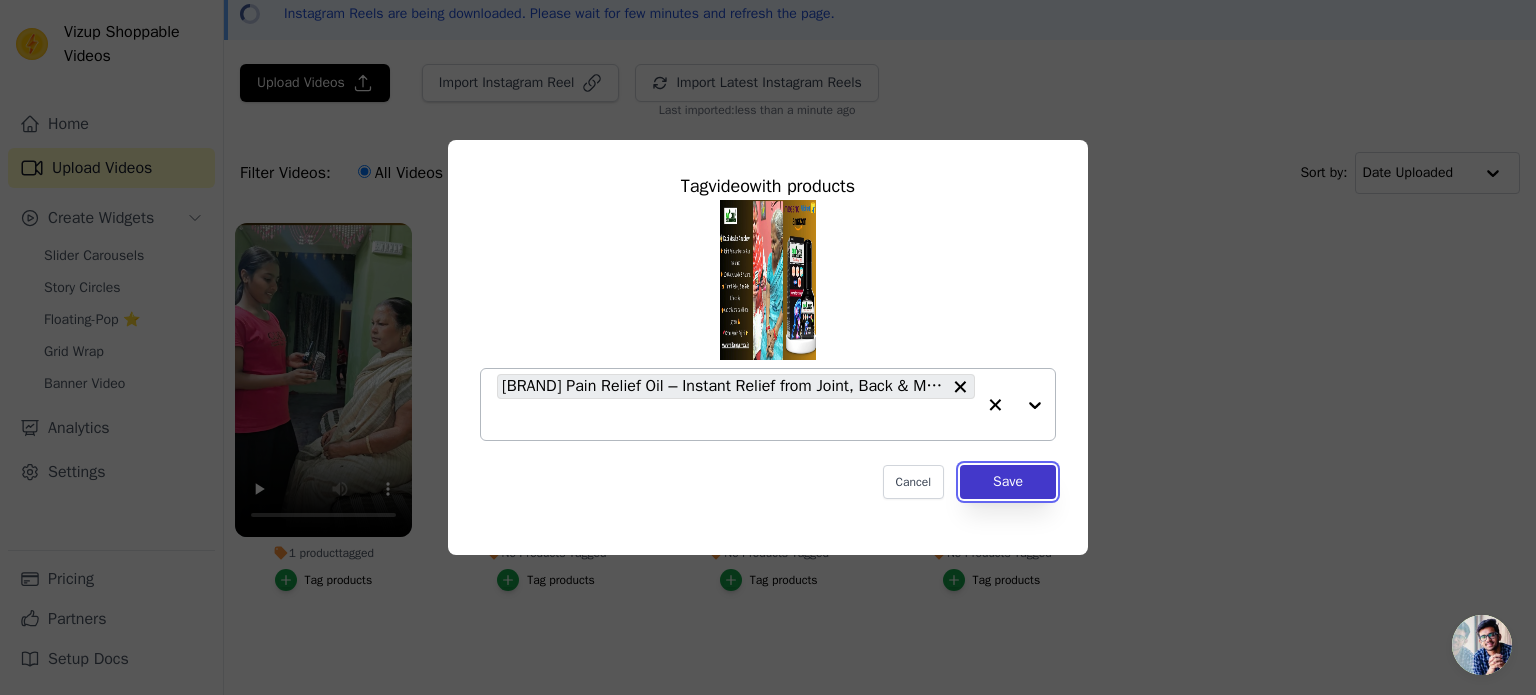click on "Save" at bounding box center (1008, 482) 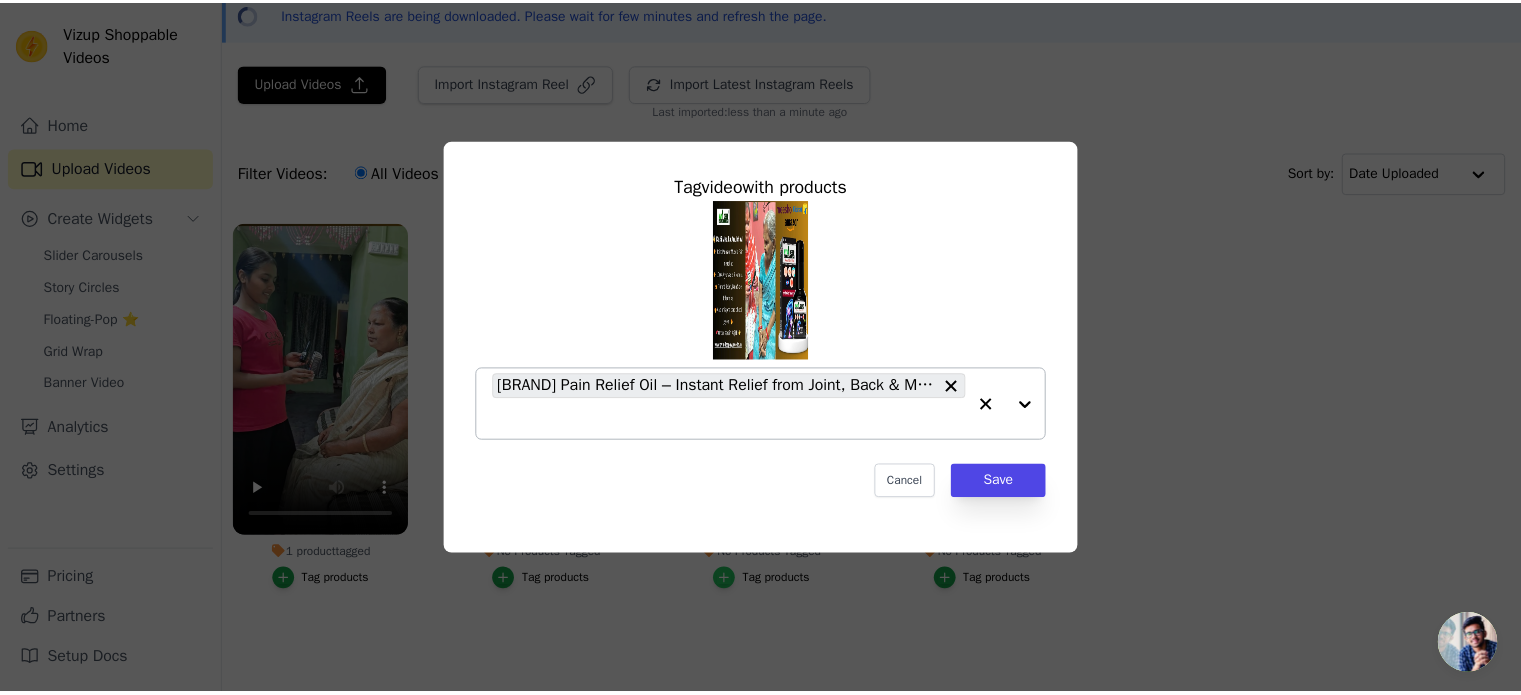 scroll, scrollTop: 92, scrollLeft: 0, axis: vertical 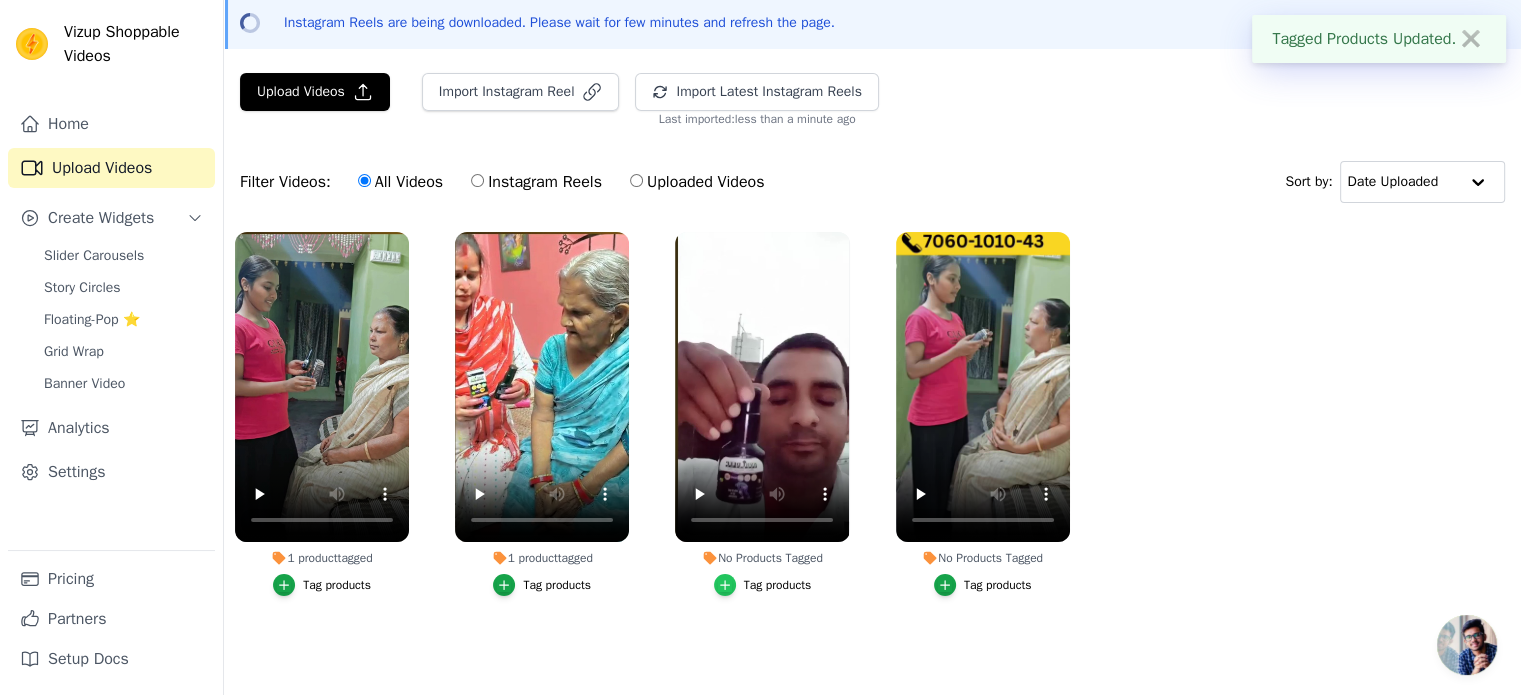 click 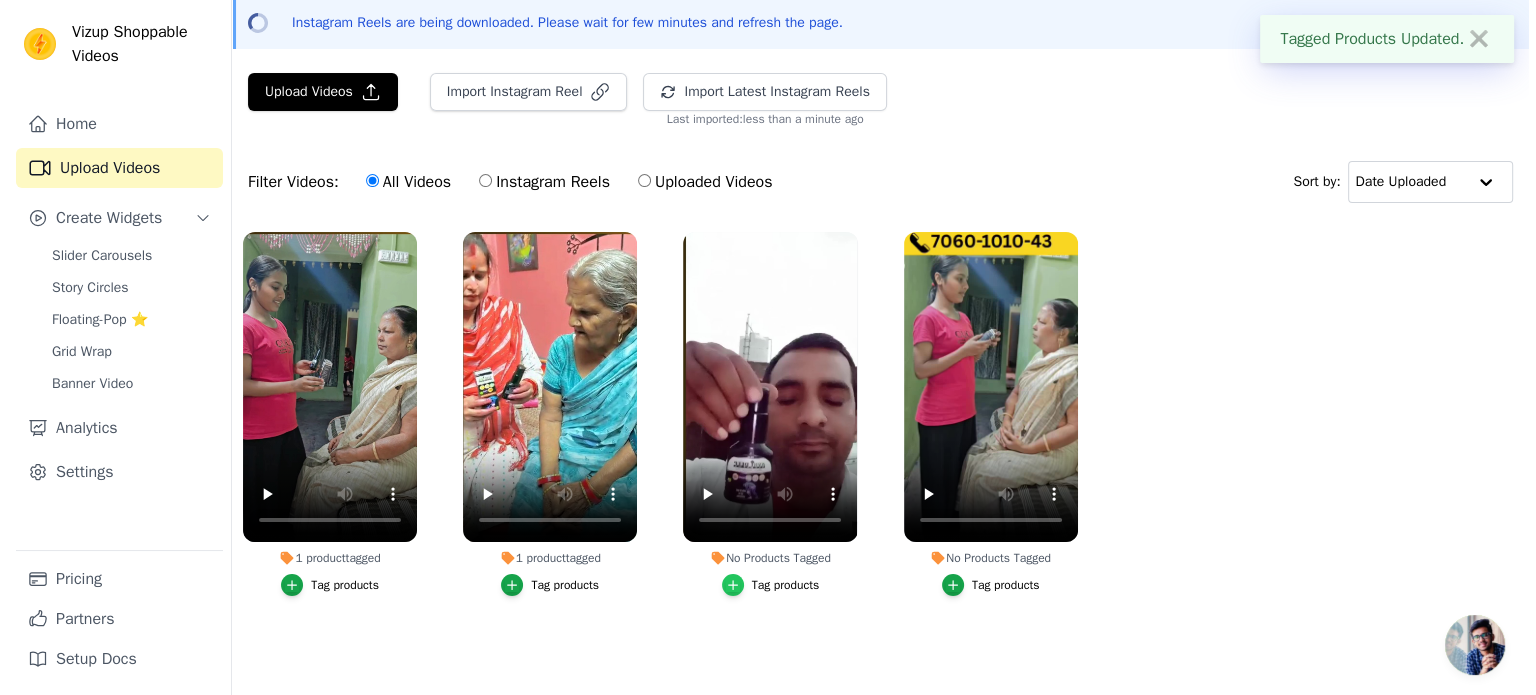 scroll, scrollTop: 0, scrollLeft: 0, axis: both 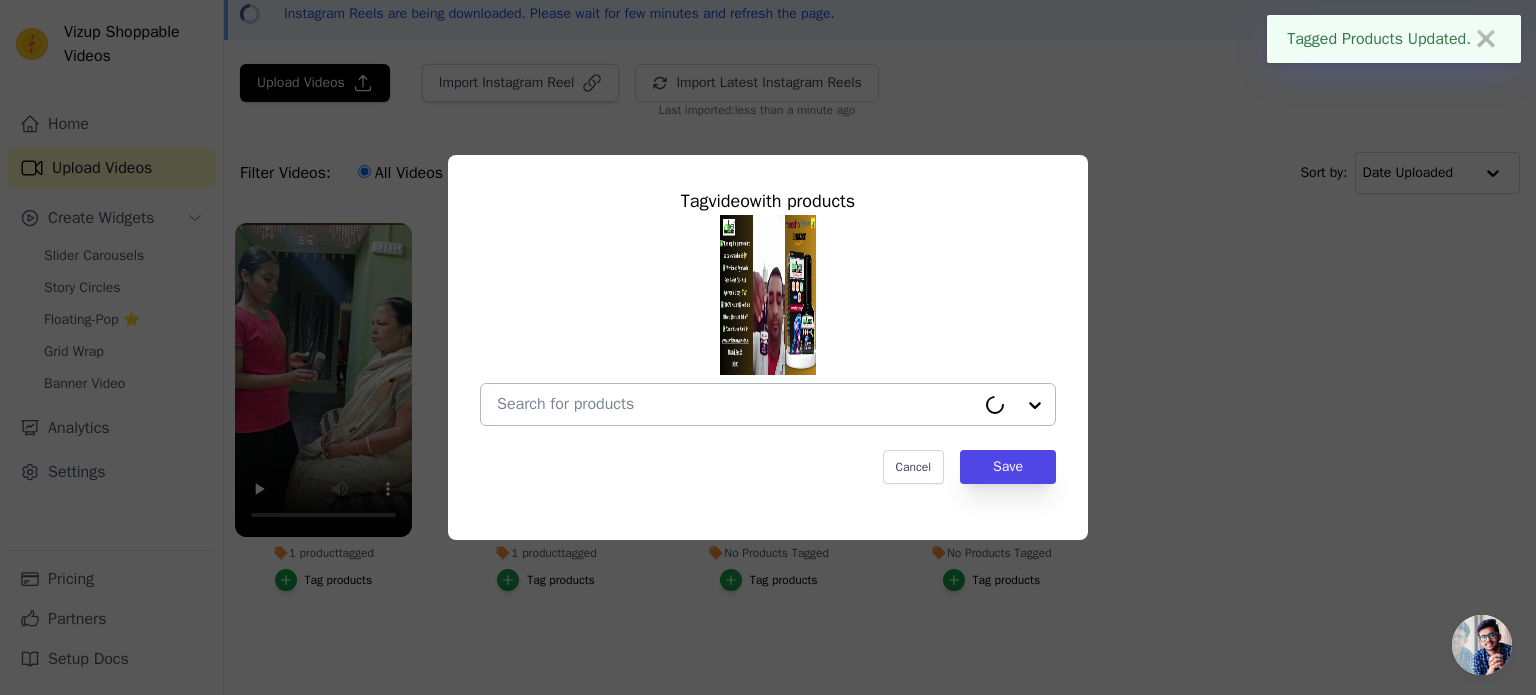 click on "No Products Tagged     Tag  video  with products                         Cancel   Save     Tag products" at bounding box center (736, 404) 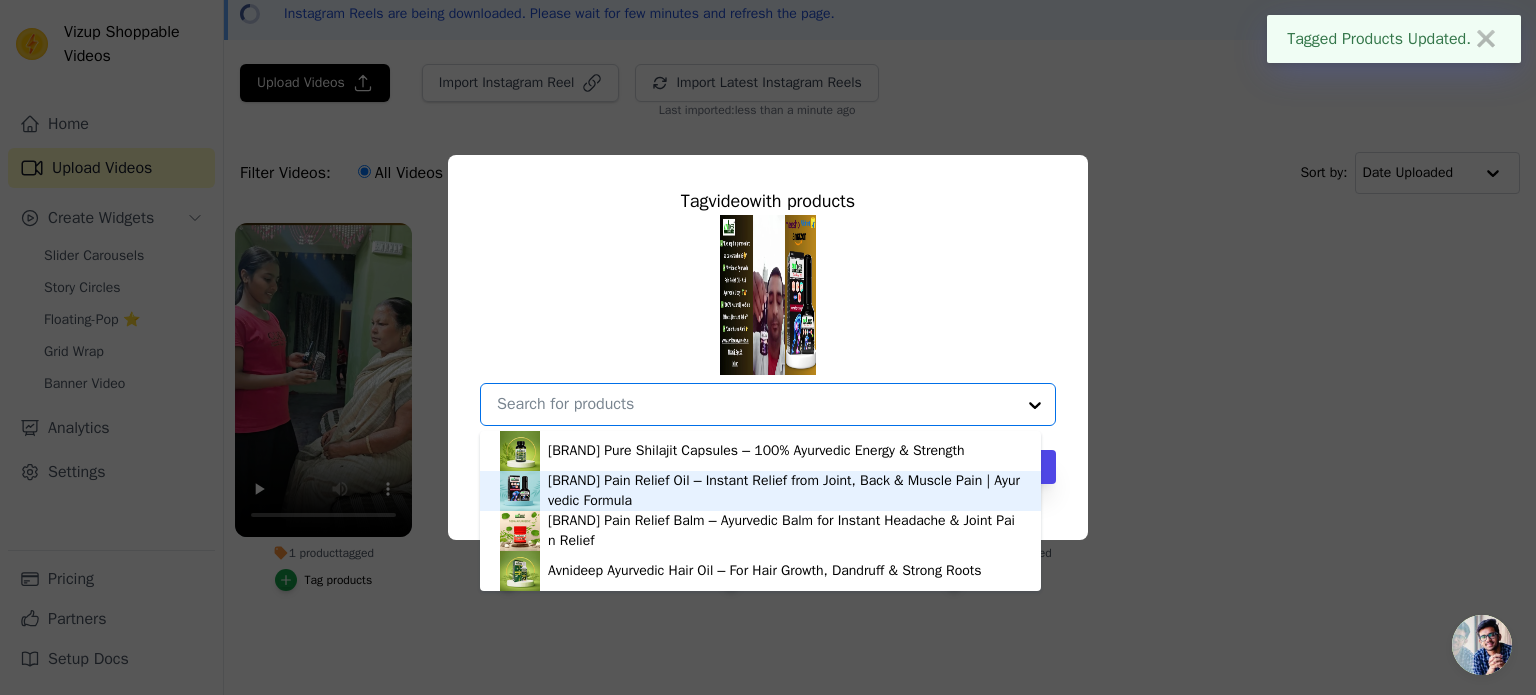 click on "[NAME] Pain Relief Oil – Instant Relief from Joint, Back & Muscle Pain | Ayurvedic Formula" at bounding box center [784, 491] 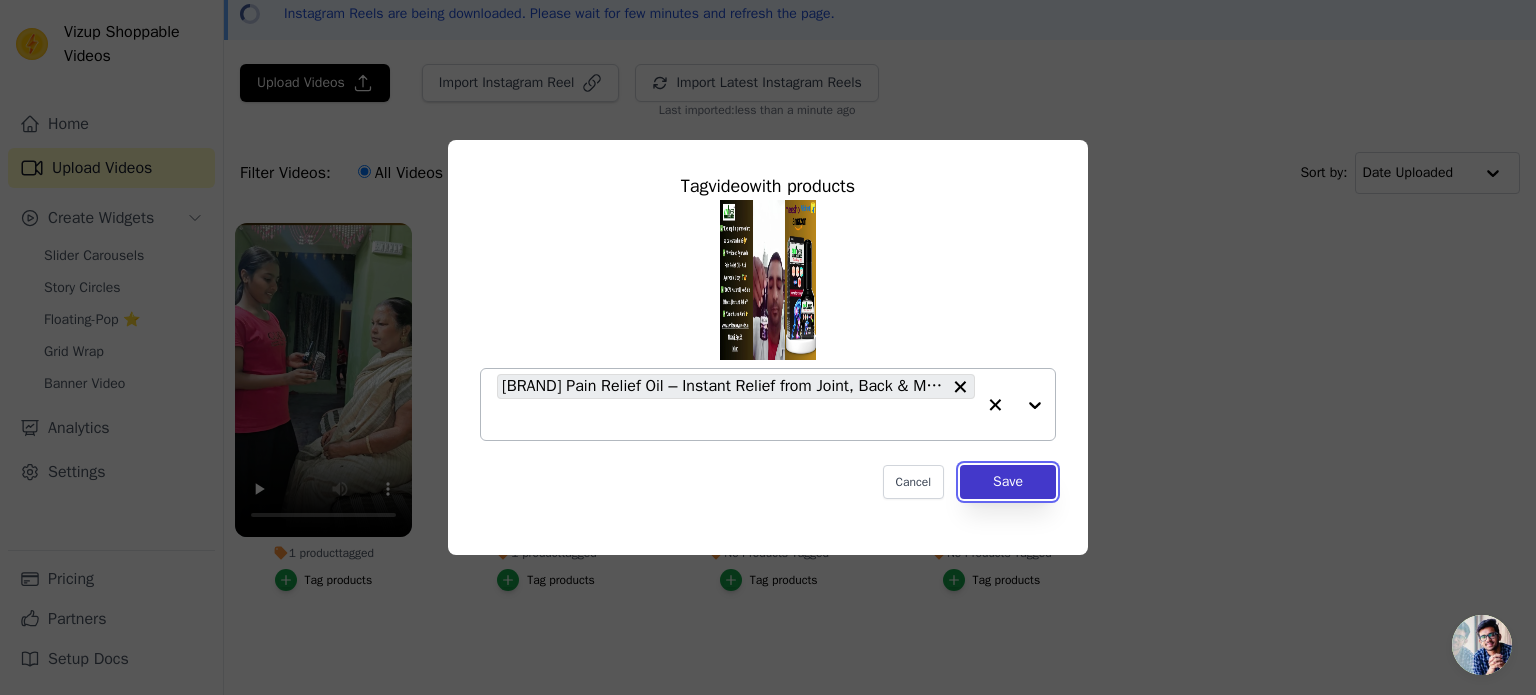 click on "Save" at bounding box center (1008, 482) 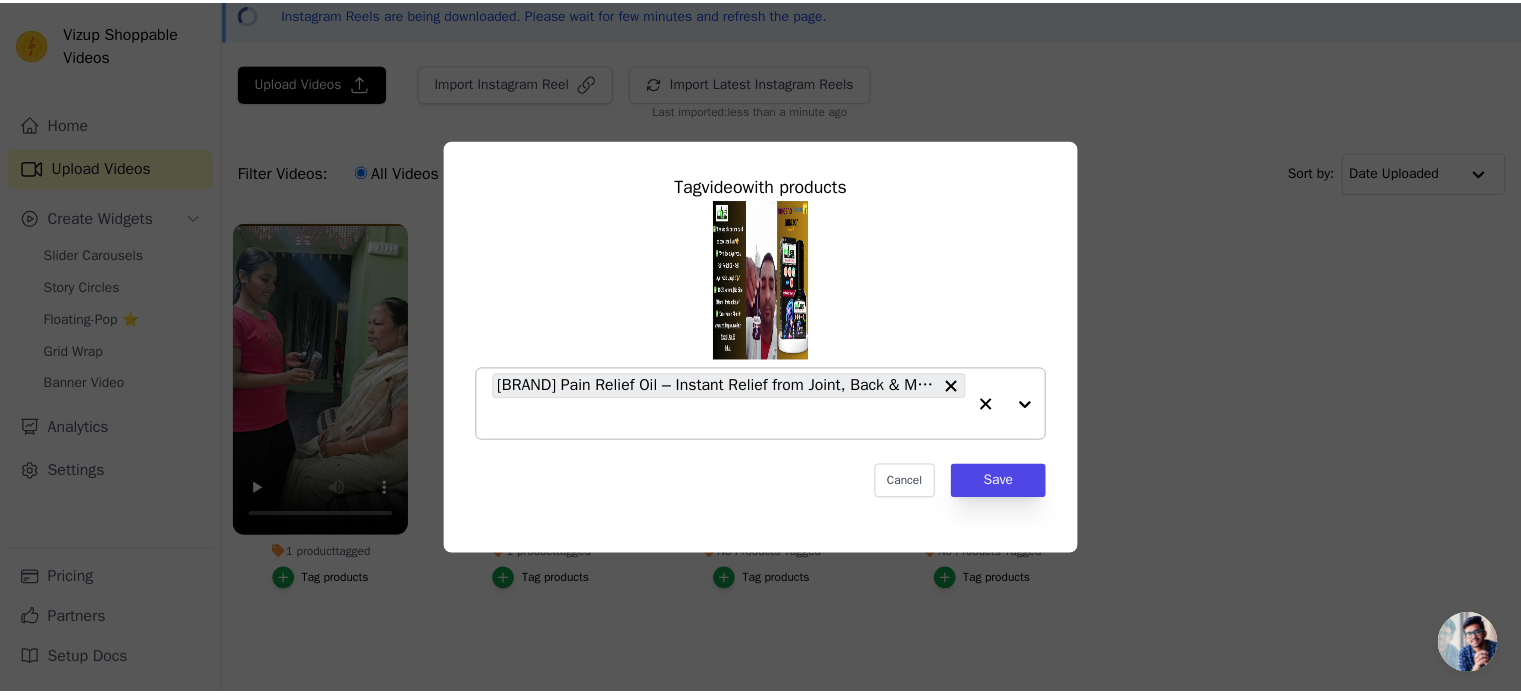 scroll, scrollTop: 92, scrollLeft: 0, axis: vertical 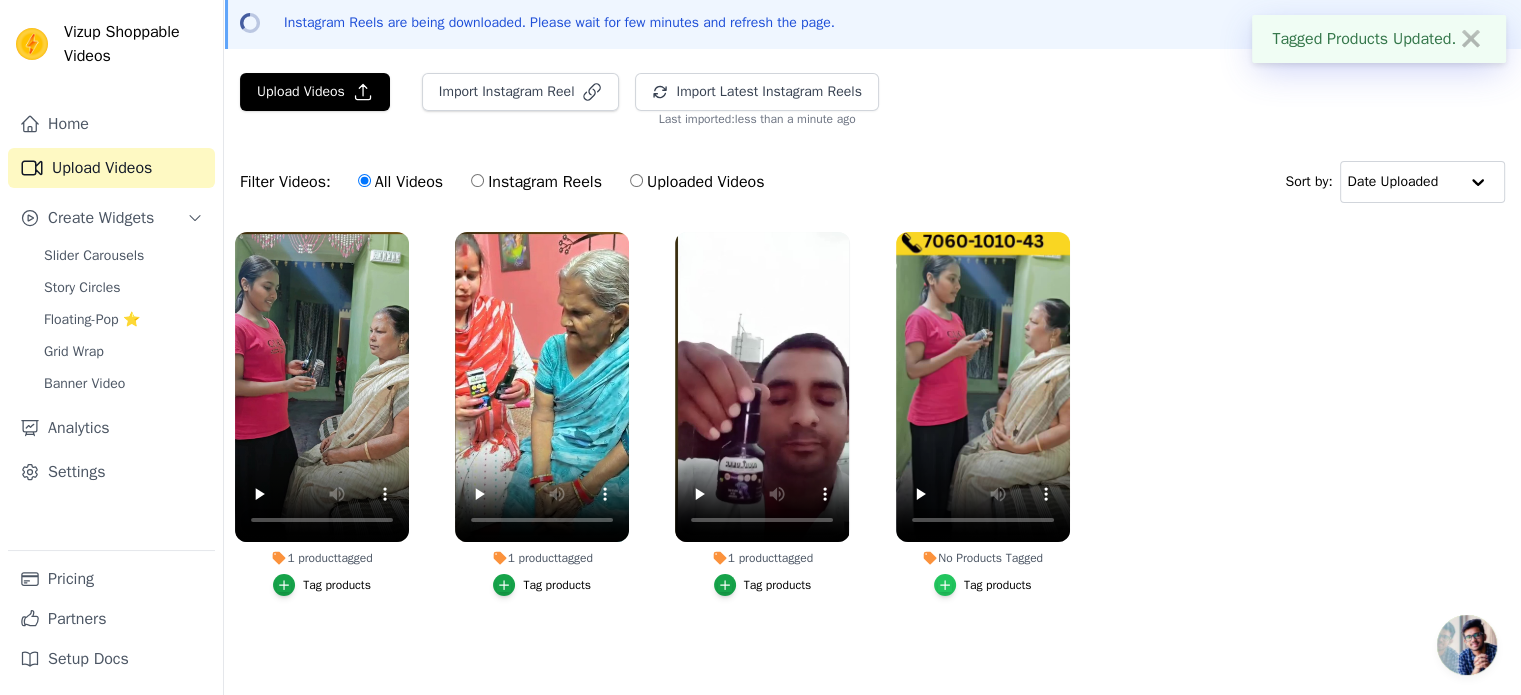 click at bounding box center [945, 585] 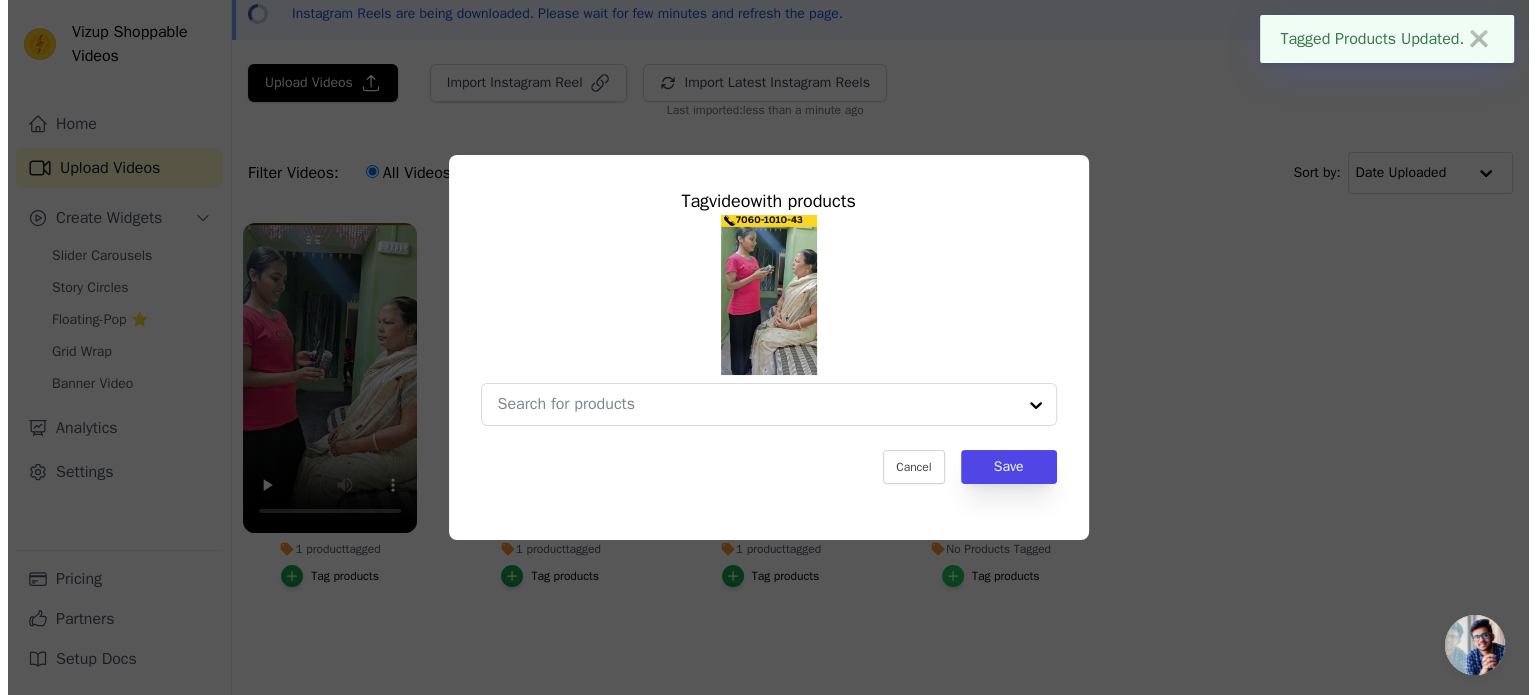 scroll, scrollTop: 0, scrollLeft: 0, axis: both 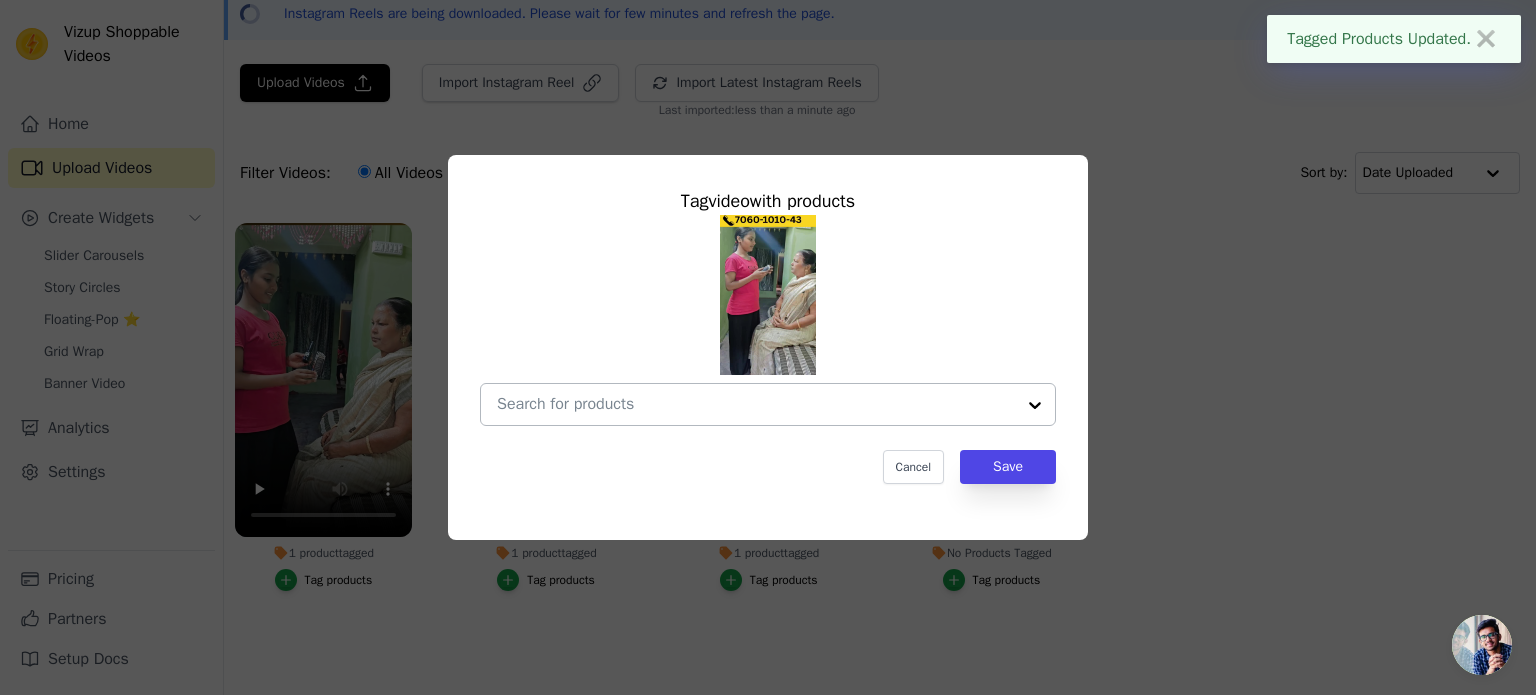 click on "No Products Tagged     Tag  video  with products                         Cancel   Save     Tag products" at bounding box center [756, 404] 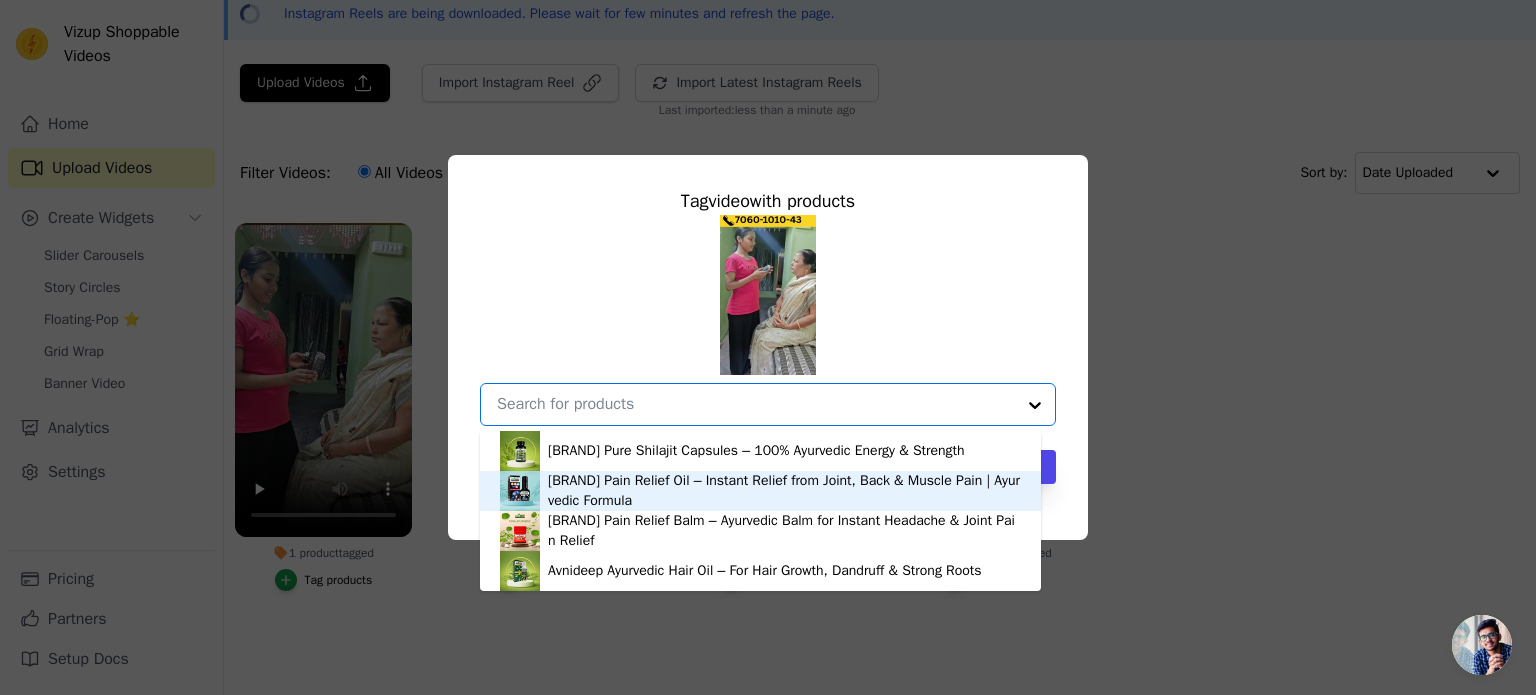 click on "[NAME] Pain Relief Oil – Instant Relief from Joint, Back & Muscle Pain | Ayurvedic Formula" at bounding box center [784, 491] 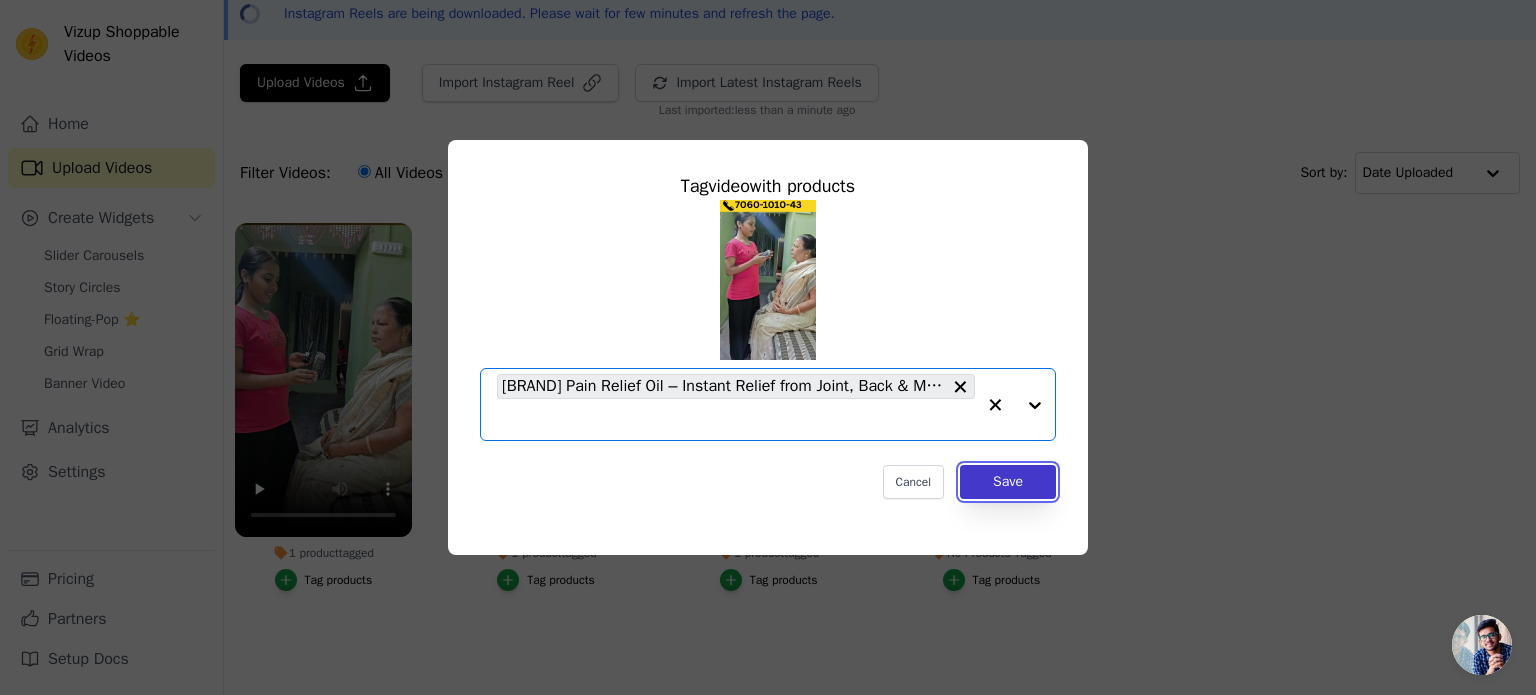 click on "Save" at bounding box center (1008, 482) 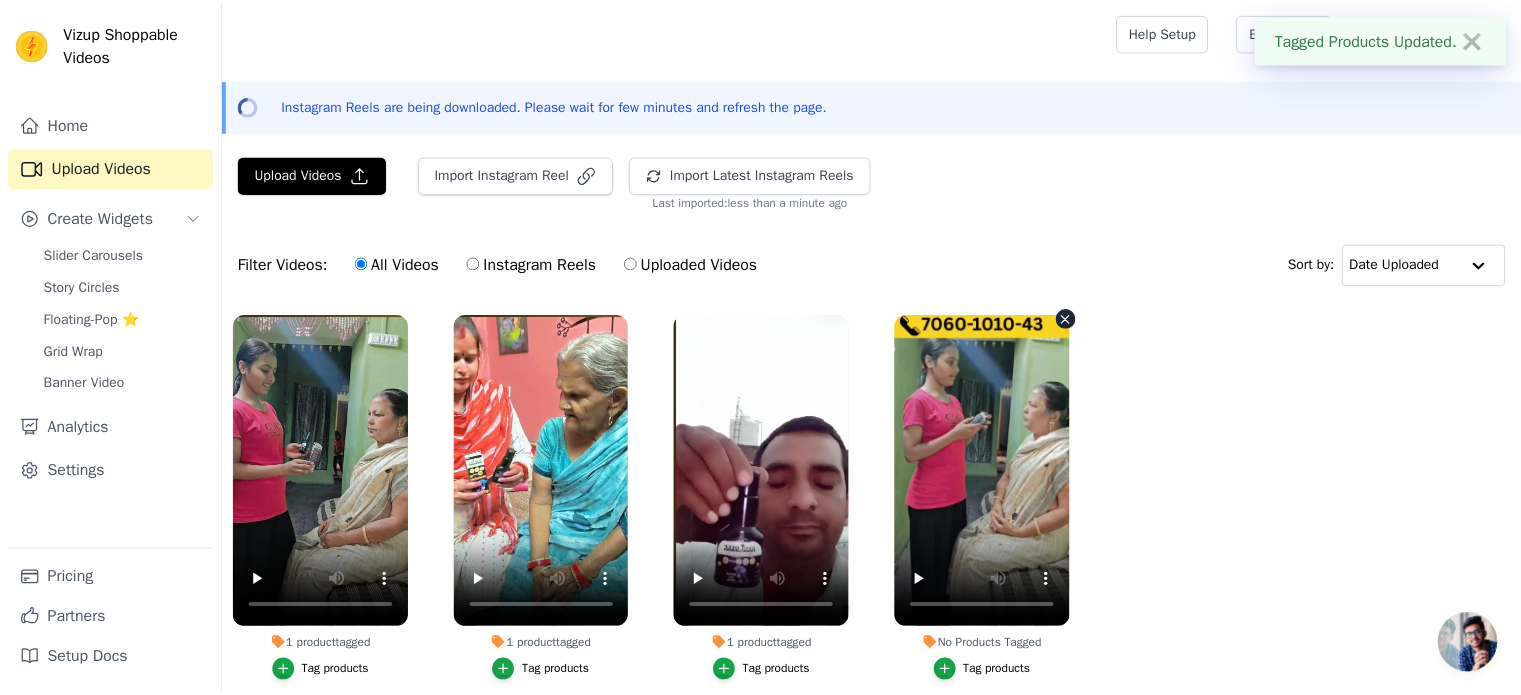 scroll, scrollTop: 92, scrollLeft: 0, axis: vertical 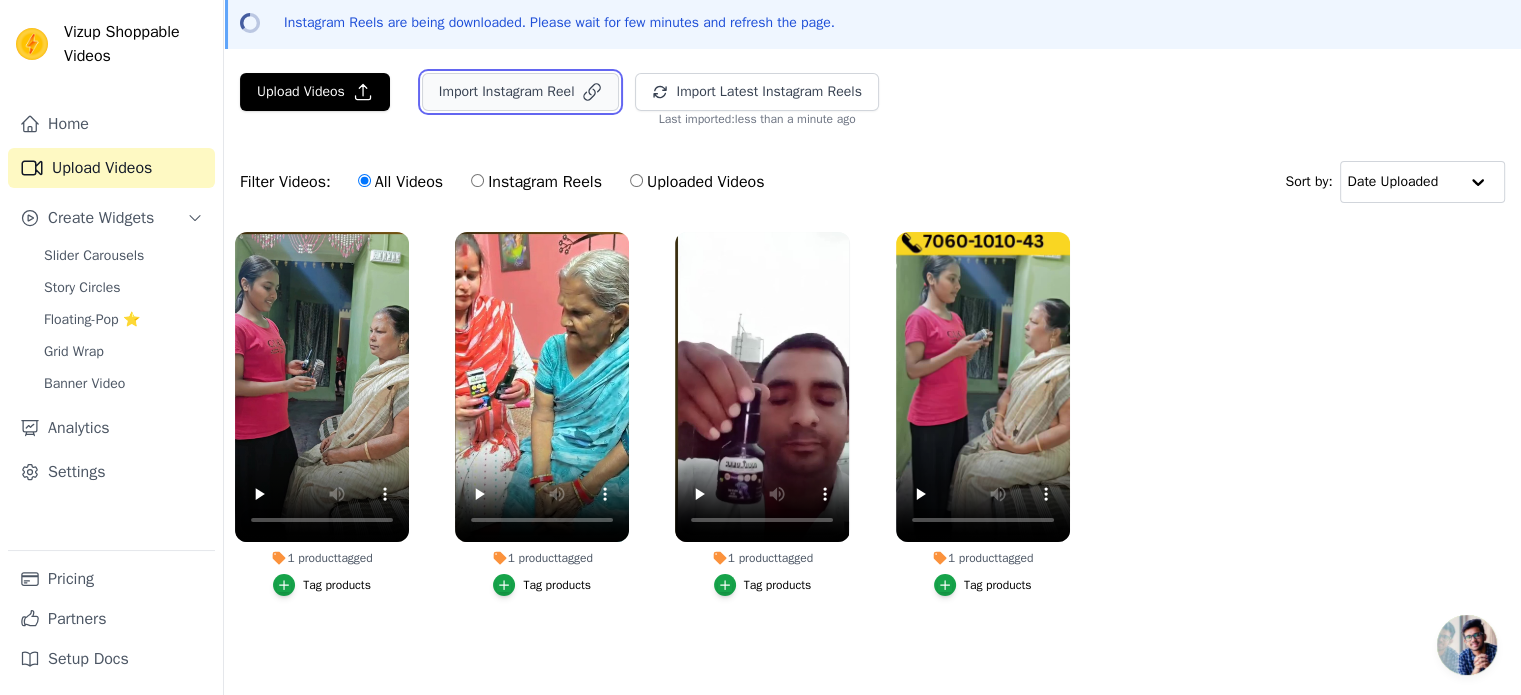click on "Import Instagram Reel" at bounding box center [521, 92] 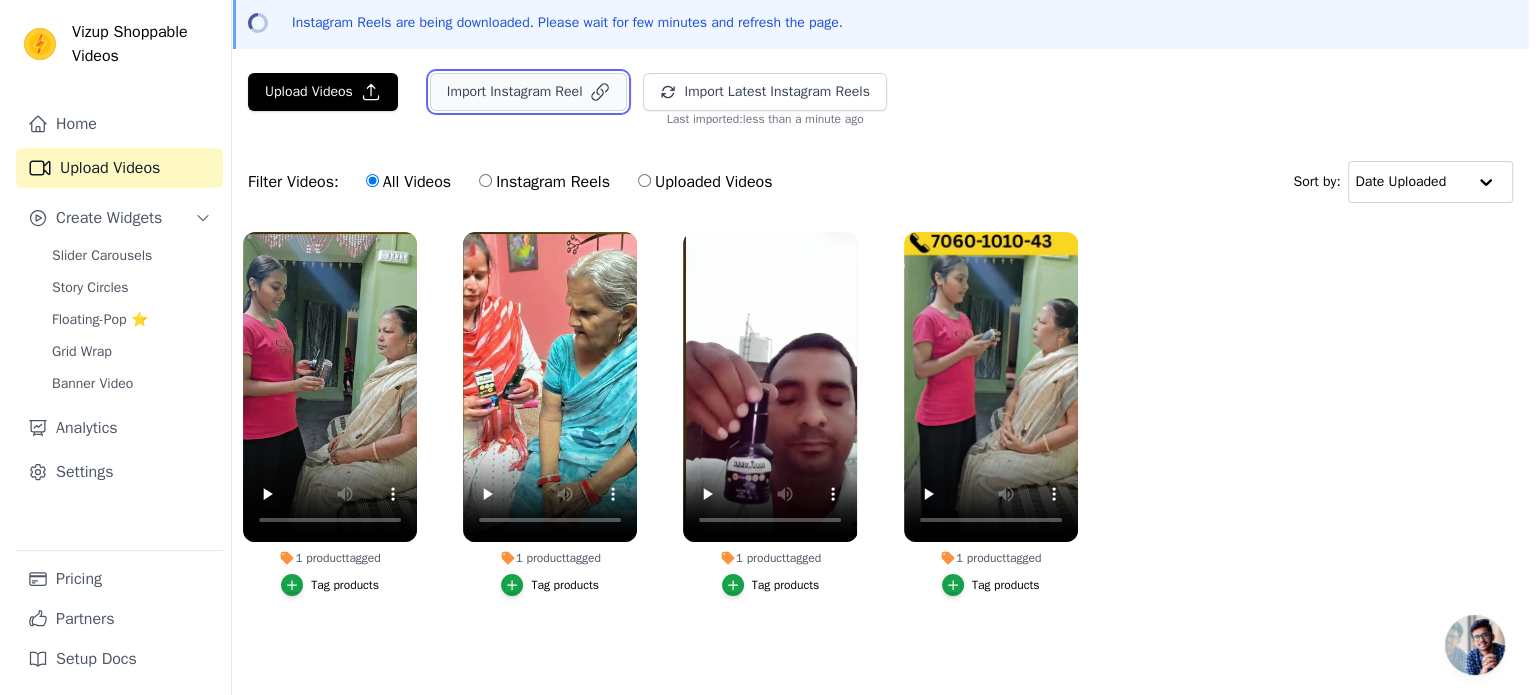 scroll, scrollTop: 0, scrollLeft: 0, axis: both 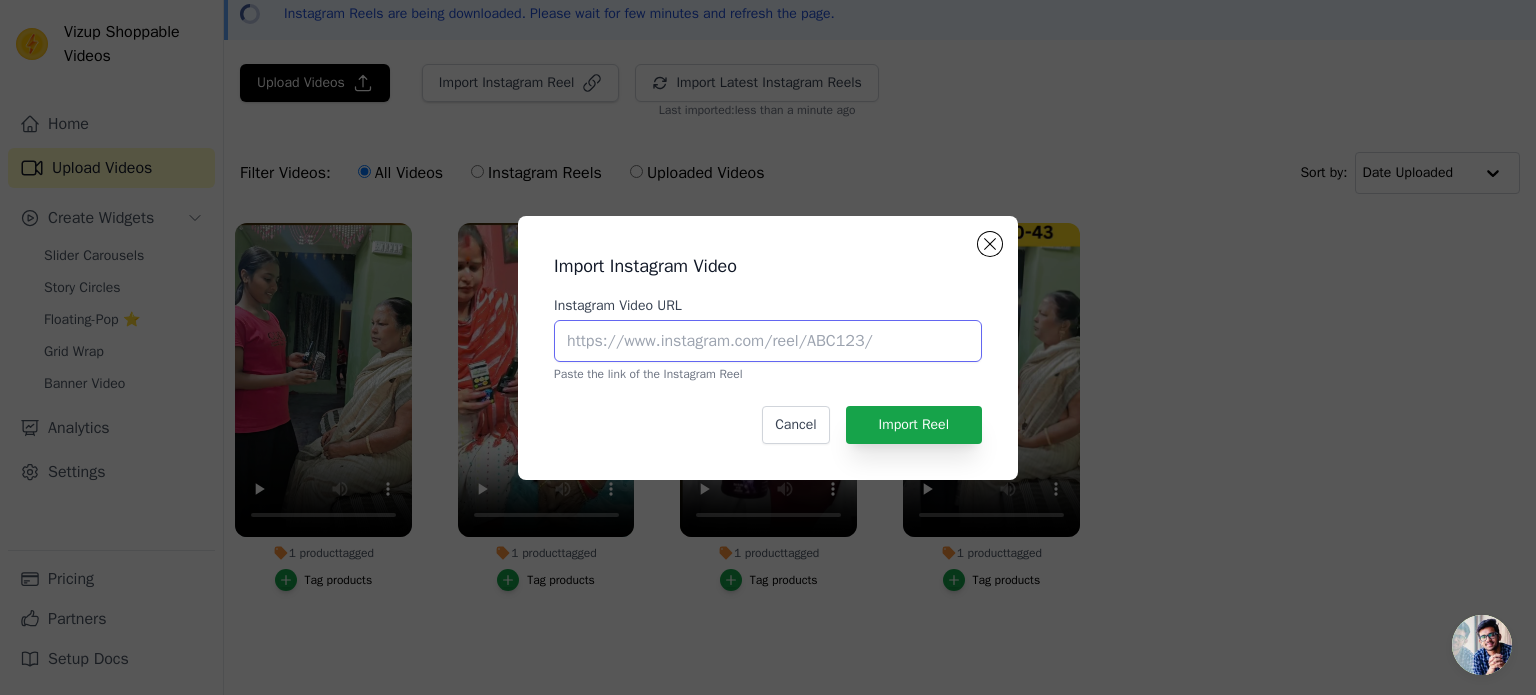 click on "Instagram Video URL" at bounding box center [768, 341] 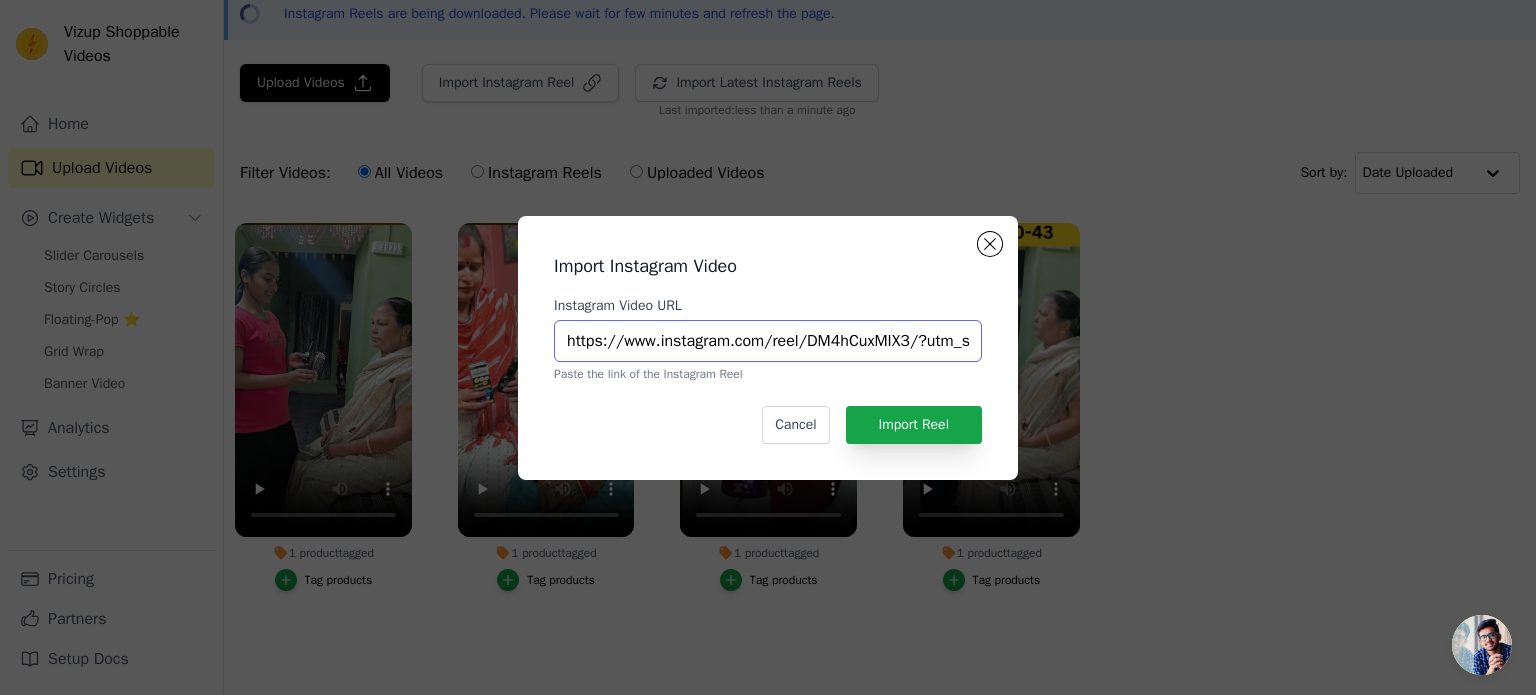 scroll, scrollTop: 0, scrollLeft: 422, axis: horizontal 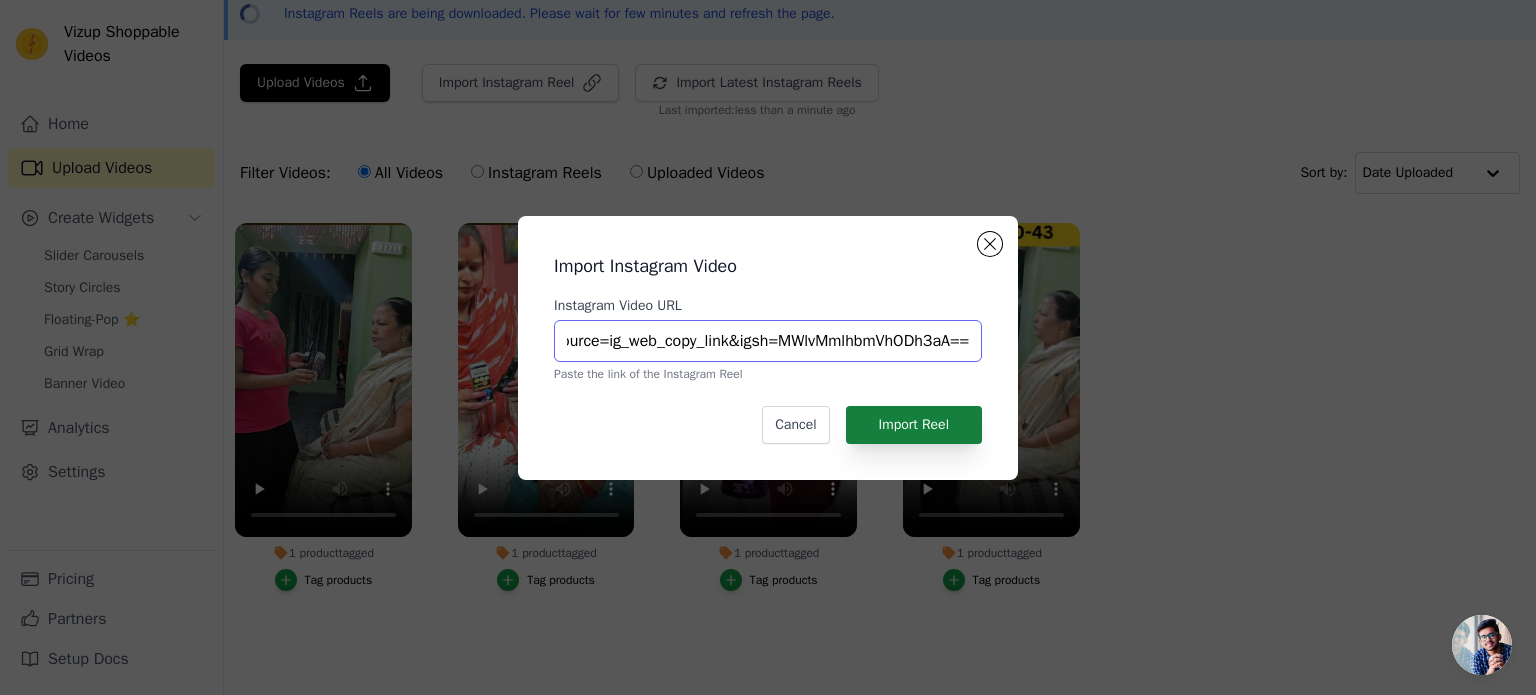 type on "https://www.instagram.com/reel/DM4hCuxMIX3/?utm_source=ig_web_copy_link&igsh=MWlvMmlhbmVhODh3aA==" 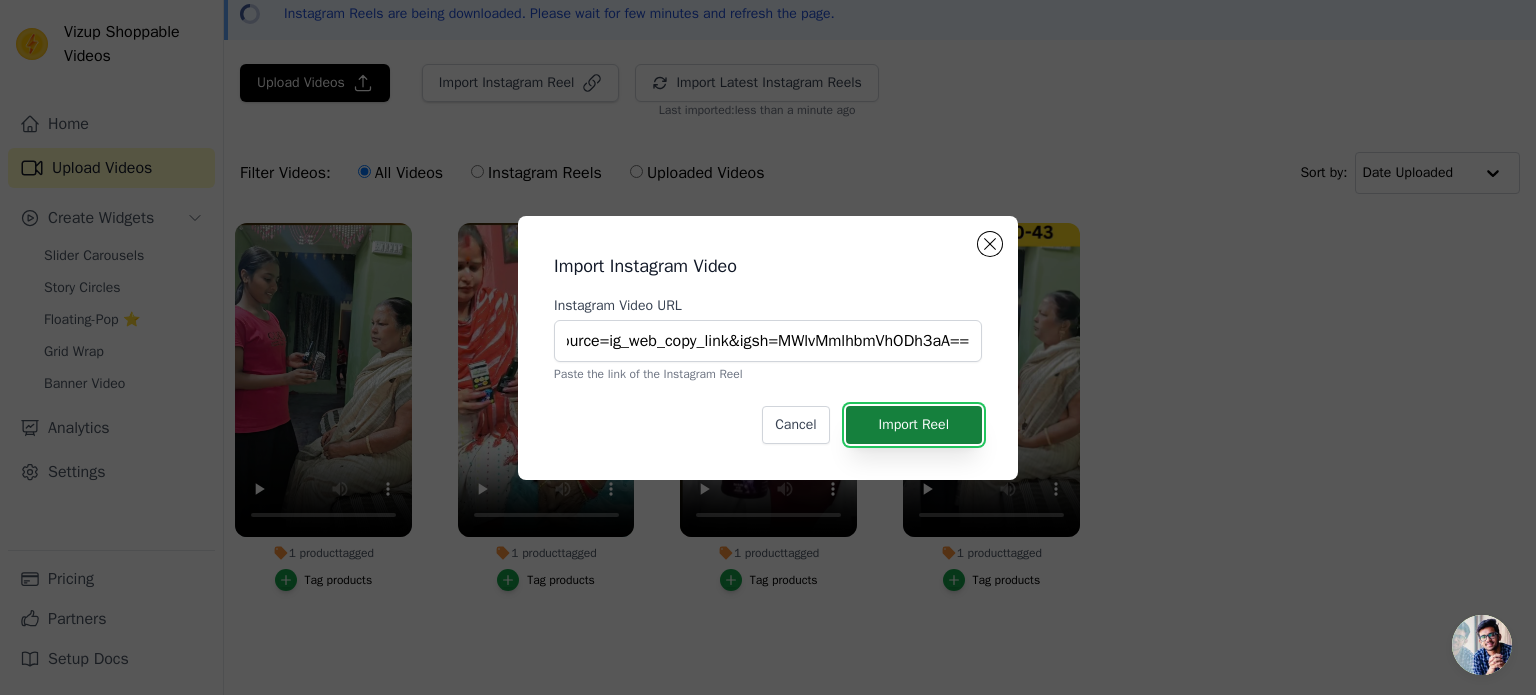 click on "Import Reel" at bounding box center [914, 425] 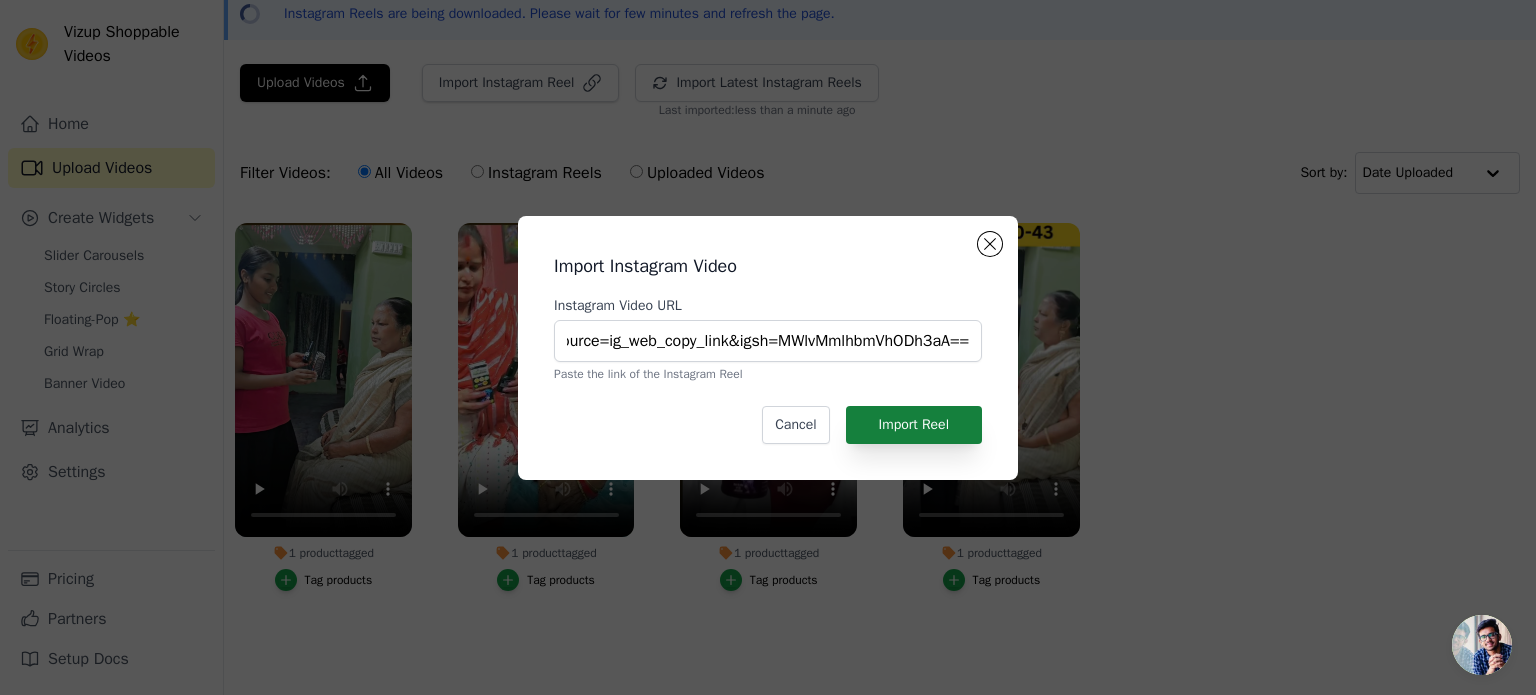 scroll, scrollTop: 0, scrollLeft: 0, axis: both 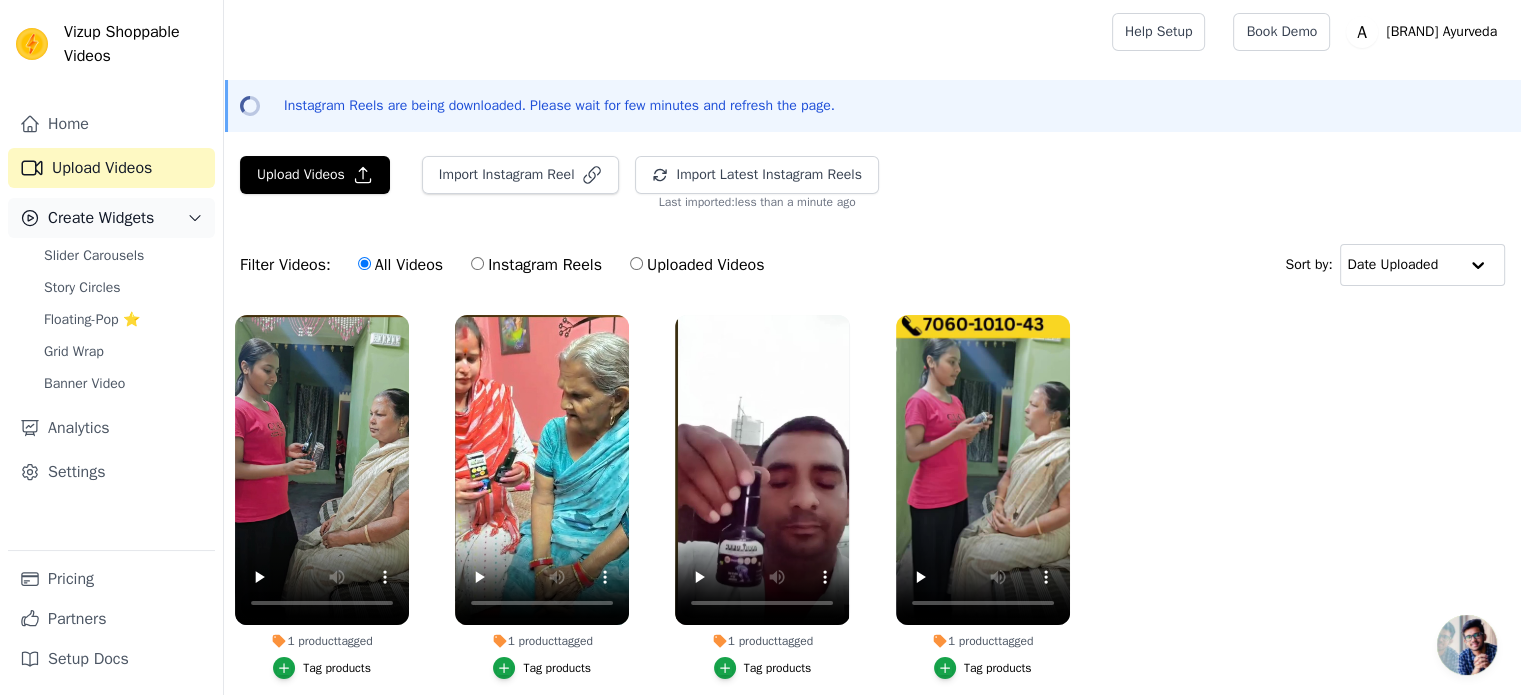 click 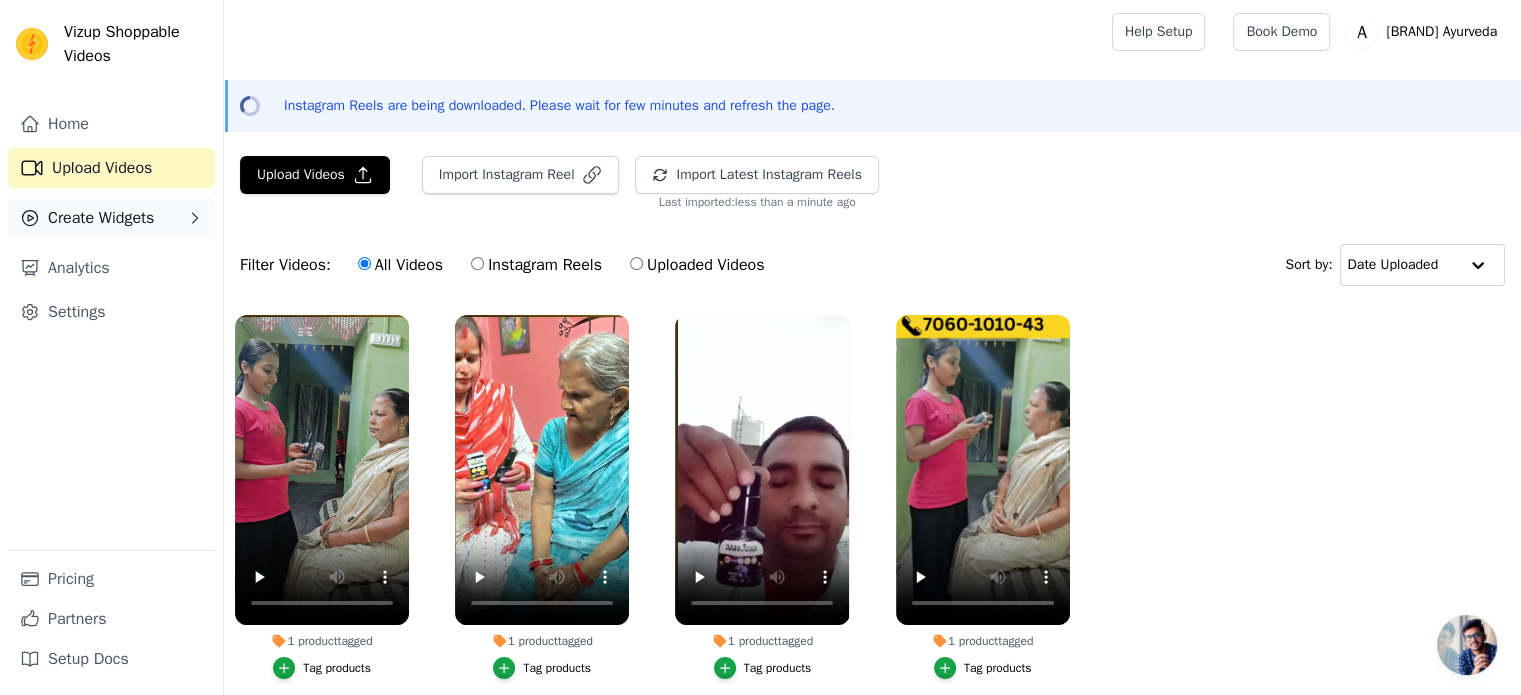 click 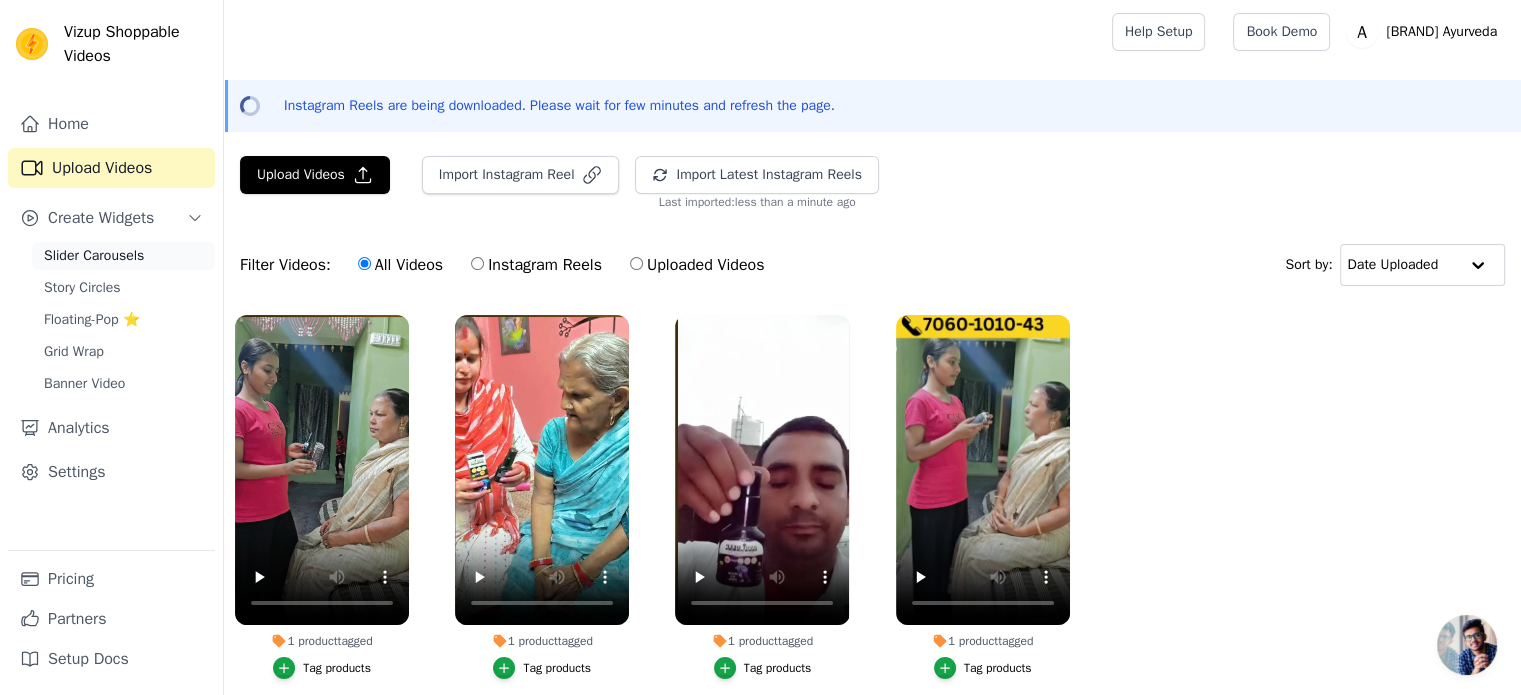 scroll, scrollTop: 92, scrollLeft: 0, axis: vertical 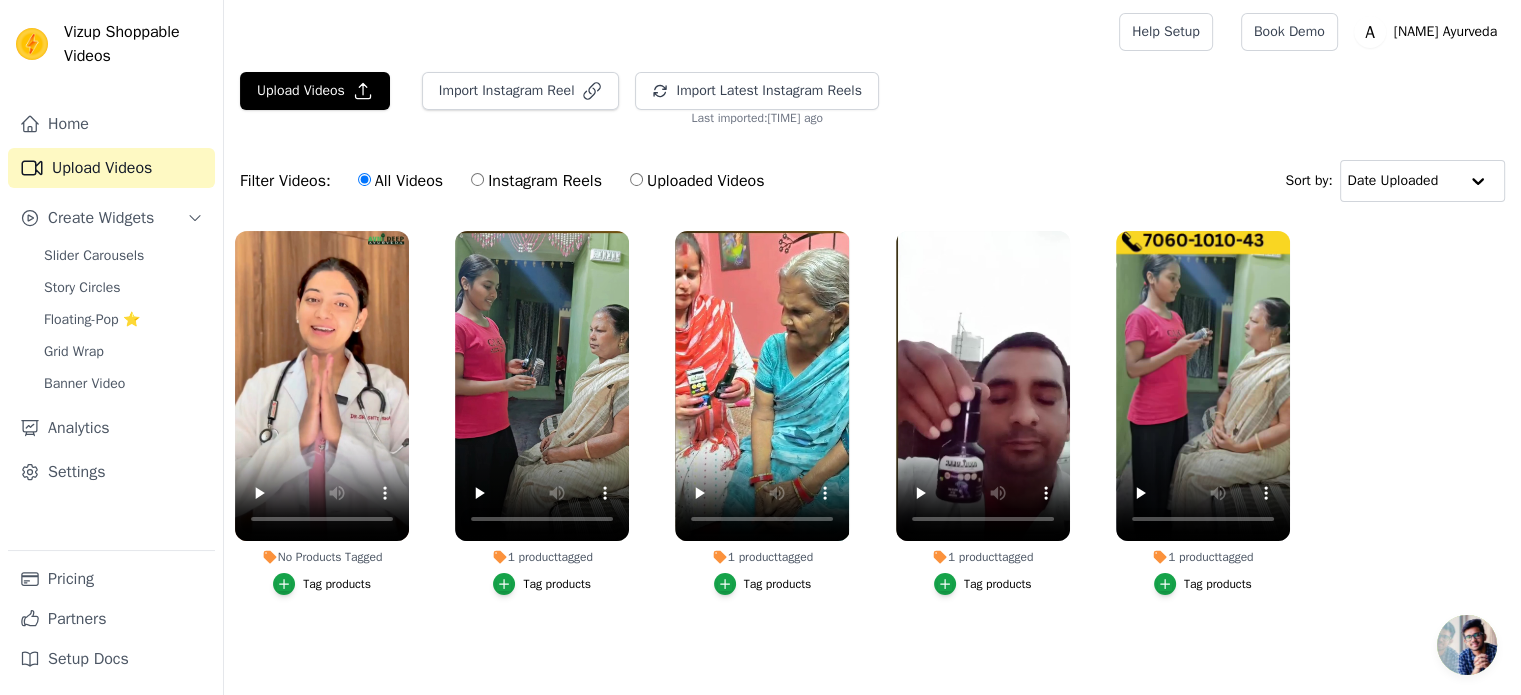 click on "No Products Tagged       Tag products" at bounding box center [322, 417] 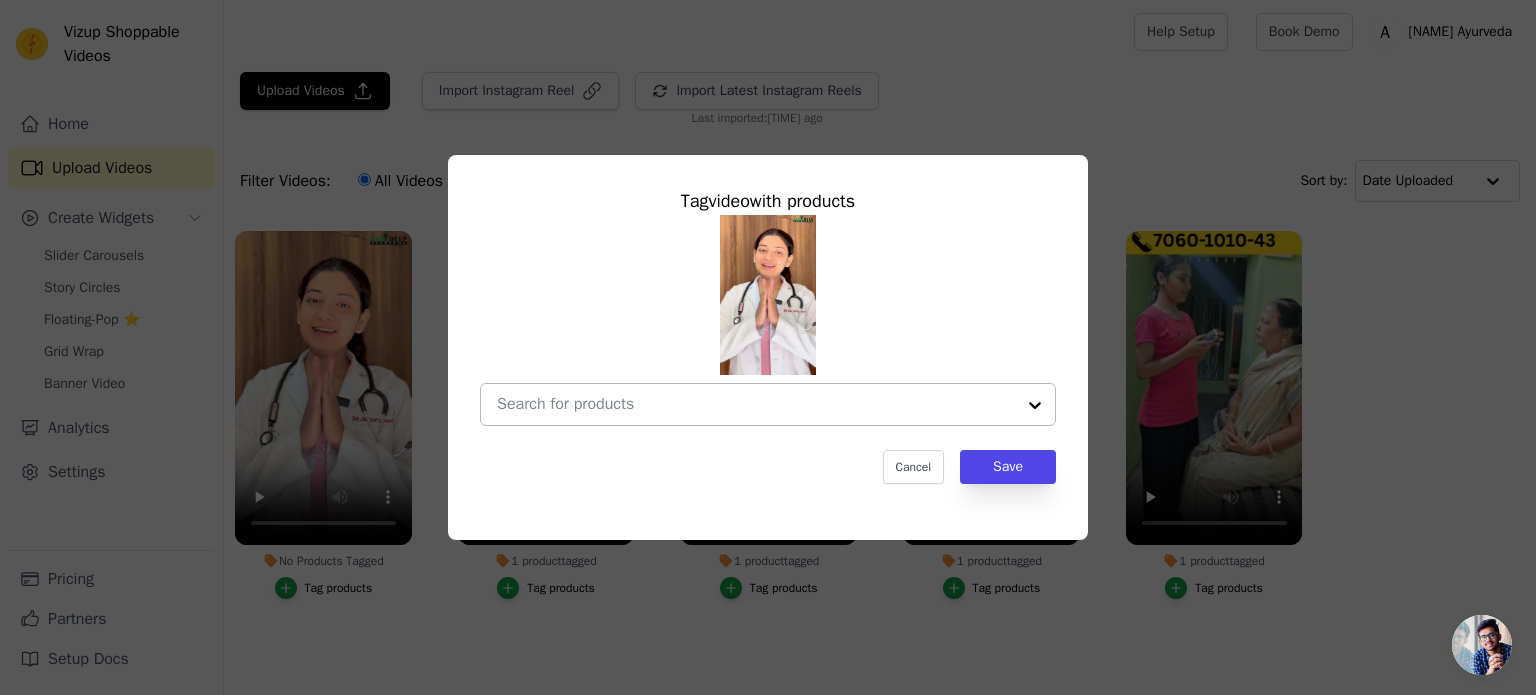click on "No Products Tagged     Tag  video  with products                         Cancel   Save     Tag products" at bounding box center (756, 404) 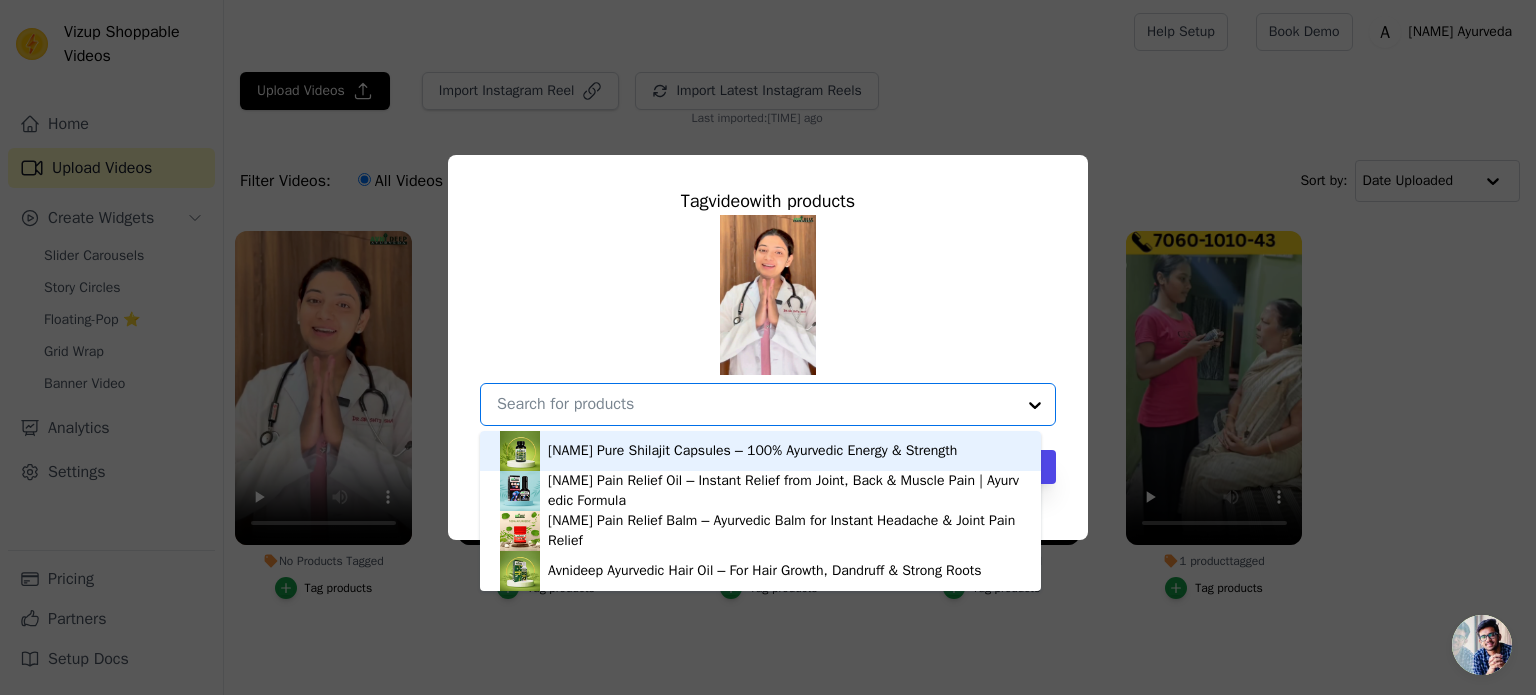 click on "[NAME] Pure Shilajit Capsules – 100% Ayurvedic Energy & Strength" at bounding box center [752, 451] 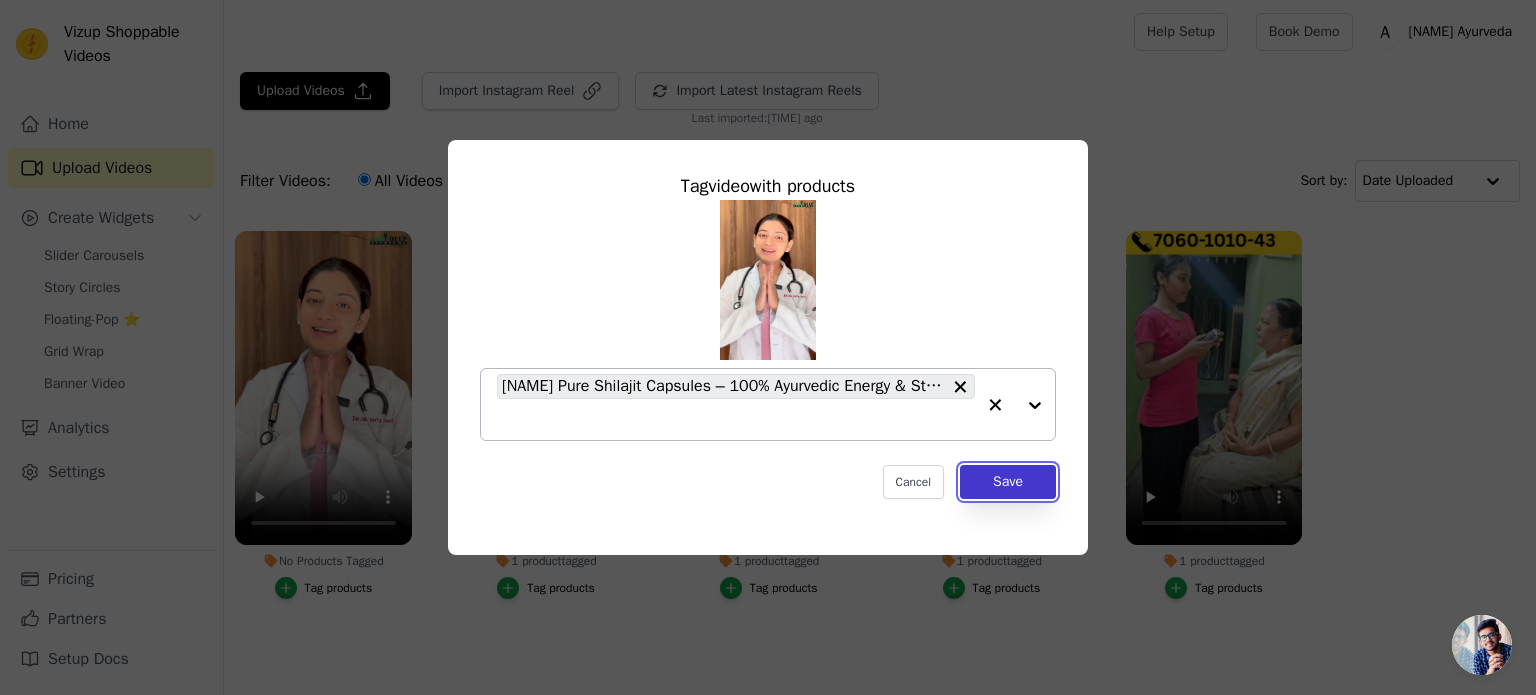 click on "Save" at bounding box center (1008, 482) 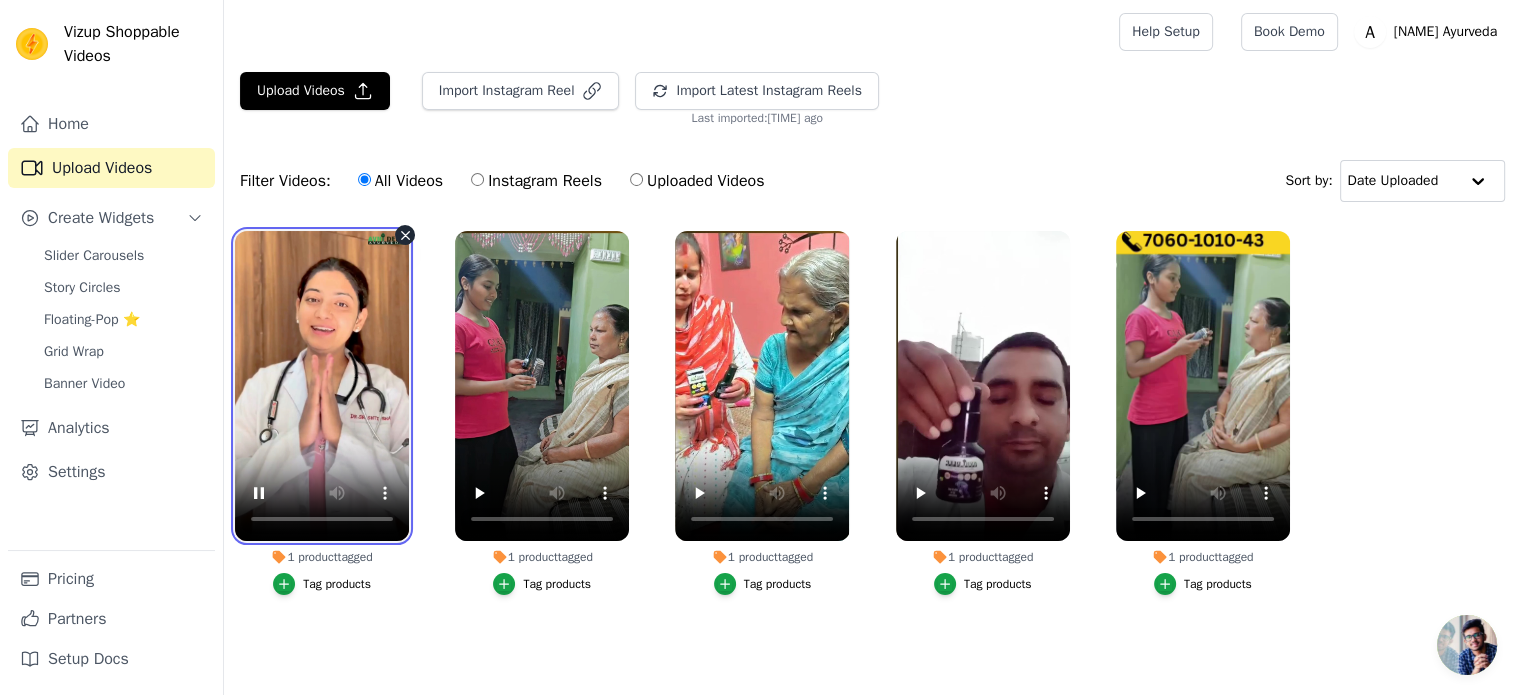 type 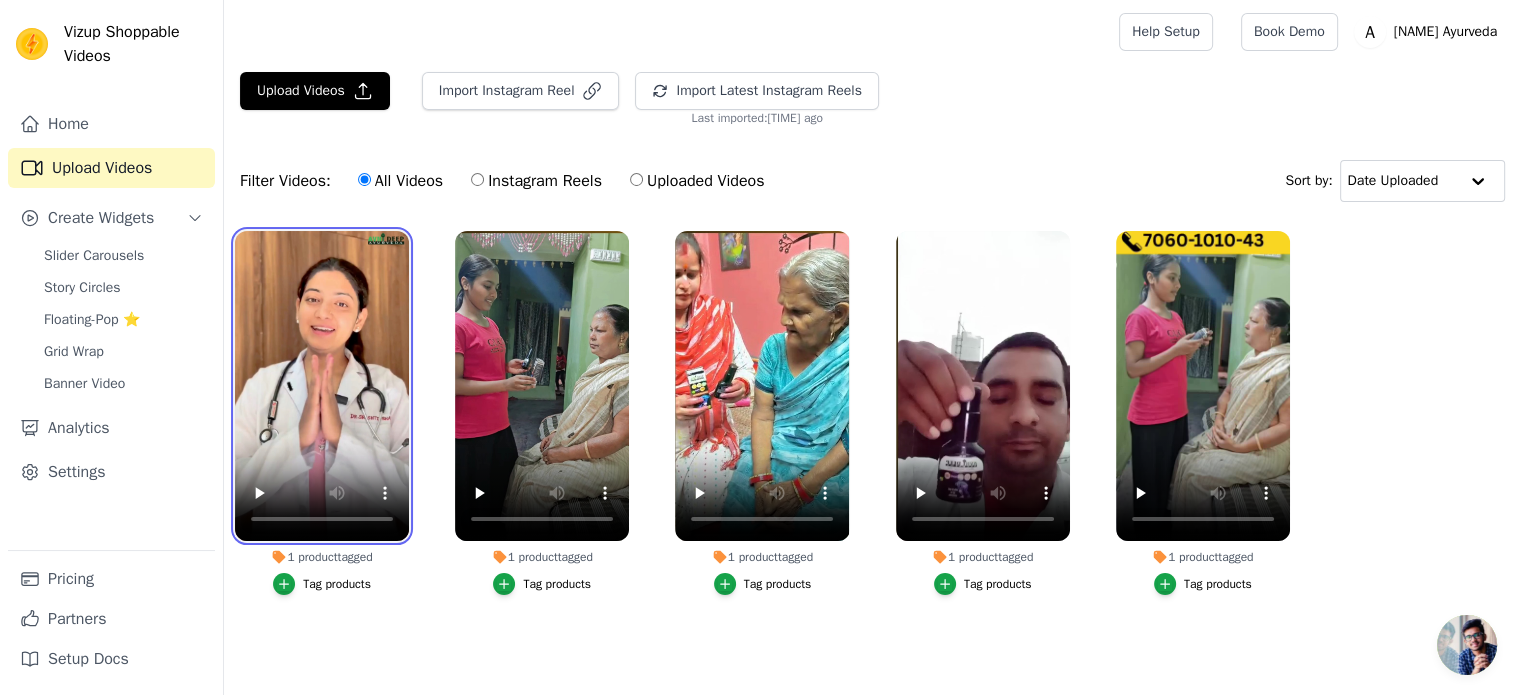 scroll, scrollTop: 8, scrollLeft: 0, axis: vertical 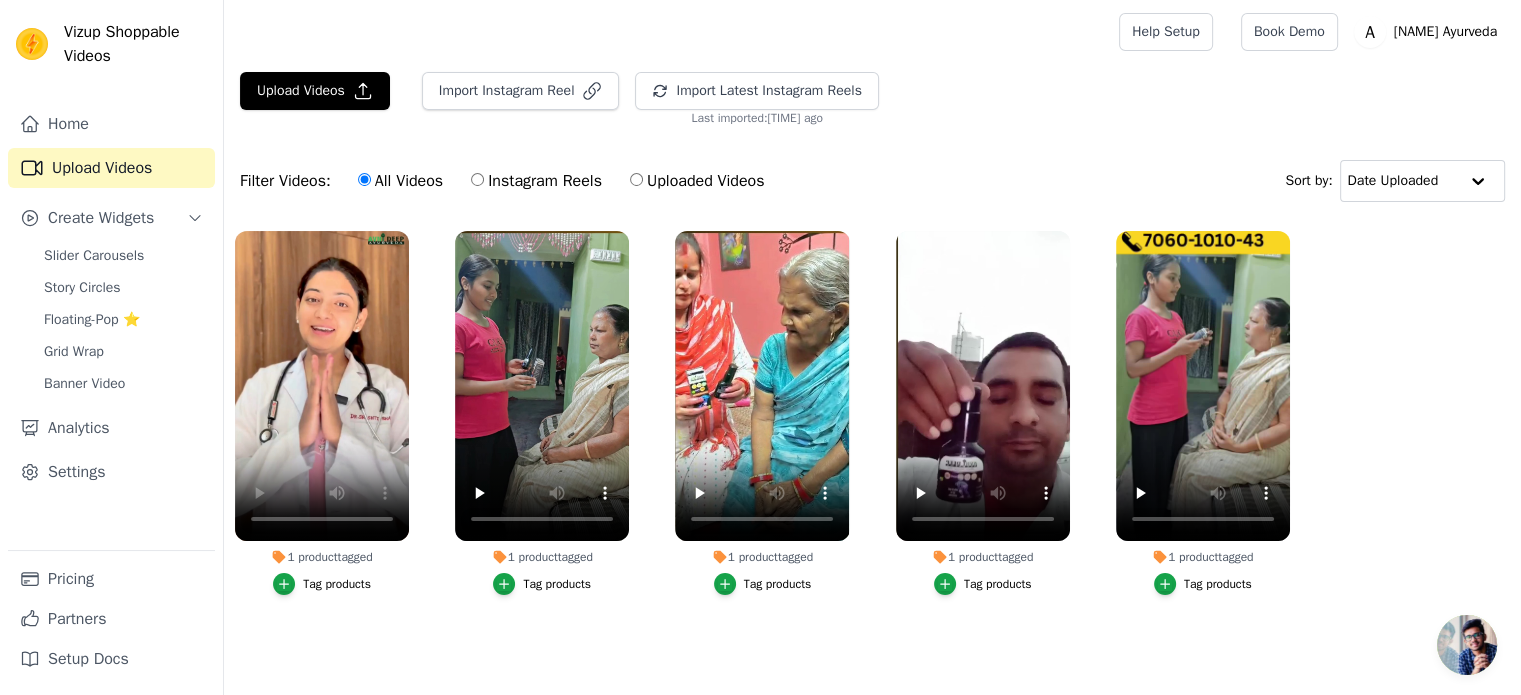 drag, startPoint x: 1460, startPoint y: 645, endPoint x: 1309, endPoint y: 661, distance: 151.84532 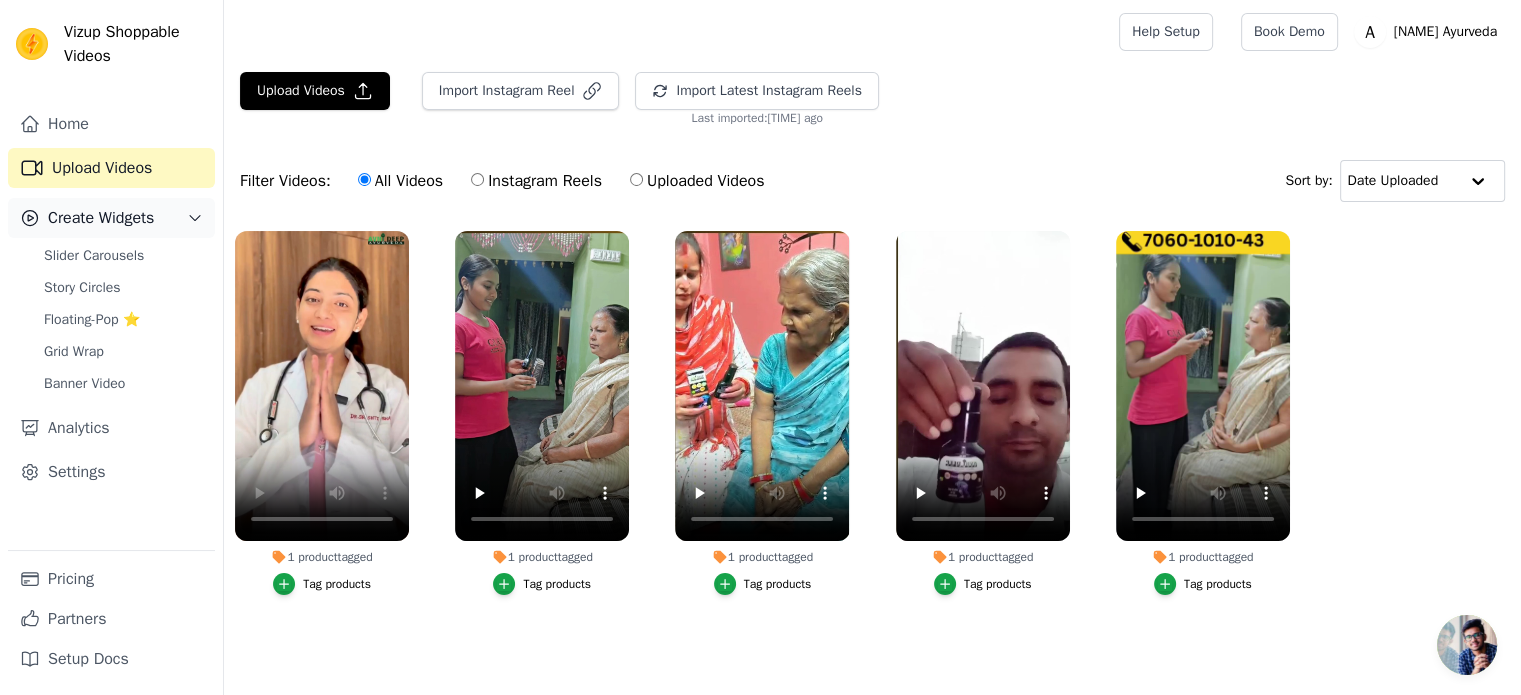 click 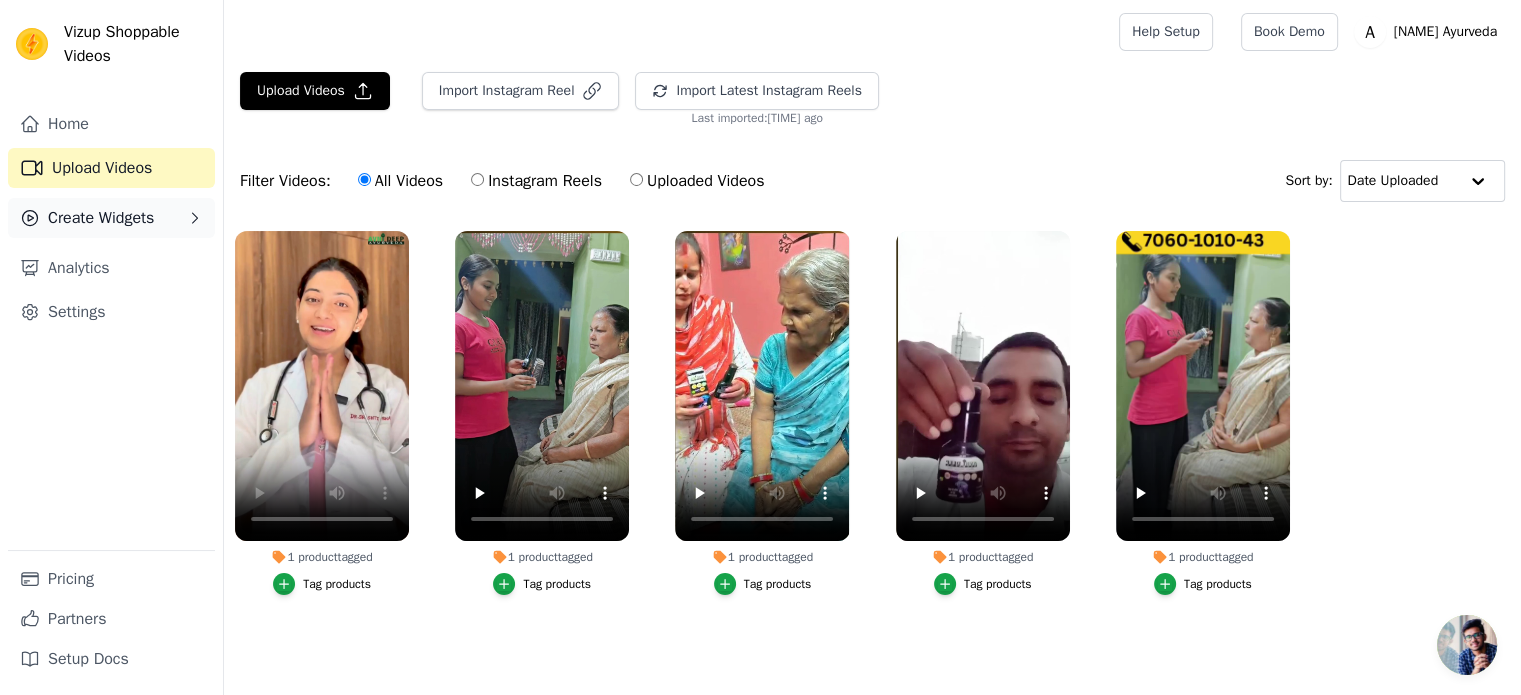 click 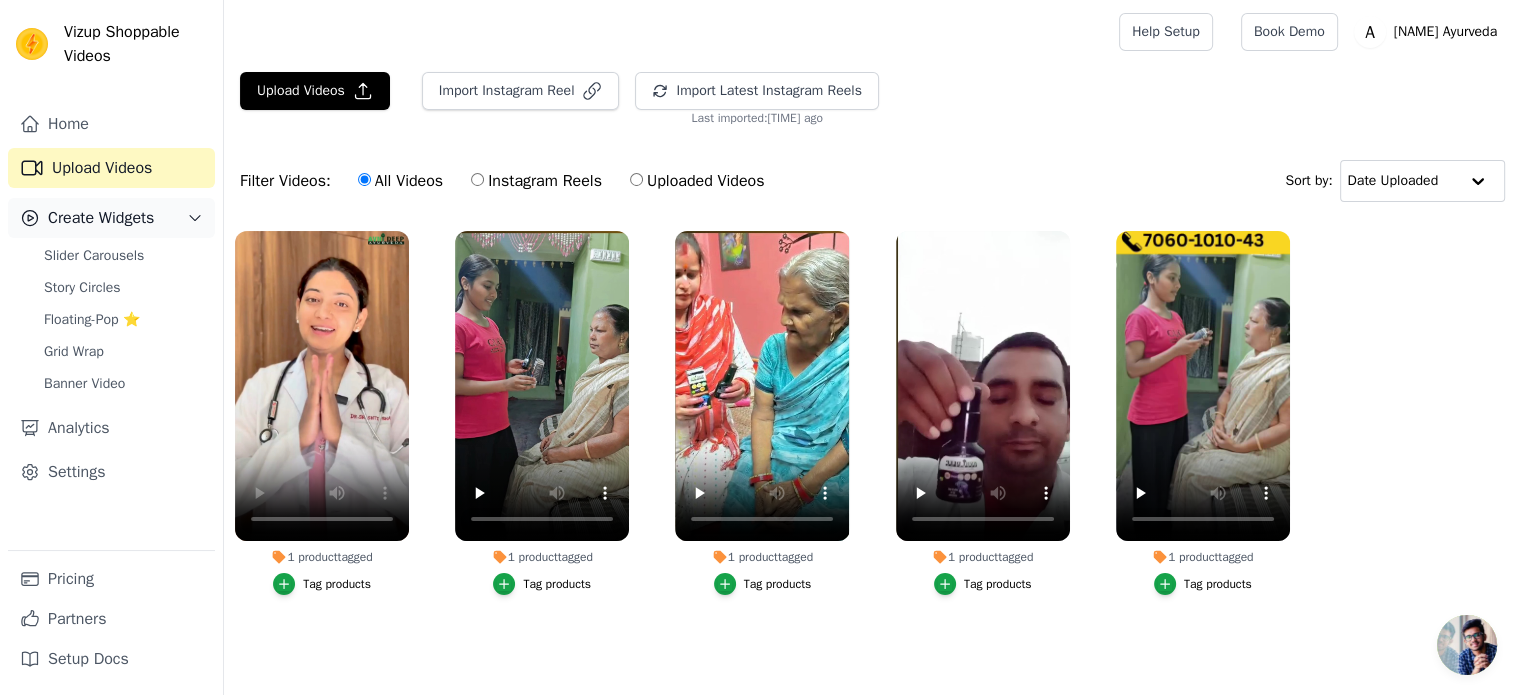 click on "Create Widgets" at bounding box center (101, 218) 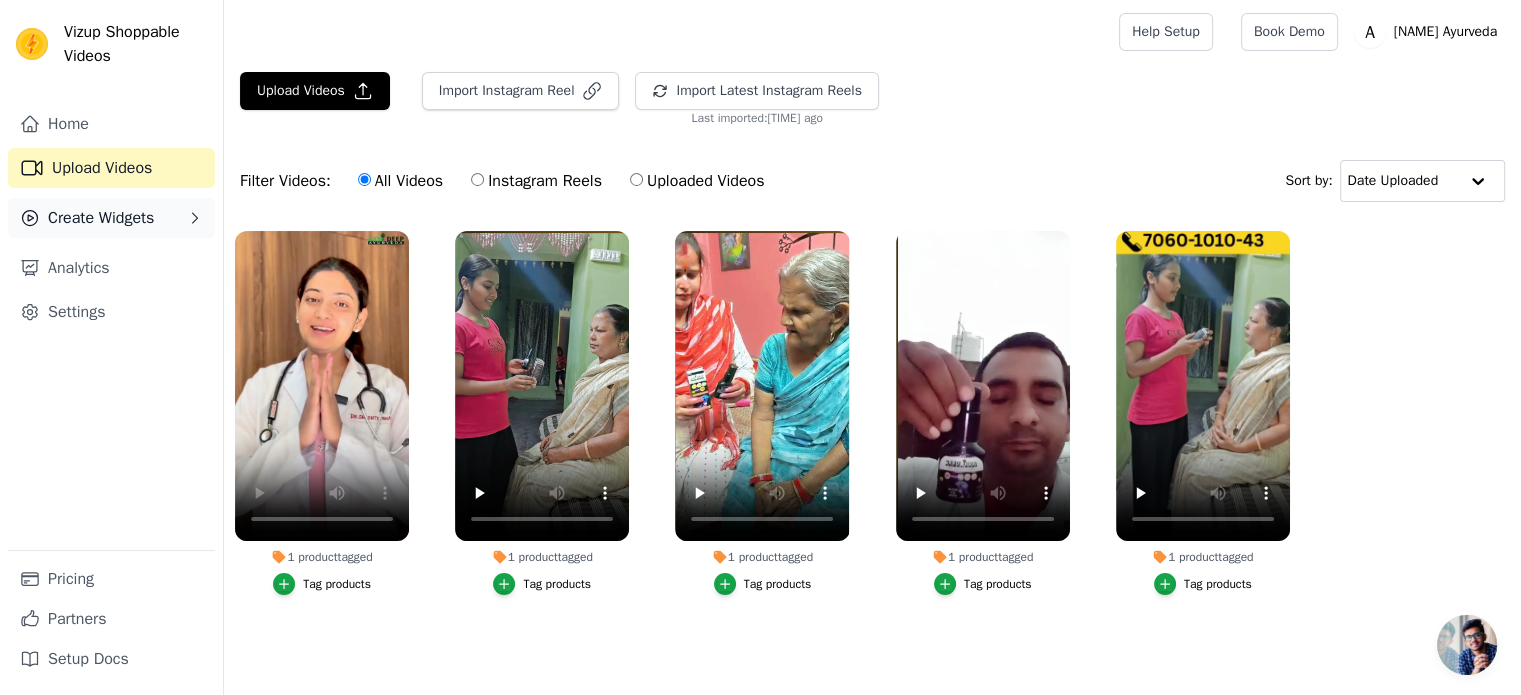 click on "Create Widgets" at bounding box center [101, 218] 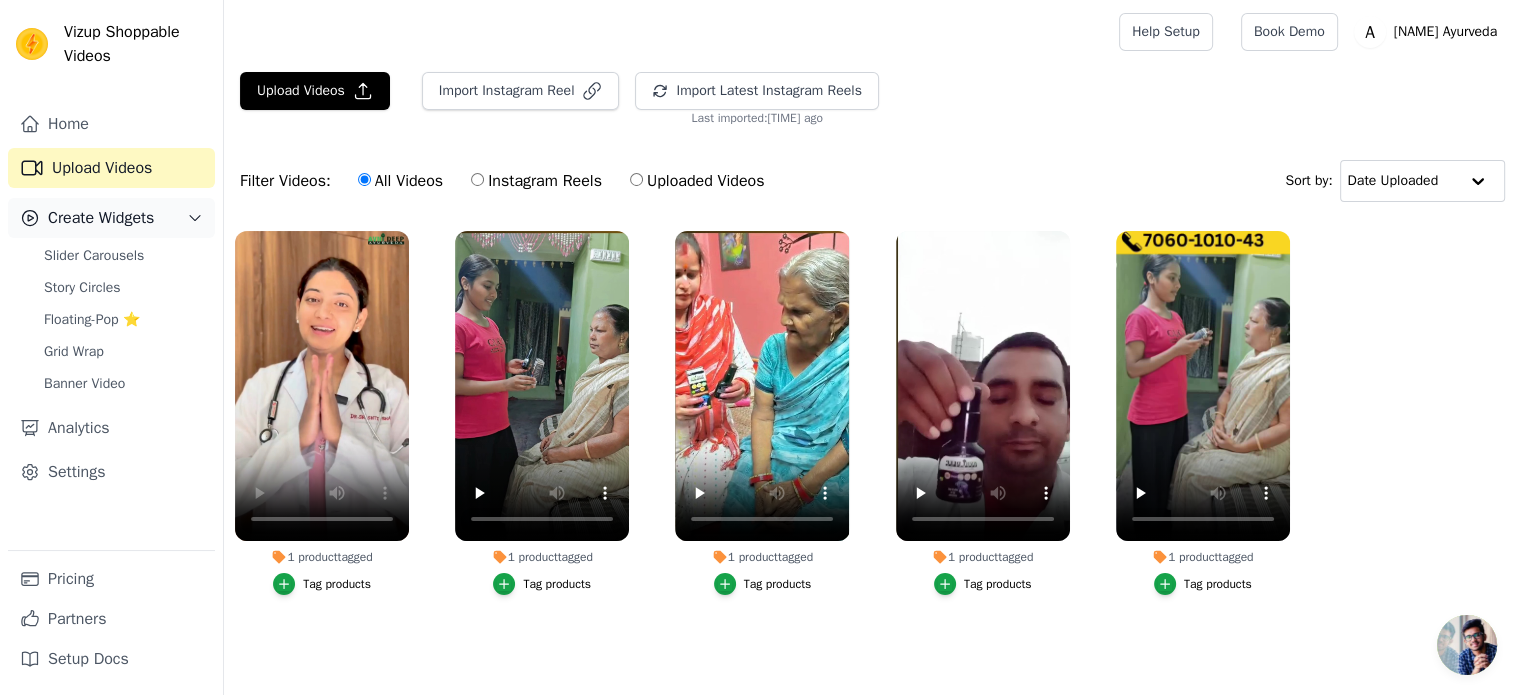 click on "Create Widgets" at bounding box center [101, 218] 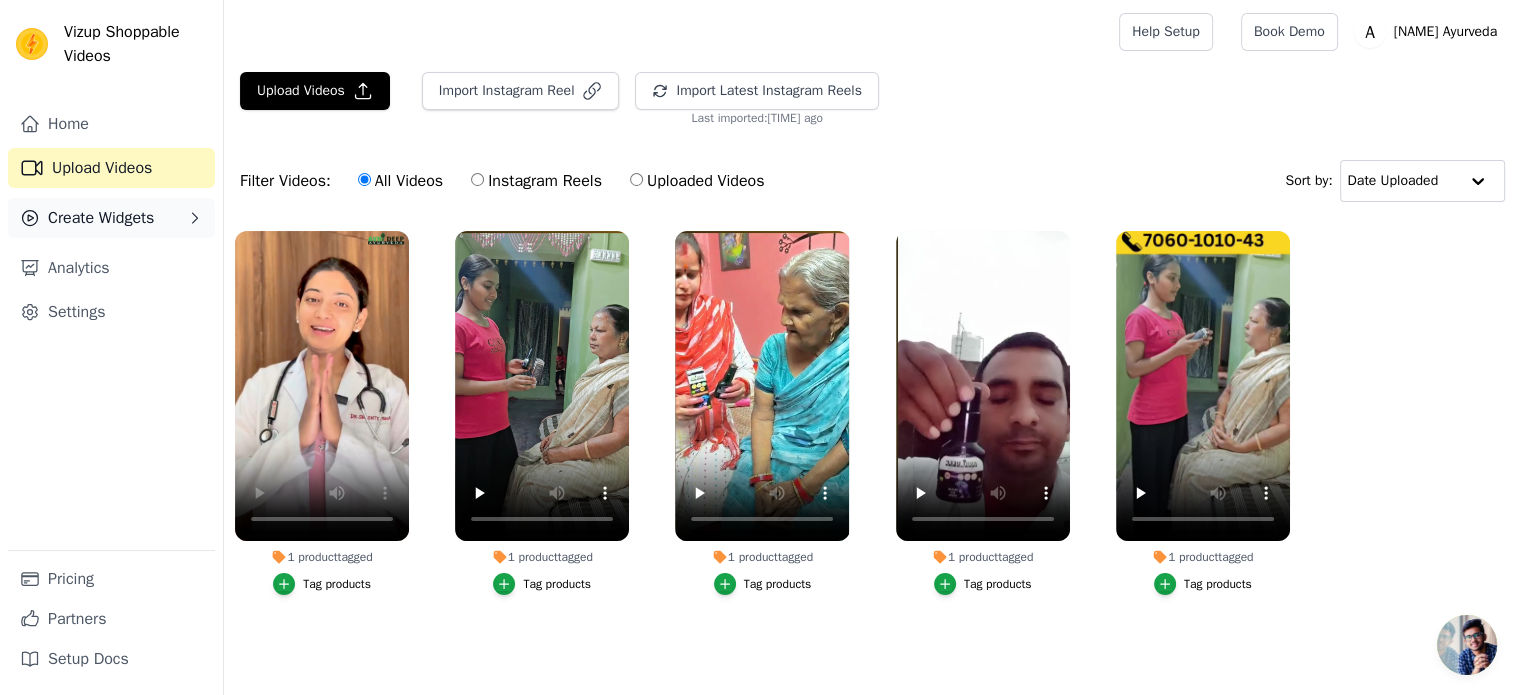 click on "Create Widgets" at bounding box center (101, 218) 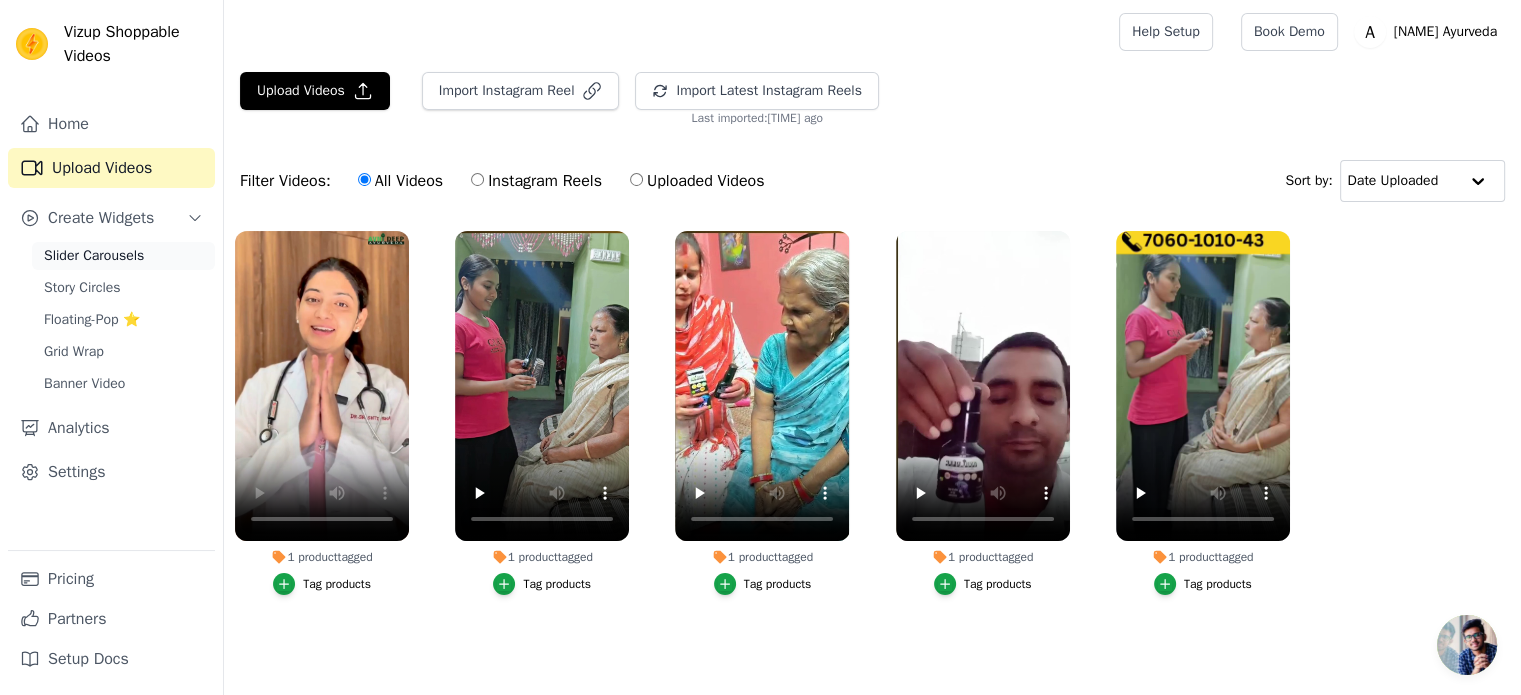 click on "Slider Carousels" at bounding box center (94, 256) 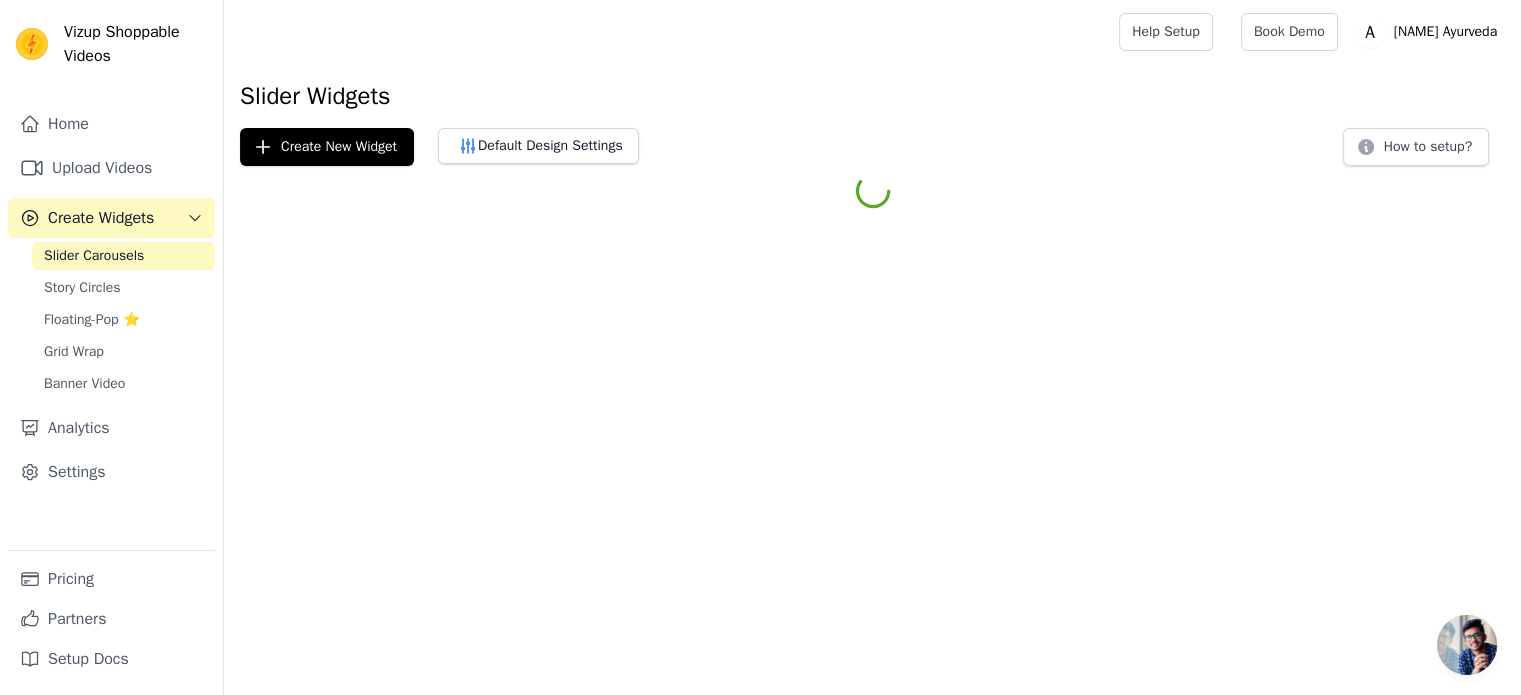 scroll, scrollTop: 0, scrollLeft: 0, axis: both 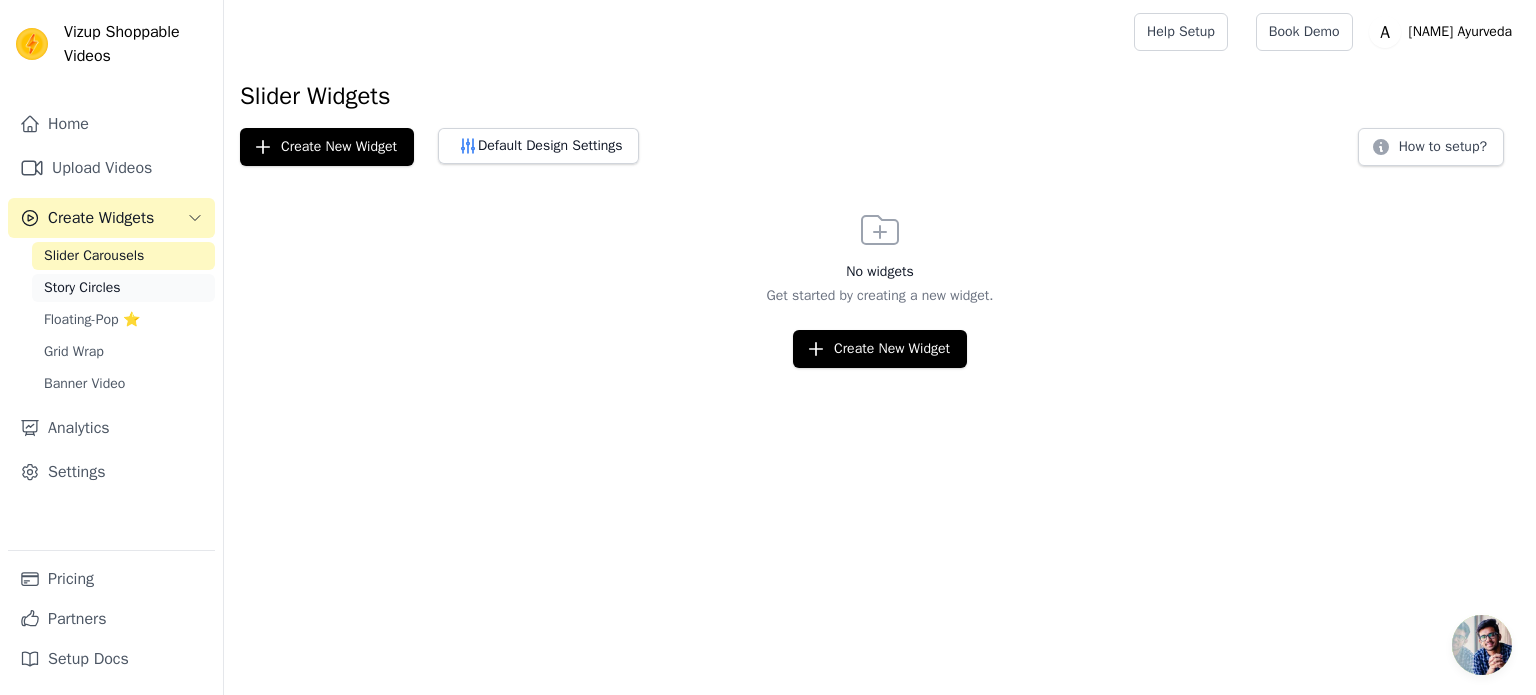 click on "Story Circles" at bounding box center [123, 288] 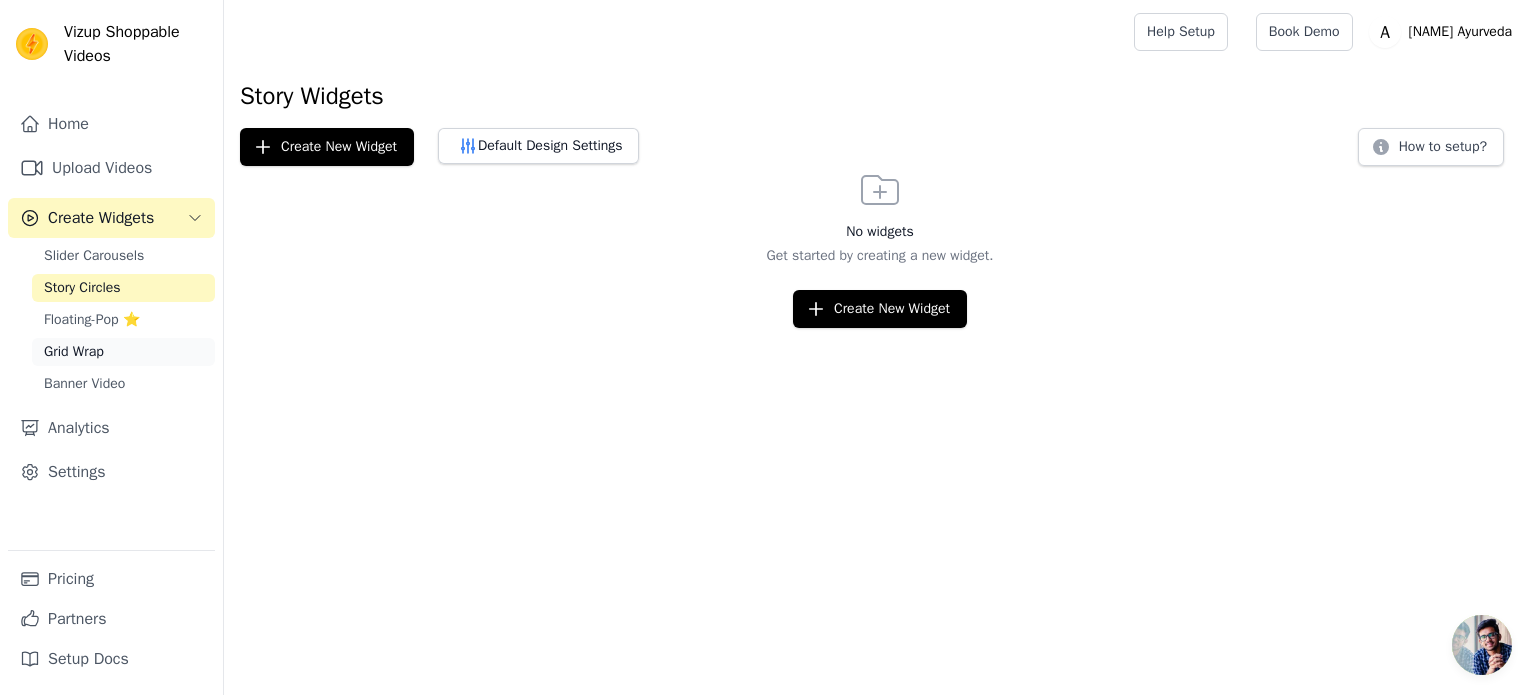 click on "Grid Wrap" at bounding box center [74, 352] 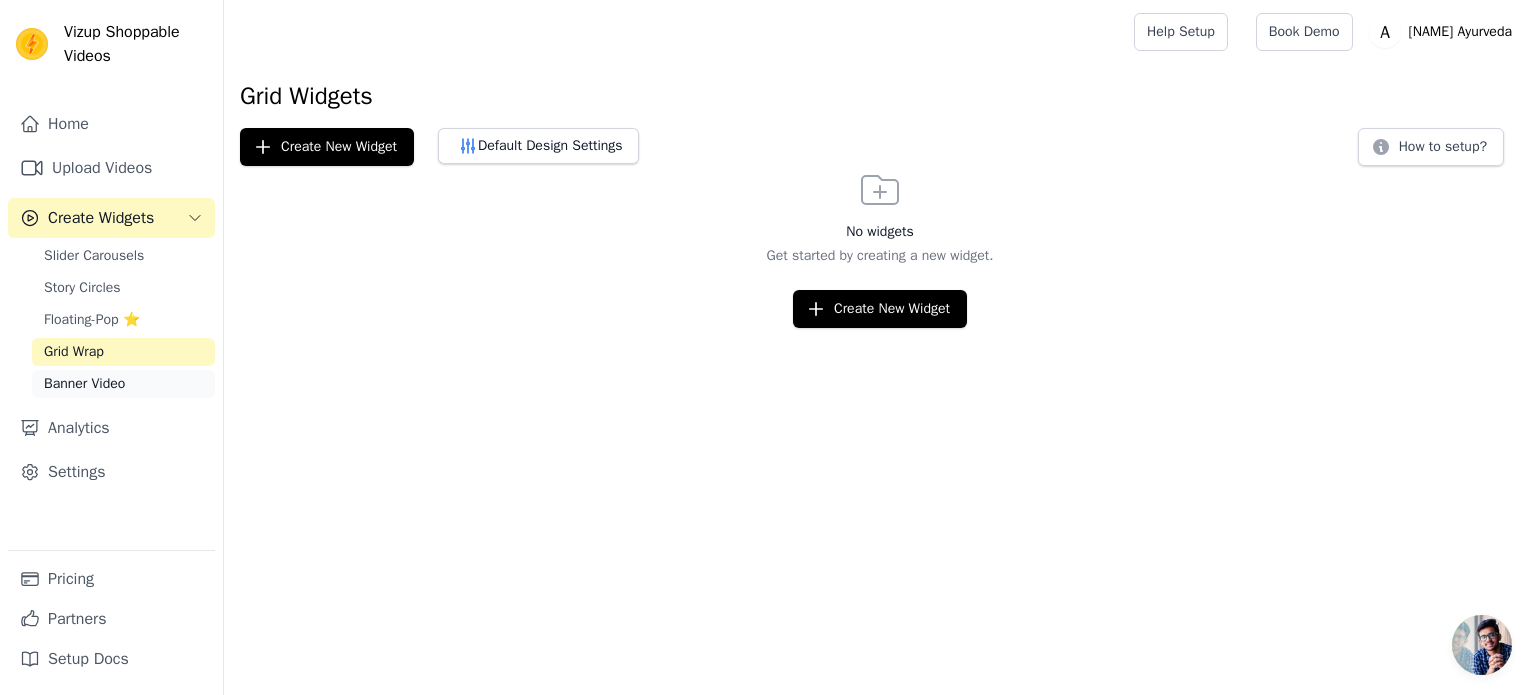 click on "Banner Video" at bounding box center [84, 384] 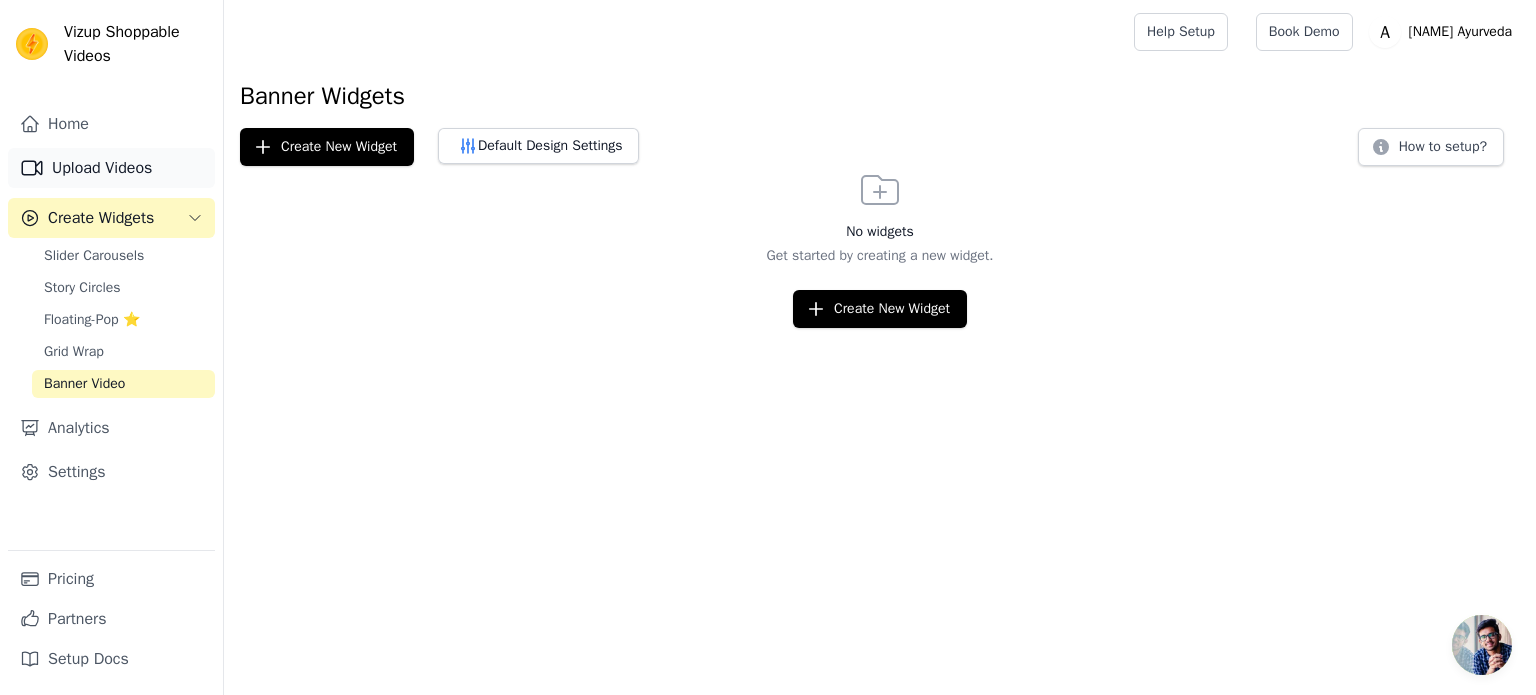click on "Upload Videos" at bounding box center [111, 168] 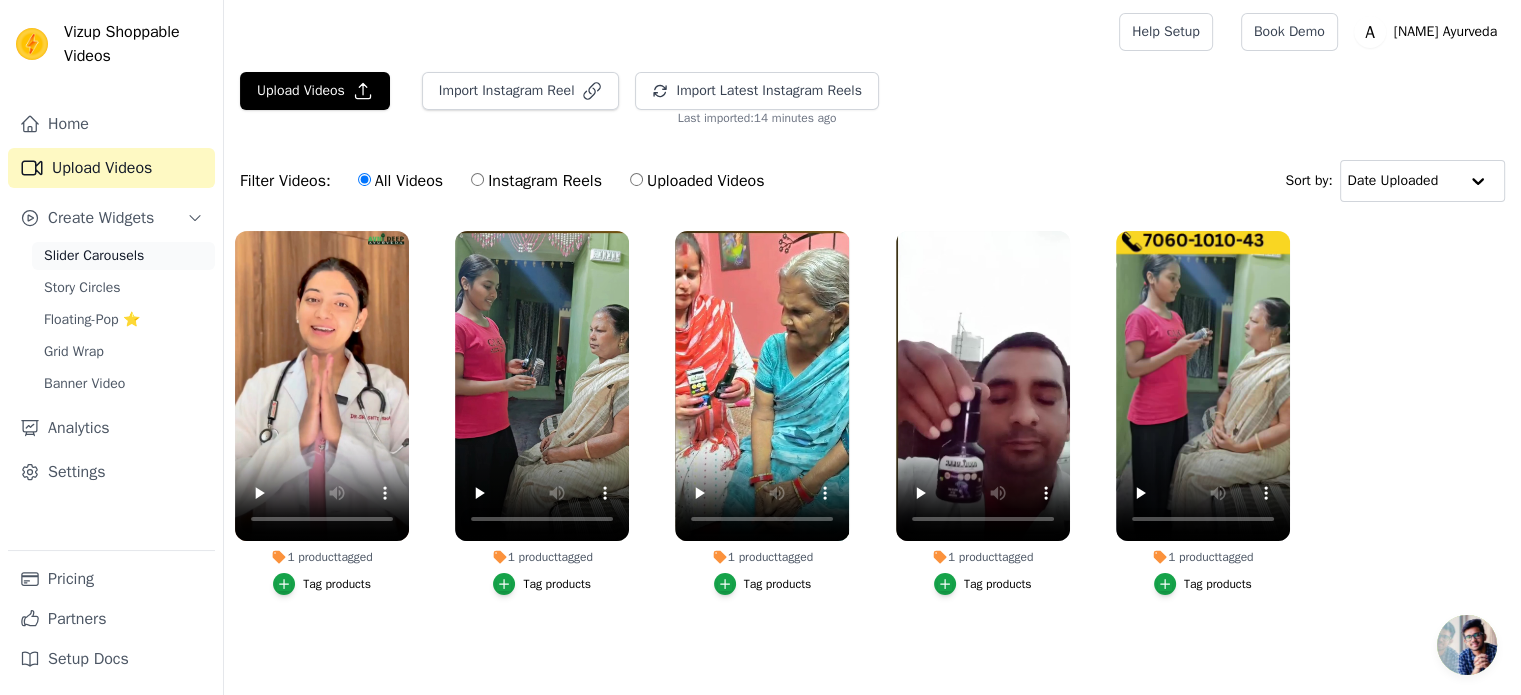 click on "Slider Carousels" at bounding box center (94, 256) 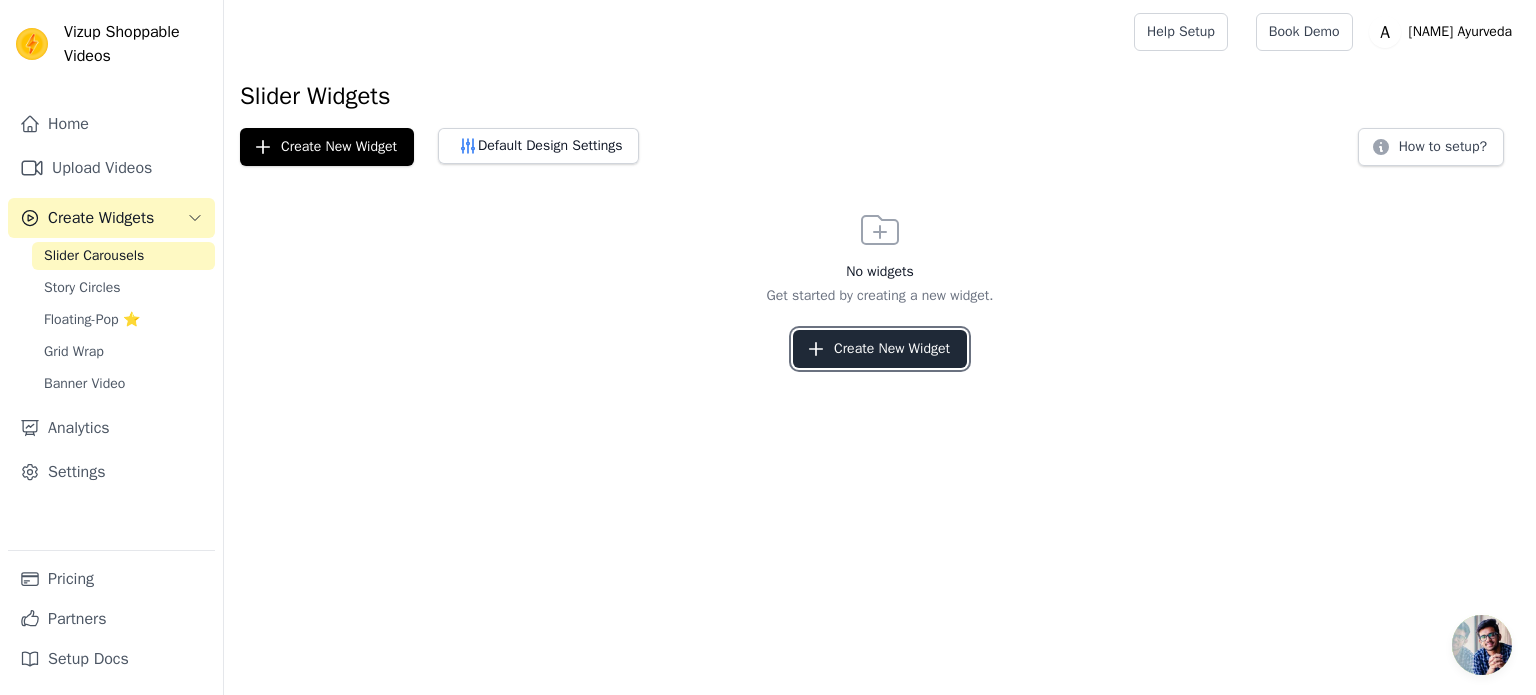 click on "Create New Widget" at bounding box center [880, 349] 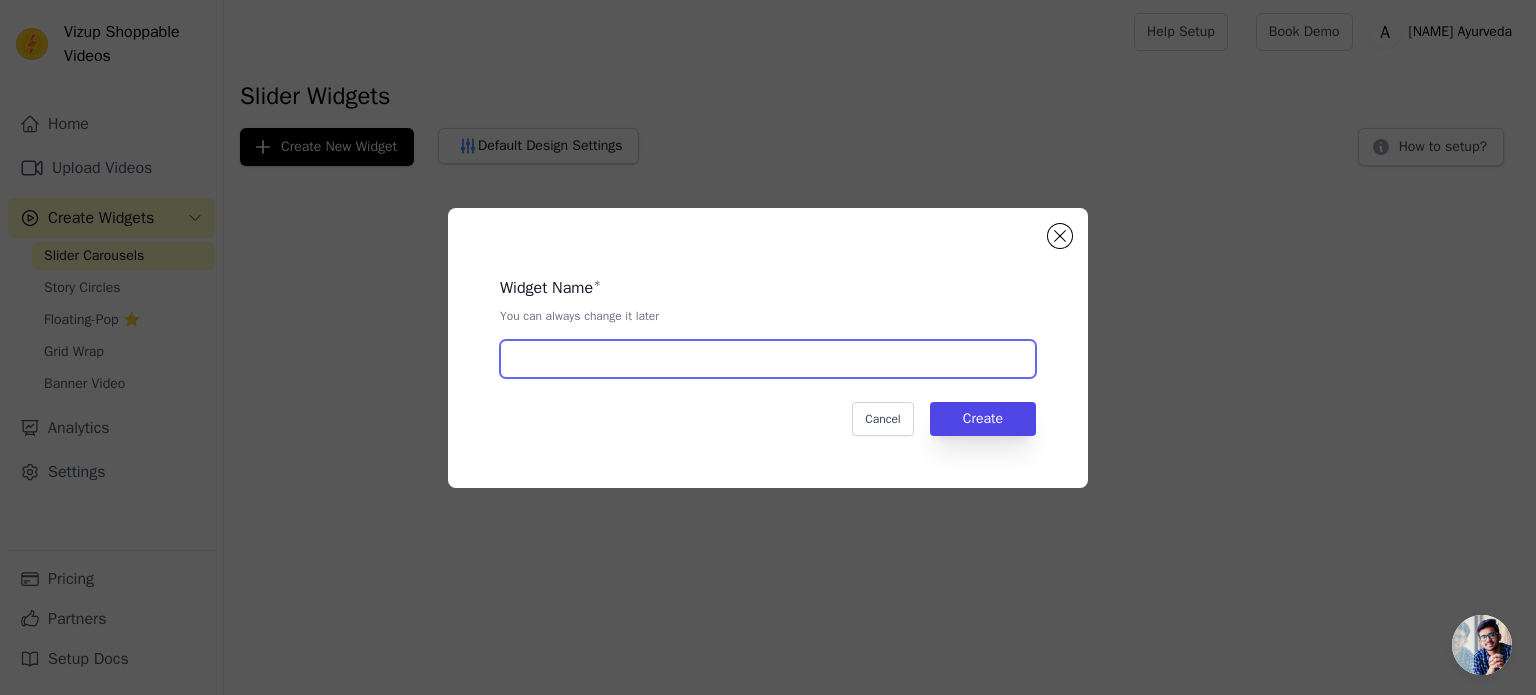 click at bounding box center [768, 359] 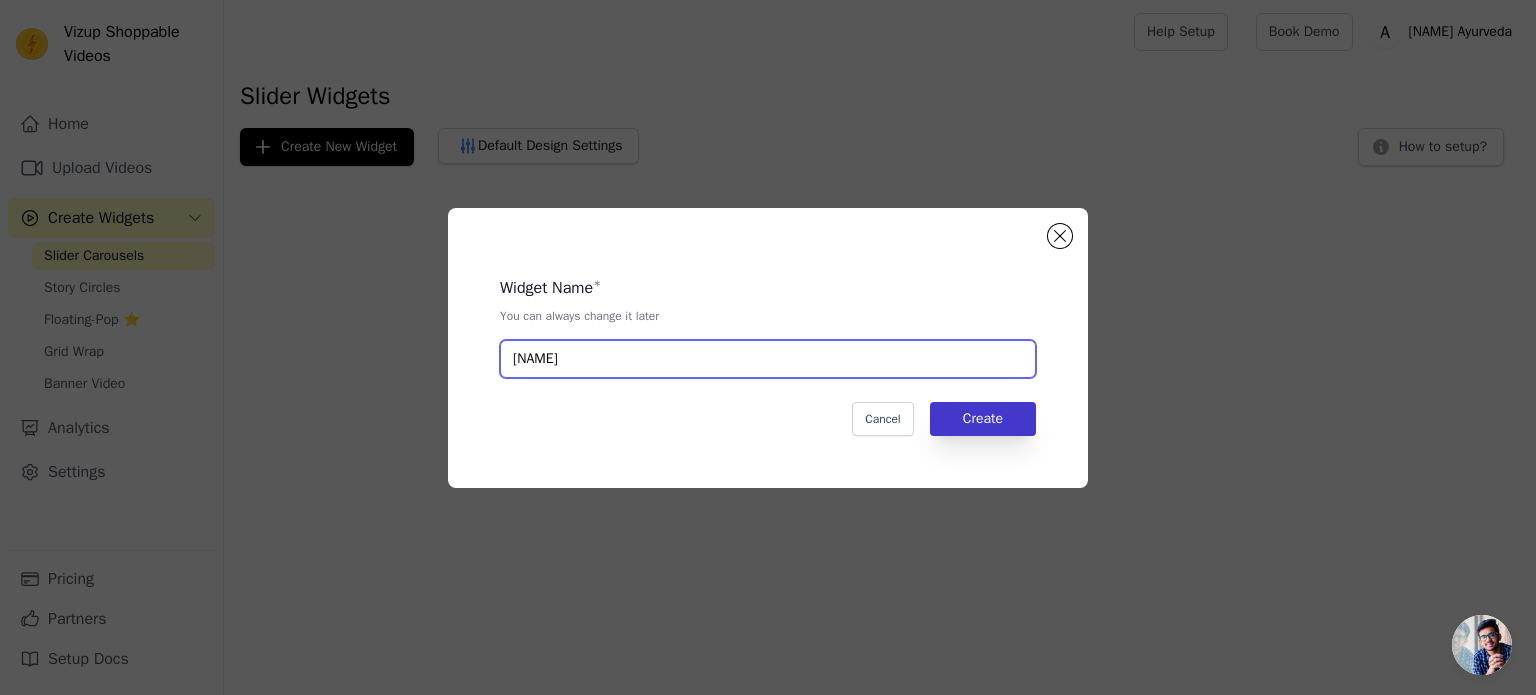type on "[NAME]" 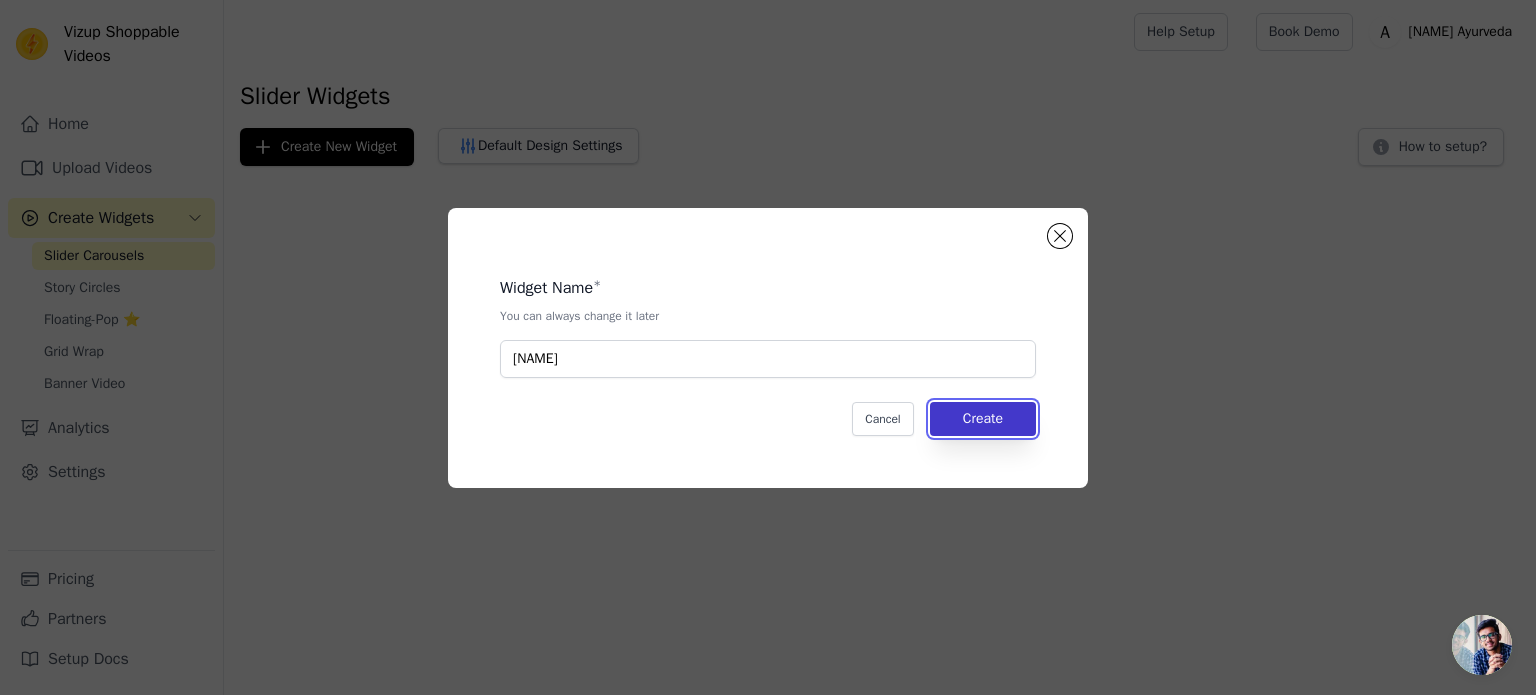 click on "Create" at bounding box center (983, 419) 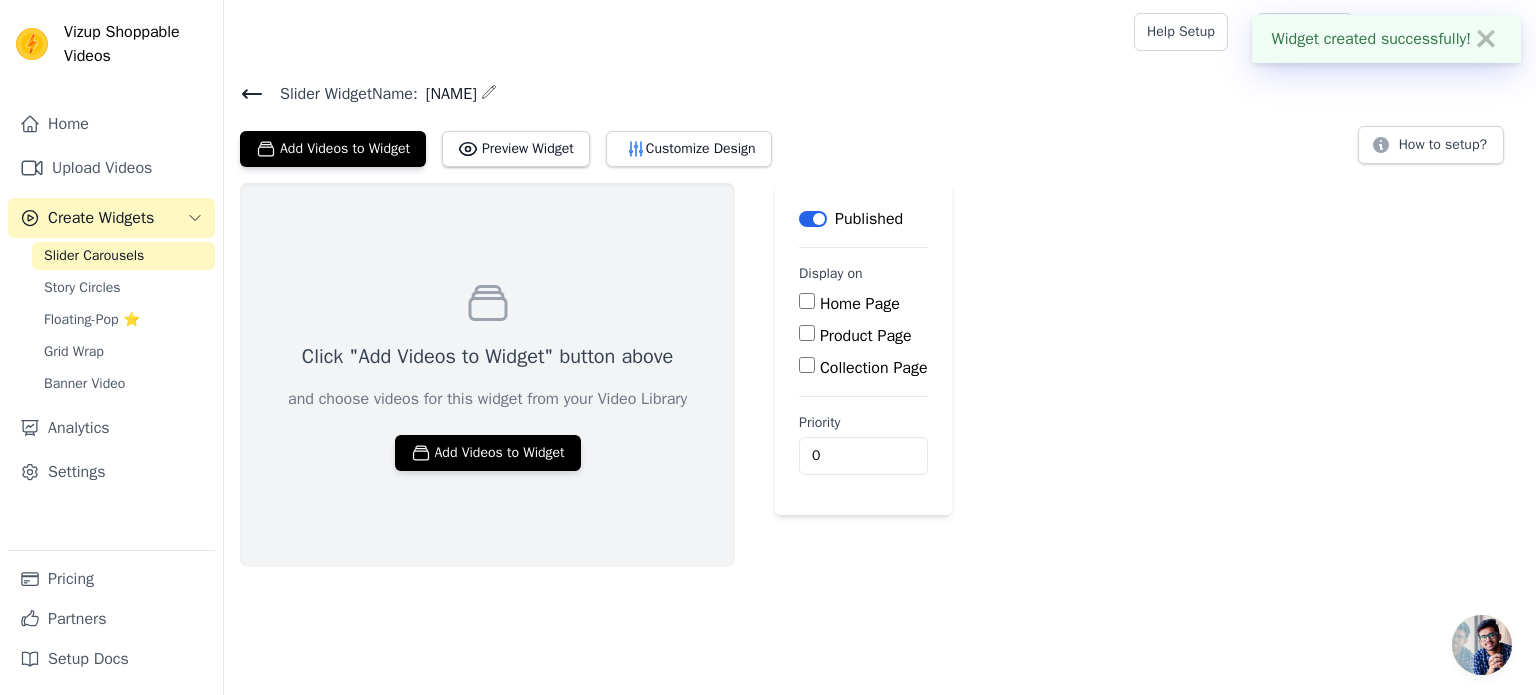 click on "Home Page" at bounding box center [860, 304] 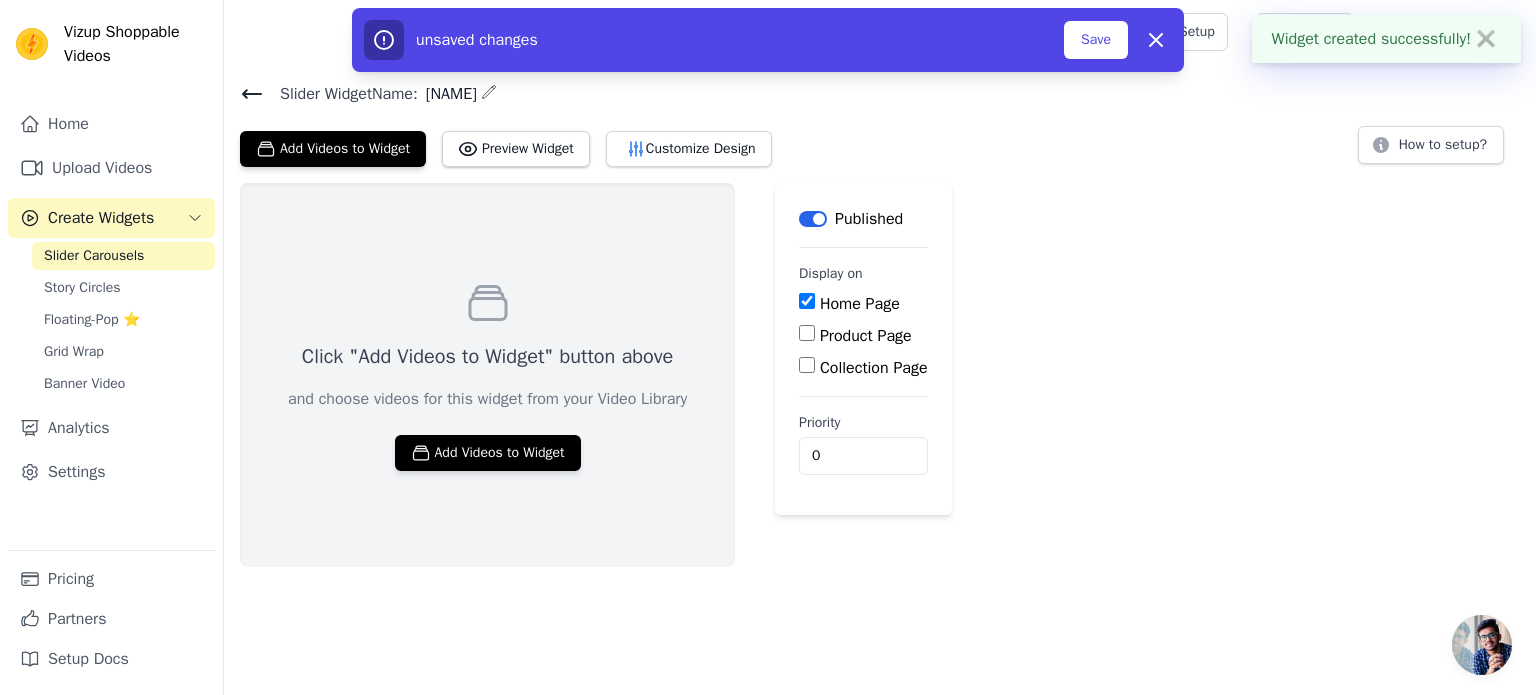 click on "Product Page" at bounding box center (866, 336) 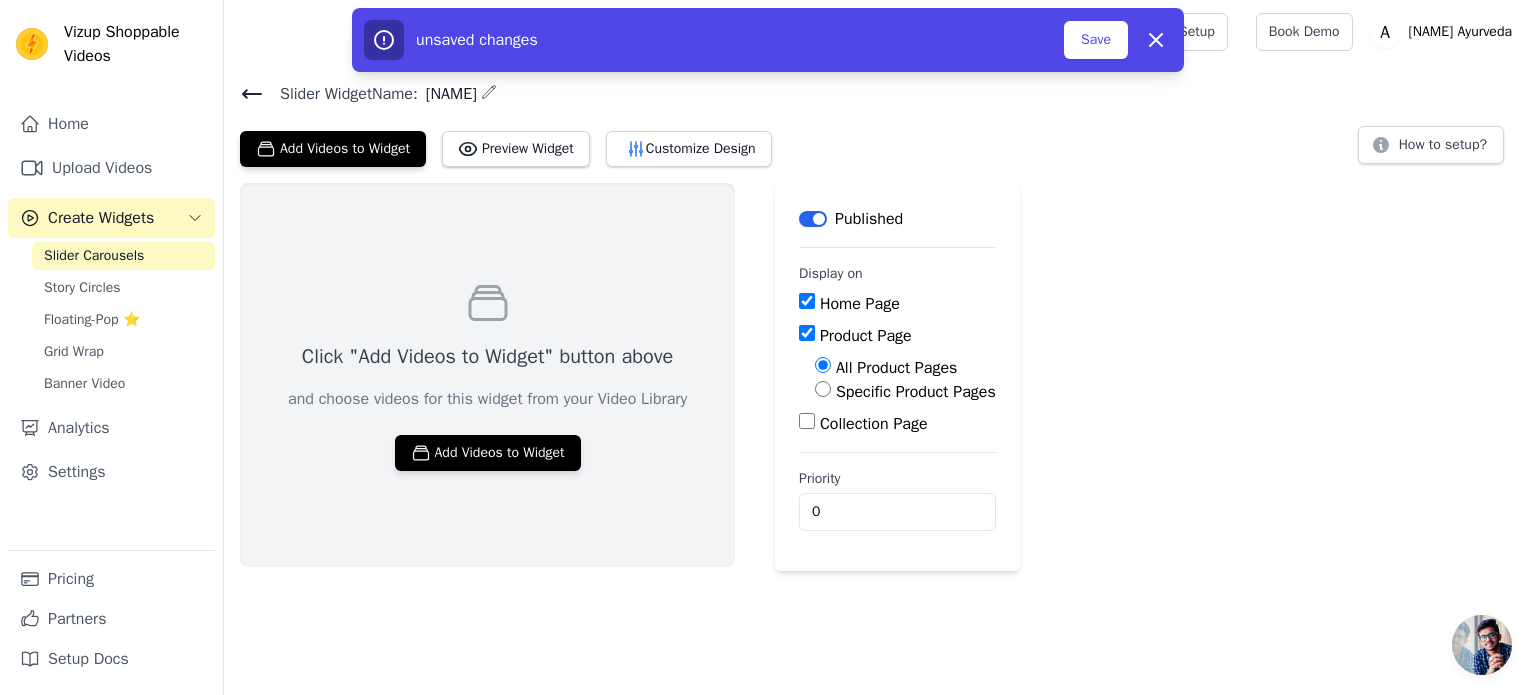 click on "Collection Page" at bounding box center (874, 424) 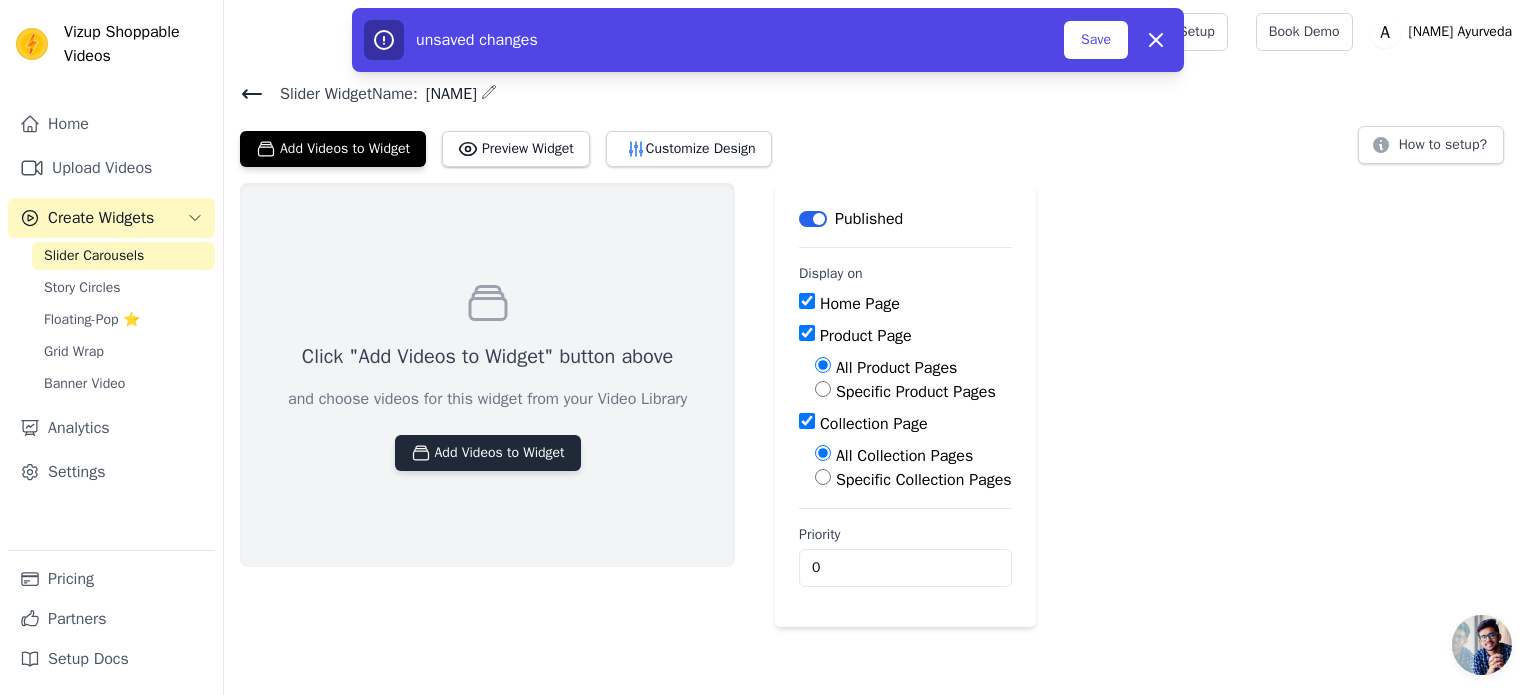 click on "Add Videos to Widget" at bounding box center [488, 453] 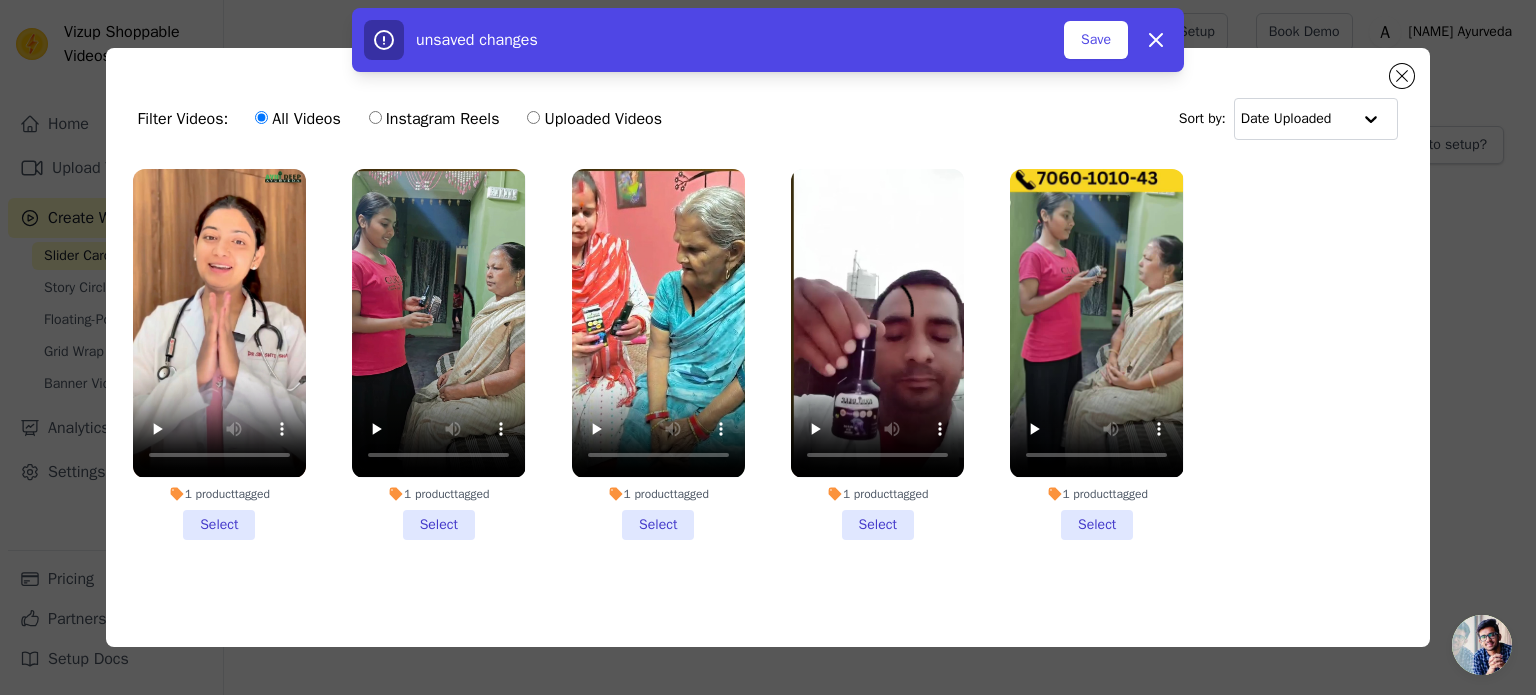 click on "1   product  tagged     Select" at bounding box center (219, 354) 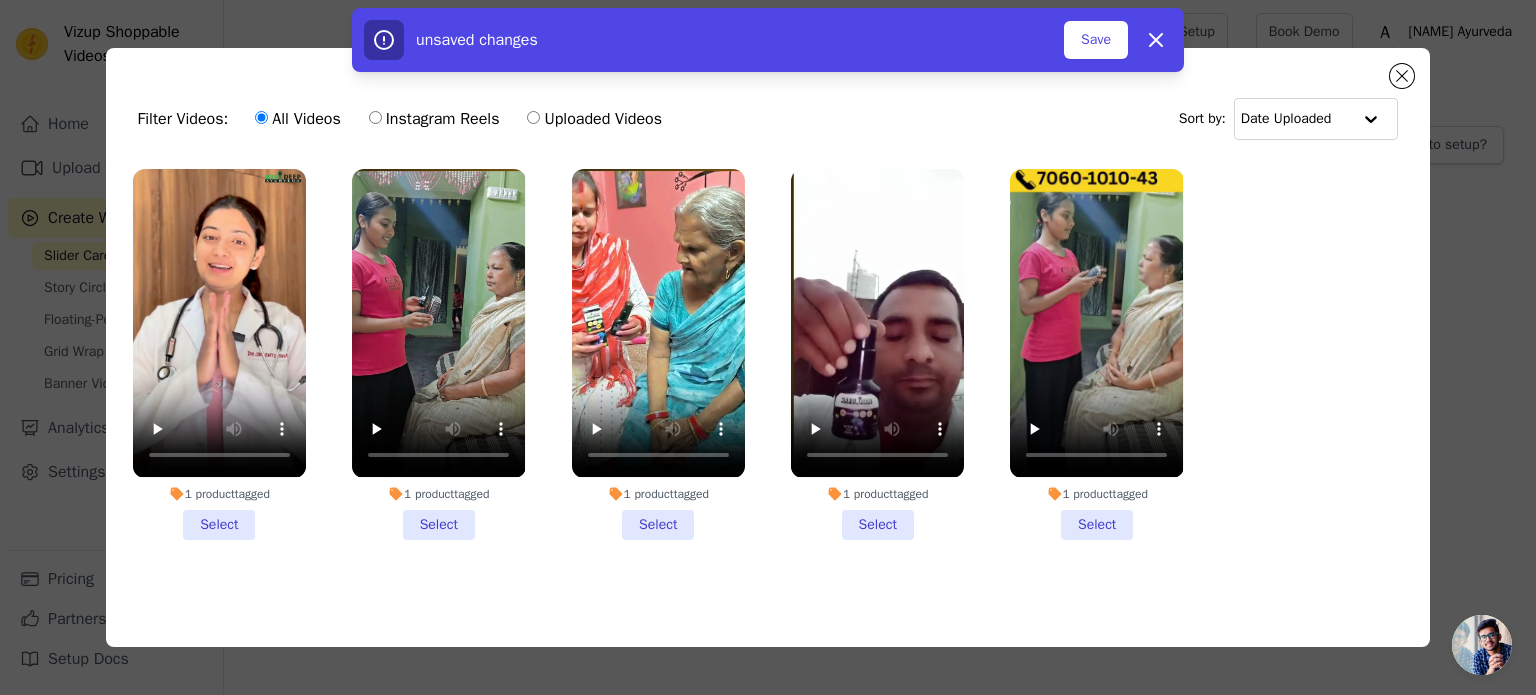 click on "1   product  tagged     Select" at bounding box center [0, 0] 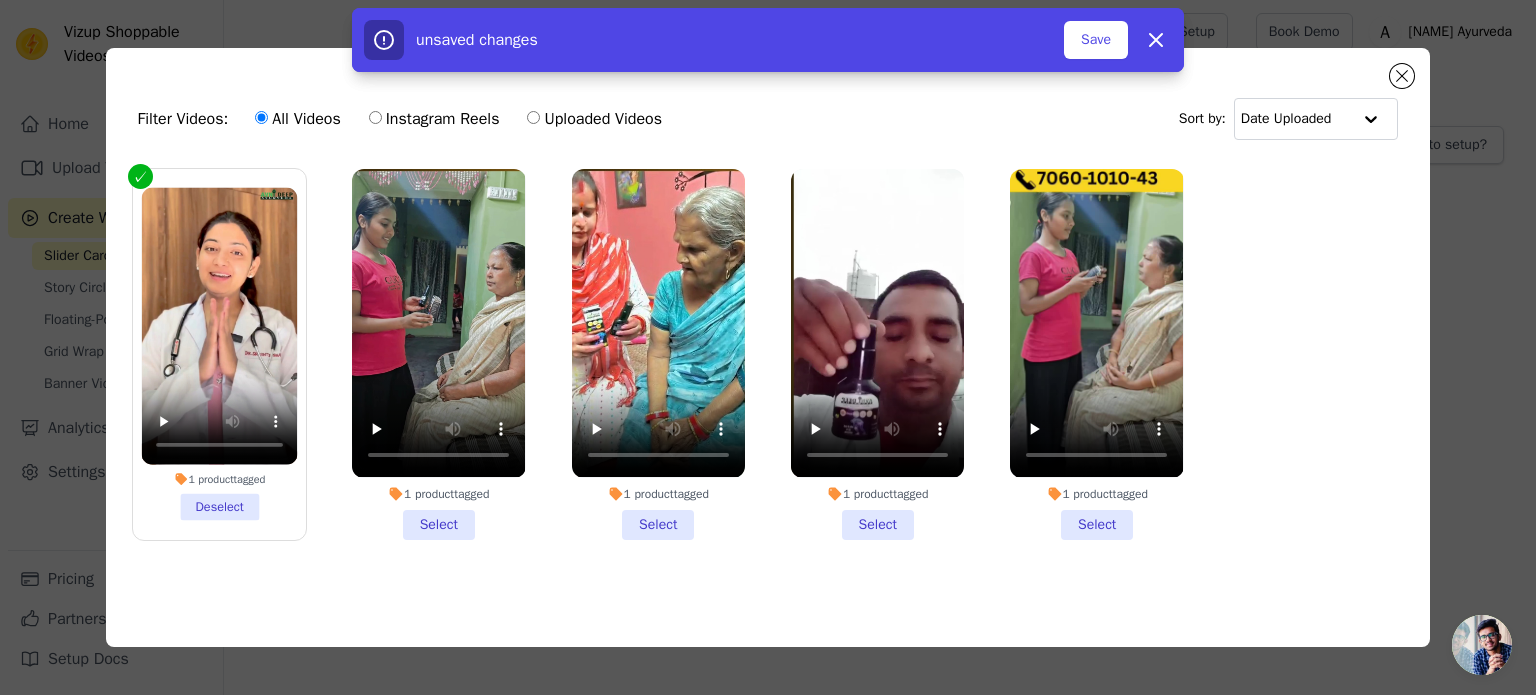 click on "1   product  tagged     Select" at bounding box center [438, 354] 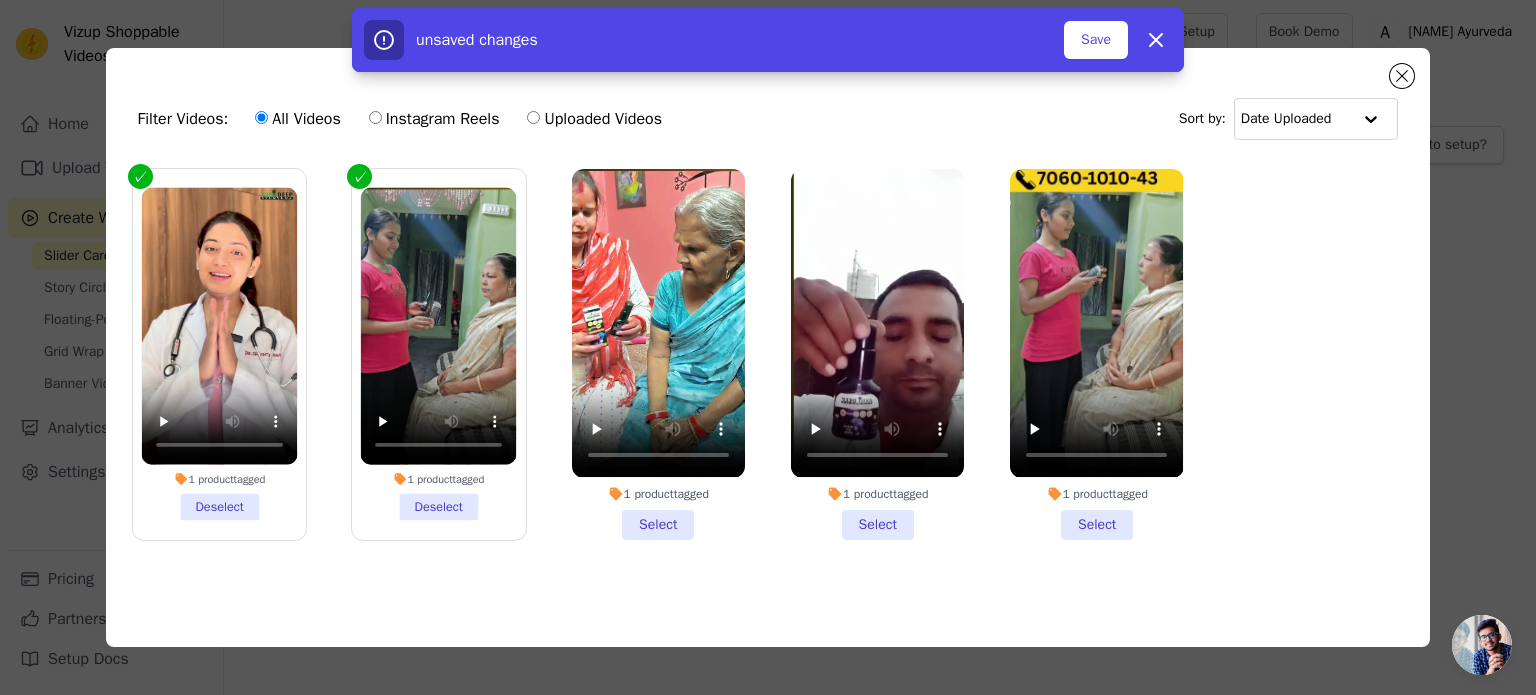 click on "1   product  tagged     Select" at bounding box center [658, 354] 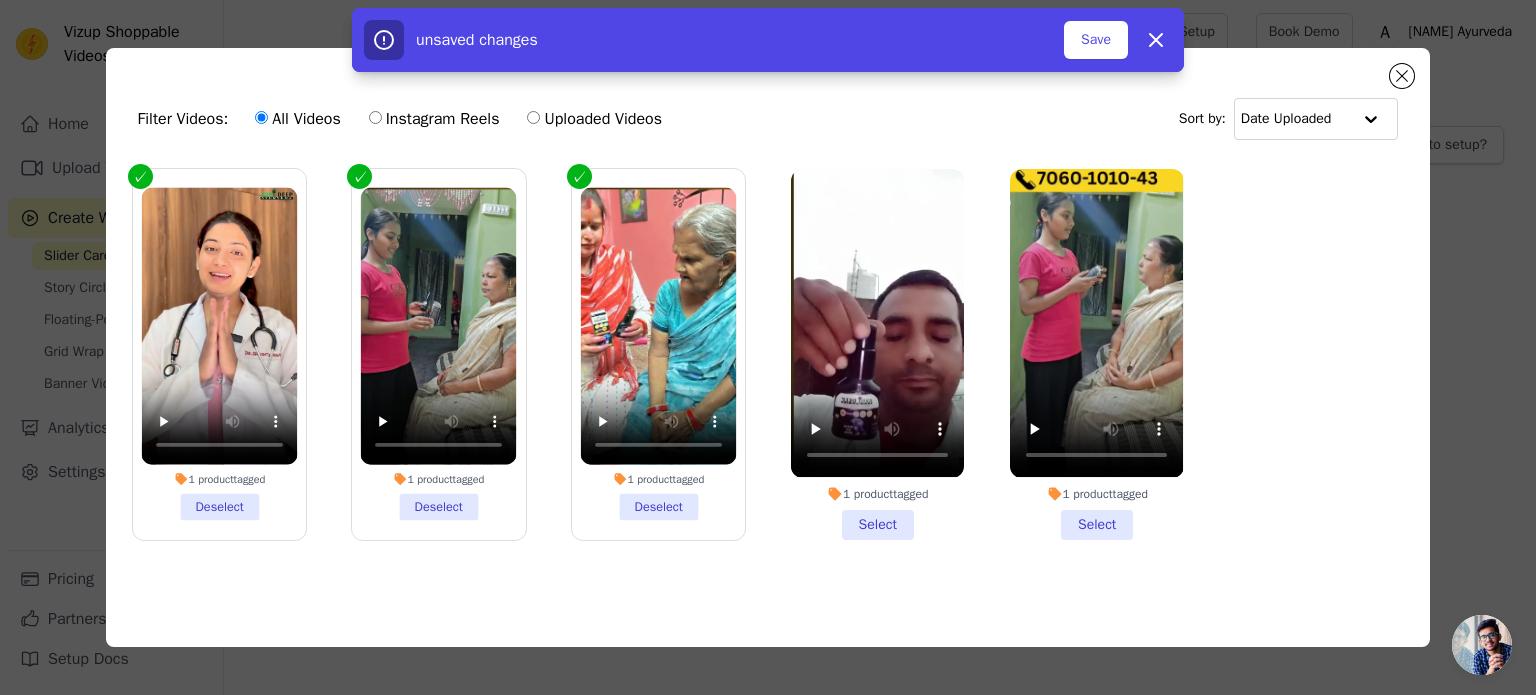 click on "1   product  tagged     Select" at bounding box center (877, 354) 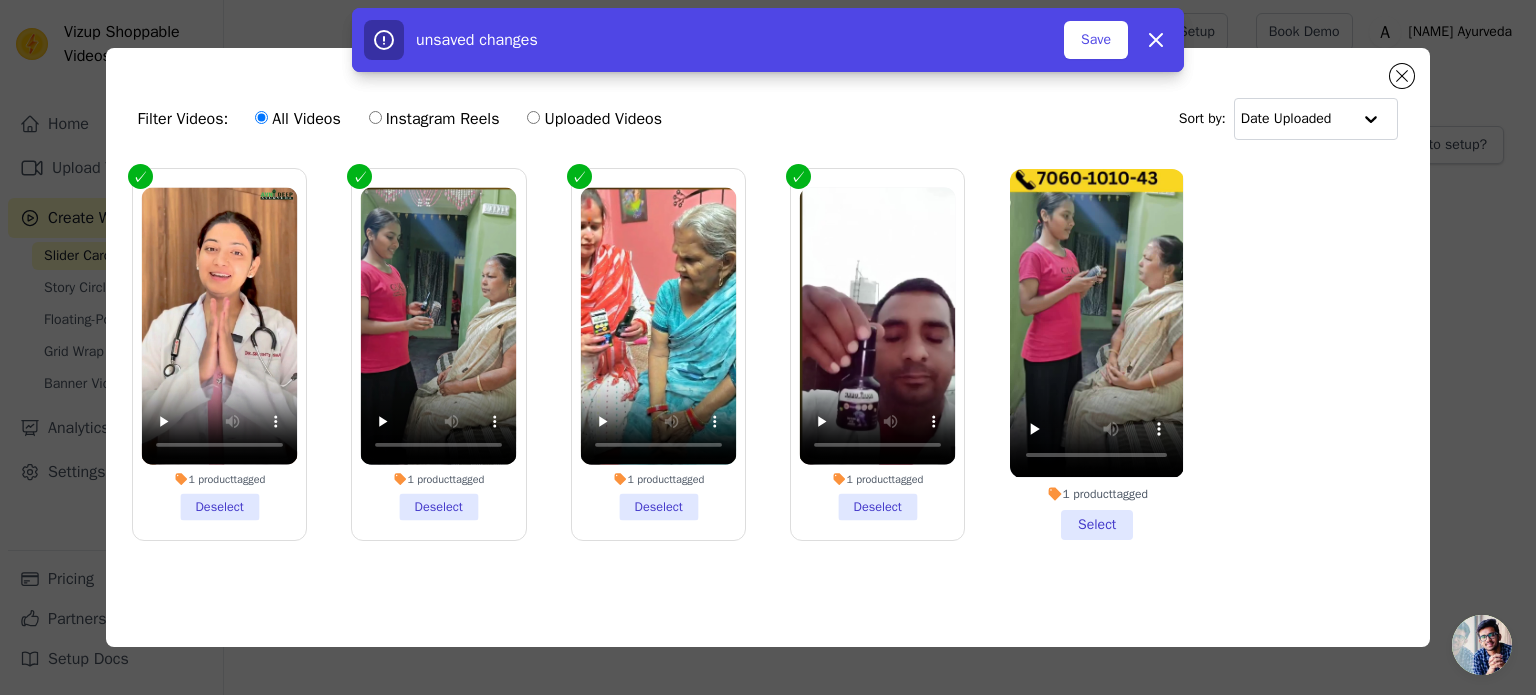 click on "1   product  tagged     Select" at bounding box center [1096, 354] 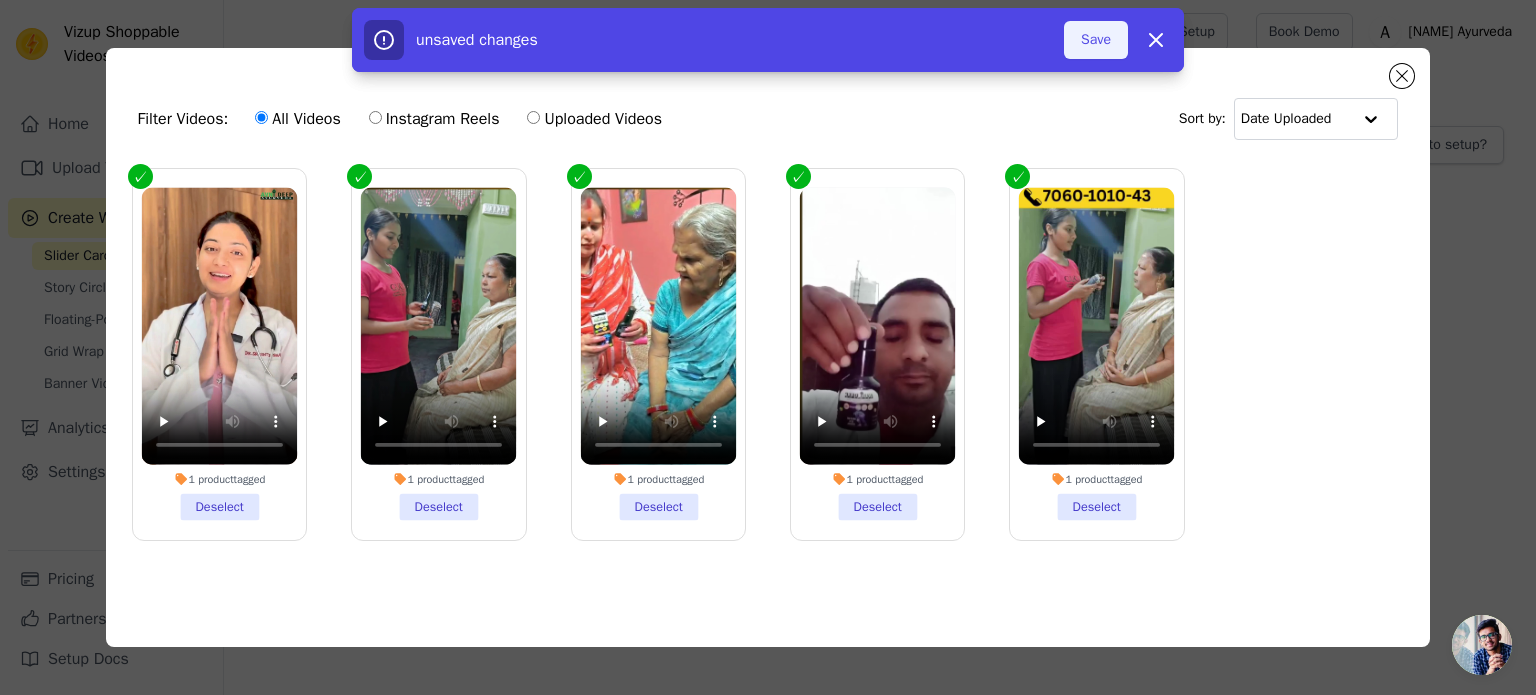 click on "Save" at bounding box center (1096, 40) 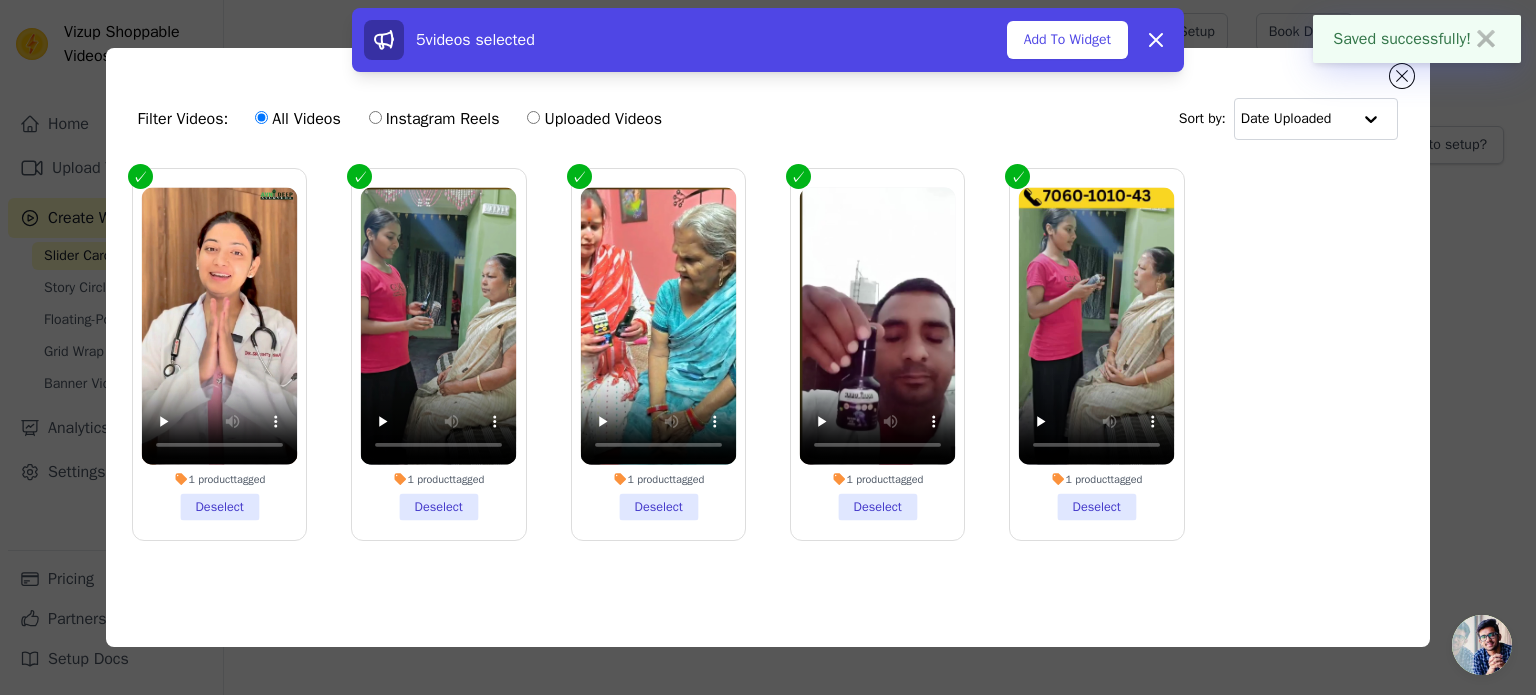 click on "5  videos selected     Add To Widget   Dismiss" at bounding box center (768, 44) 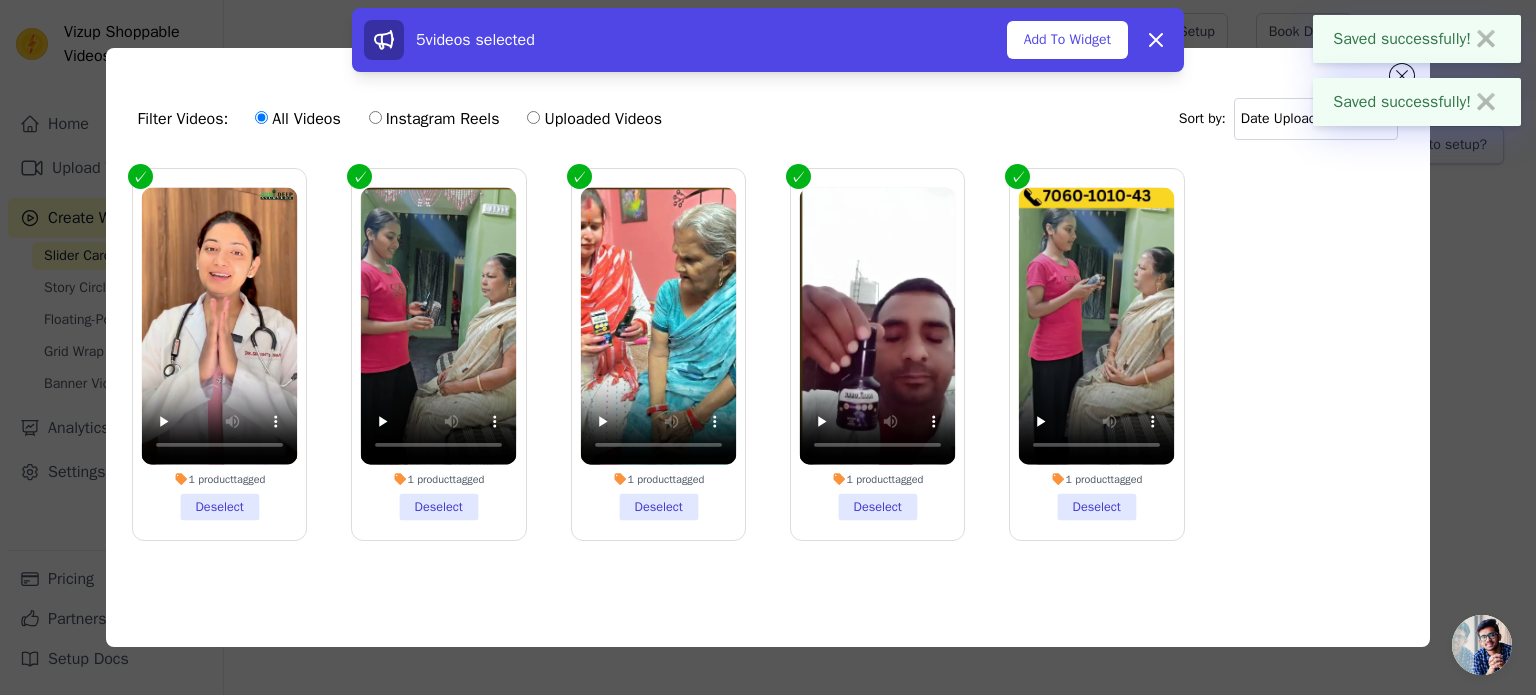 click on "✖" at bounding box center (1486, 102) 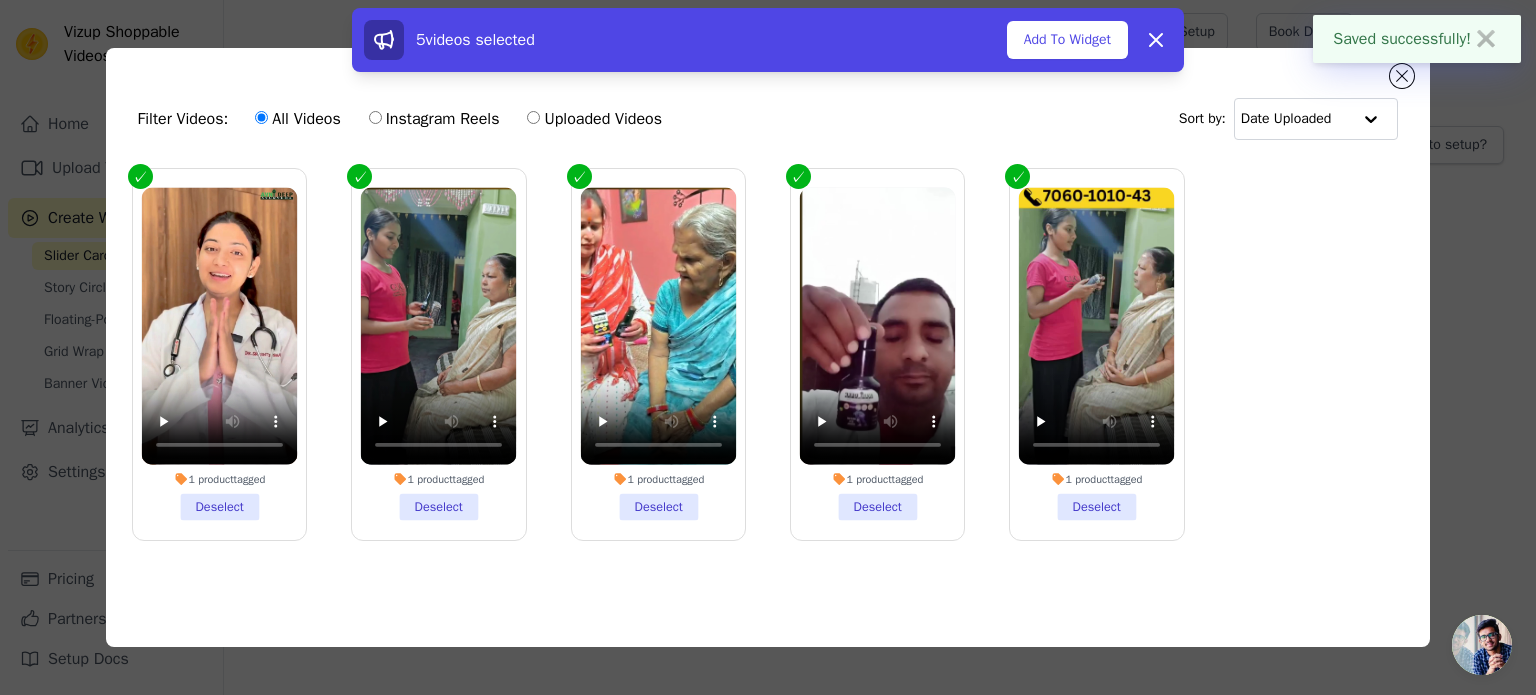 click on "5  videos selected     Add To Widget   Dismiss" at bounding box center [768, 44] 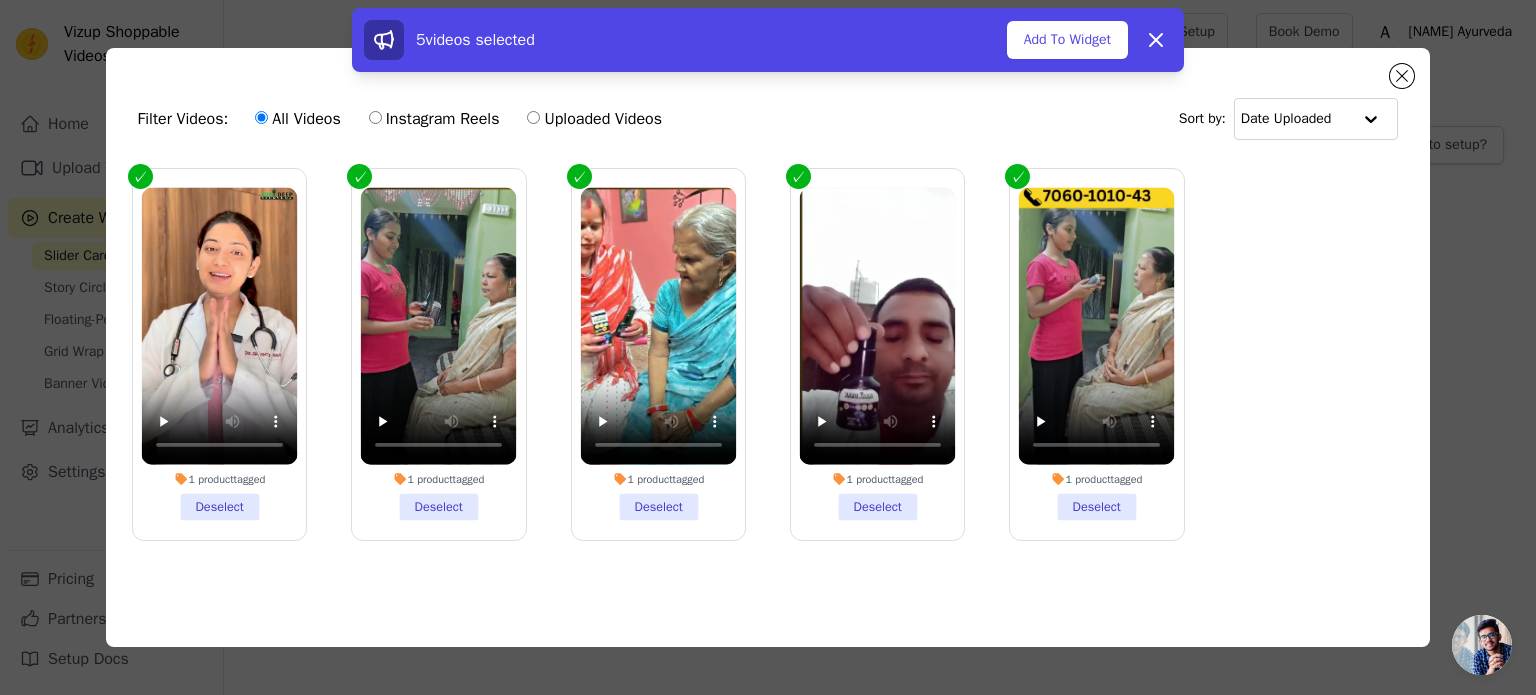 click on "5  videos selected     Add To Widget   Dismiss" at bounding box center [768, 44] 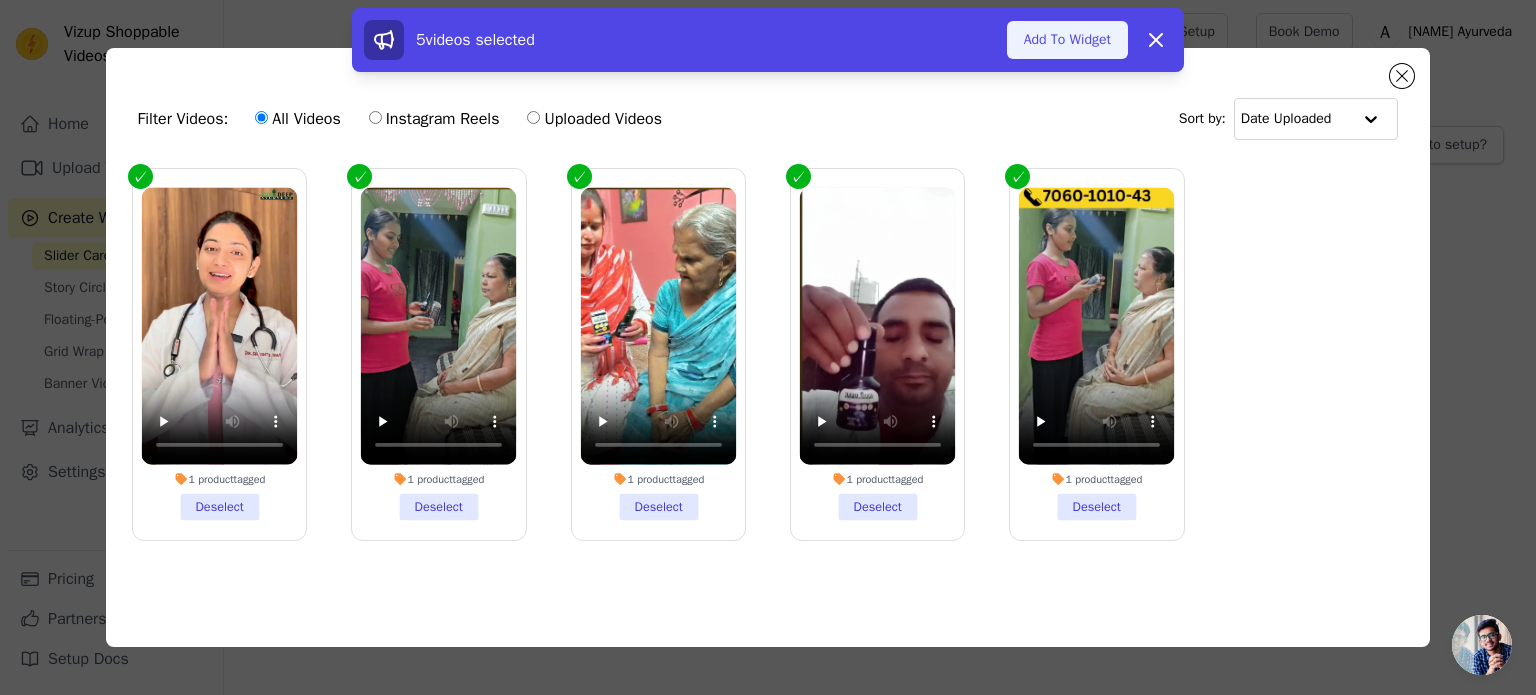 click on "Add To Widget" at bounding box center [1067, 40] 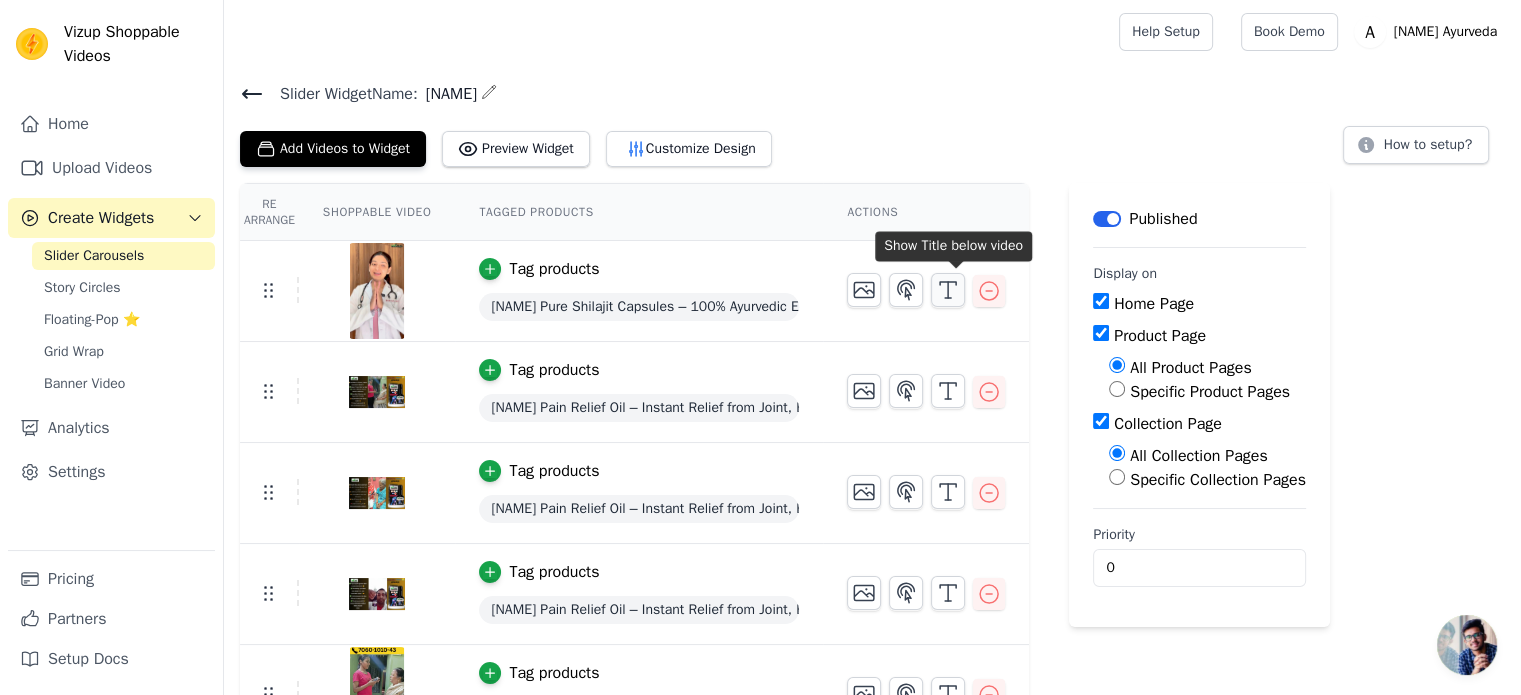 scroll, scrollTop: 48, scrollLeft: 0, axis: vertical 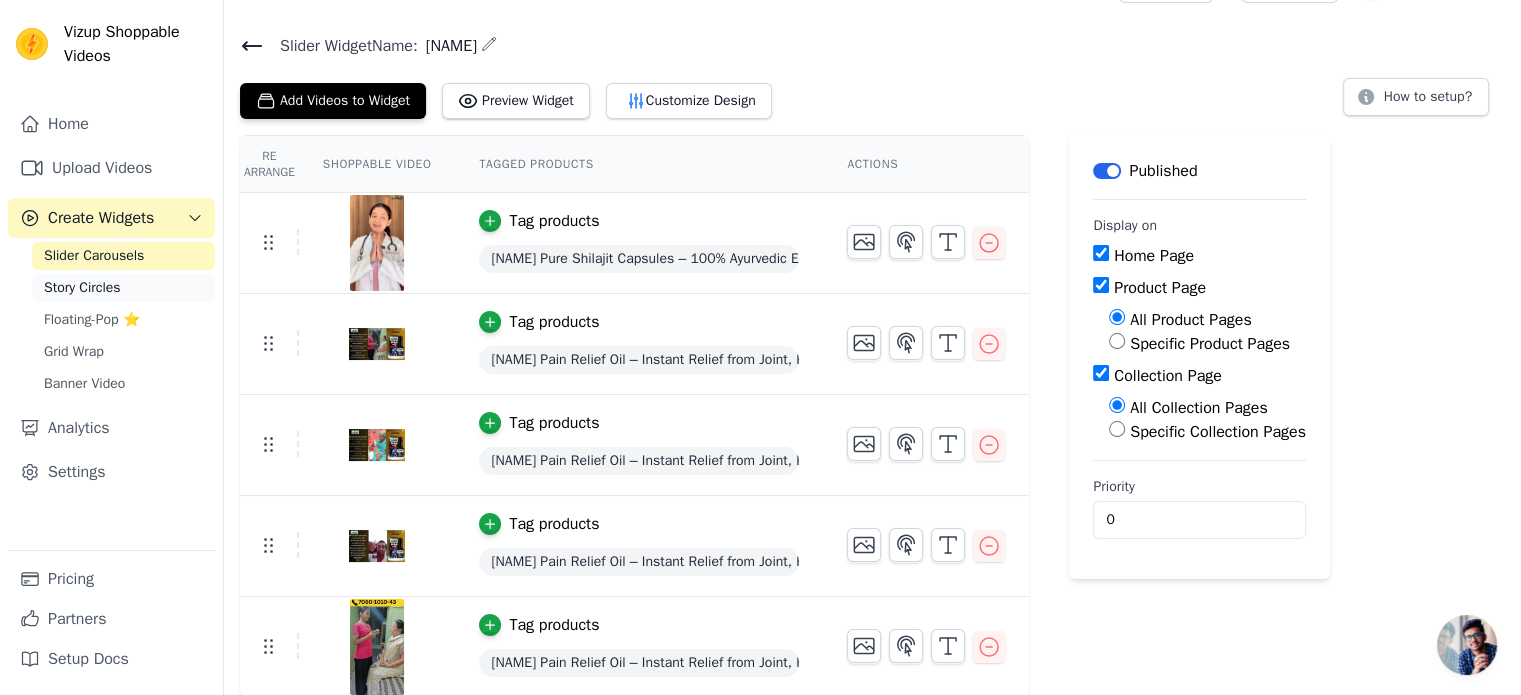 click on "Story Circles" at bounding box center (82, 288) 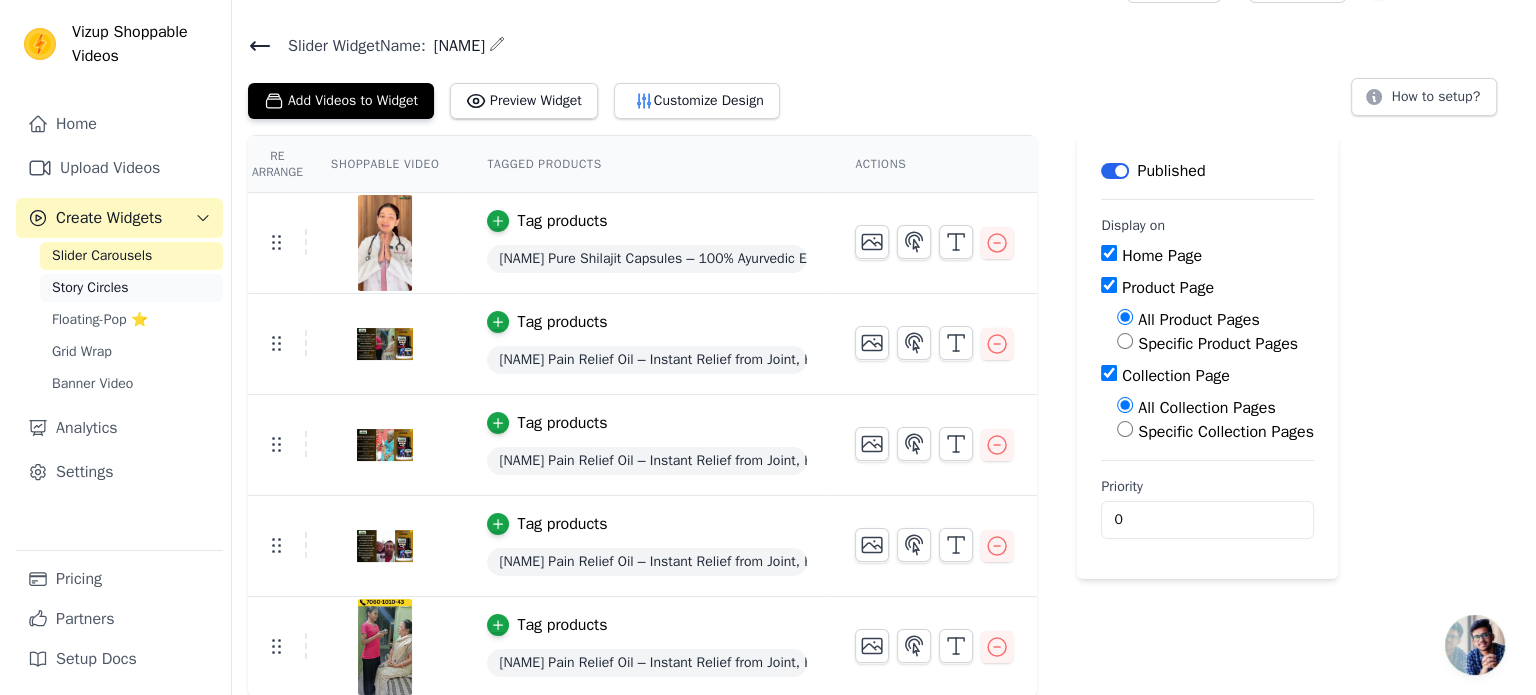 scroll, scrollTop: 0, scrollLeft: 0, axis: both 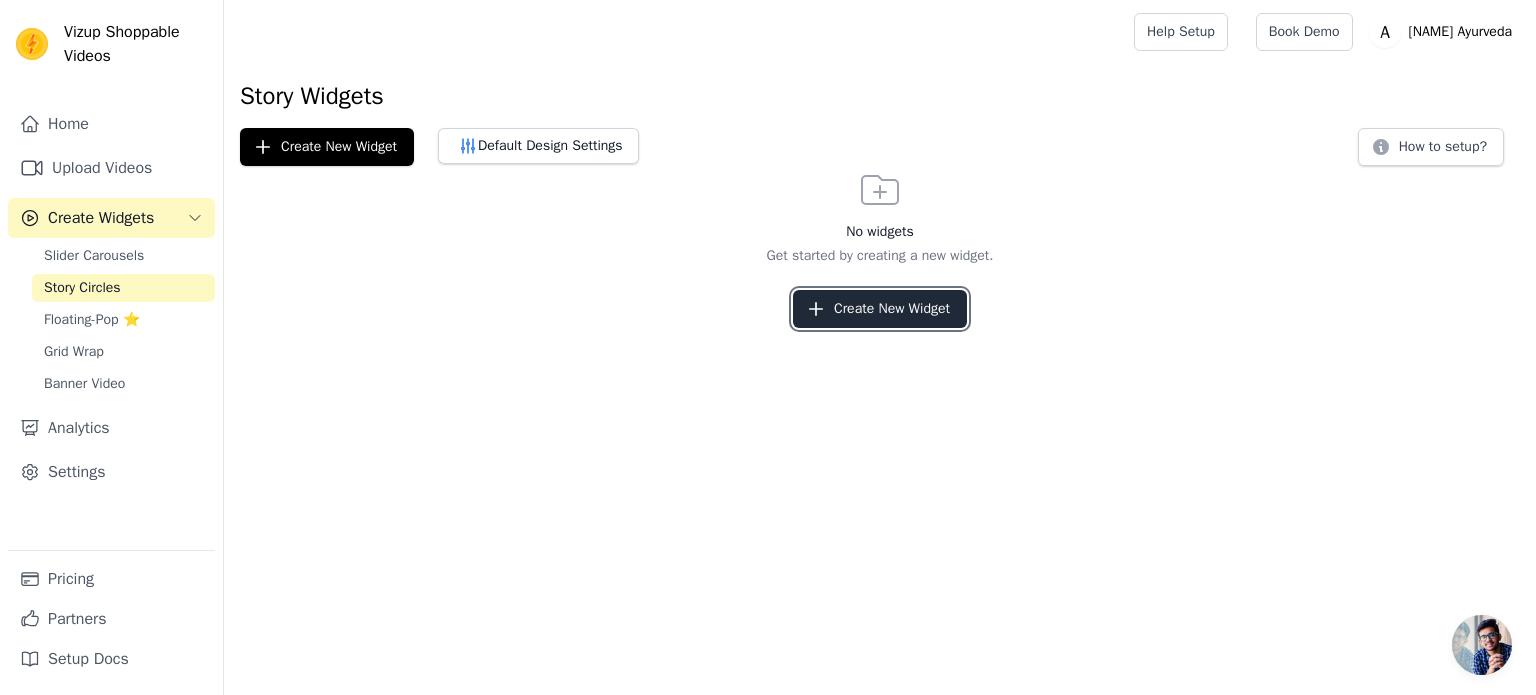 click on "Create New Widget" at bounding box center [880, 309] 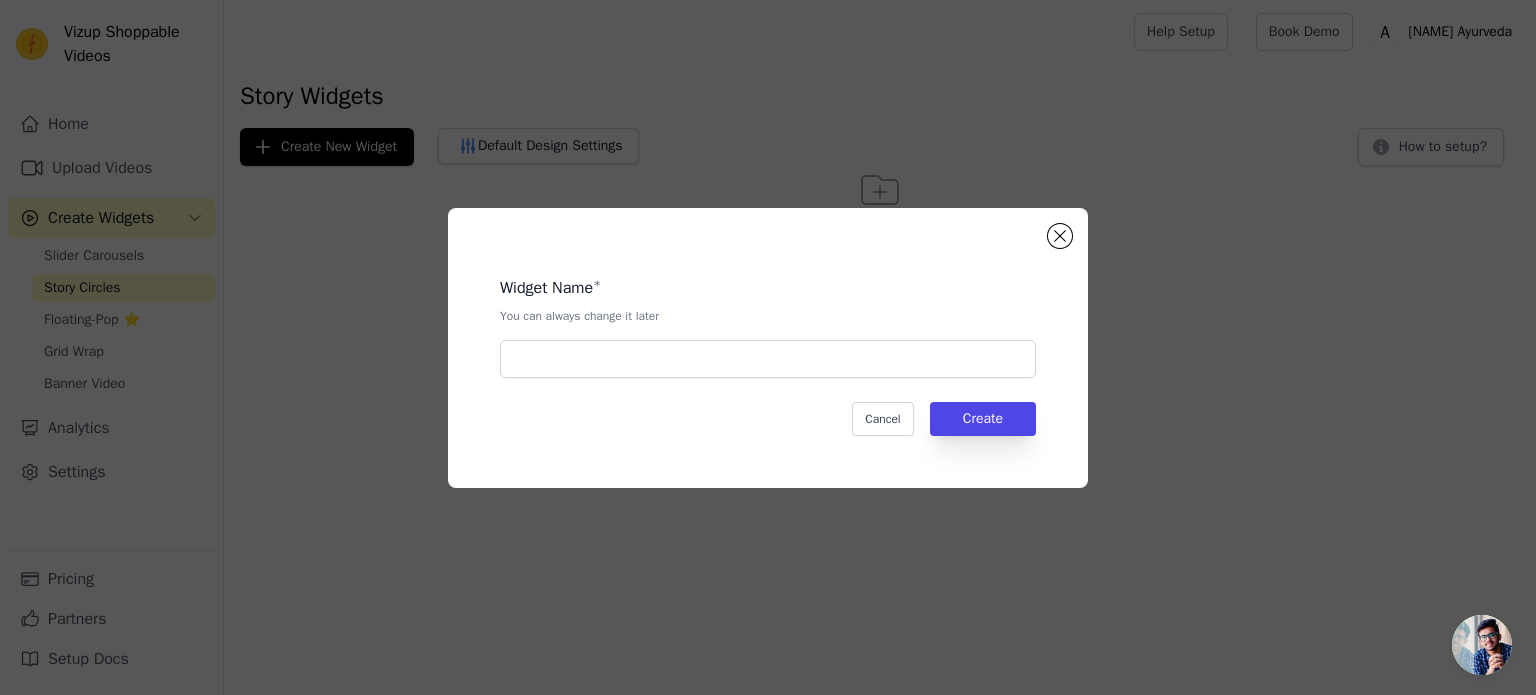 click on "Widget Name   *   You can always change it later" at bounding box center [768, 319] 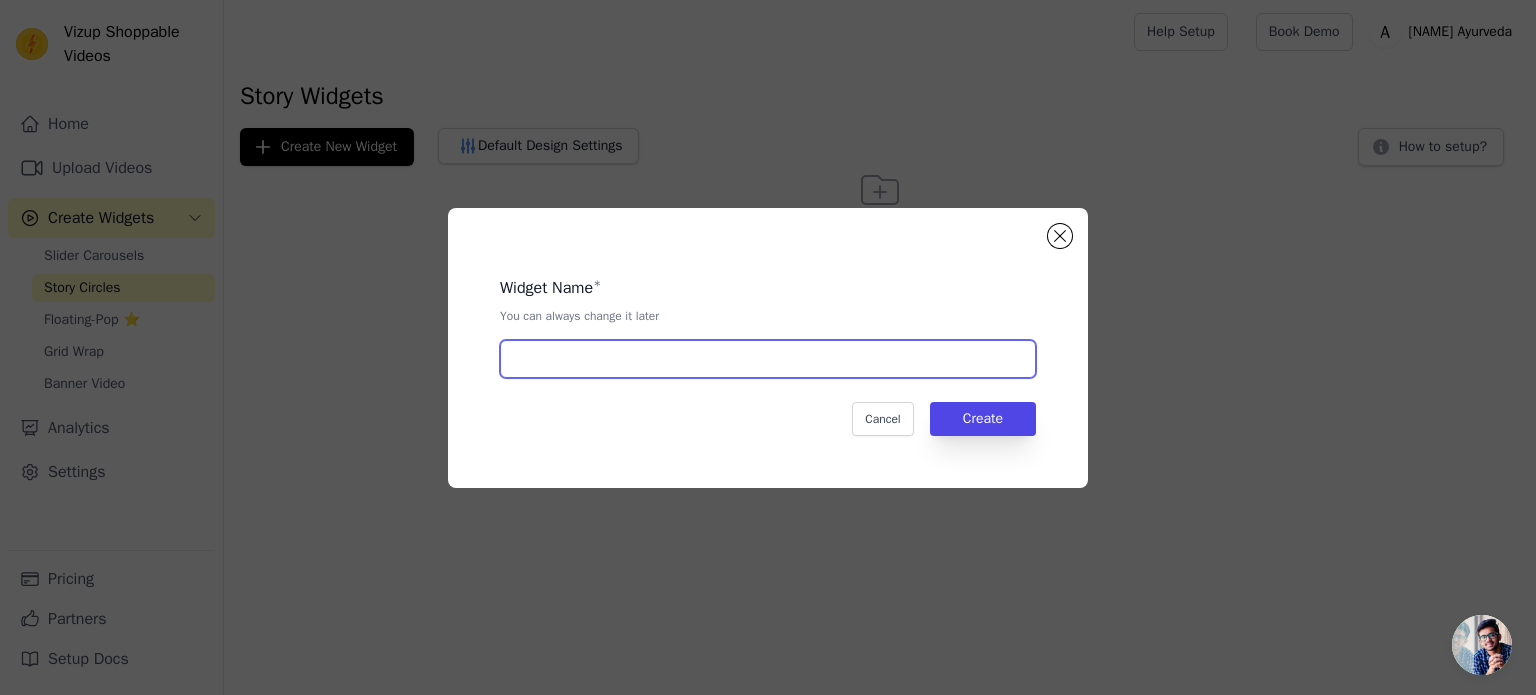 click at bounding box center (768, 359) 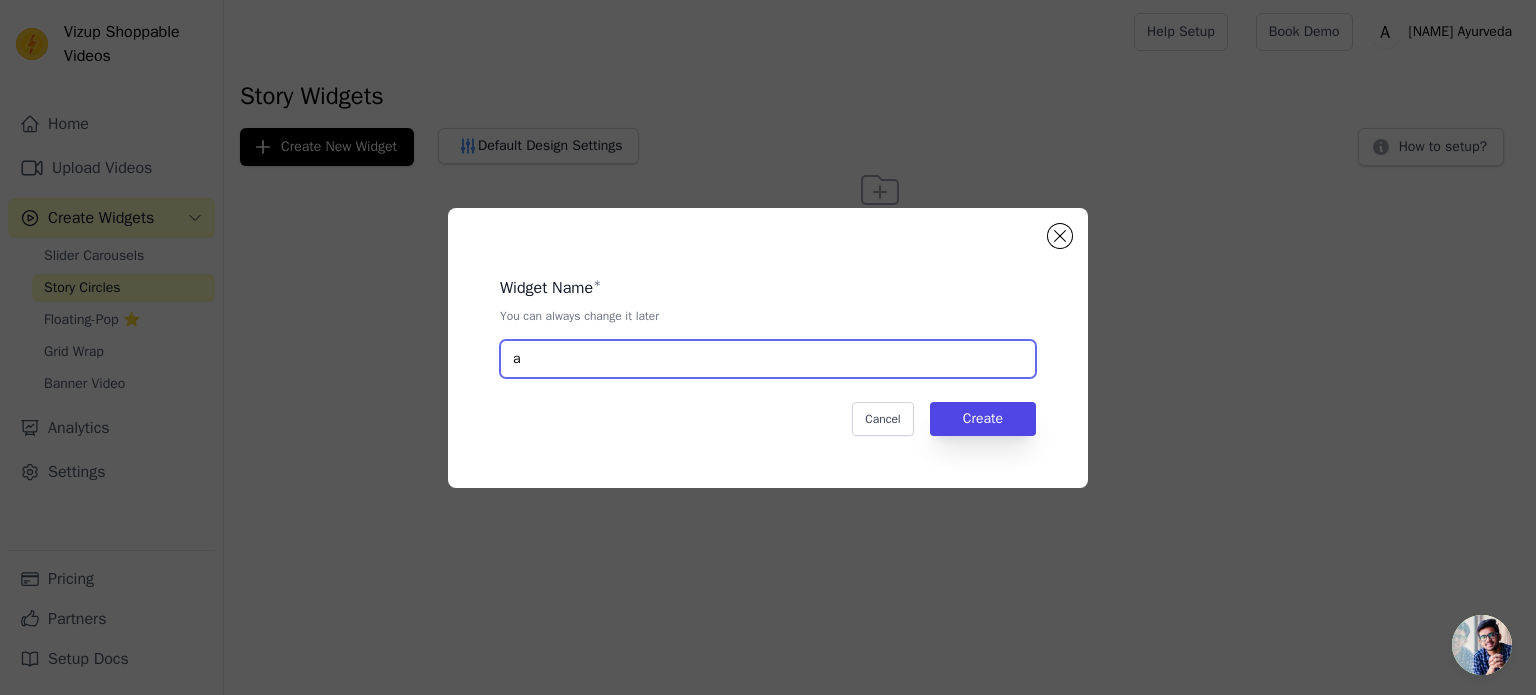 type on "[NAME]" 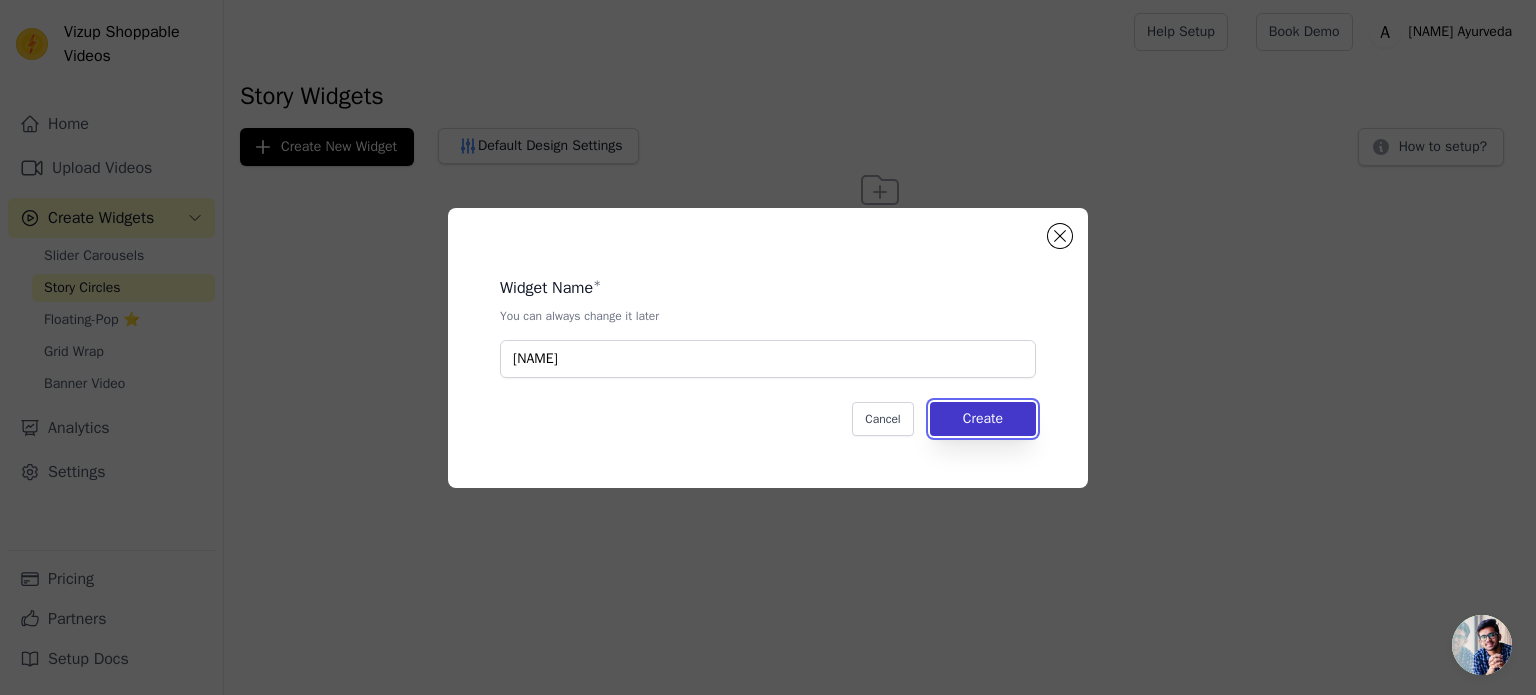click on "Create" at bounding box center [983, 419] 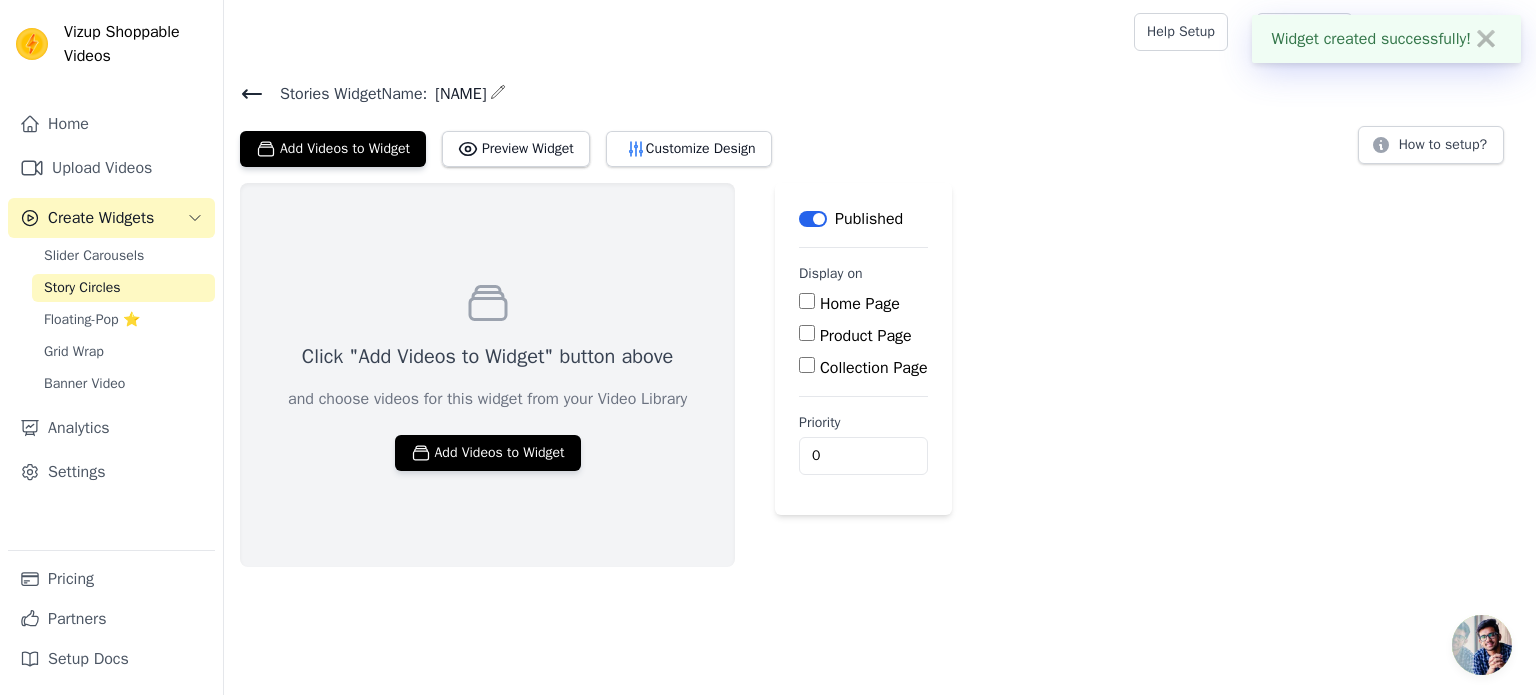 click on "Home Page" at bounding box center (807, 301) 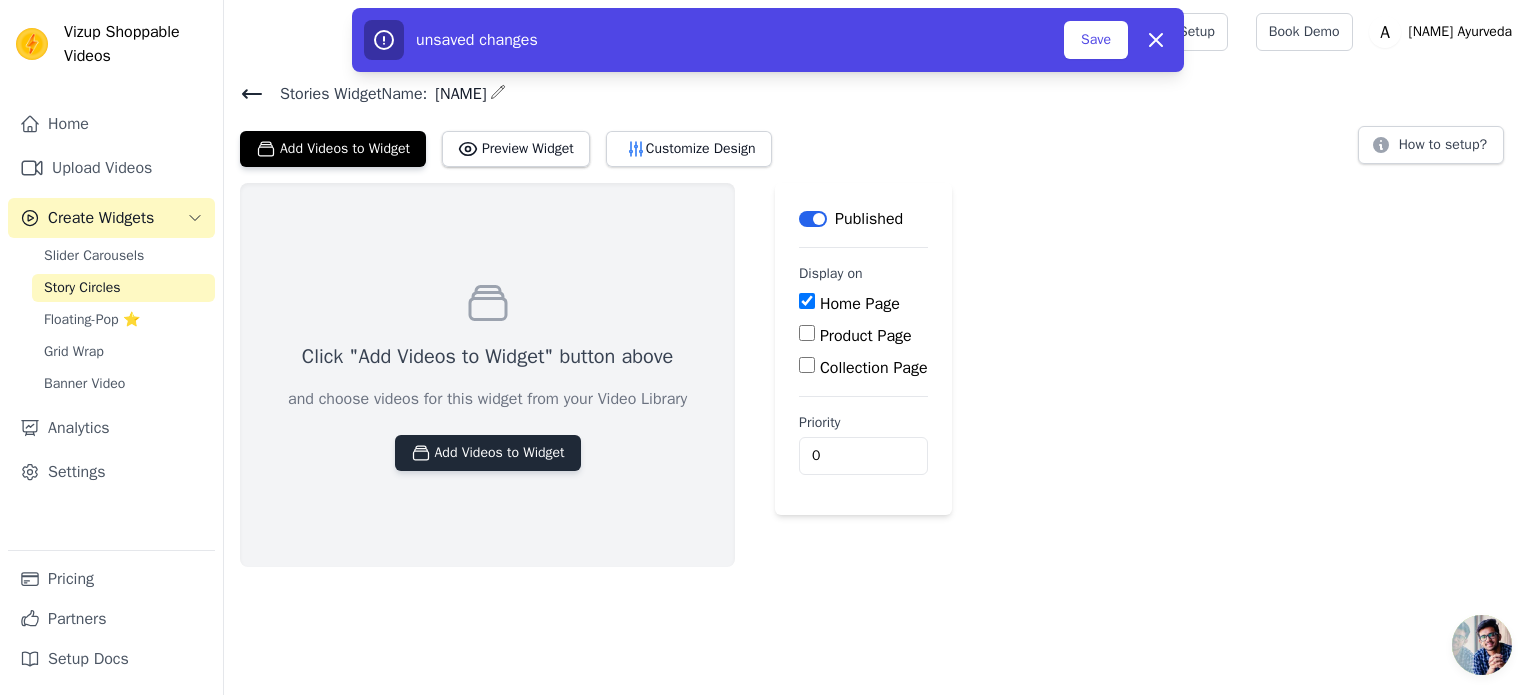 click on "Add Videos to Widget" at bounding box center [488, 453] 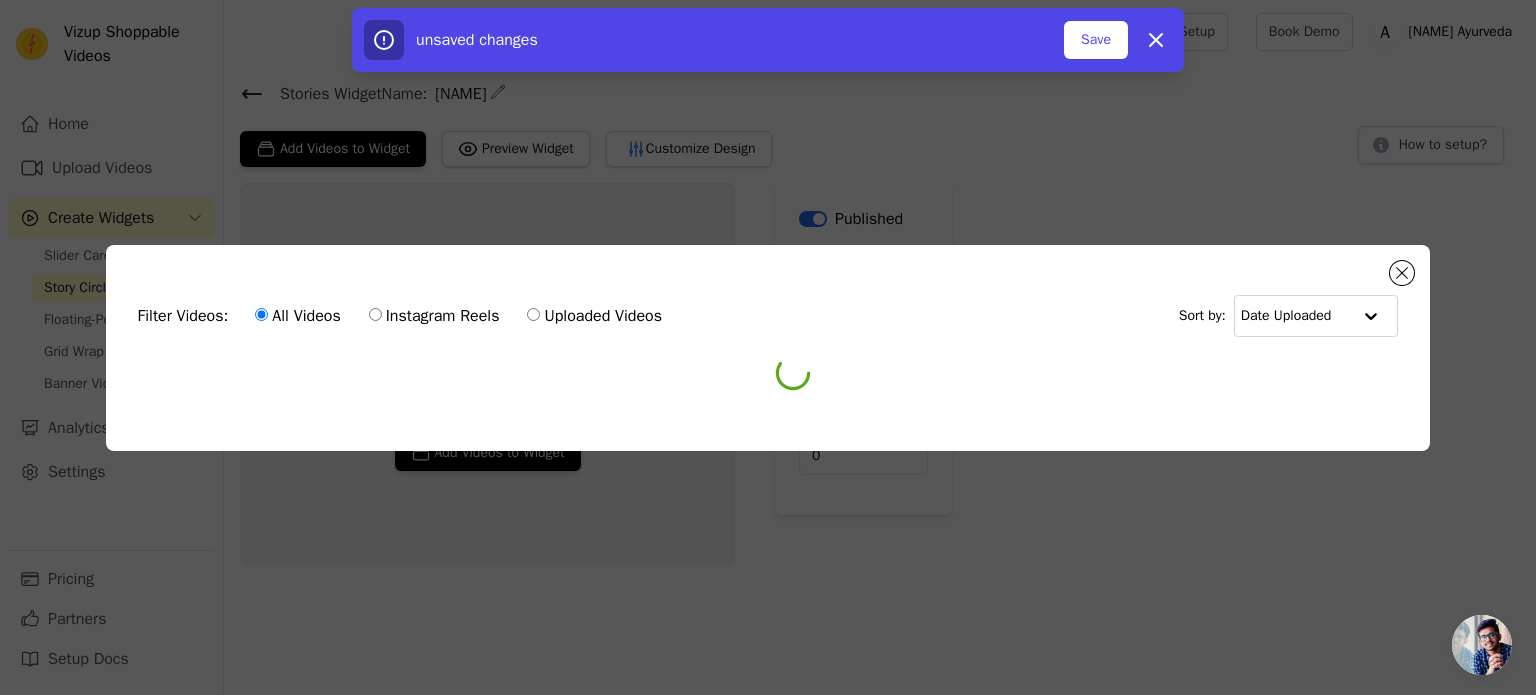 click on "Filter Videos:
All Videos
Instagram Reels
Uploaded Videos   Sort by:
Date Uploaded                           0  videos selected     Add To Widget   Dismiss" 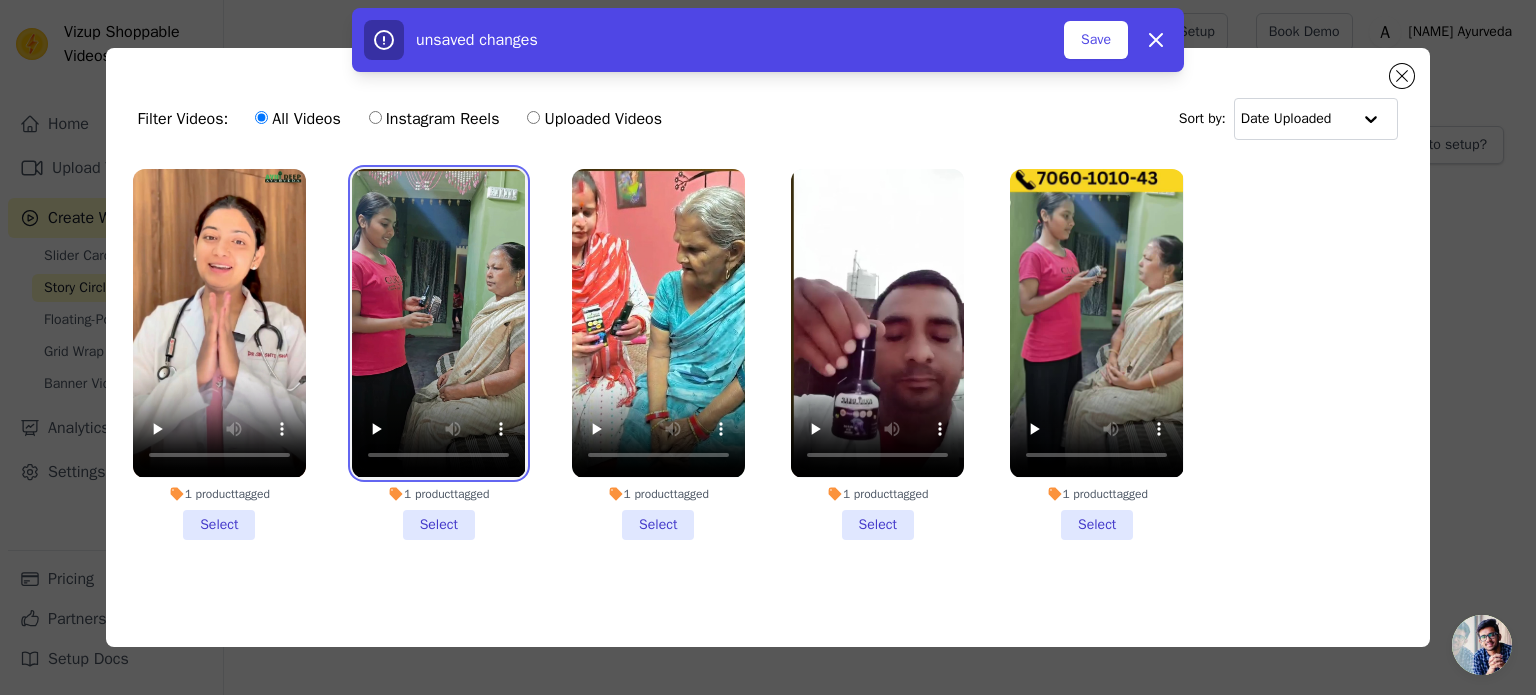 click at bounding box center (438, 323) 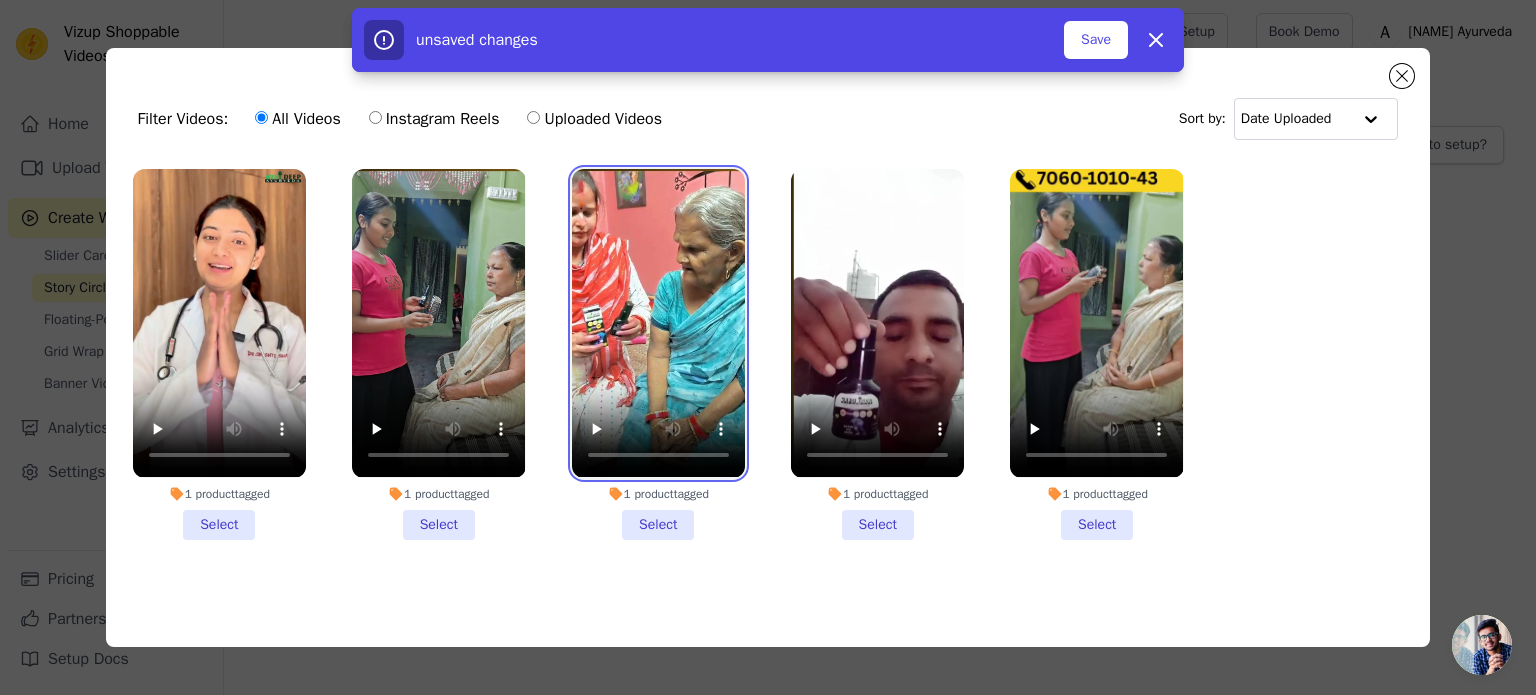 click at bounding box center (658, 323) 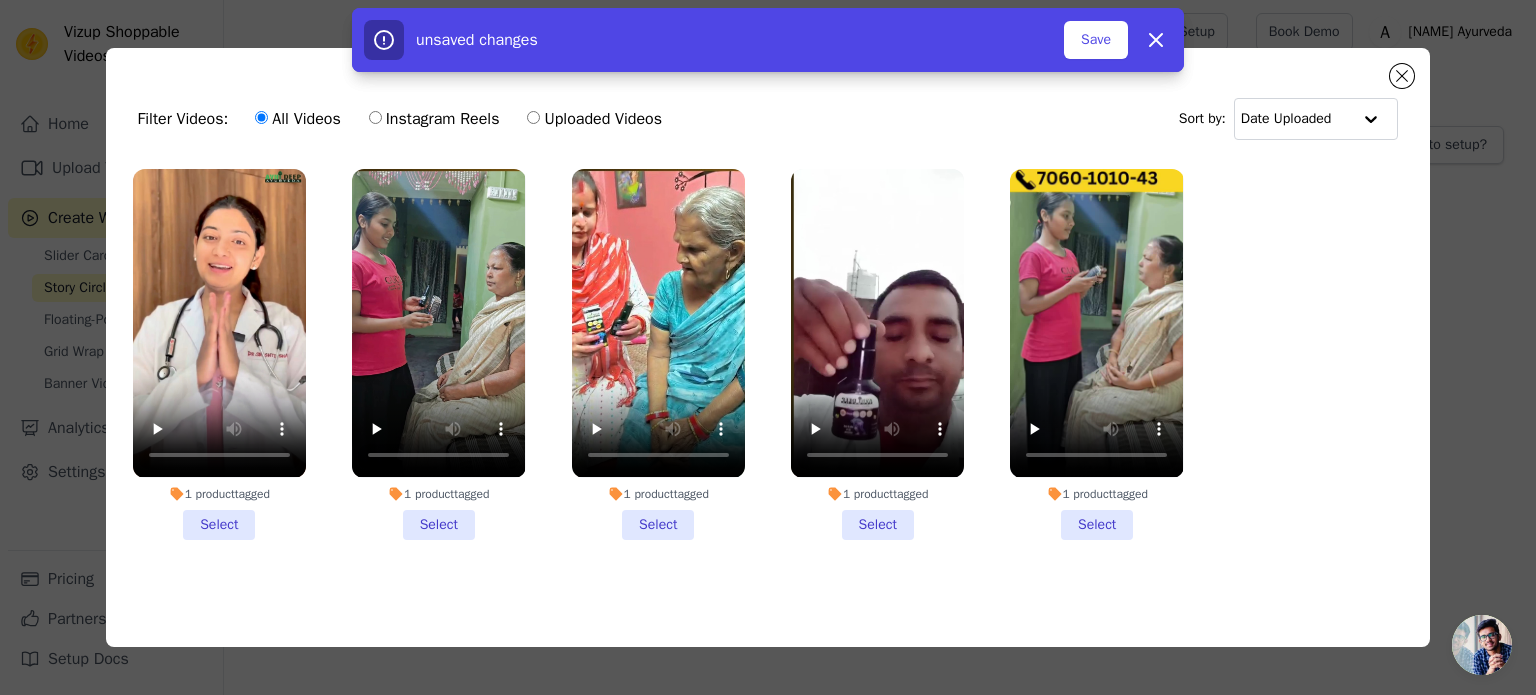 click on "1   product  tagged     Select" at bounding box center [219, 354] 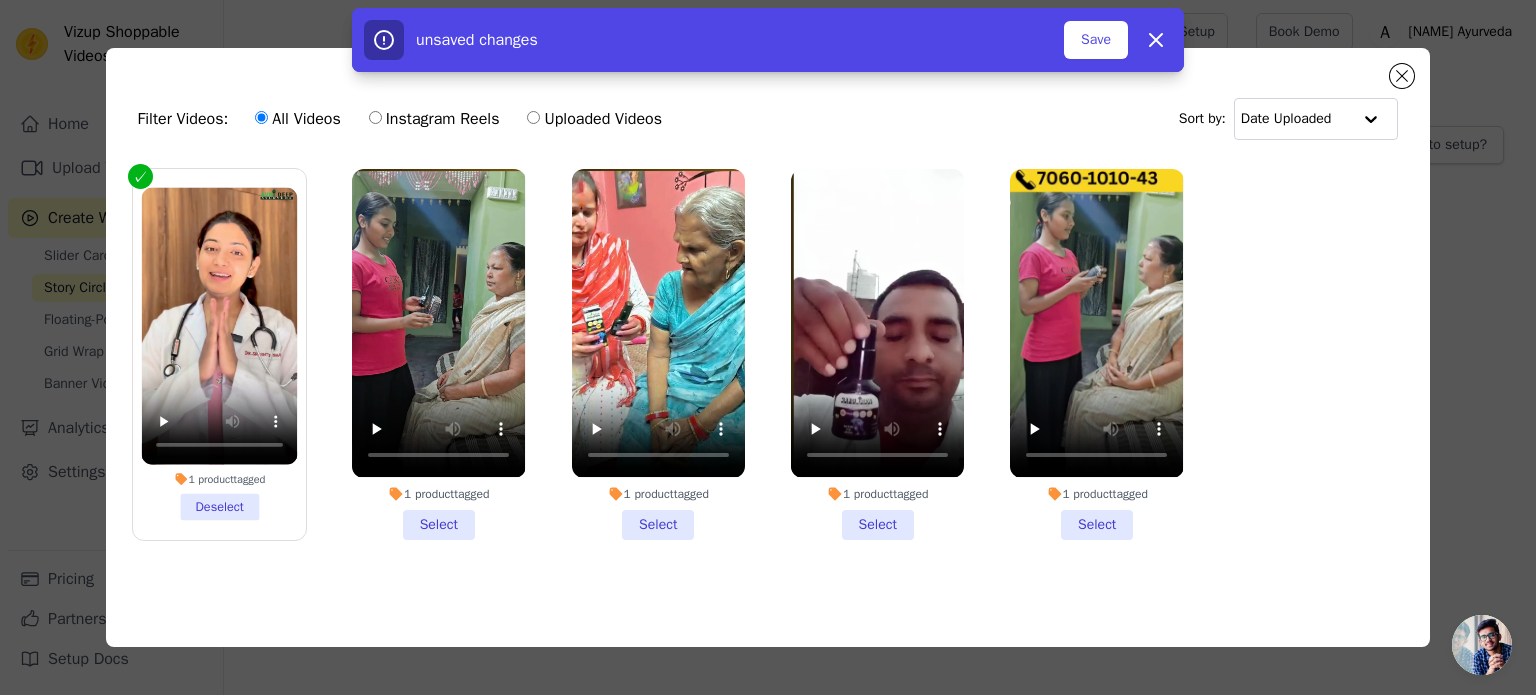 click on "1   product  tagged     Select" at bounding box center (438, 354) 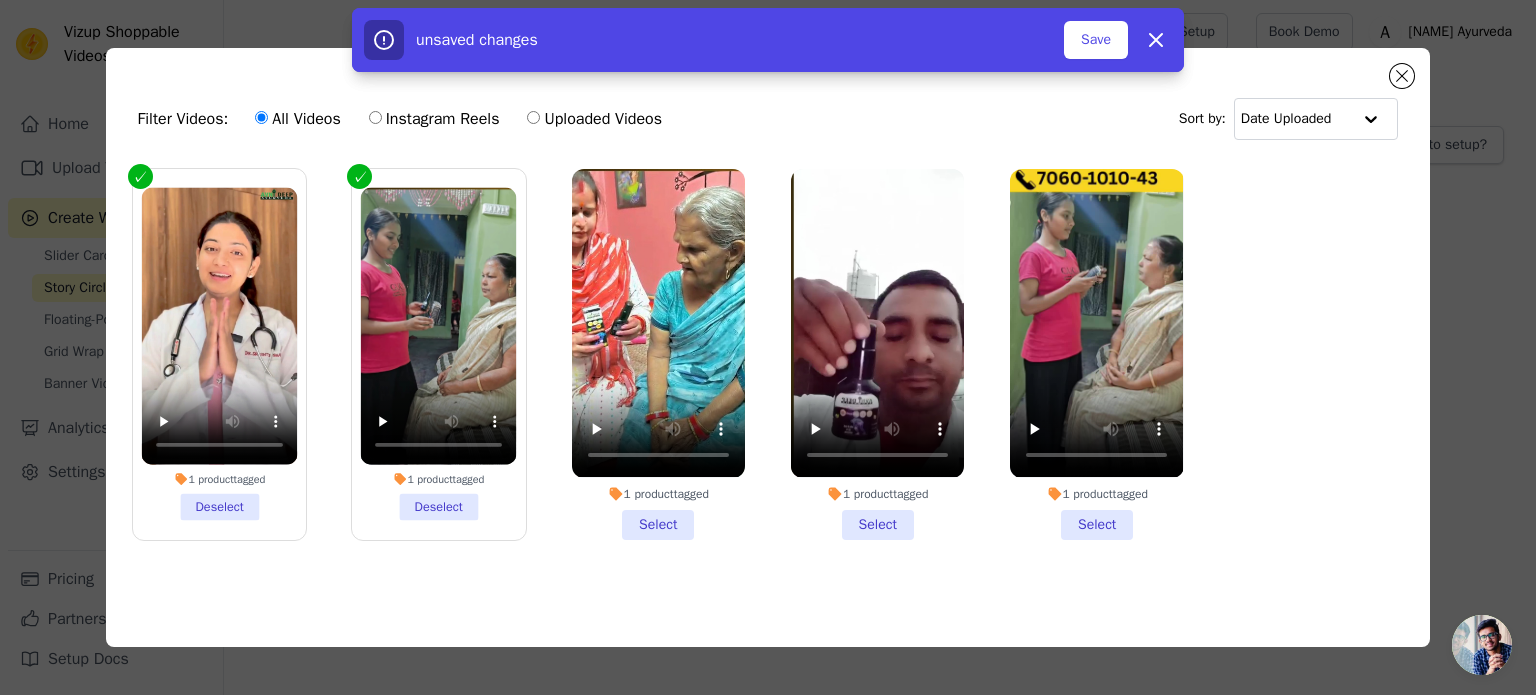 click on "1   product  tagged     Select" at bounding box center [658, 354] 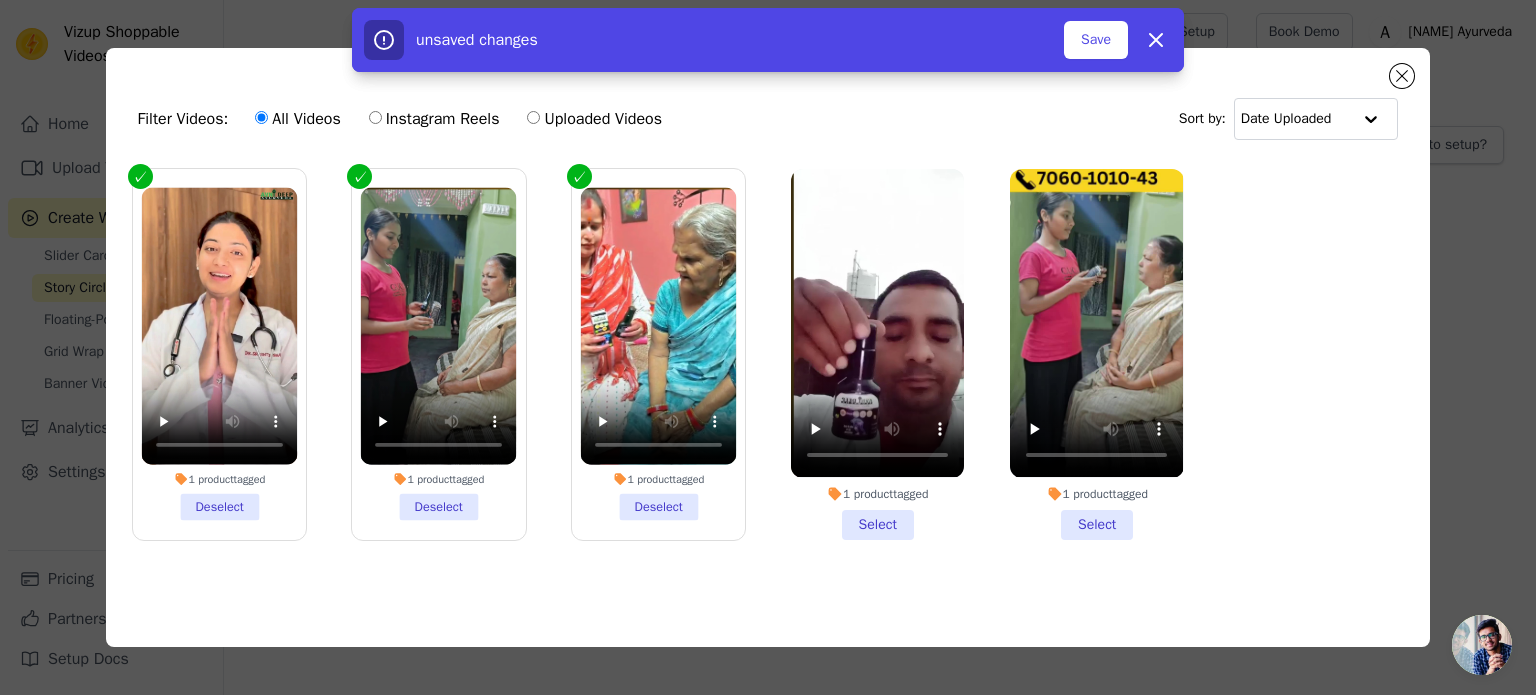 drag, startPoint x: 857, startPoint y: 520, endPoint x: 880, endPoint y: 520, distance: 23 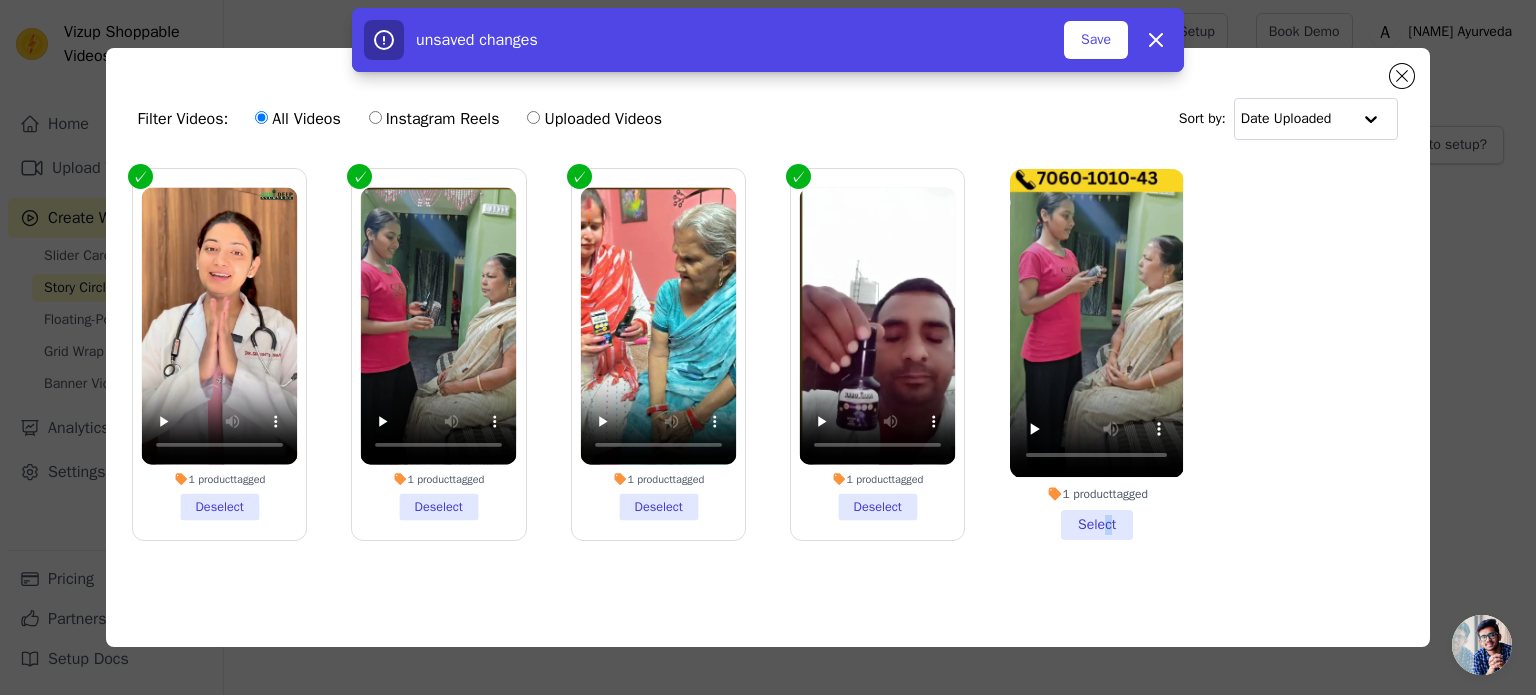 click on "1   product  tagged     Select" at bounding box center (1096, 354) 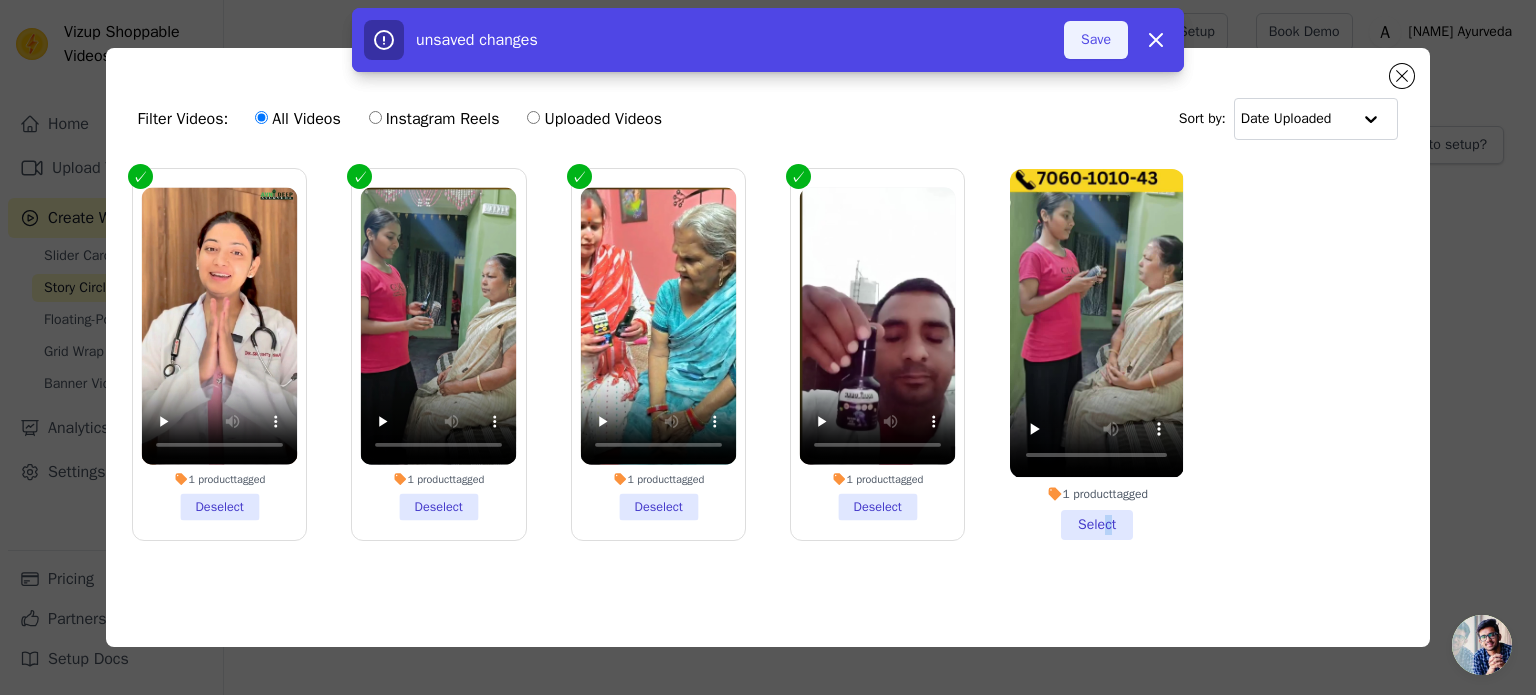 click on "Save" at bounding box center (1096, 40) 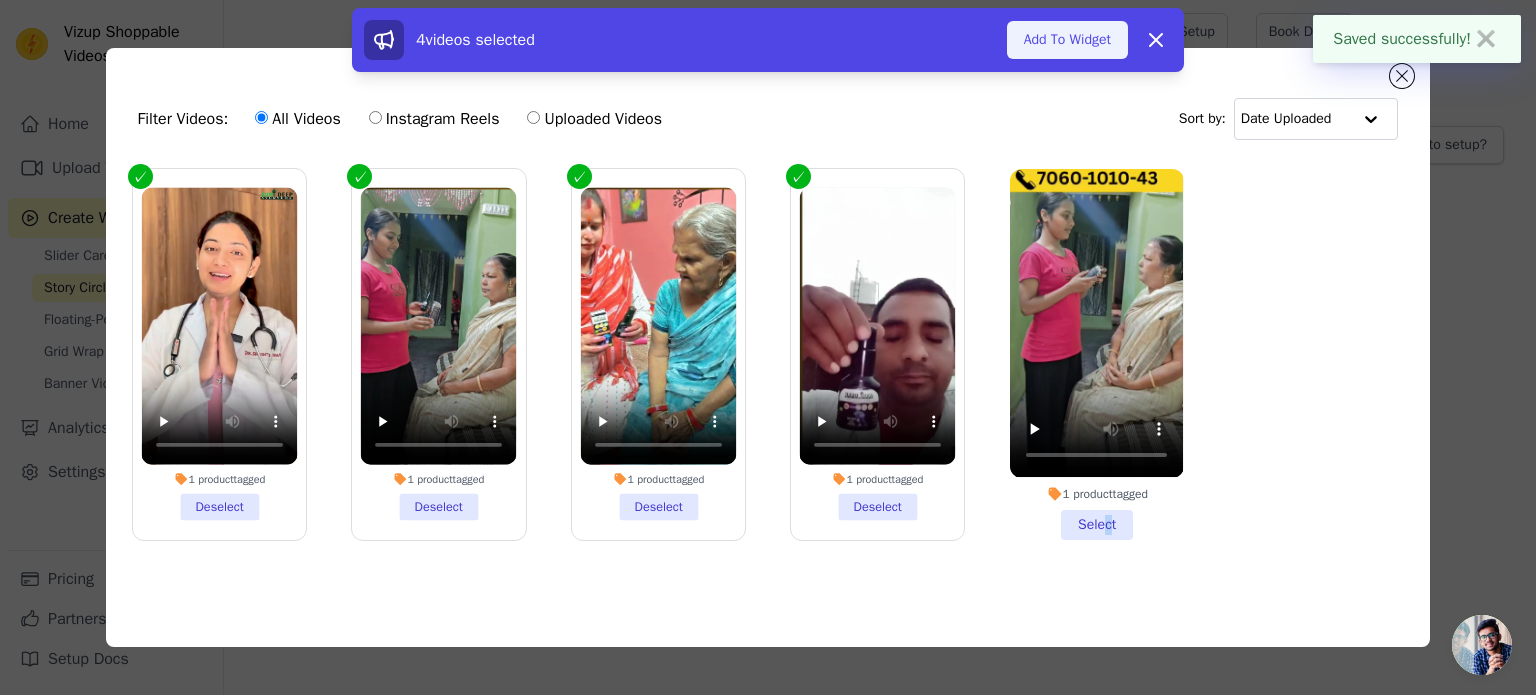 click on "Add To Widget" at bounding box center [1067, 40] 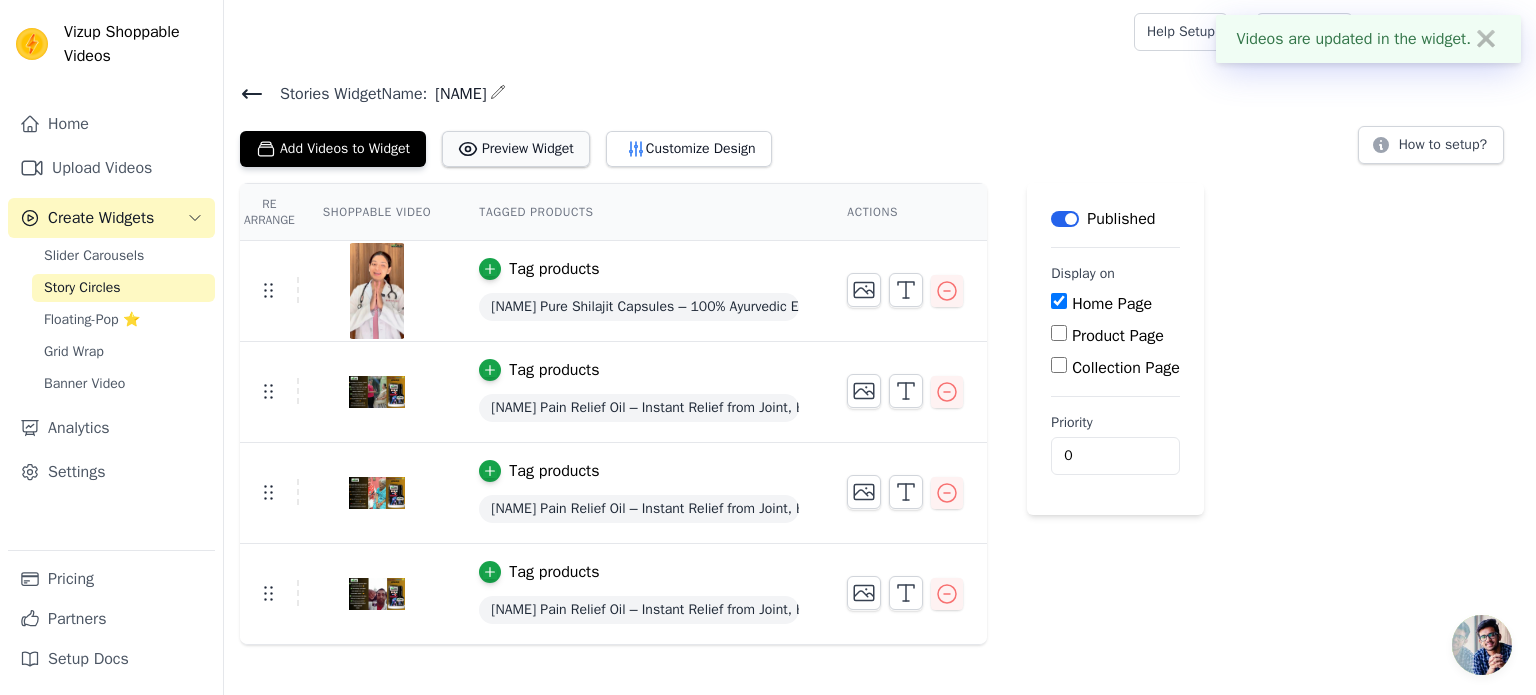 click on "Preview Widget" at bounding box center (516, 149) 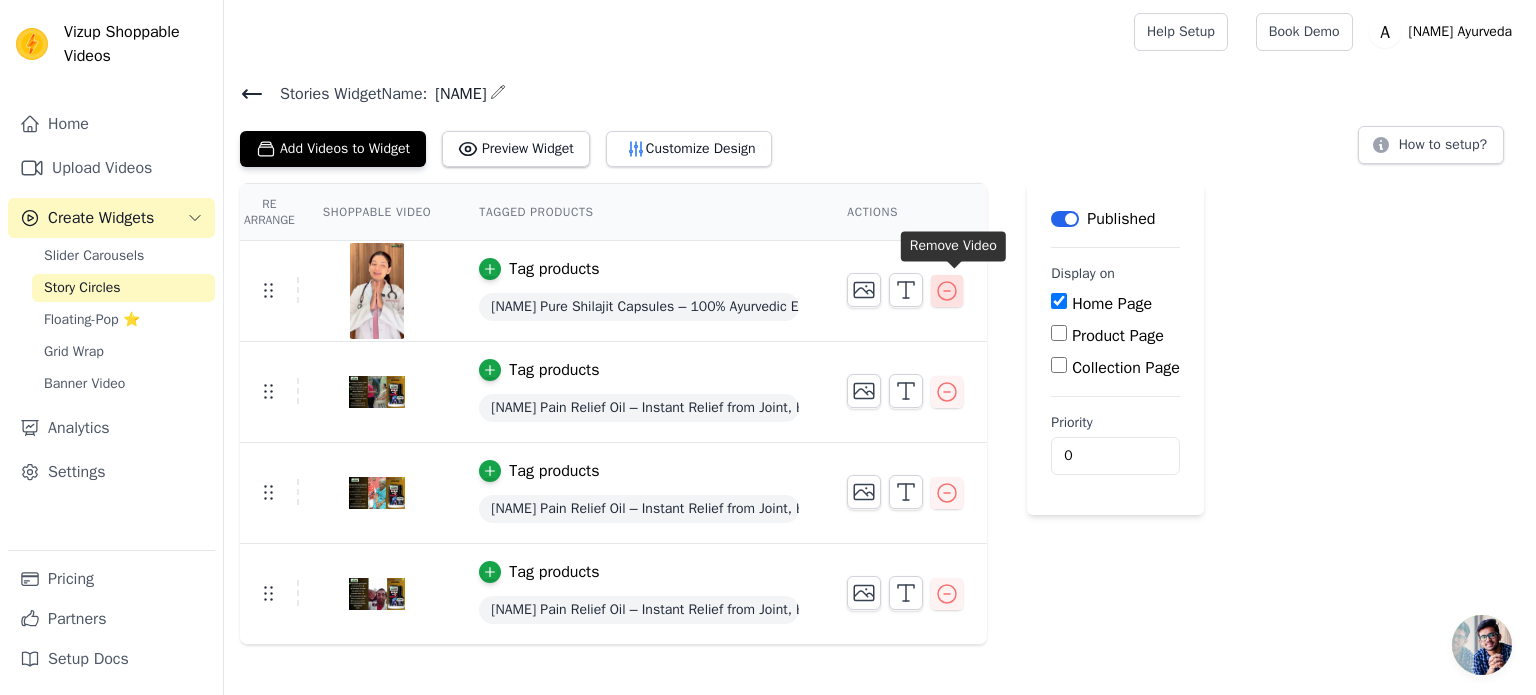 click 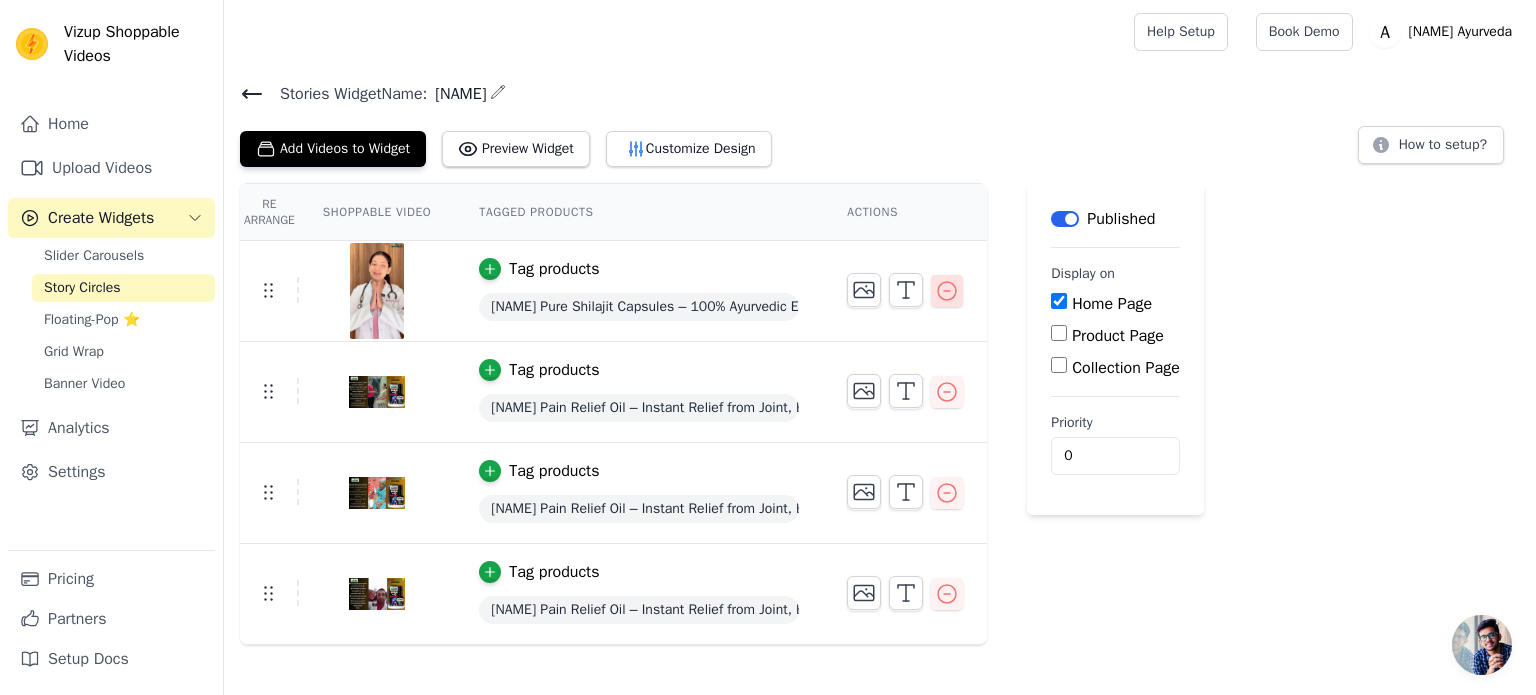 click 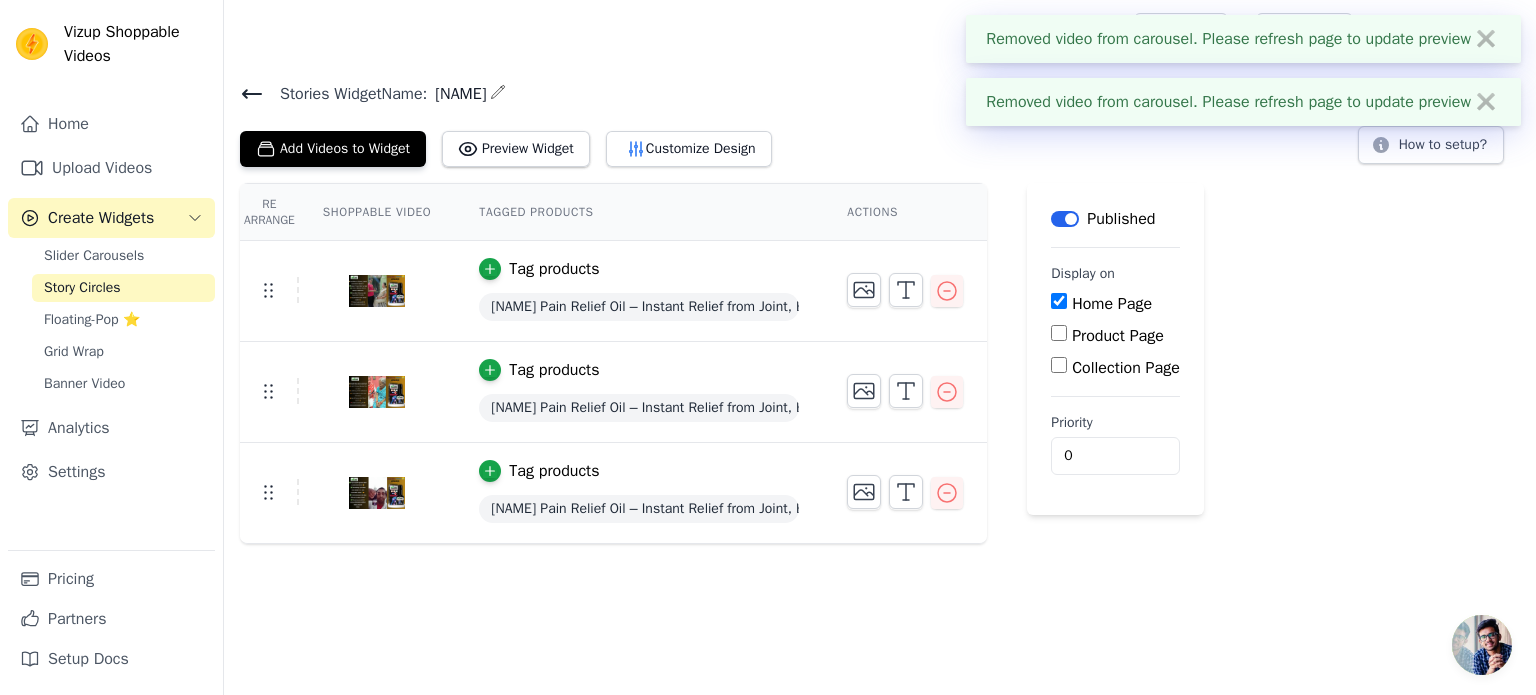 click on "Home Page" at bounding box center (1059, 301) 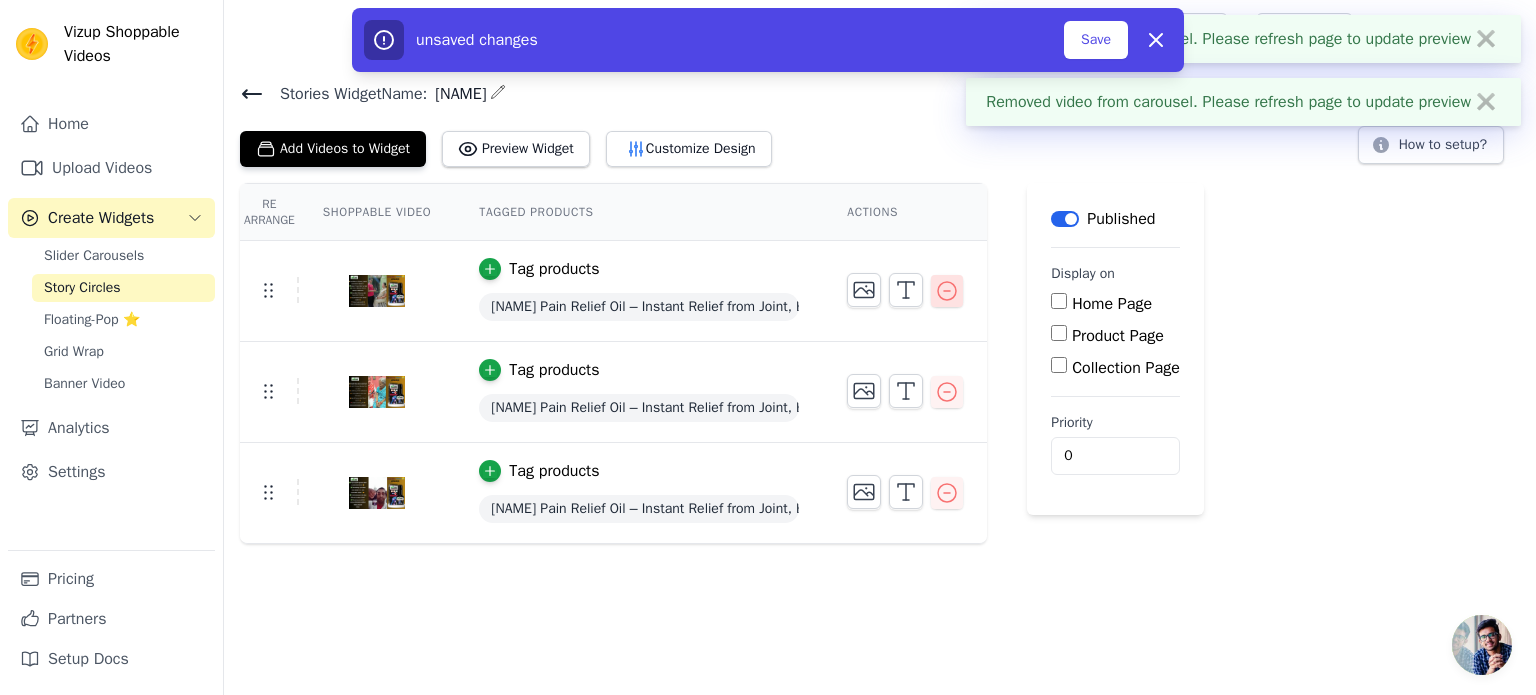 click 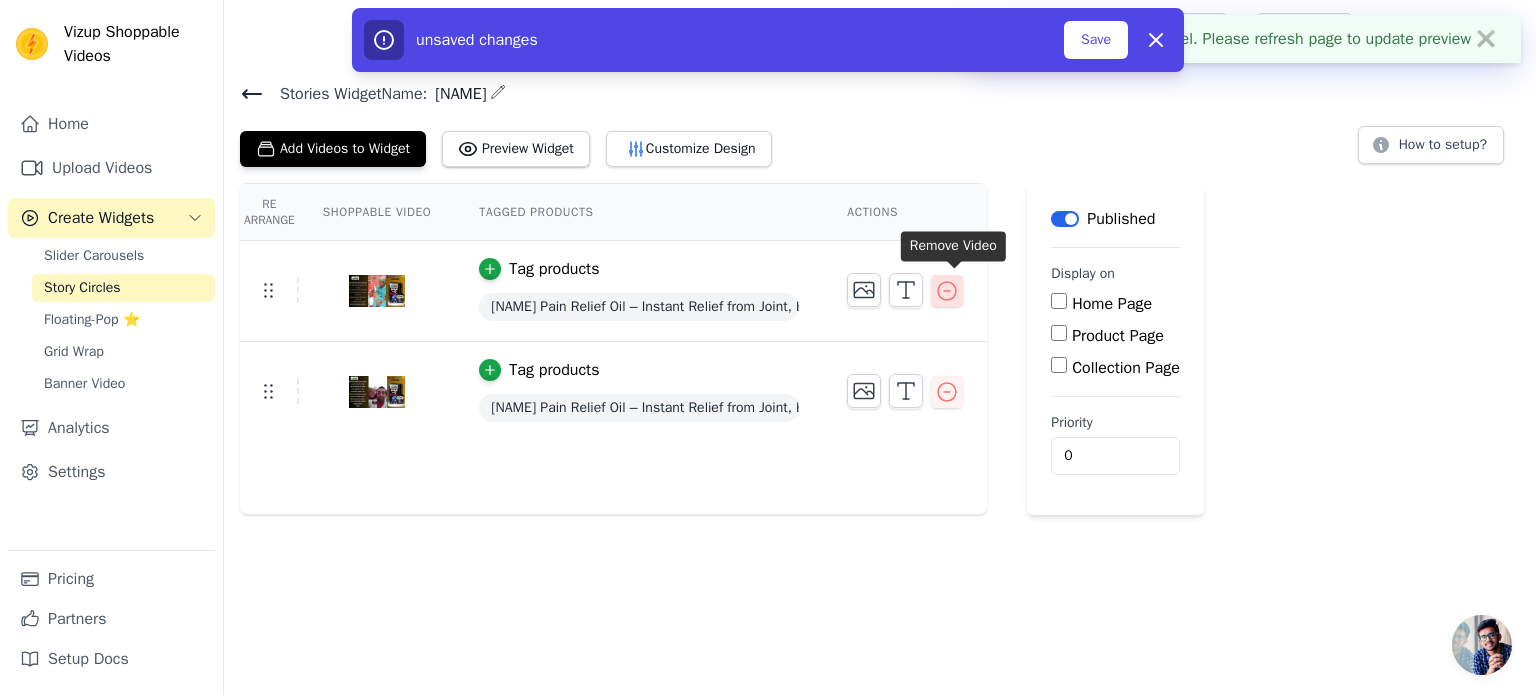 click 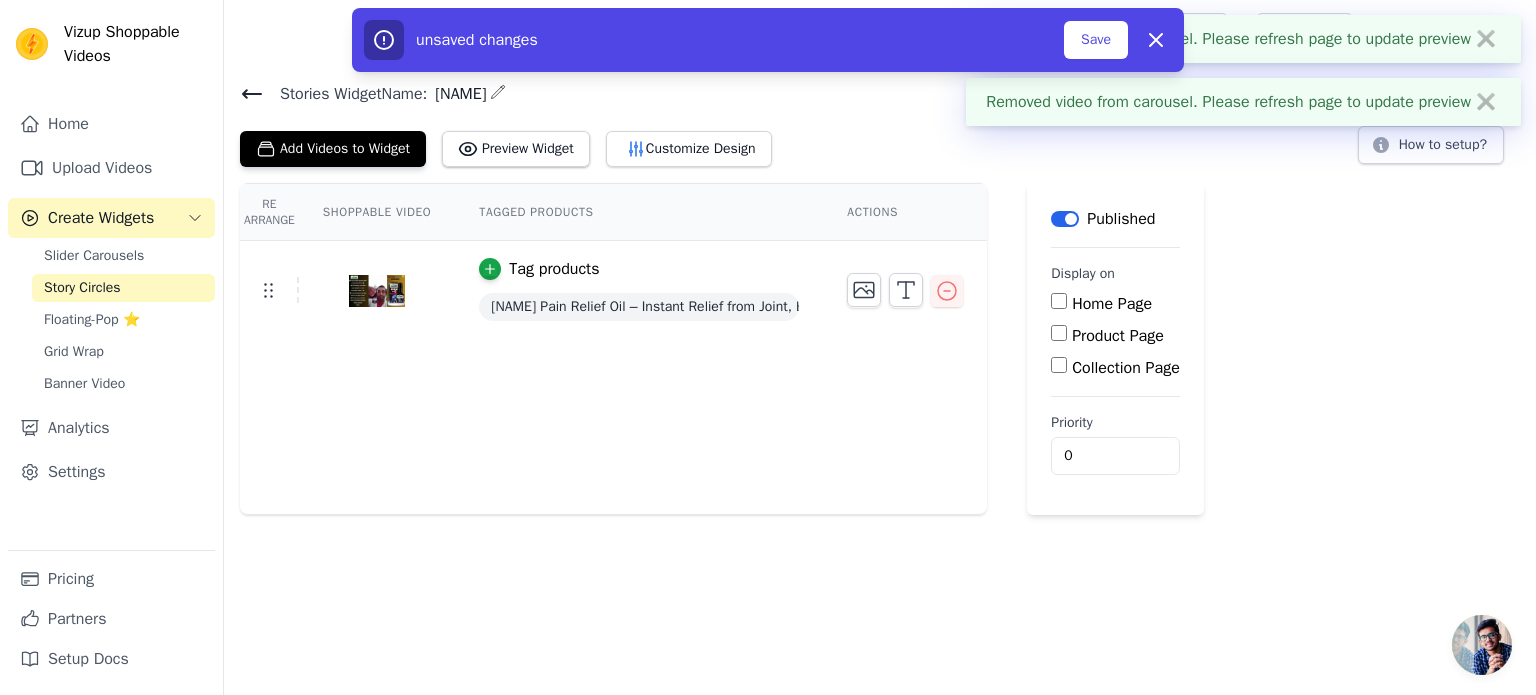 click 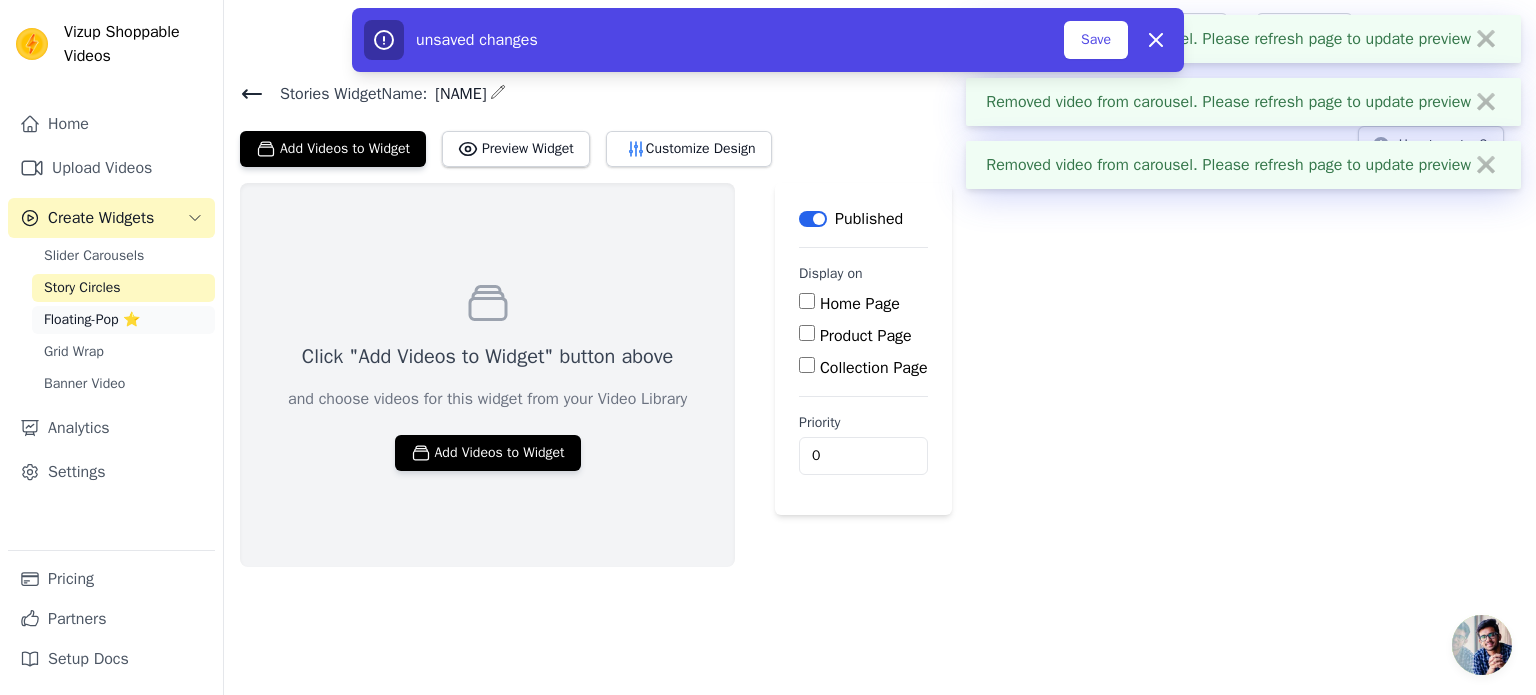 click on "Floating-Pop ⭐" at bounding box center (92, 320) 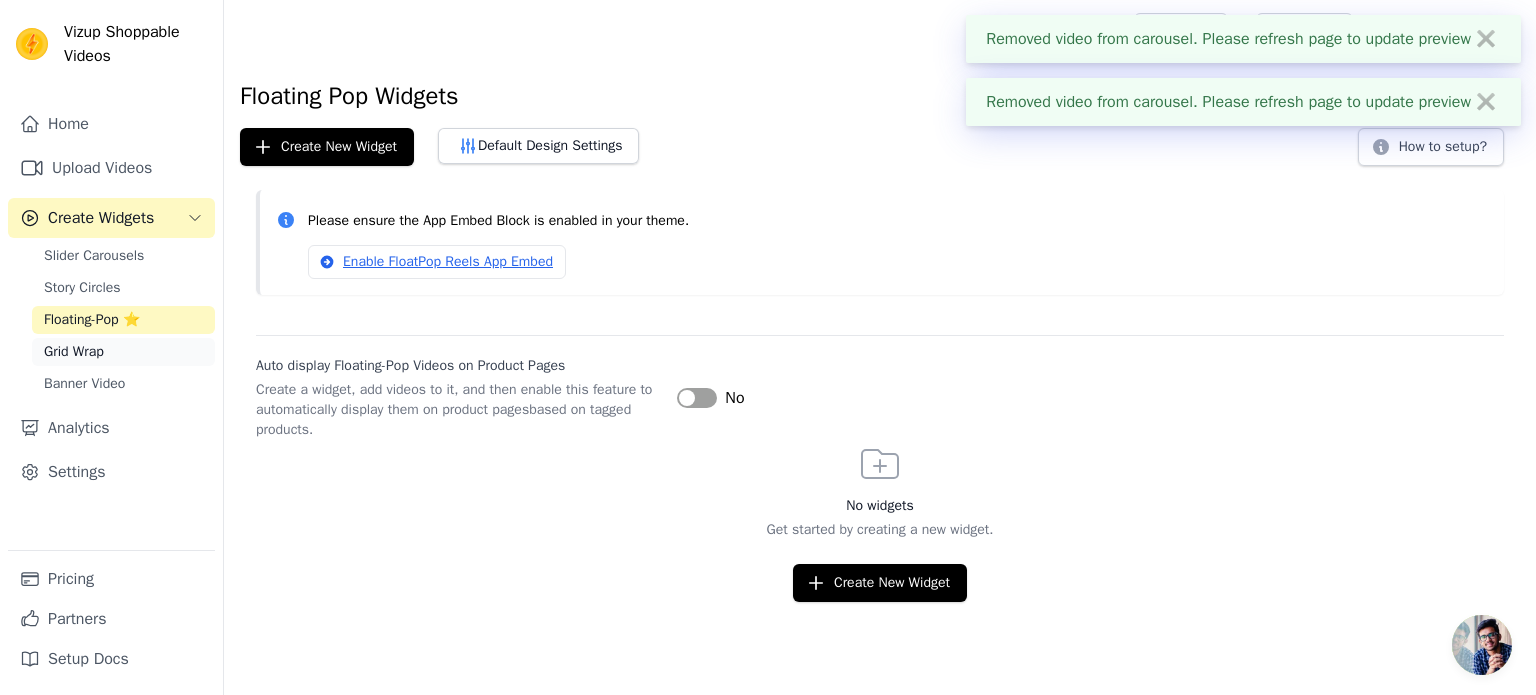 click on "Grid Wrap" at bounding box center (74, 352) 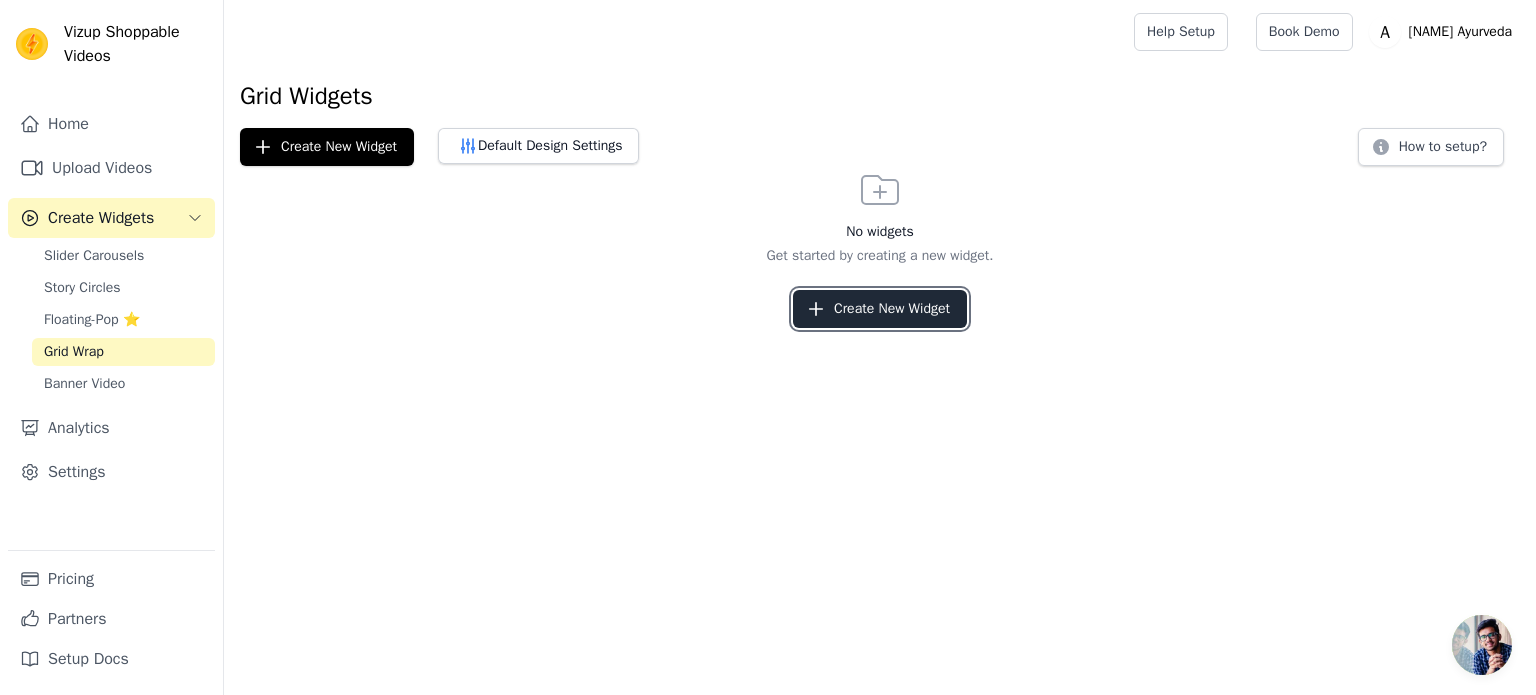 click on "Create New Widget" at bounding box center [880, 309] 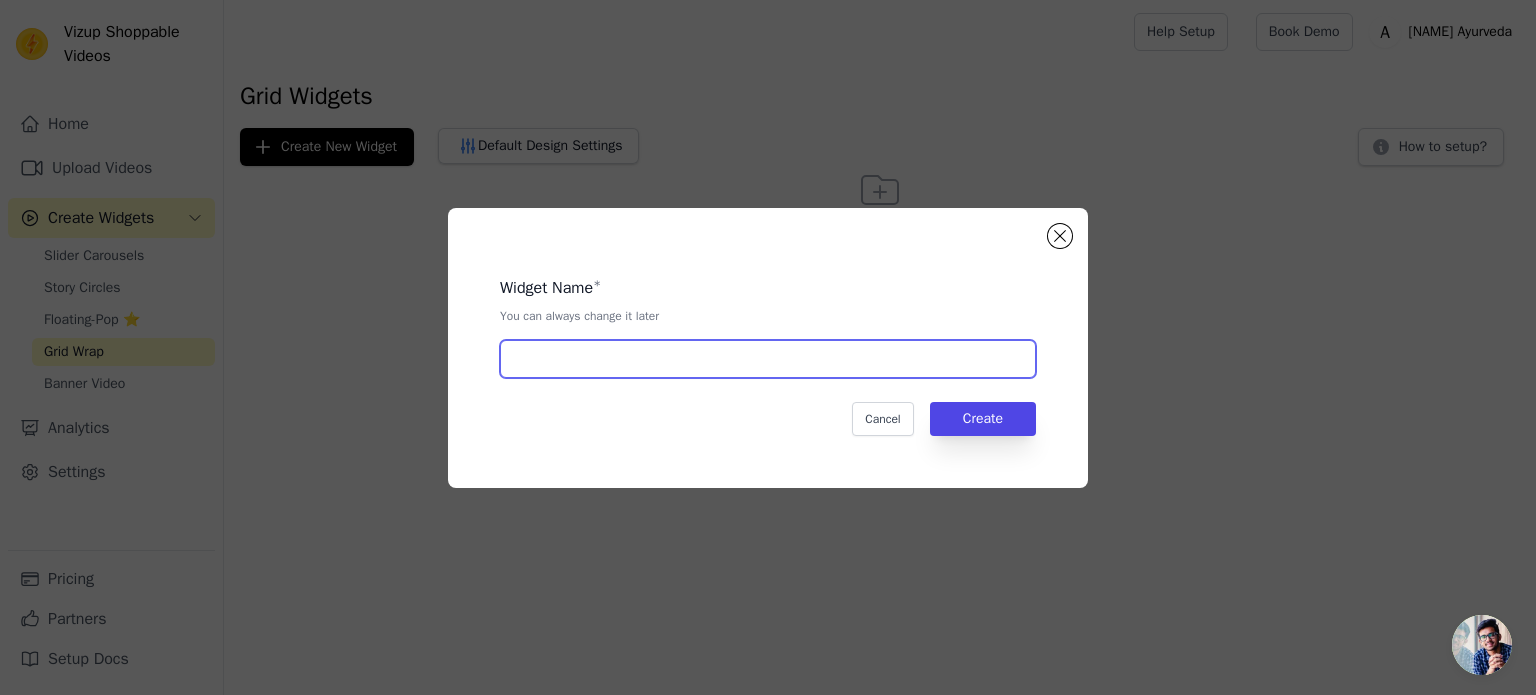 click at bounding box center [768, 359] 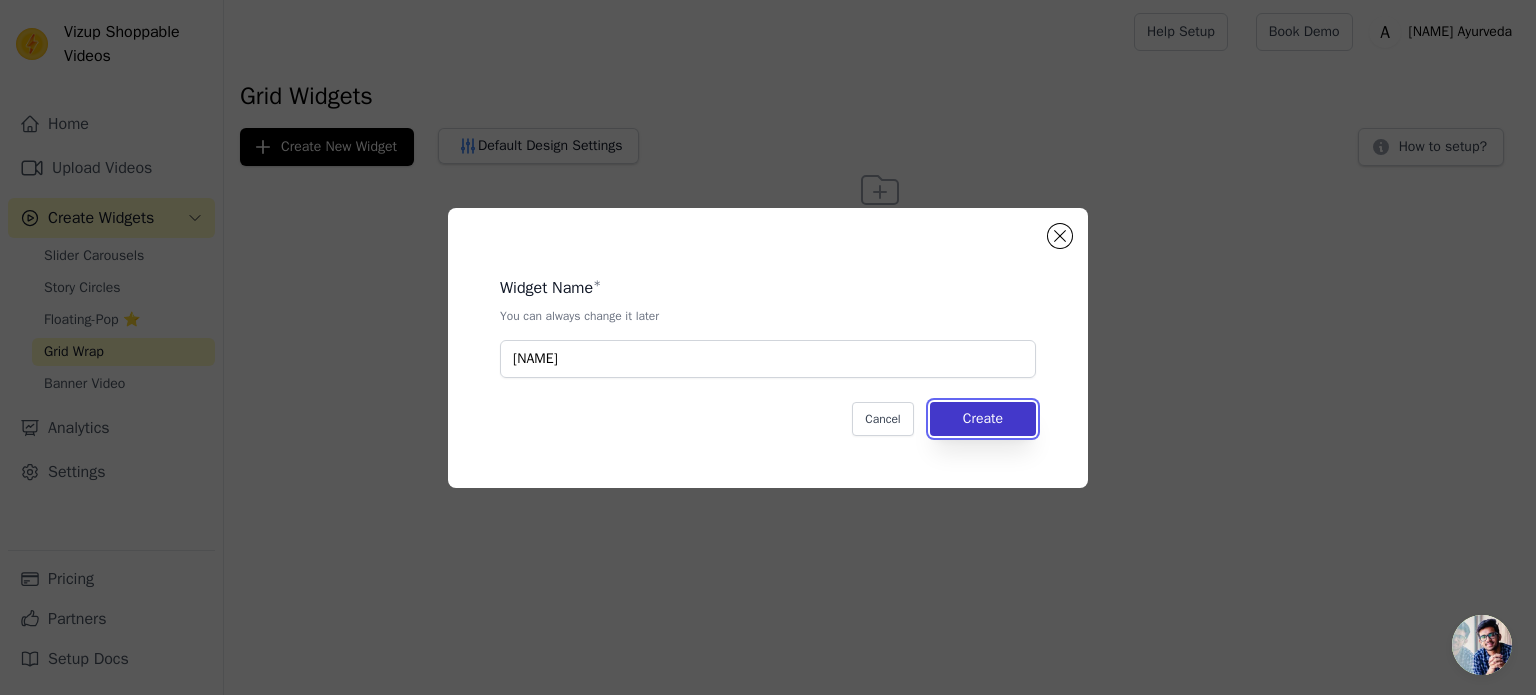 click on "Create" at bounding box center [983, 419] 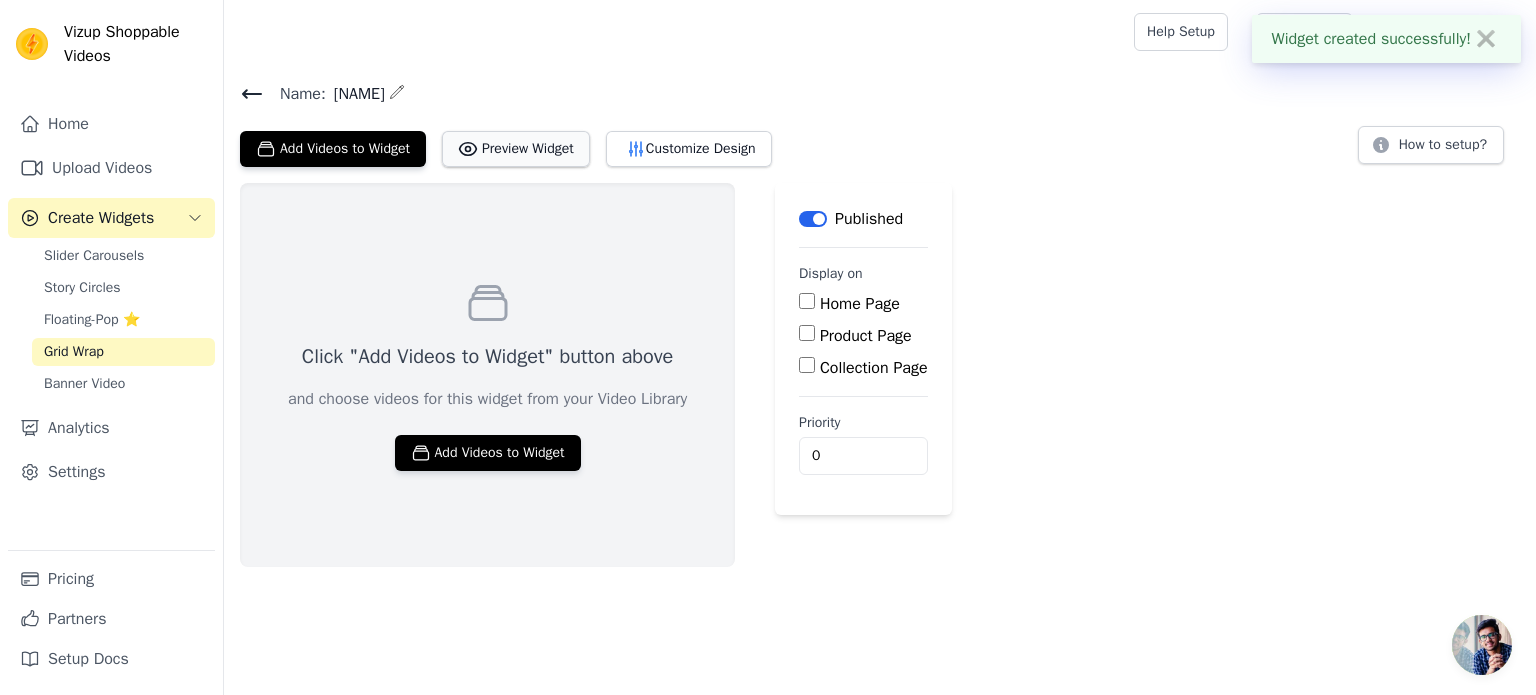 click on "Preview Widget" at bounding box center (516, 149) 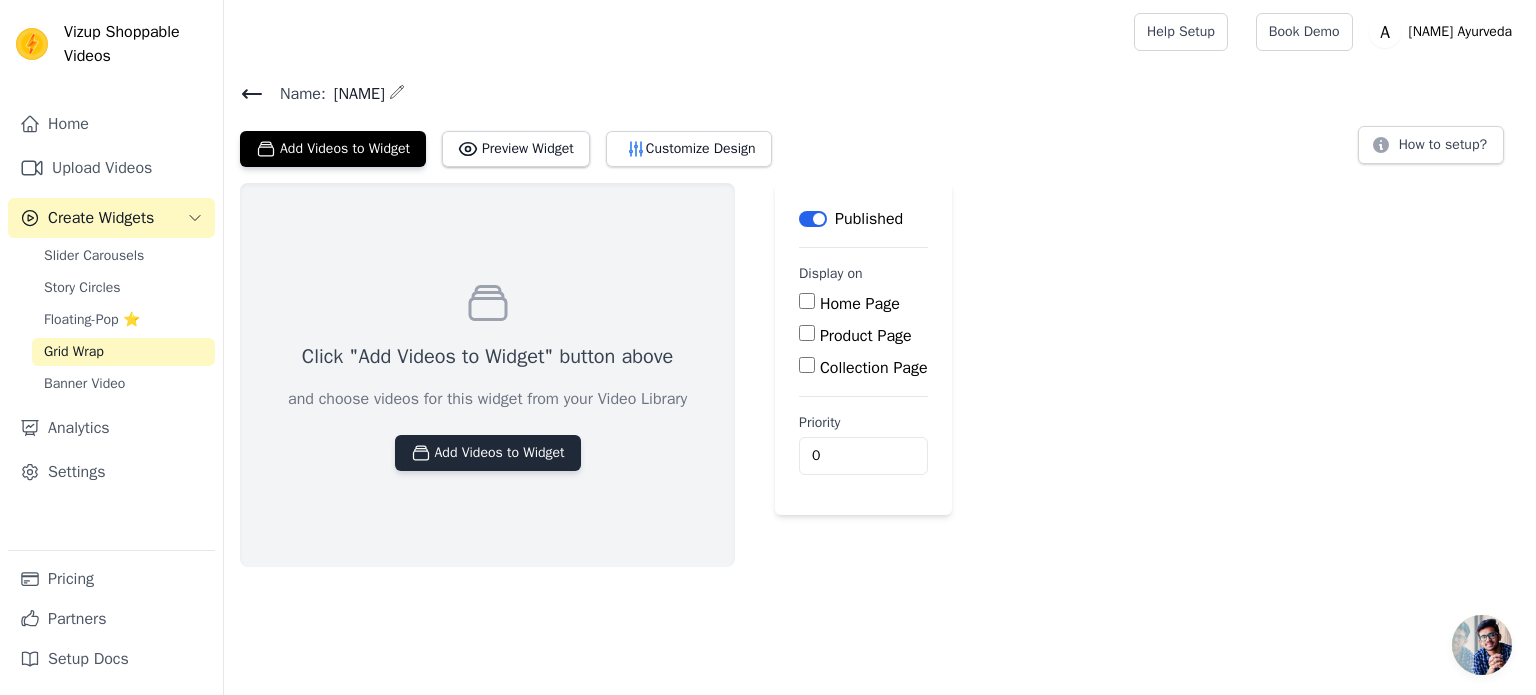 click on "Add Videos to Widget" at bounding box center (488, 453) 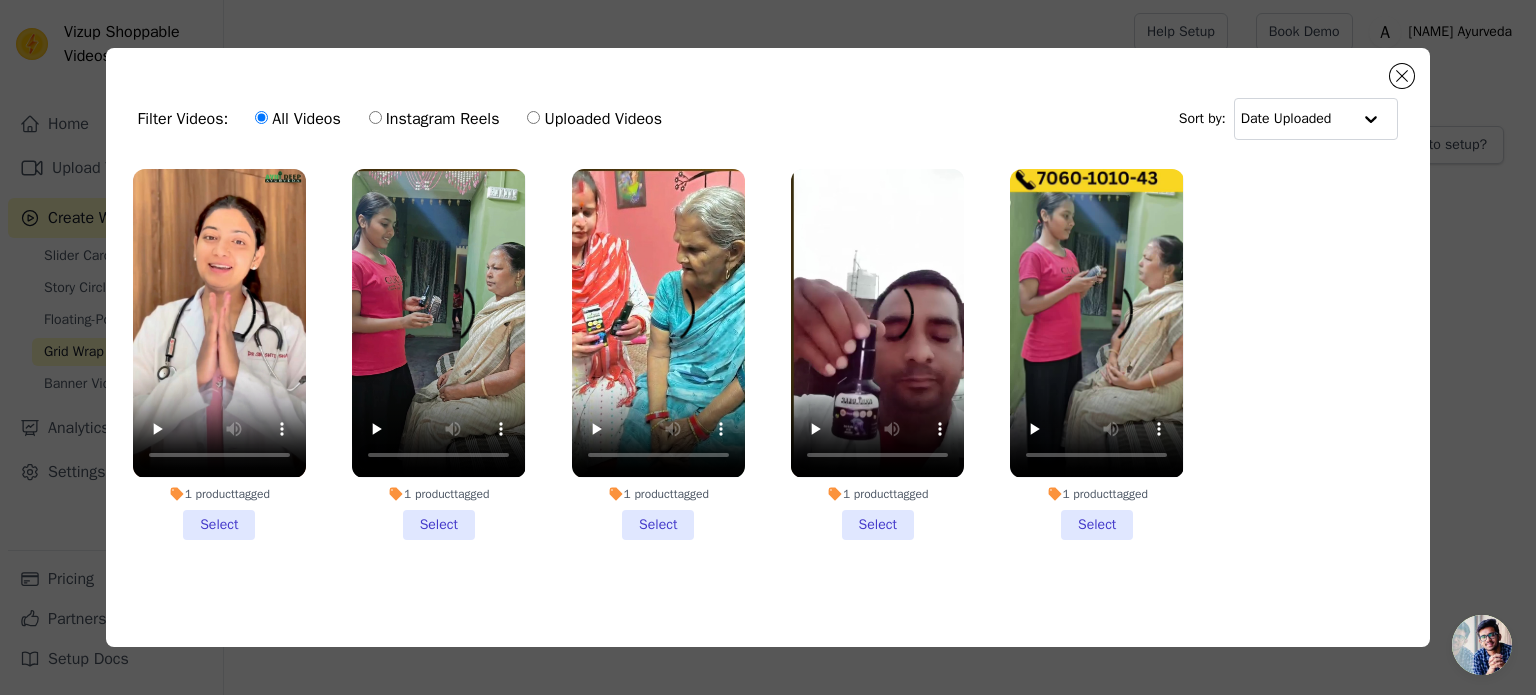 click on "1   product  tagged     Select" at bounding box center [219, 354] 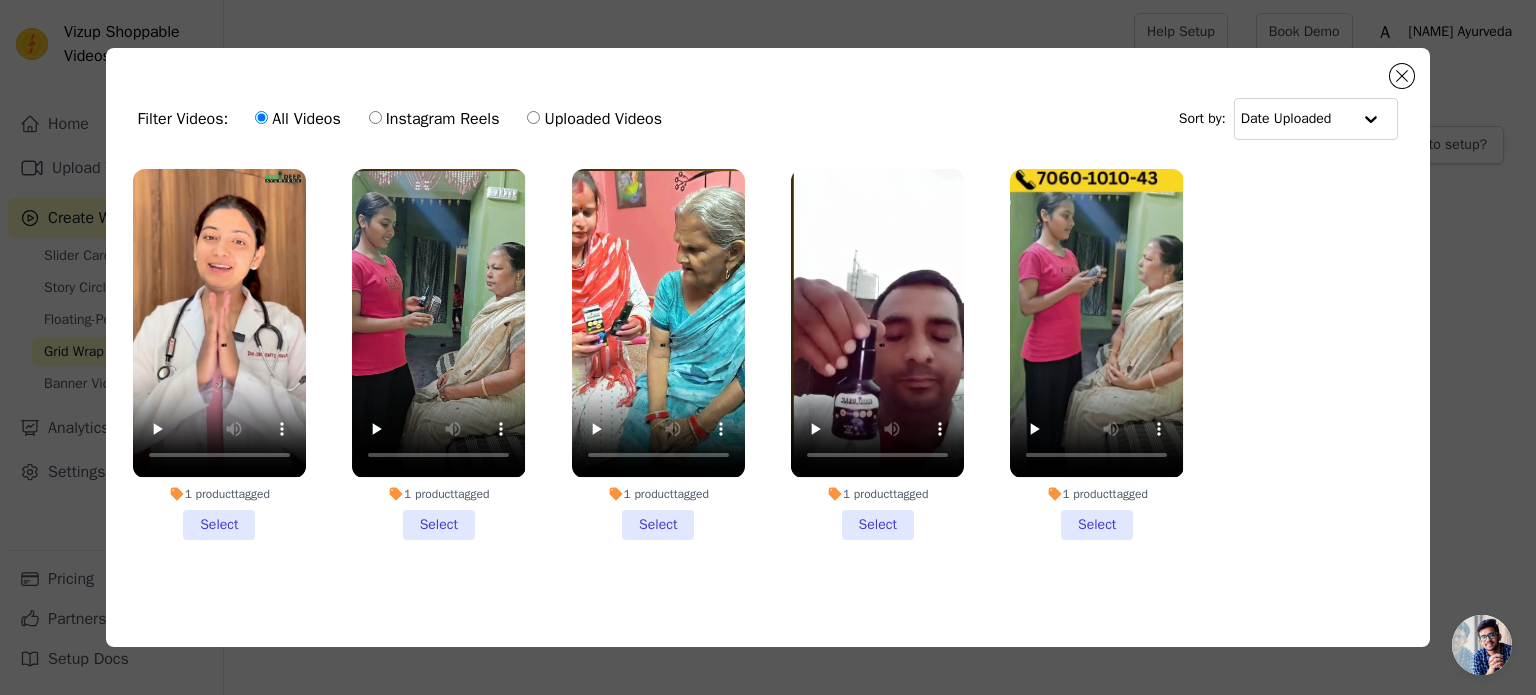 click on "1   product  tagged     Select" at bounding box center (0, 0) 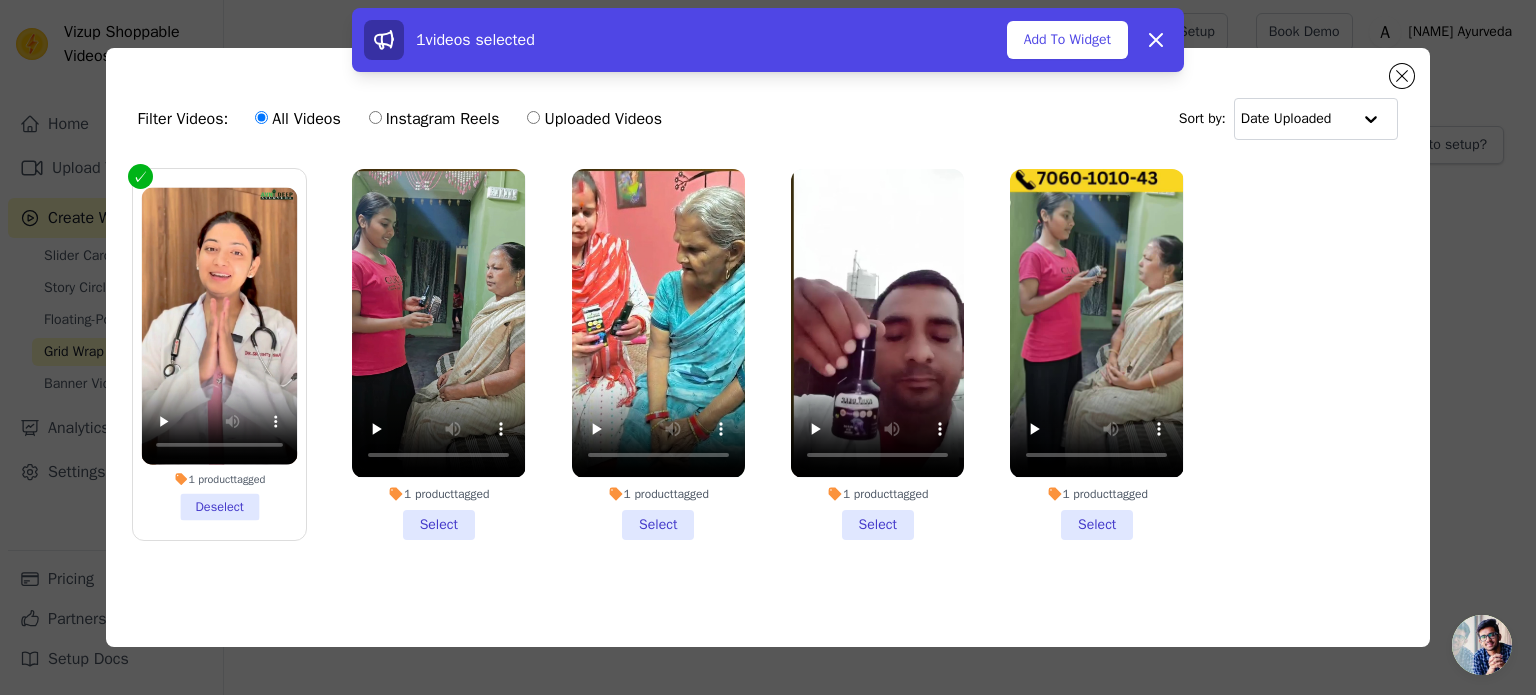 click on "1   product  tagged     Select" at bounding box center (438, 354) 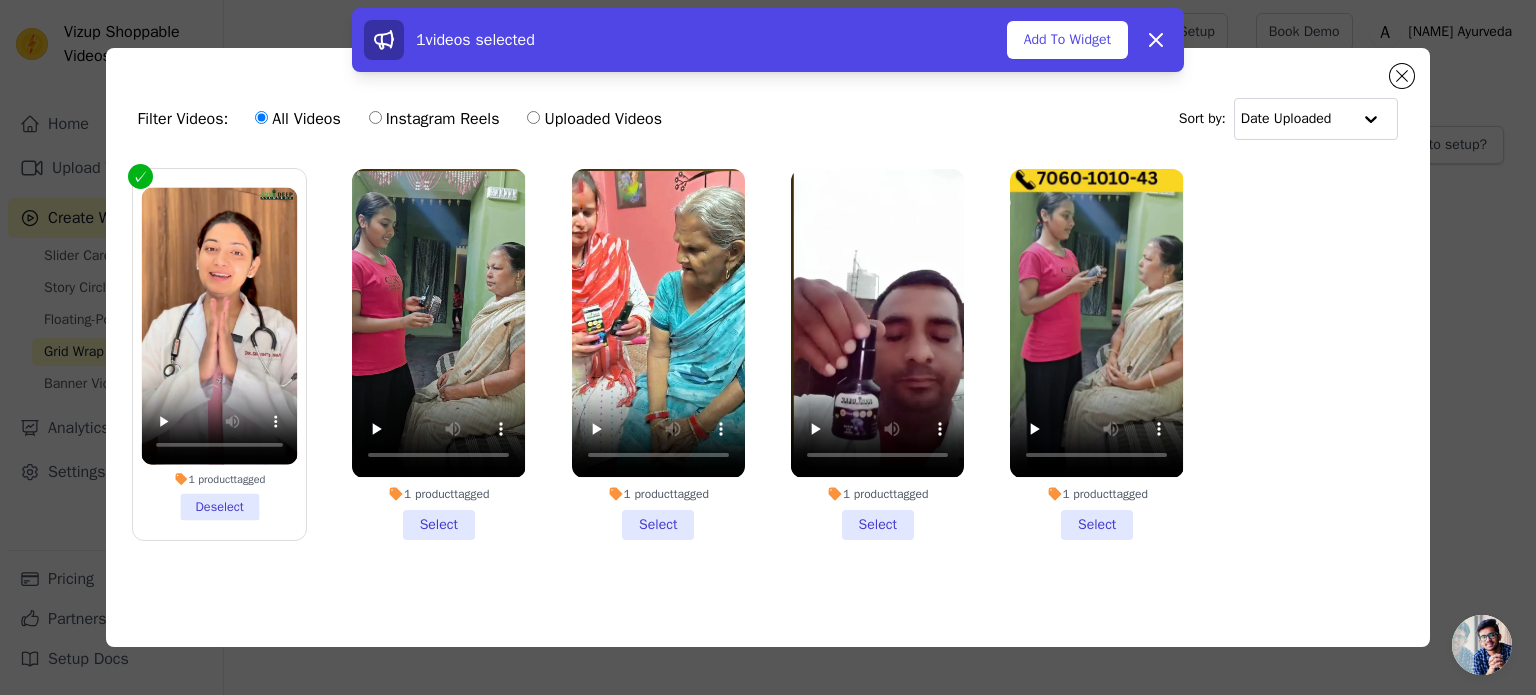 click on "1   product  tagged     Select" at bounding box center (438, 354) 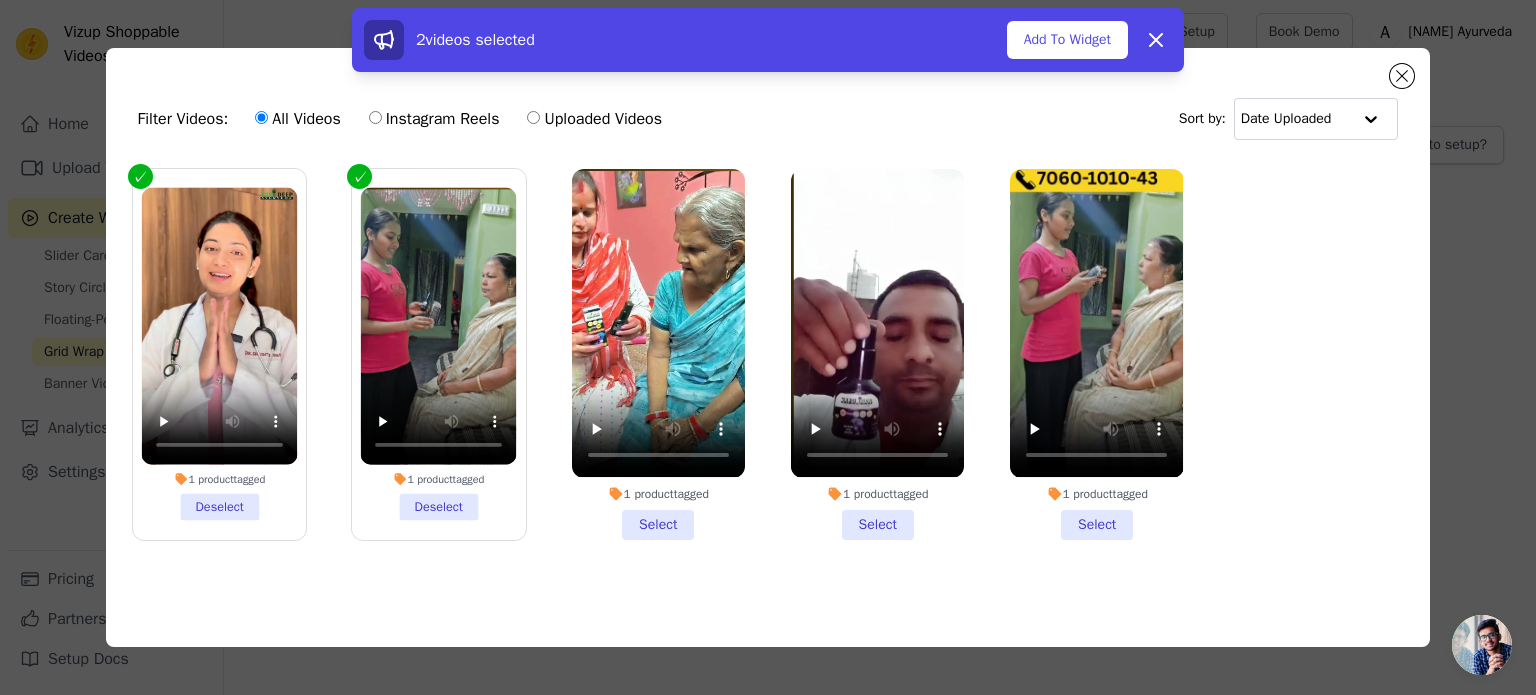 click on "1   product  tagged     Select" at bounding box center (658, 354) 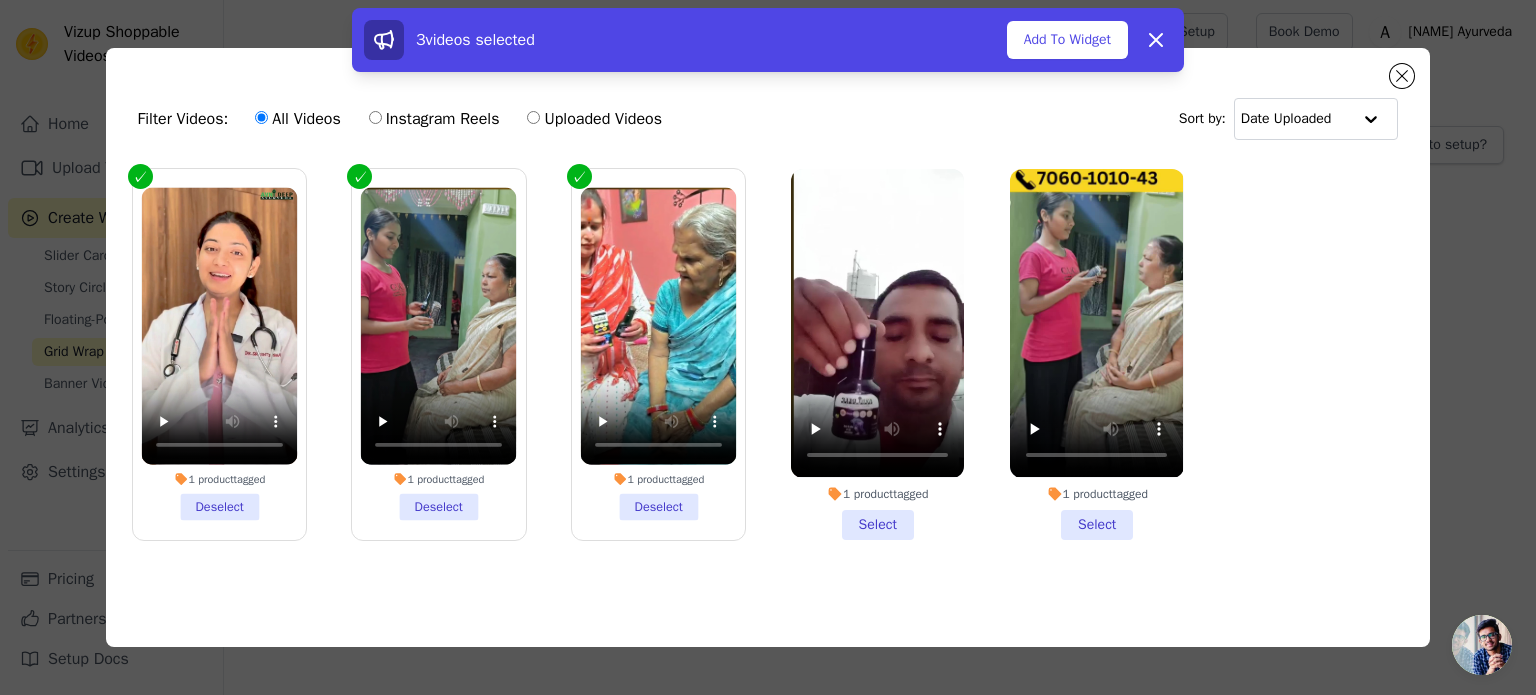 click on "1   product  tagged     Select" at bounding box center [877, 354] 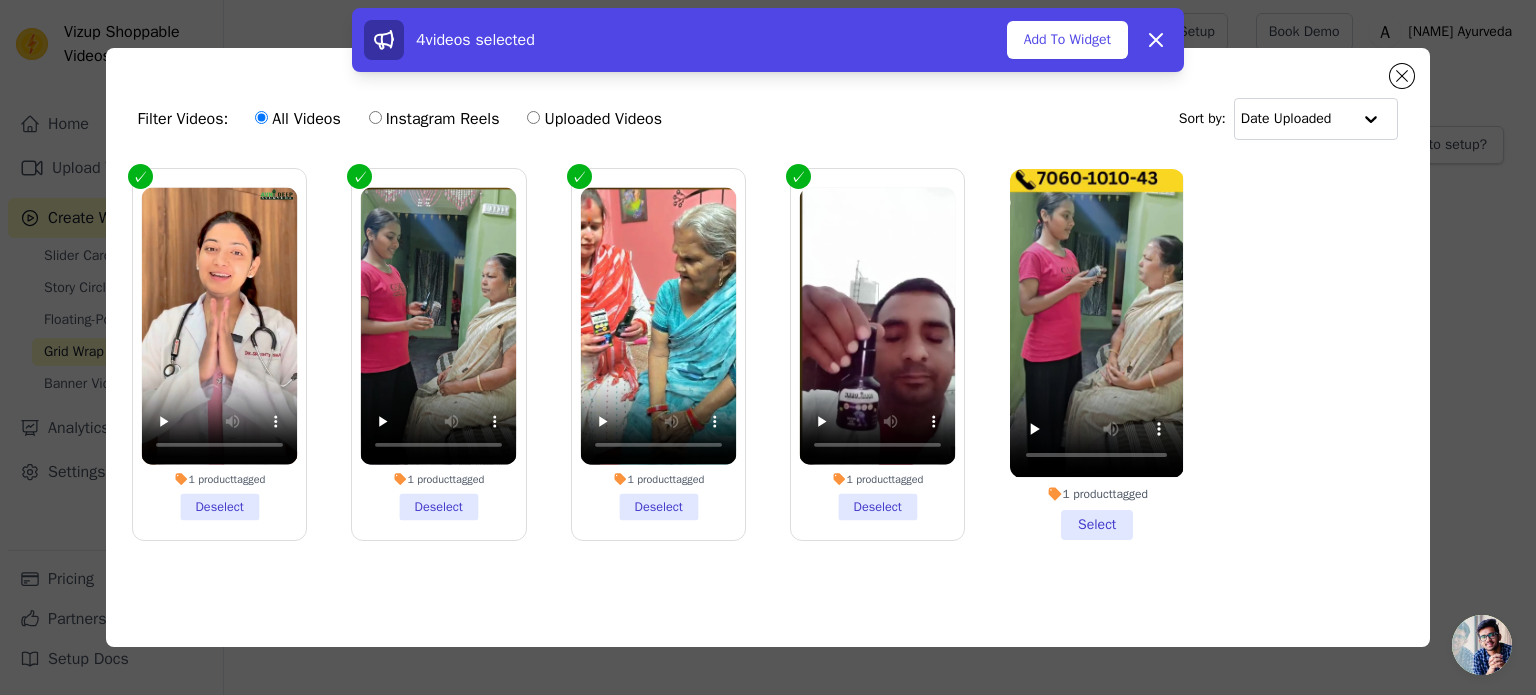 click on "1   product  tagged     Select" at bounding box center [1096, 354] 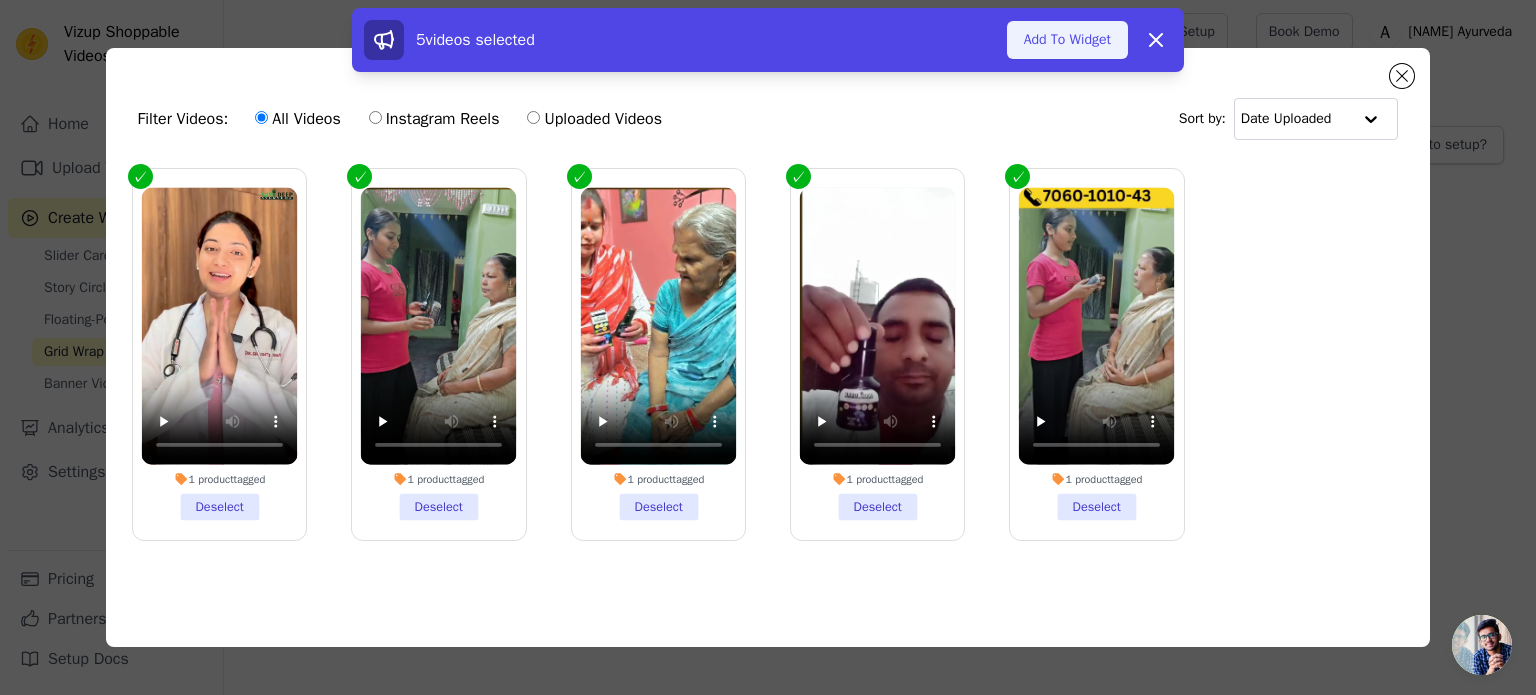 click on "Add To Widget" at bounding box center (1067, 40) 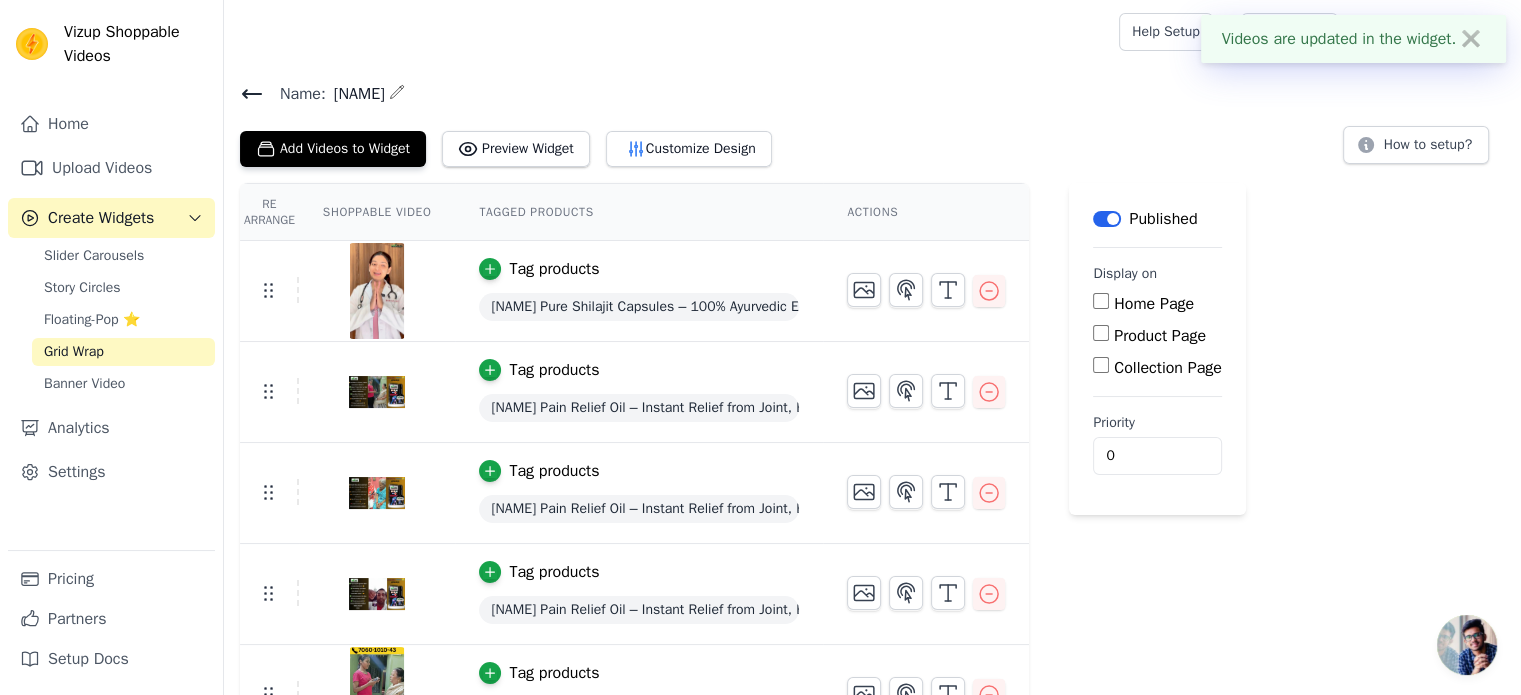 click on "Name:   [NAME]
Add Videos to Widget
Preview Widget       Customize Design
How to setup?         Re Arrange   Shoppable Video   Tagged Products   Actions             Tag products   [NAME] Pure Shilajit Capsules – 100% Ayurvedic Energy & Strength                             Tag products   [NAME] Pain Relief Oil – Instant Relief from Joint, Back & Muscle Pain | Ayurvedic Formula                             Tag products   [NAME] Pain Relief Oil – Instant Relief from Joint, Back & Muscle Pain | Ayurvedic Formula                             Tag products   [NAME] Pain Relief Oil – Instant Relief from Joint, Back & Muscle Pain | Ayurvedic Formula                             Tag products   [NAME] Pain Relief Oil – Instant Relief from Joint, Back & Muscle Pain | Ayurvedic Formula                       Save Videos In This New Order   Save   Dismiss     Label     Published     Display on     Home Page     Product Page       Collection Page       Priority   0" at bounding box center [872, 413] 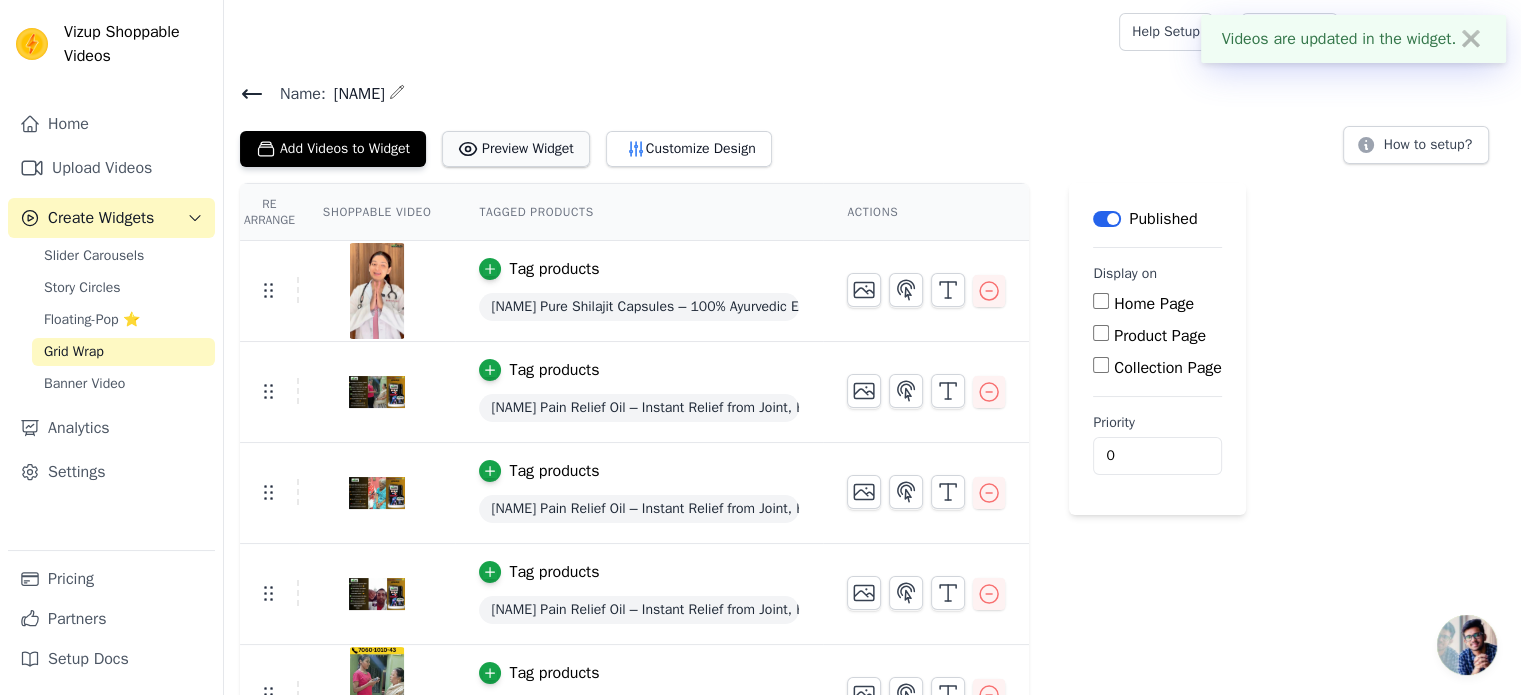 click on "Preview Widget" at bounding box center [516, 149] 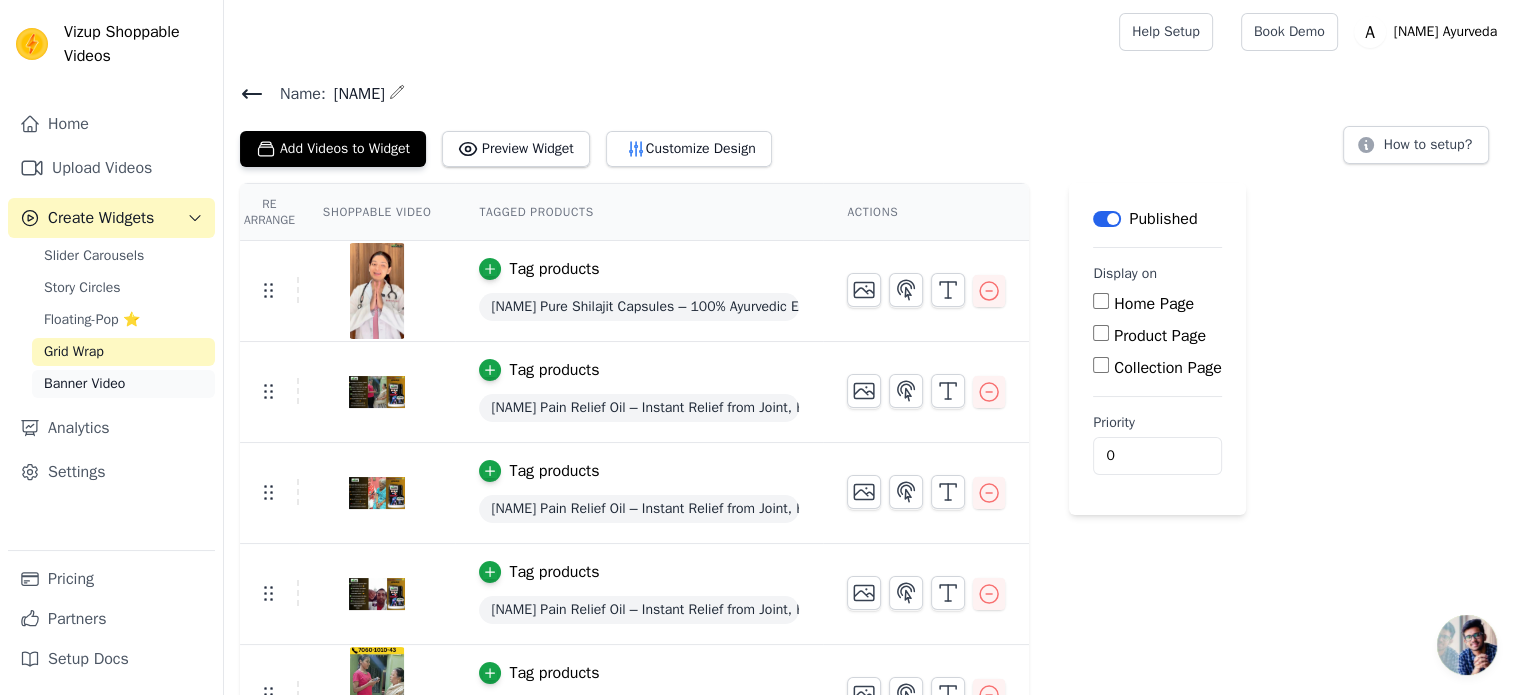 click on "Banner Video" at bounding box center [84, 384] 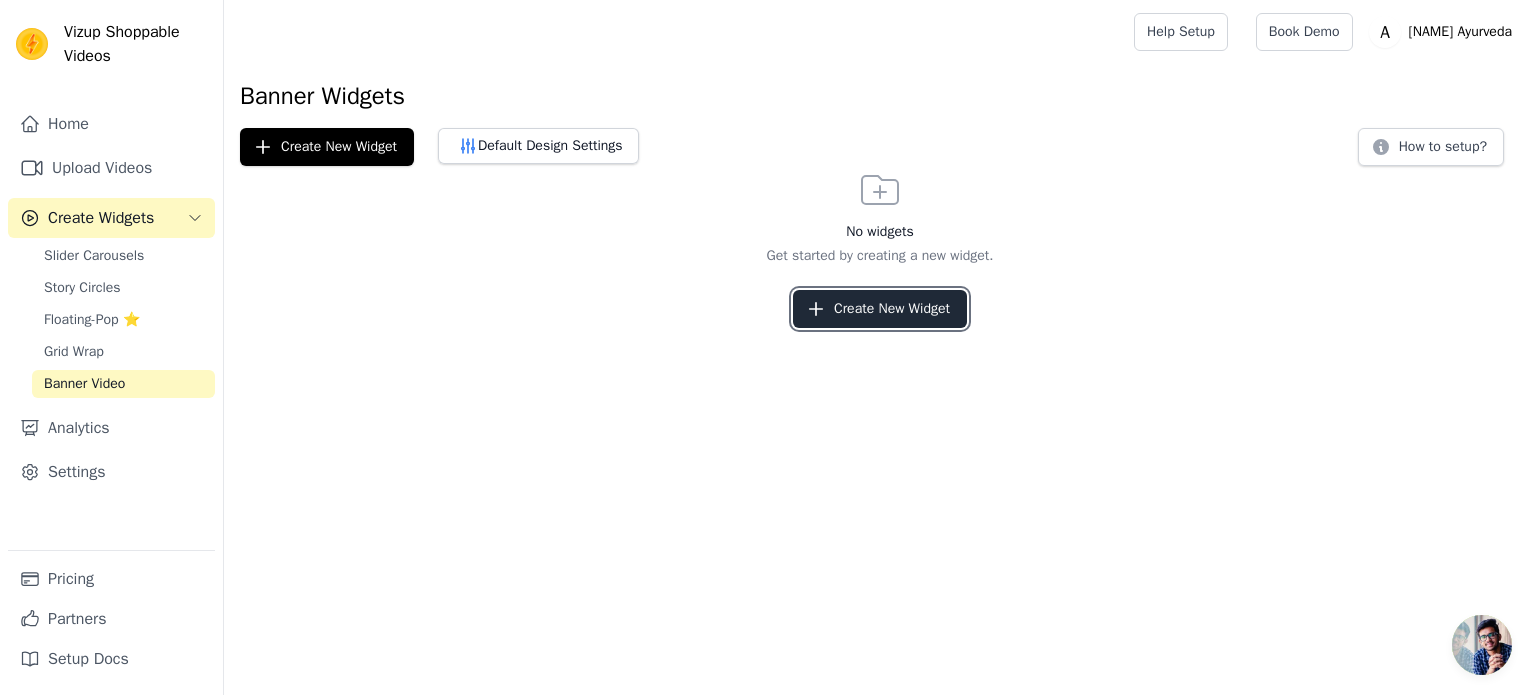click on "Create New Widget" at bounding box center (880, 309) 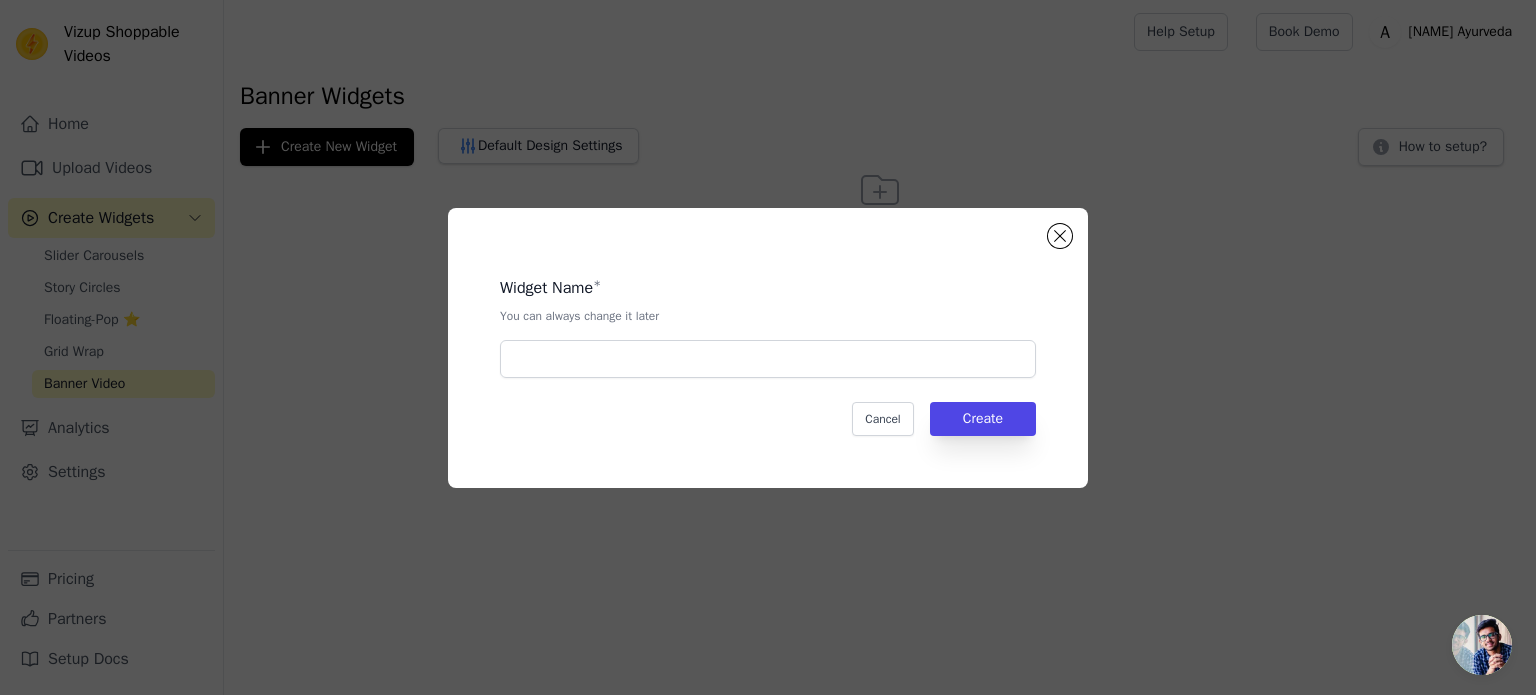 click on "Widget Name   *   You can always change it later" at bounding box center (768, 319) 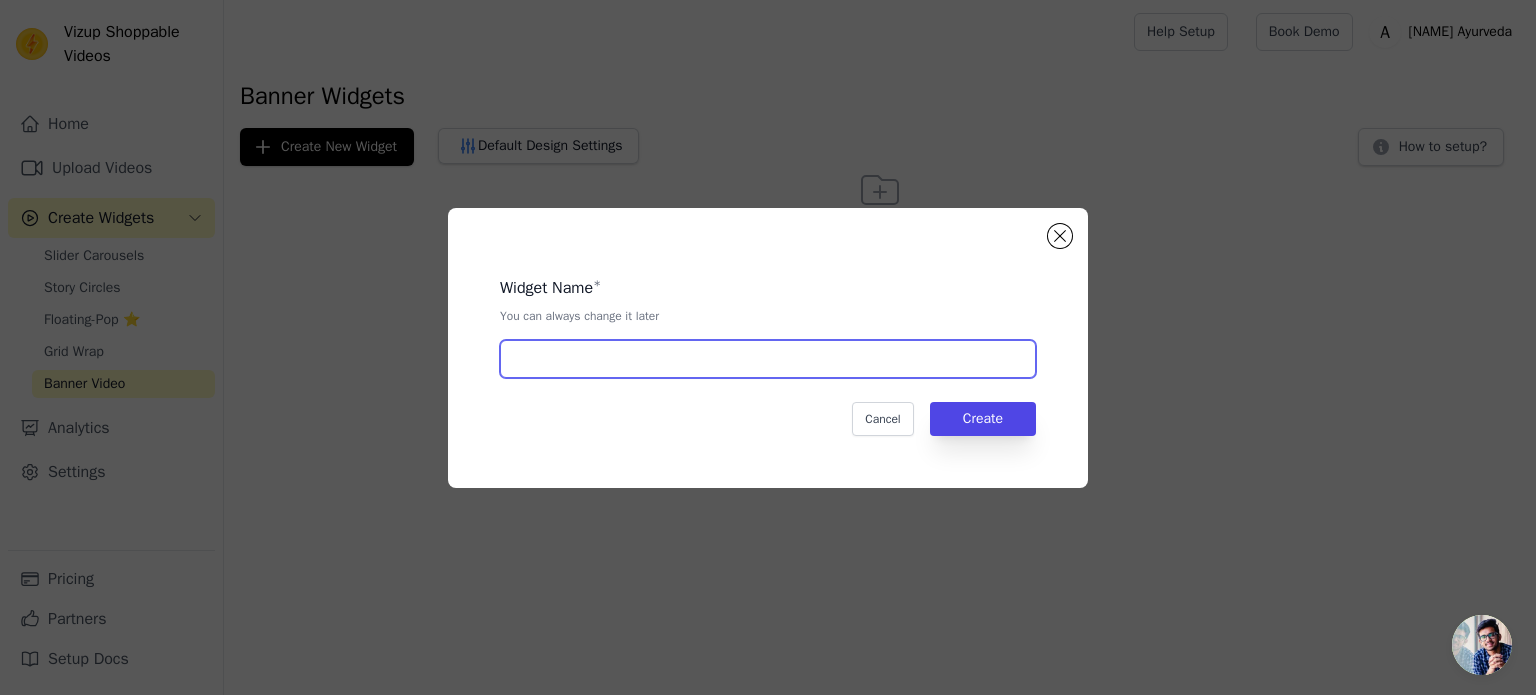 drag, startPoint x: 675, startPoint y: 355, endPoint x: 675, endPoint y: 367, distance: 12 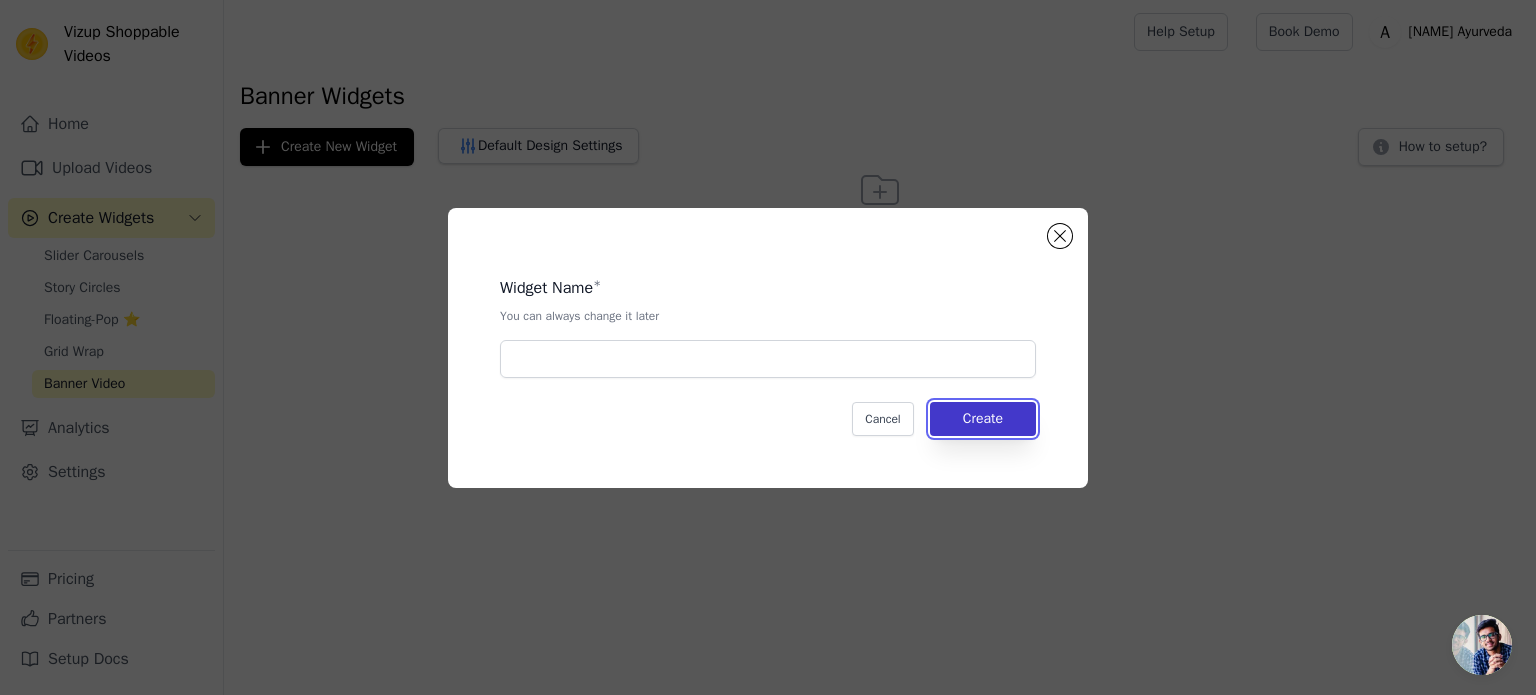 click on "Create" at bounding box center [983, 419] 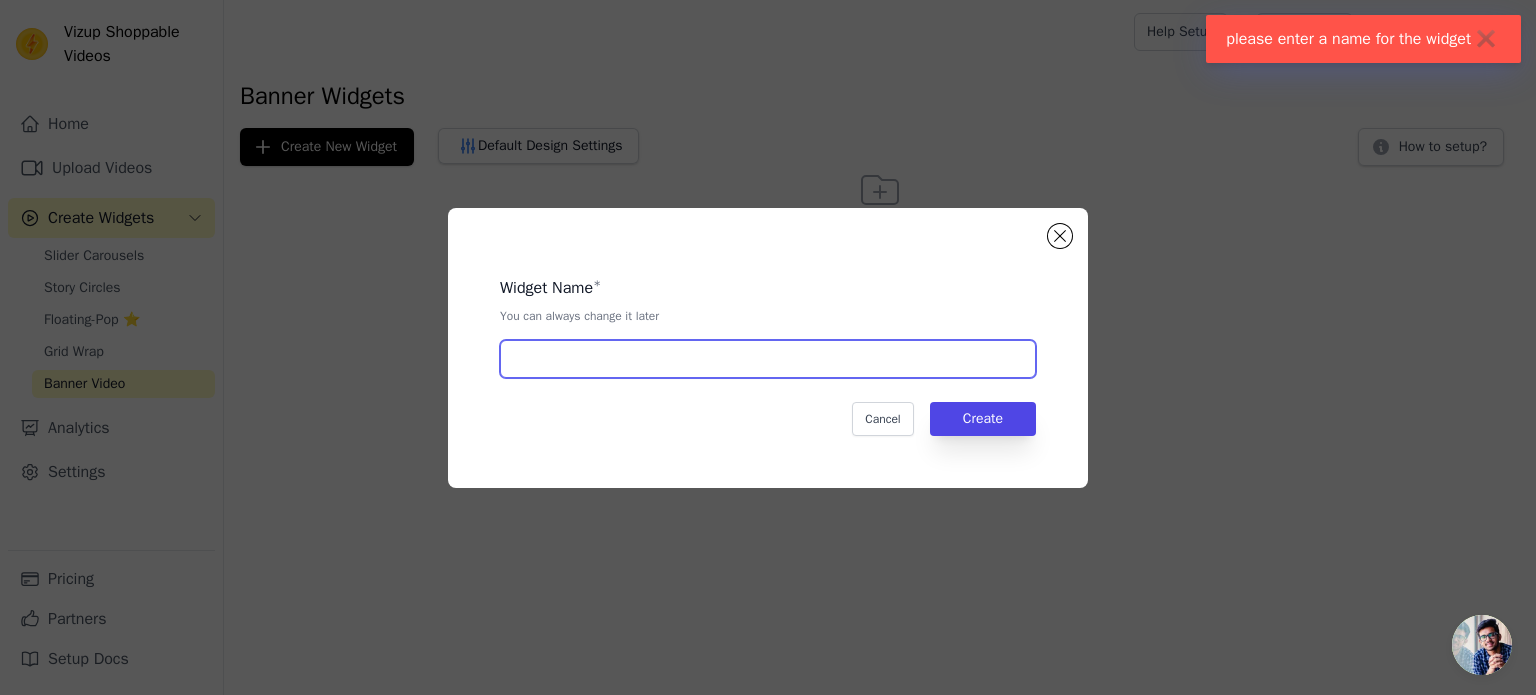 click at bounding box center [768, 359] 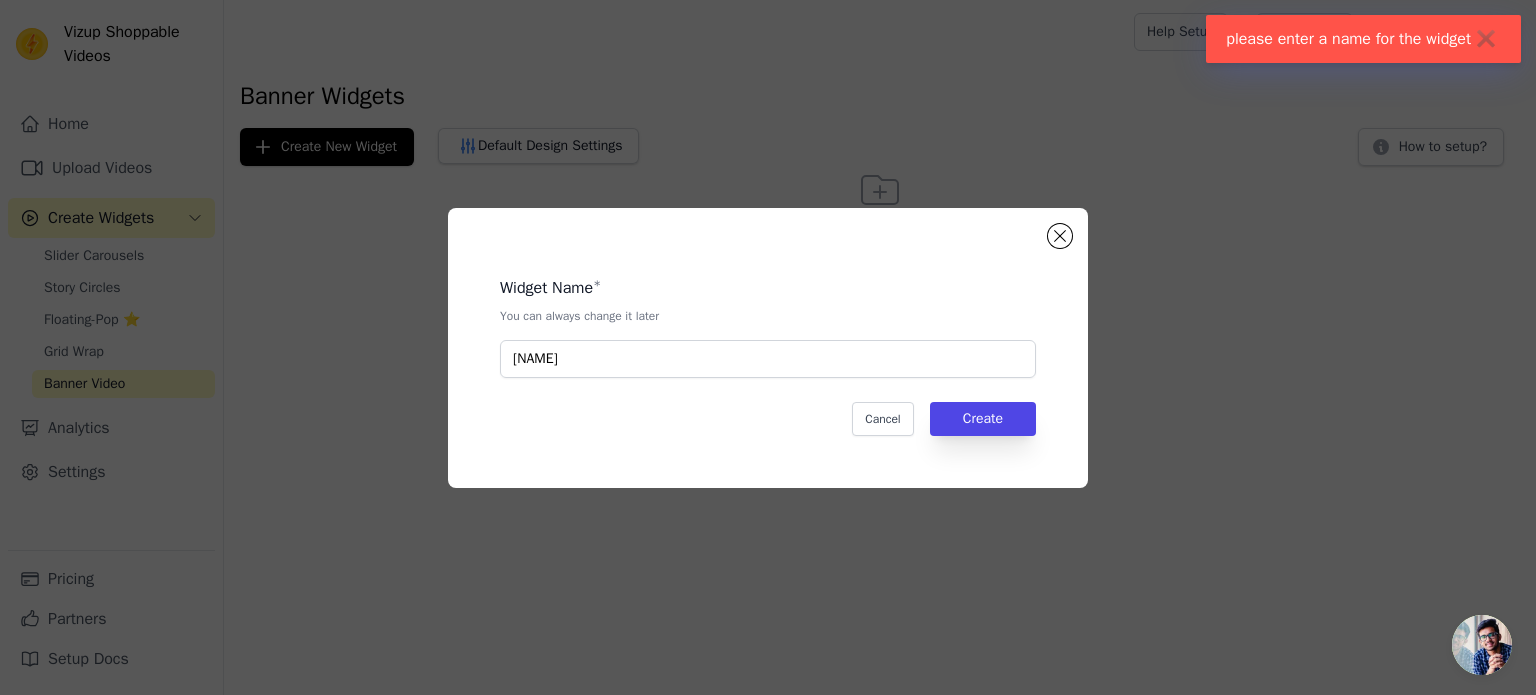 click on "Cancel   Create" at bounding box center [768, 419] 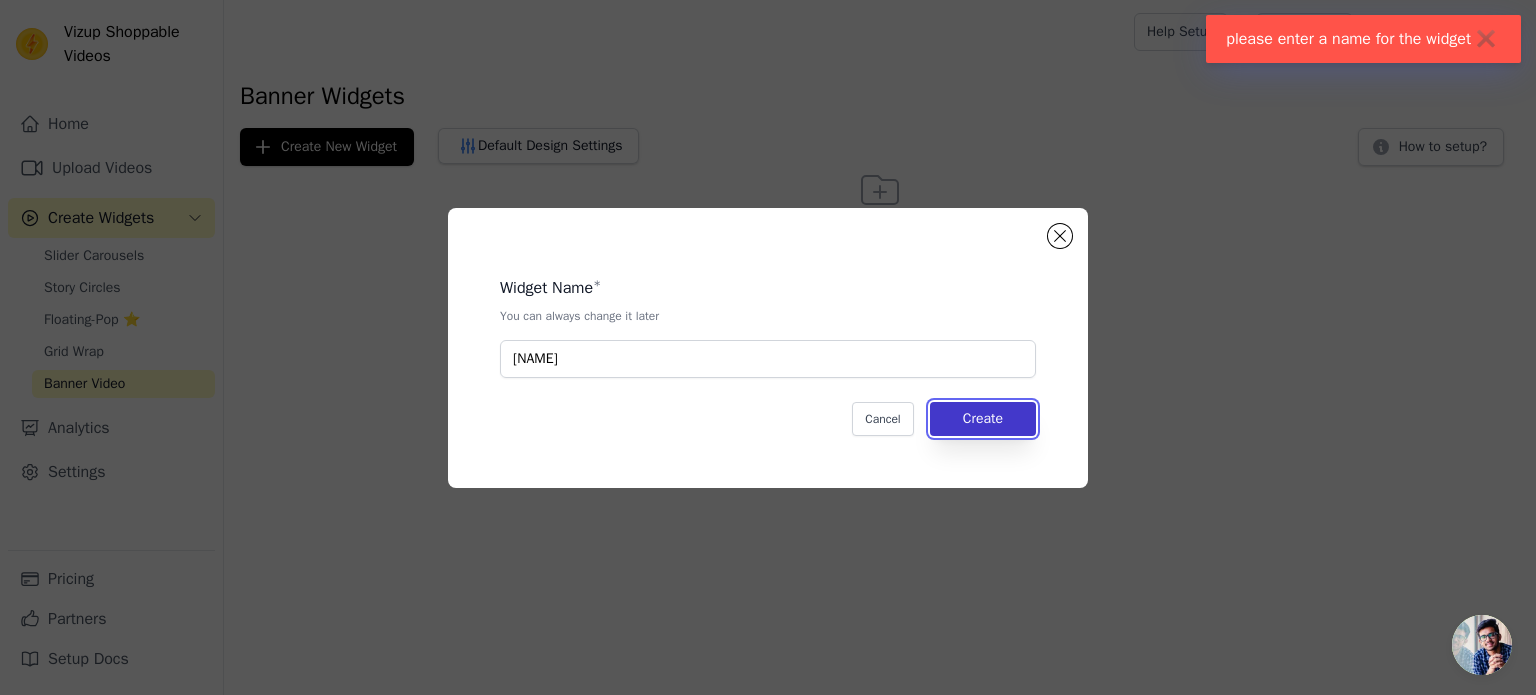 click on "Create" at bounding box center [983, 419] 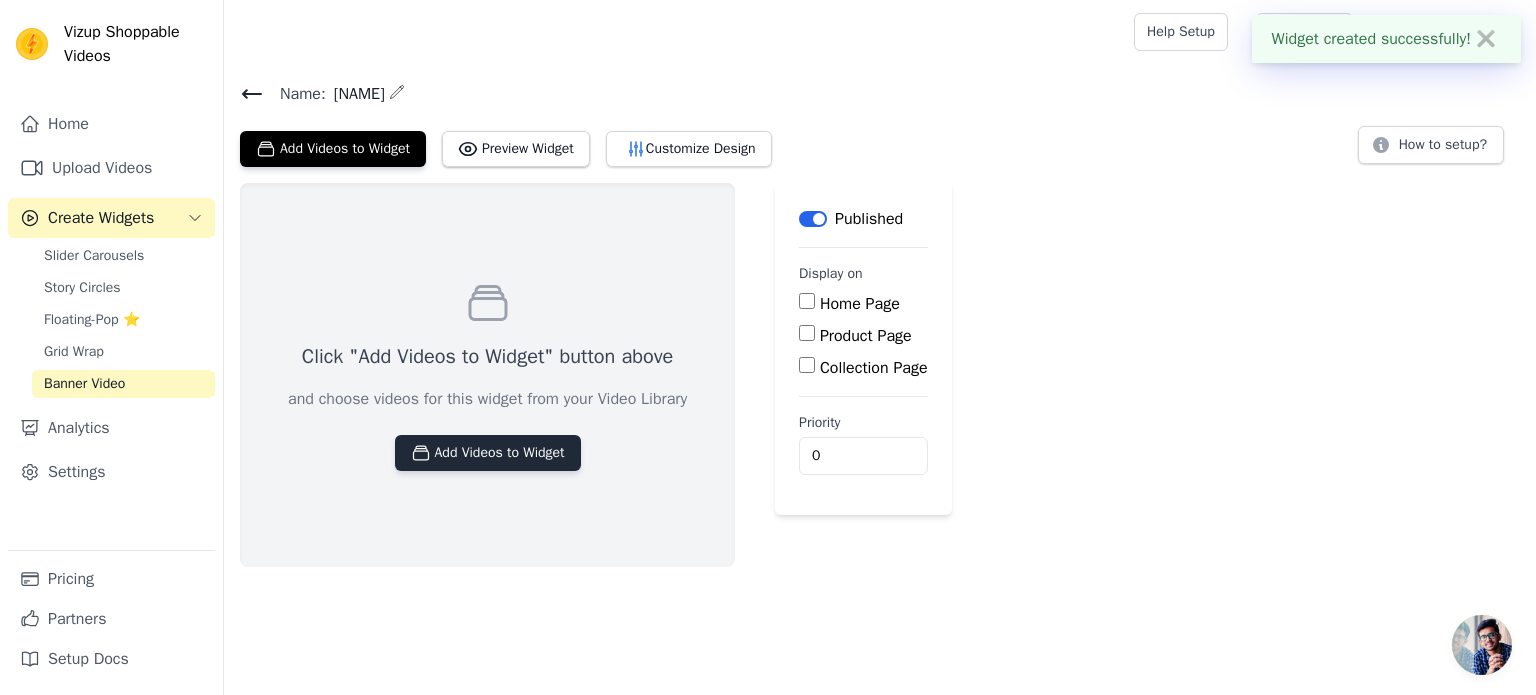click on "Add Videos to Widget" at bounding box center (488, 453) 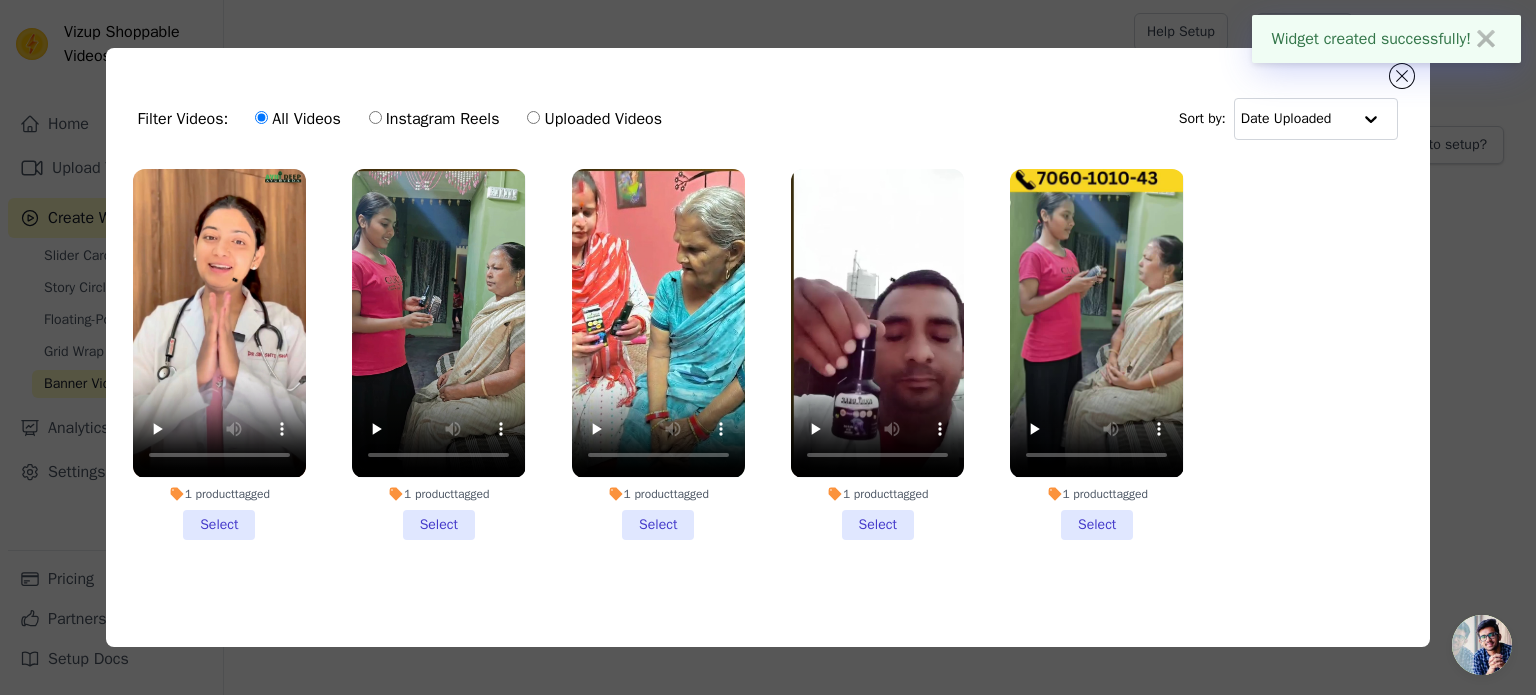 click on "1   product  tagged     Select" at bounding box center [219, 354] 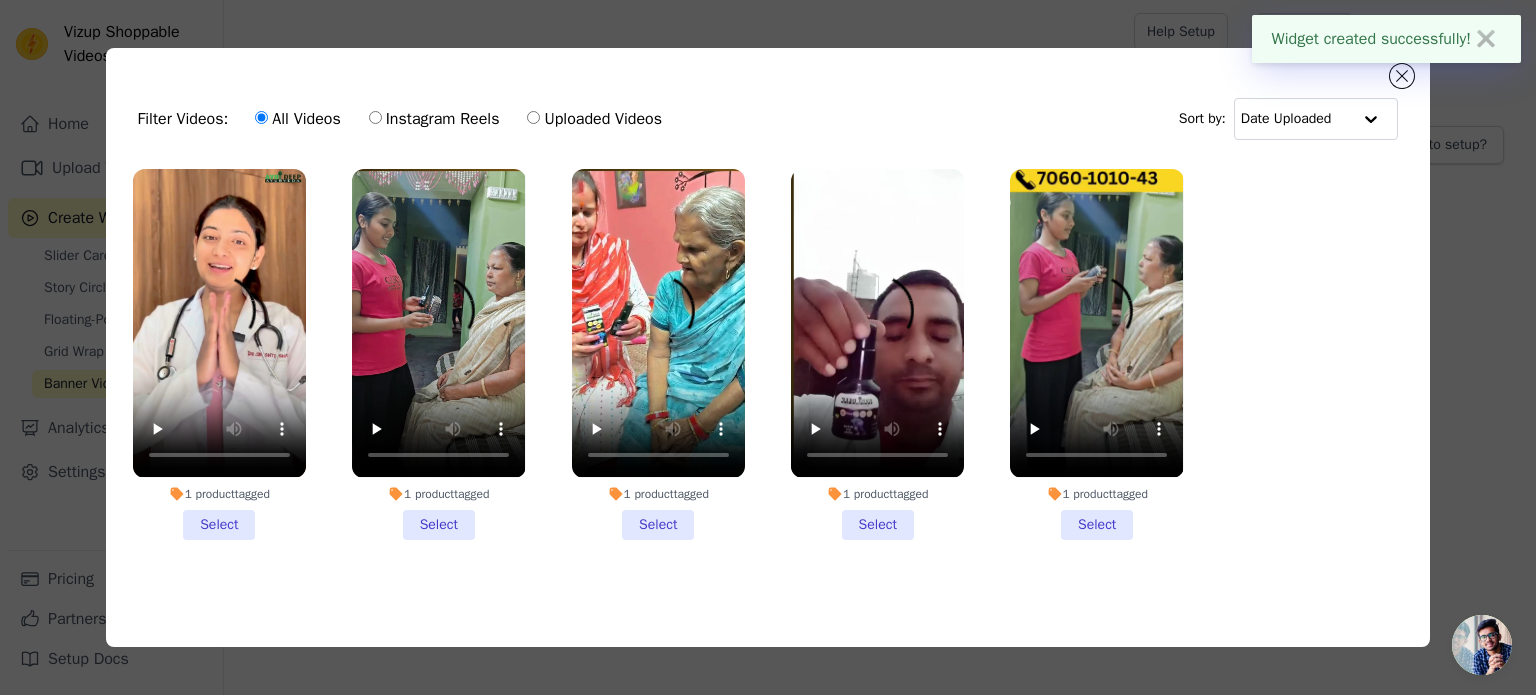 click on "1   product  tagged     Select" at bounding box center [0, 0] 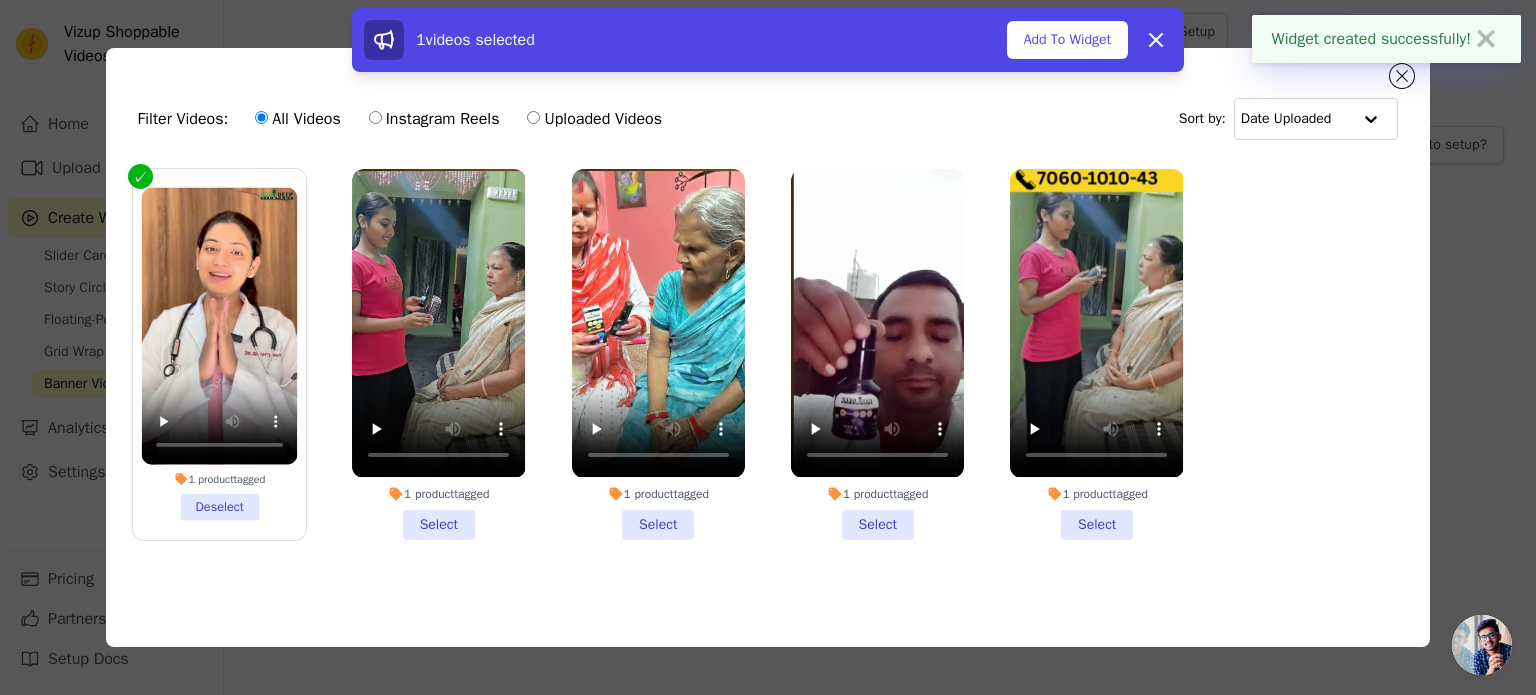 drag, startPoint x: 403, startPoint y: 525, endPoint x: 424, endPoint y: 521, distance: 21.377558 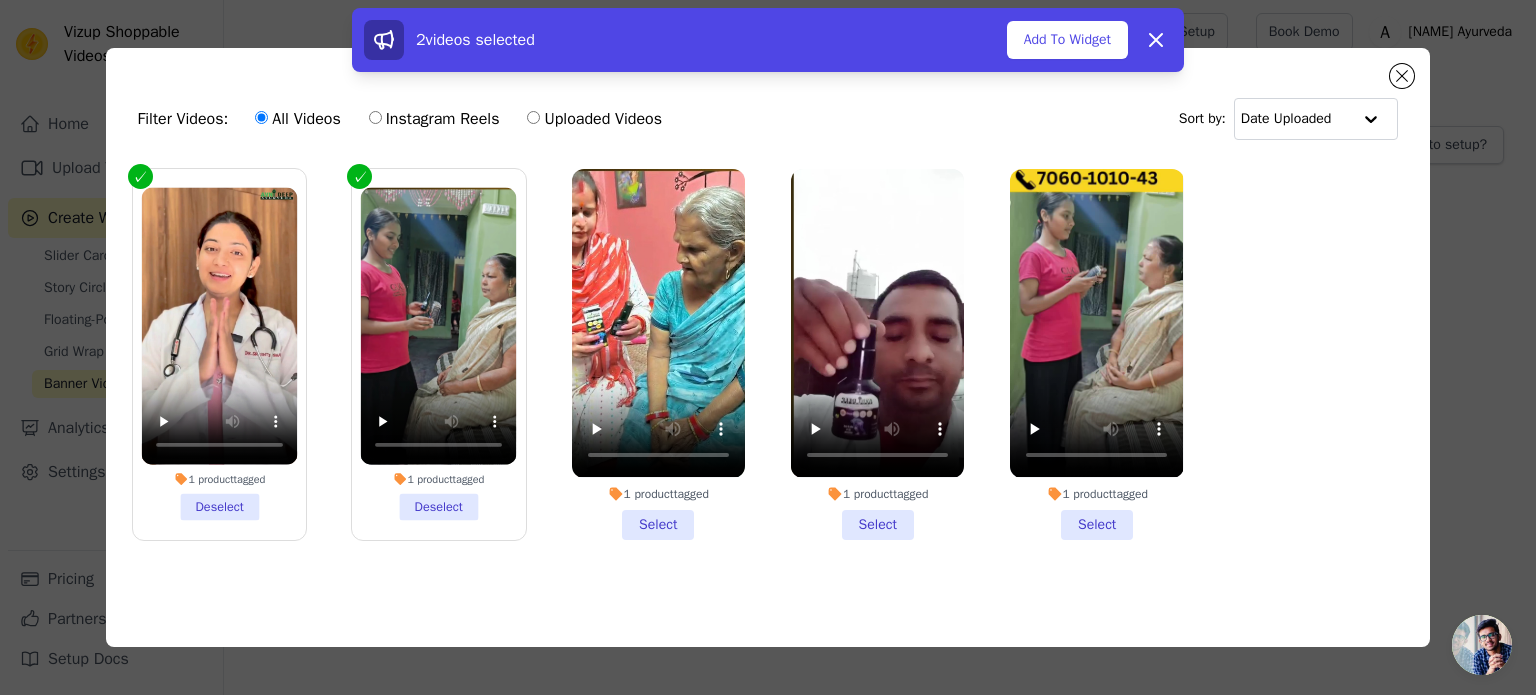 drag, startPoint x: 624, startPoint y: 520, endPoint x: 728, endPoint y: 519, distance: 104.00481 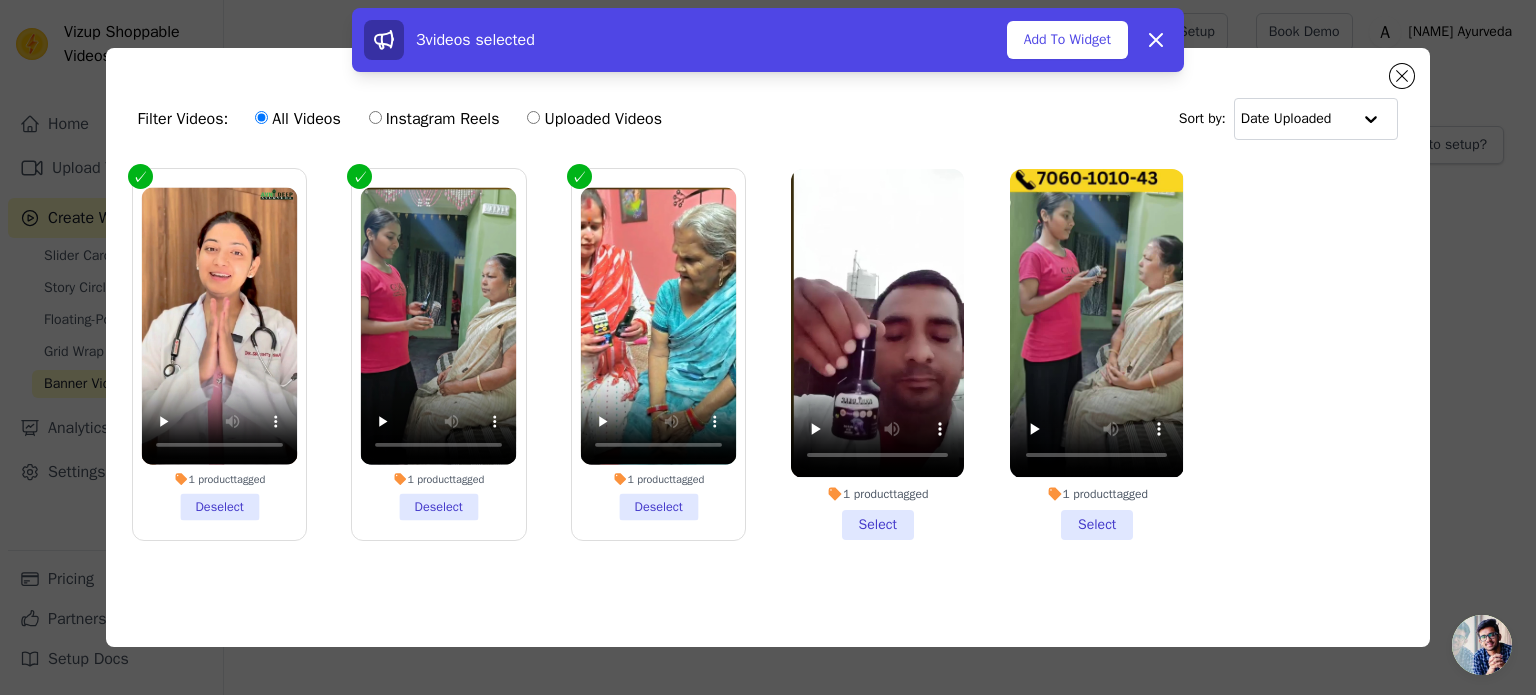 click on "1   product  tagged     Select" at bounding box center (877, 354) 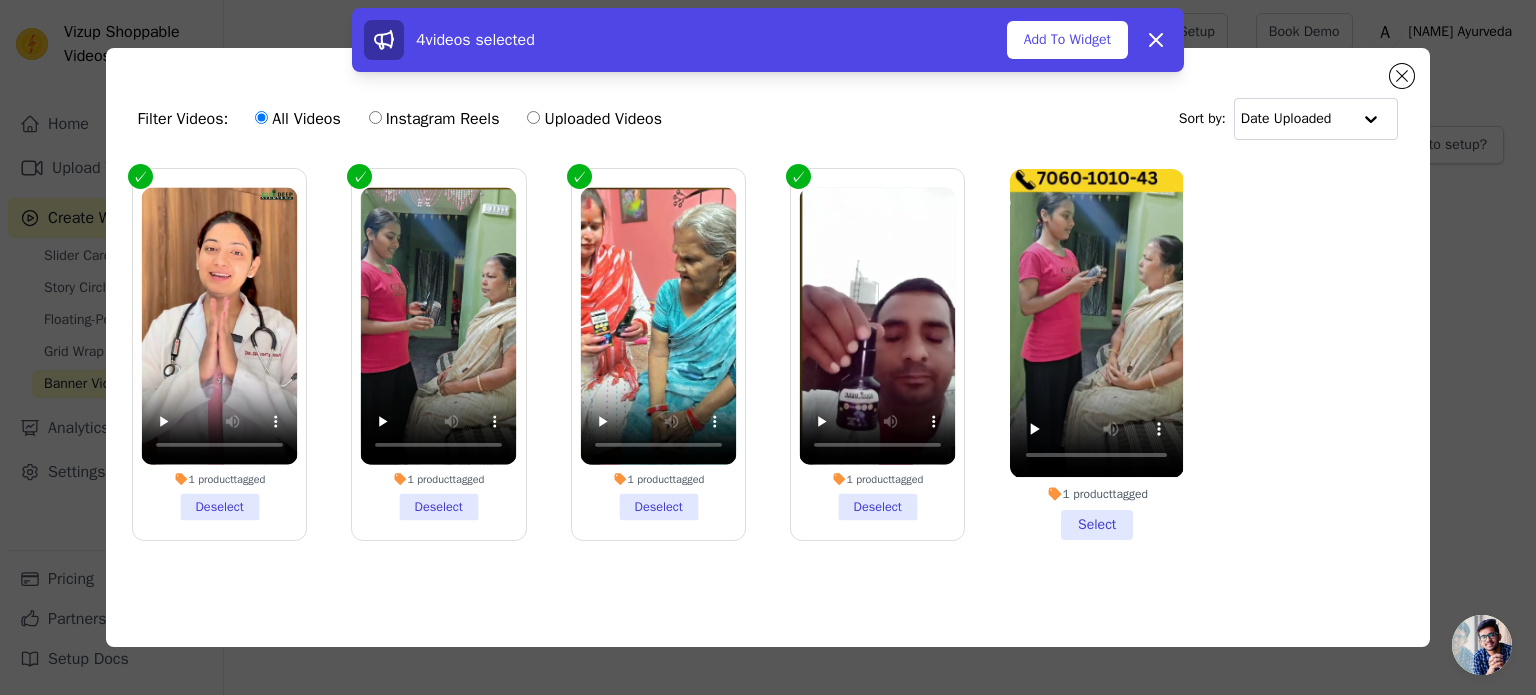 click on "1   product  tagged     Deselect" at bounding box center [877, 354] 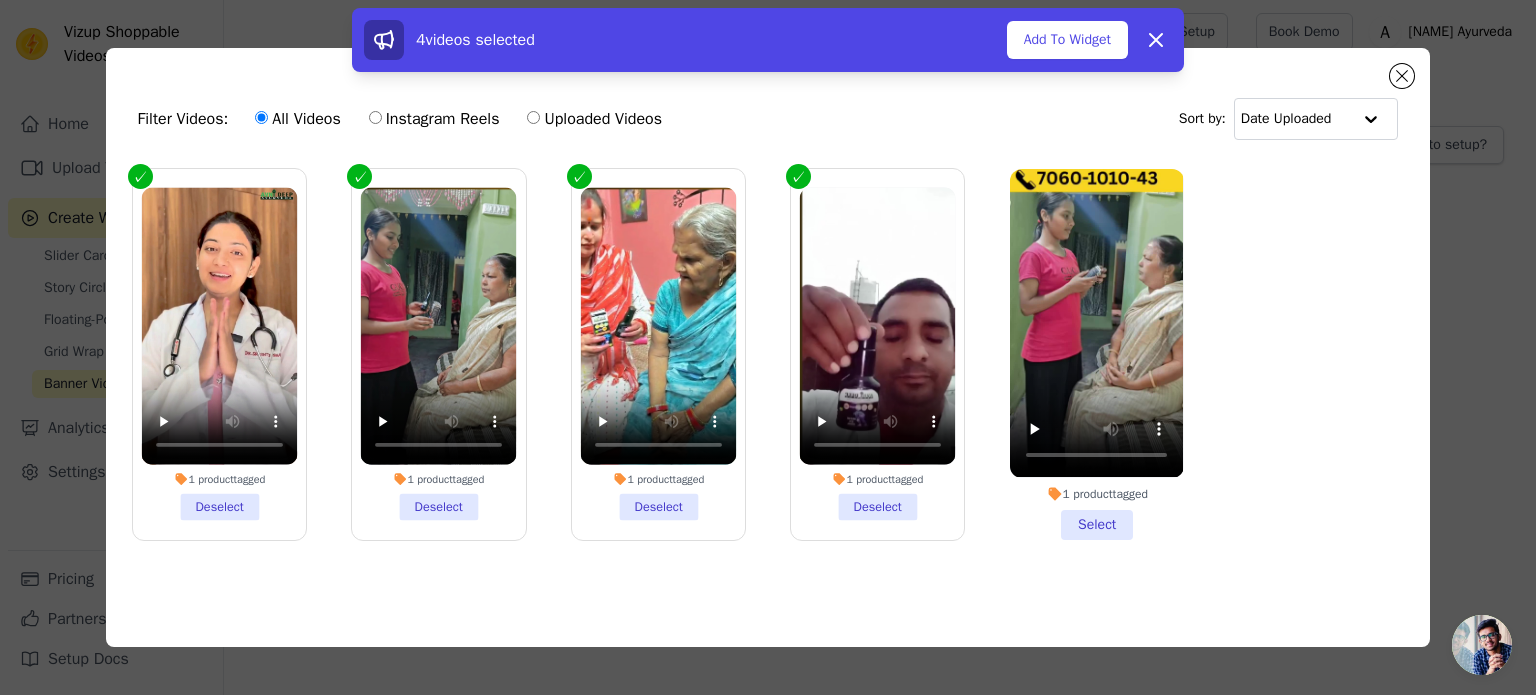 click on "1   product  tagged     Select" at bounding box center (1096, 354) 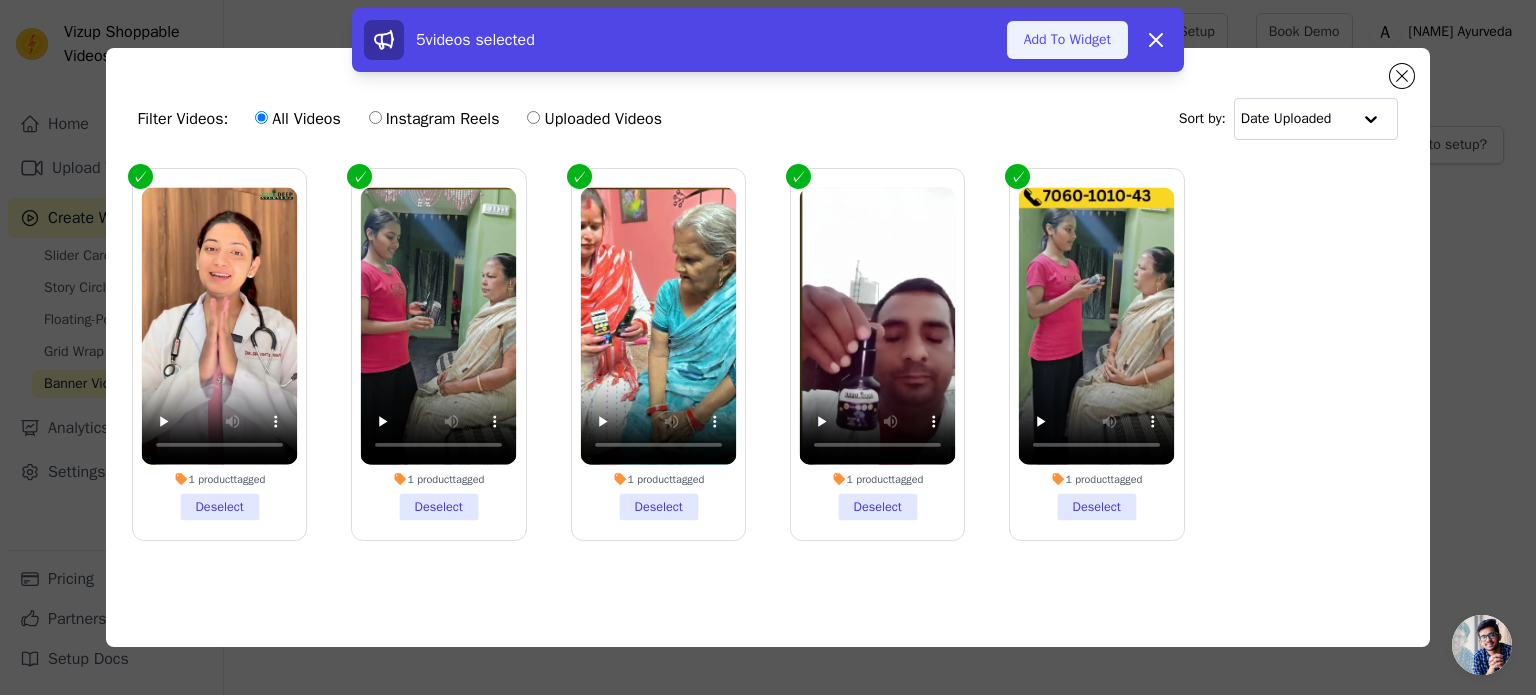 click on "Add To Widget" at bounding box center [1067, 40] 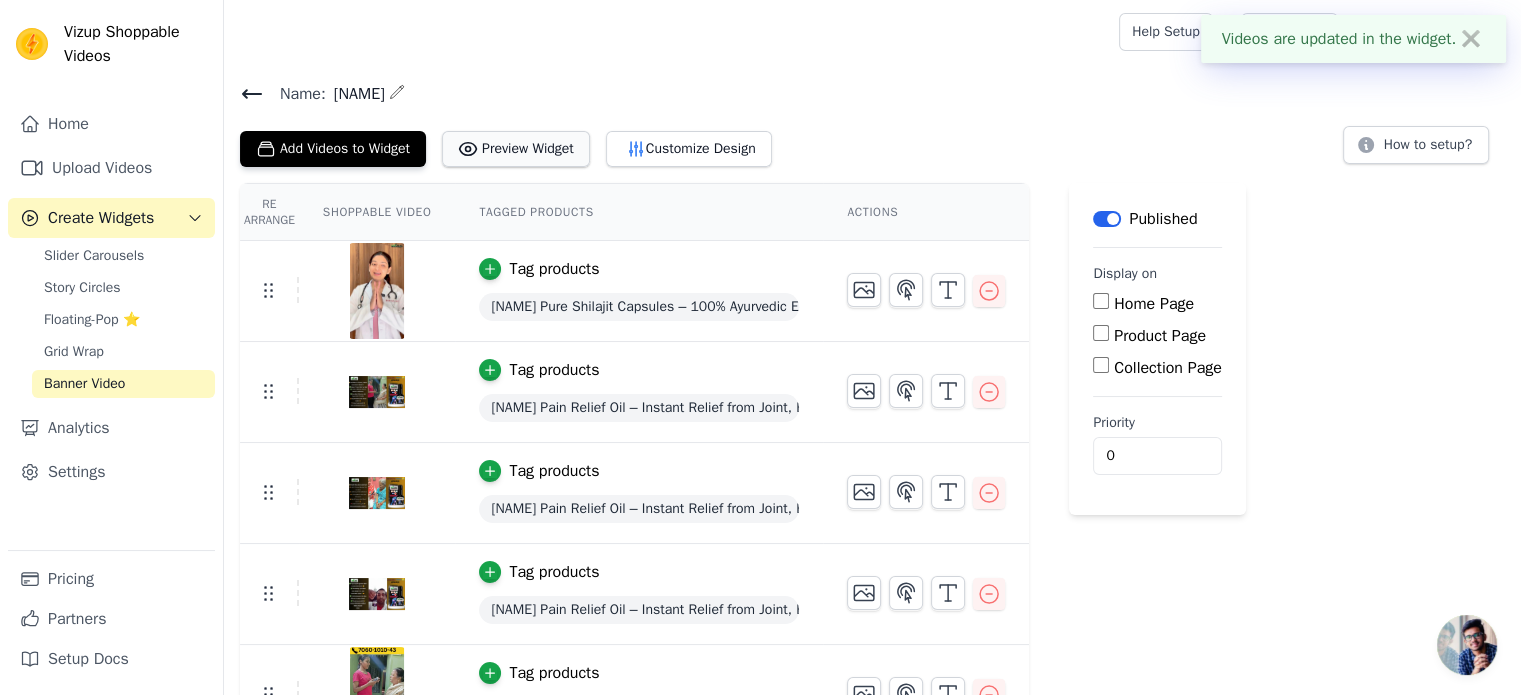 click on "Preview Widget" at bounding box center [516, 149] 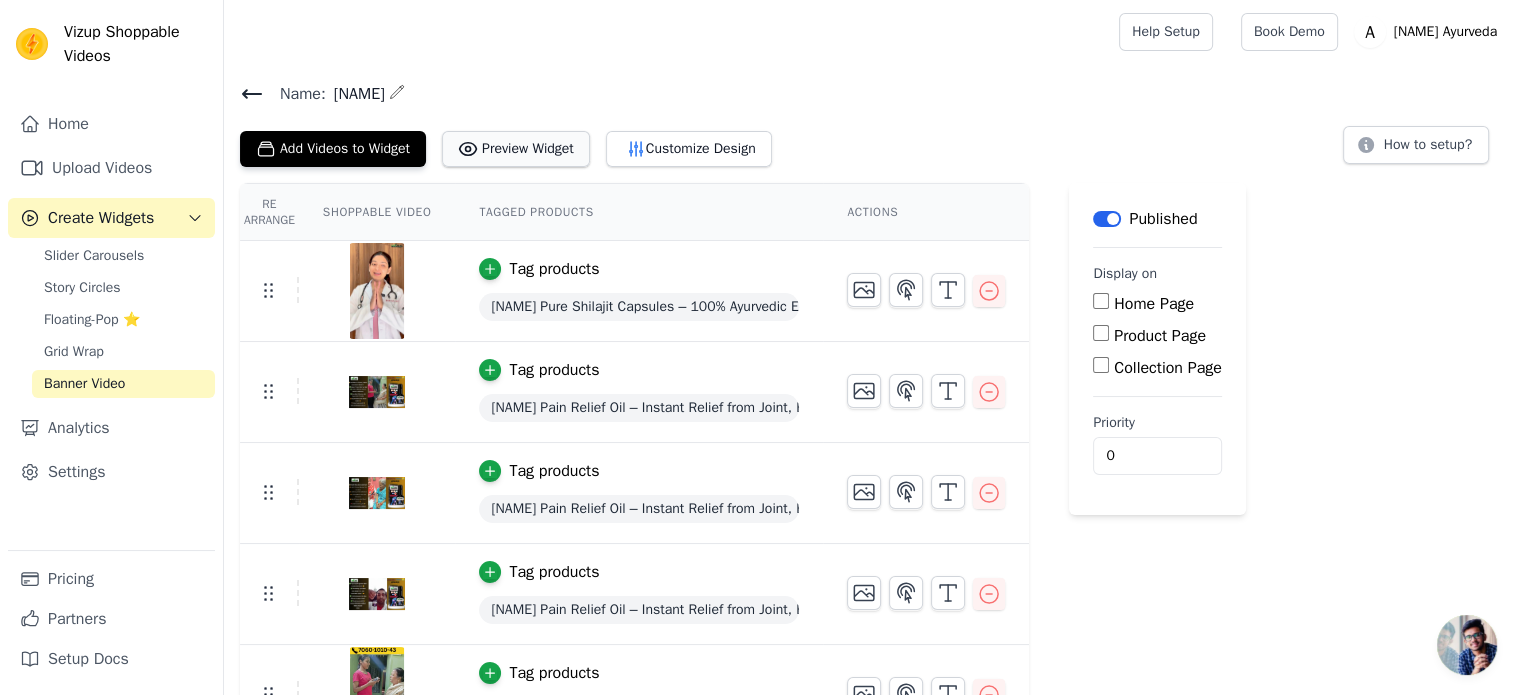 click on "Preview Widget" at bounding box center (516, 149) 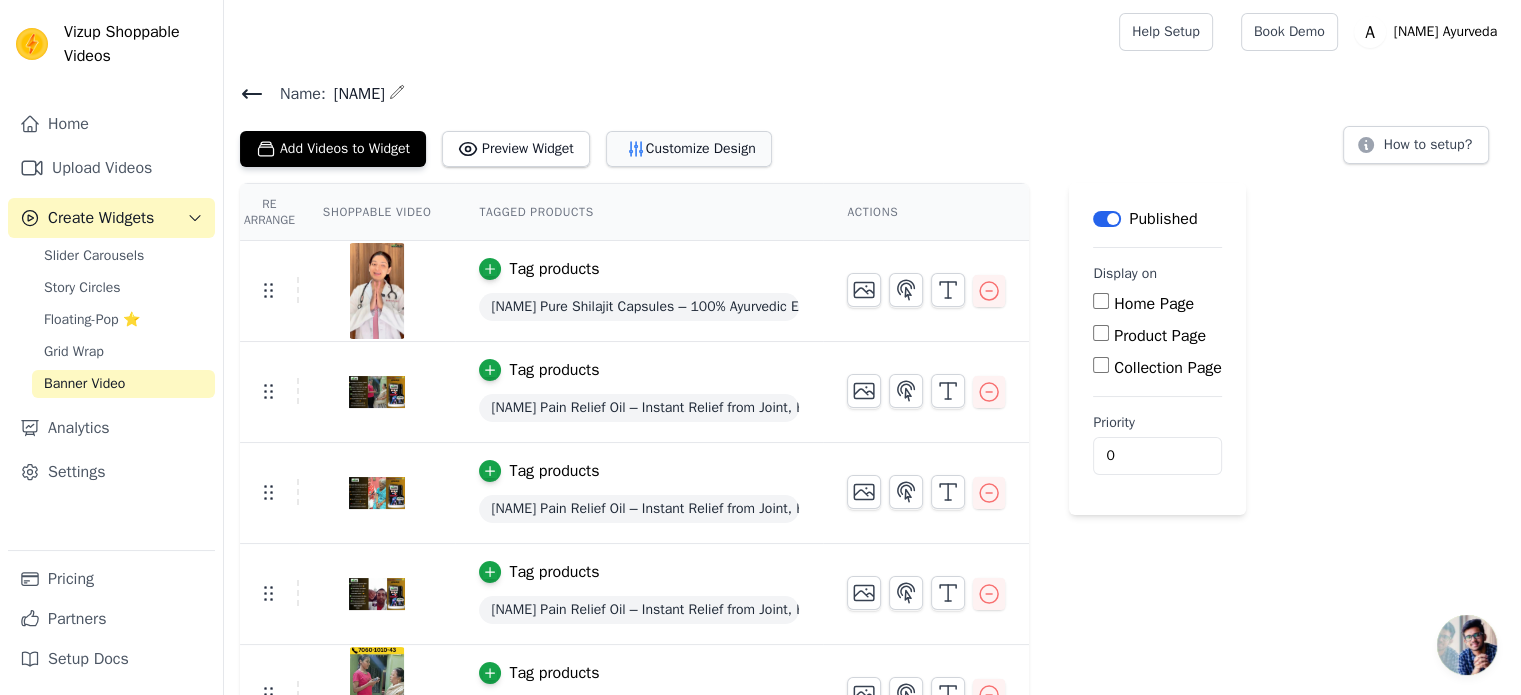 click on "Customize Design" at bounding box center [689, 149] 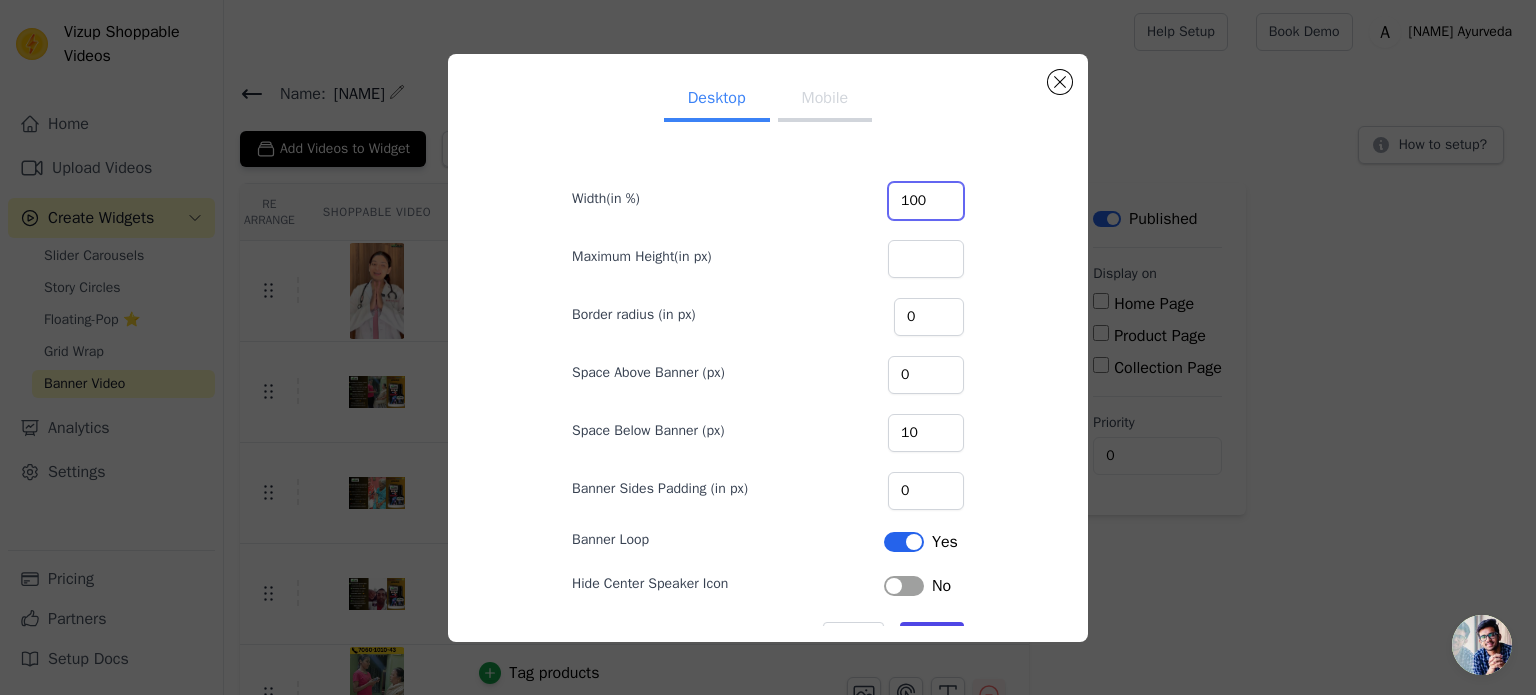 drag, startPoint x: 903, startPoint y: 199, endPoint x: 831, endPoint y: 219, distance: 74.726166 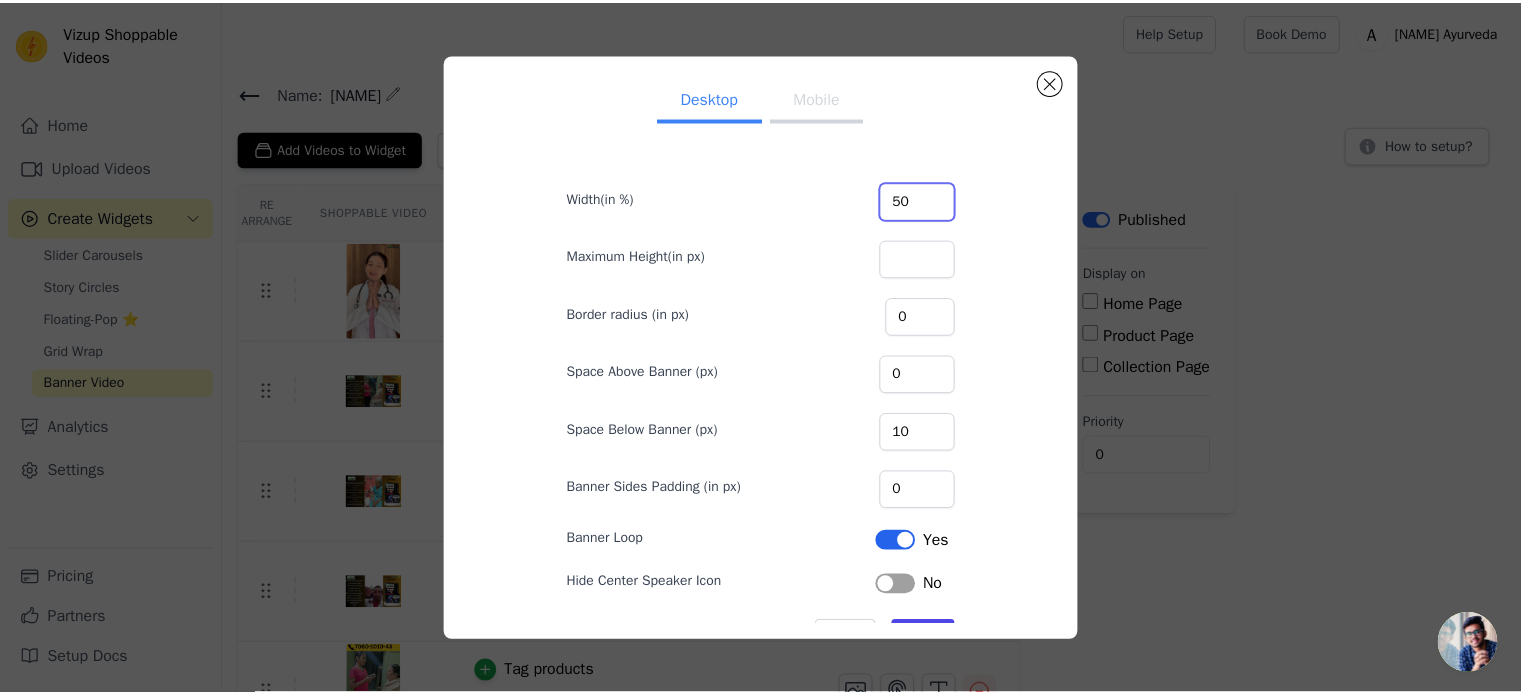 scroll, scrollTop: 59, scrollLeft: 0, axis: vertical 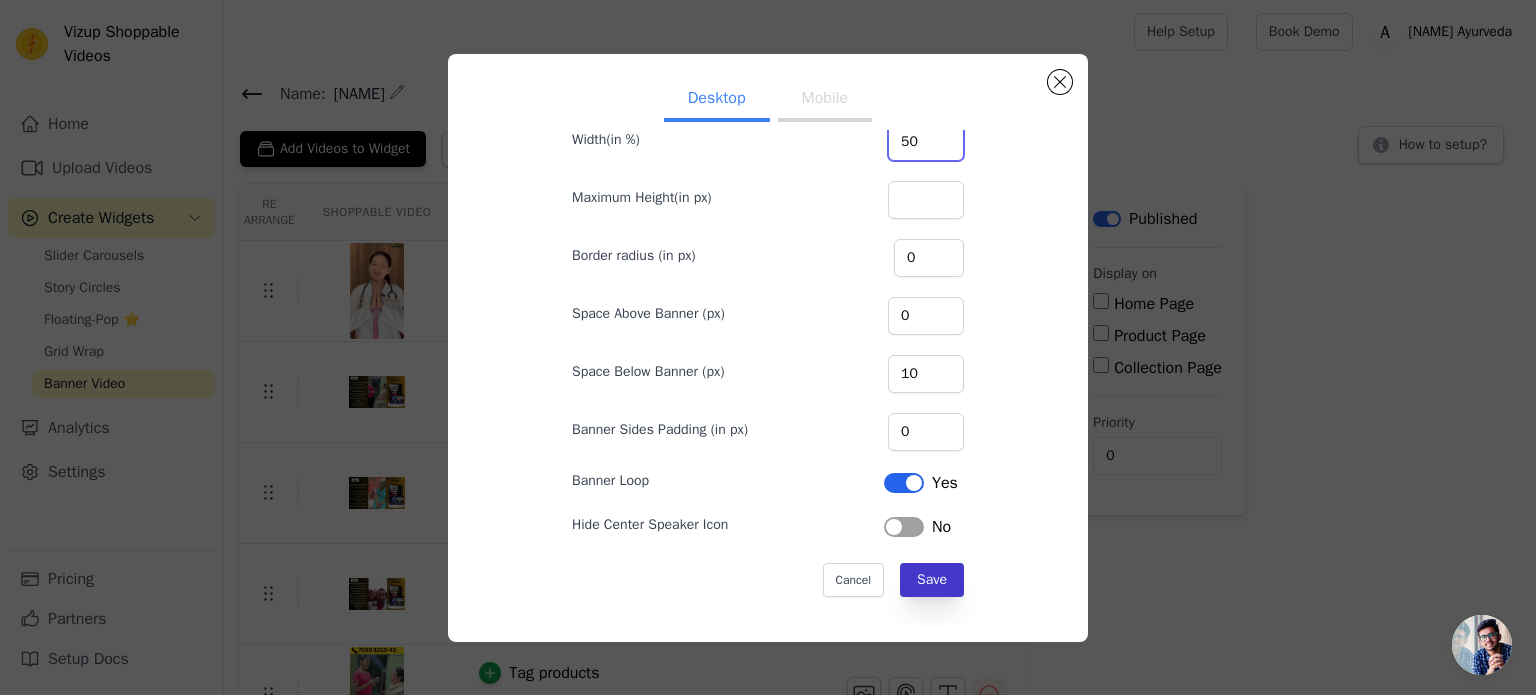 type on "50" 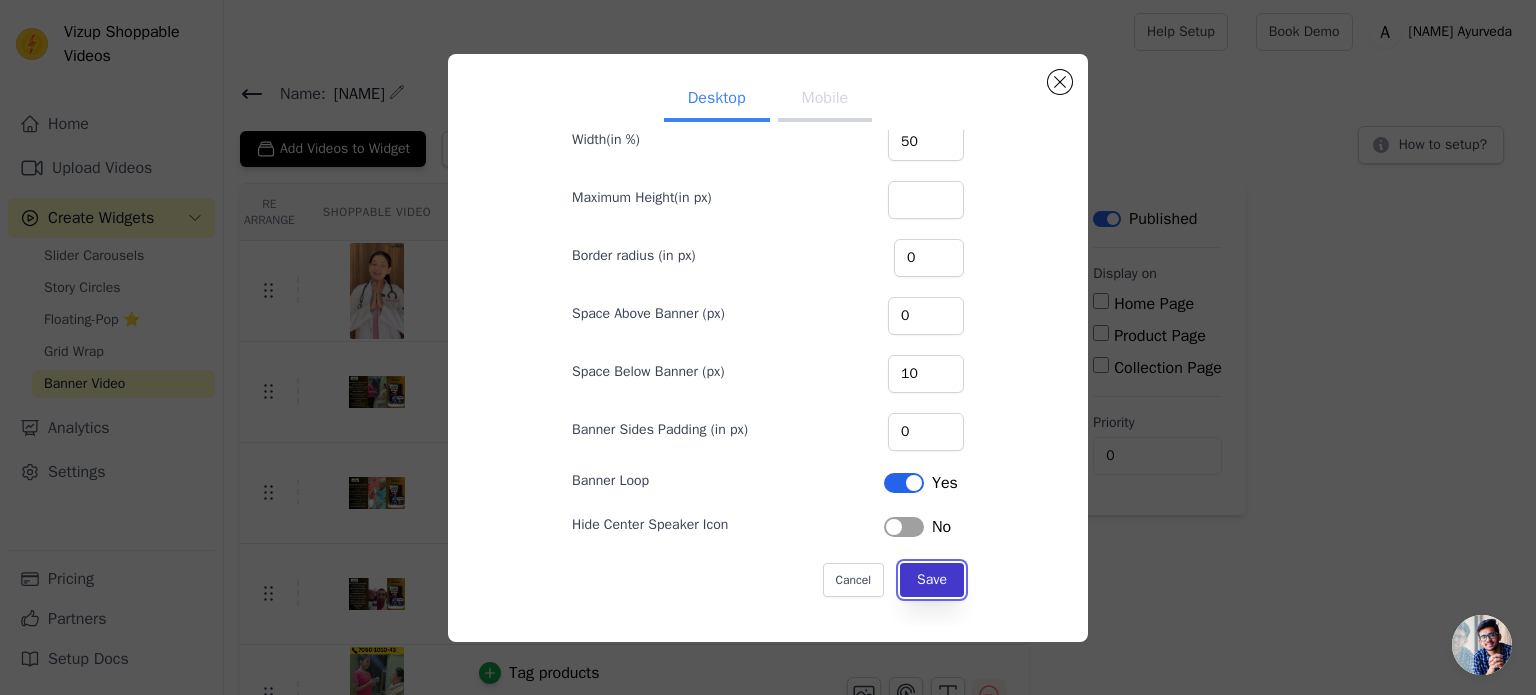 click on "Save" at bounding box center [932, 580] 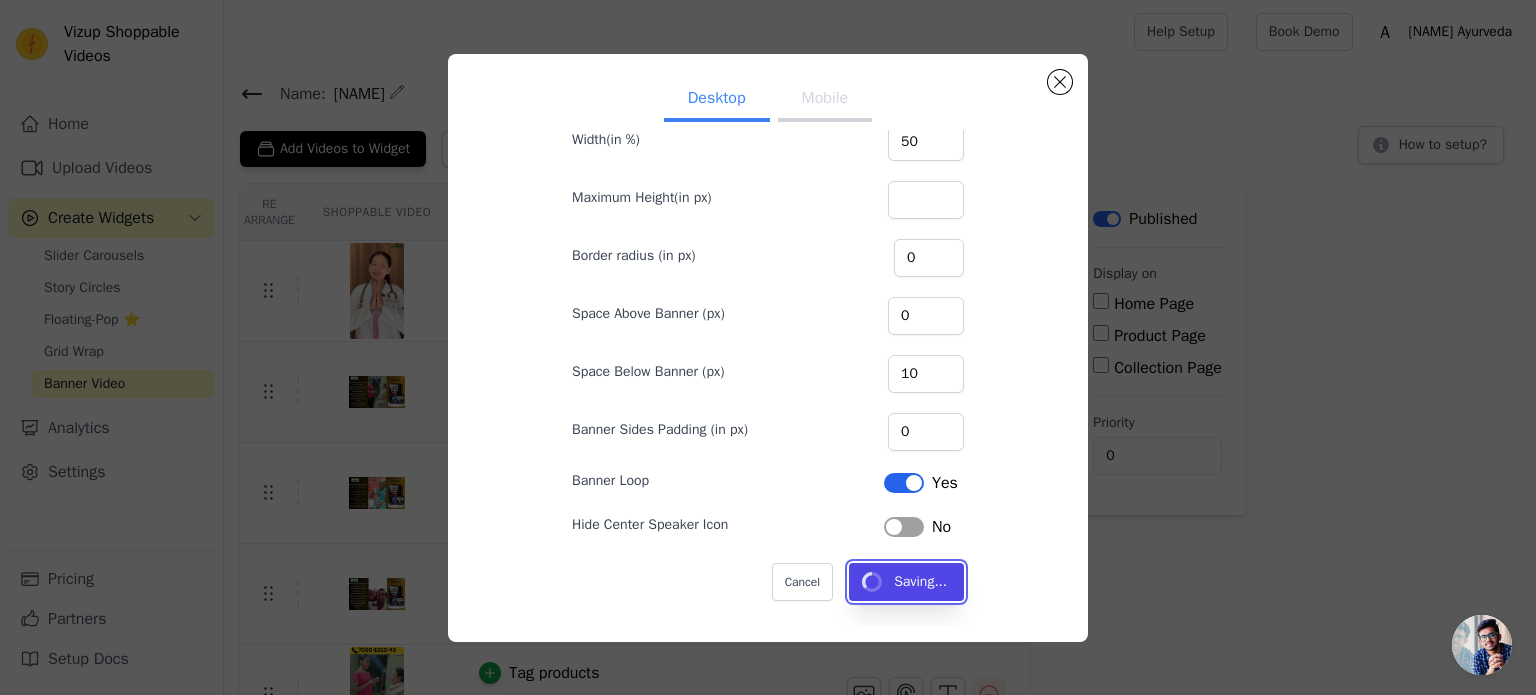 type 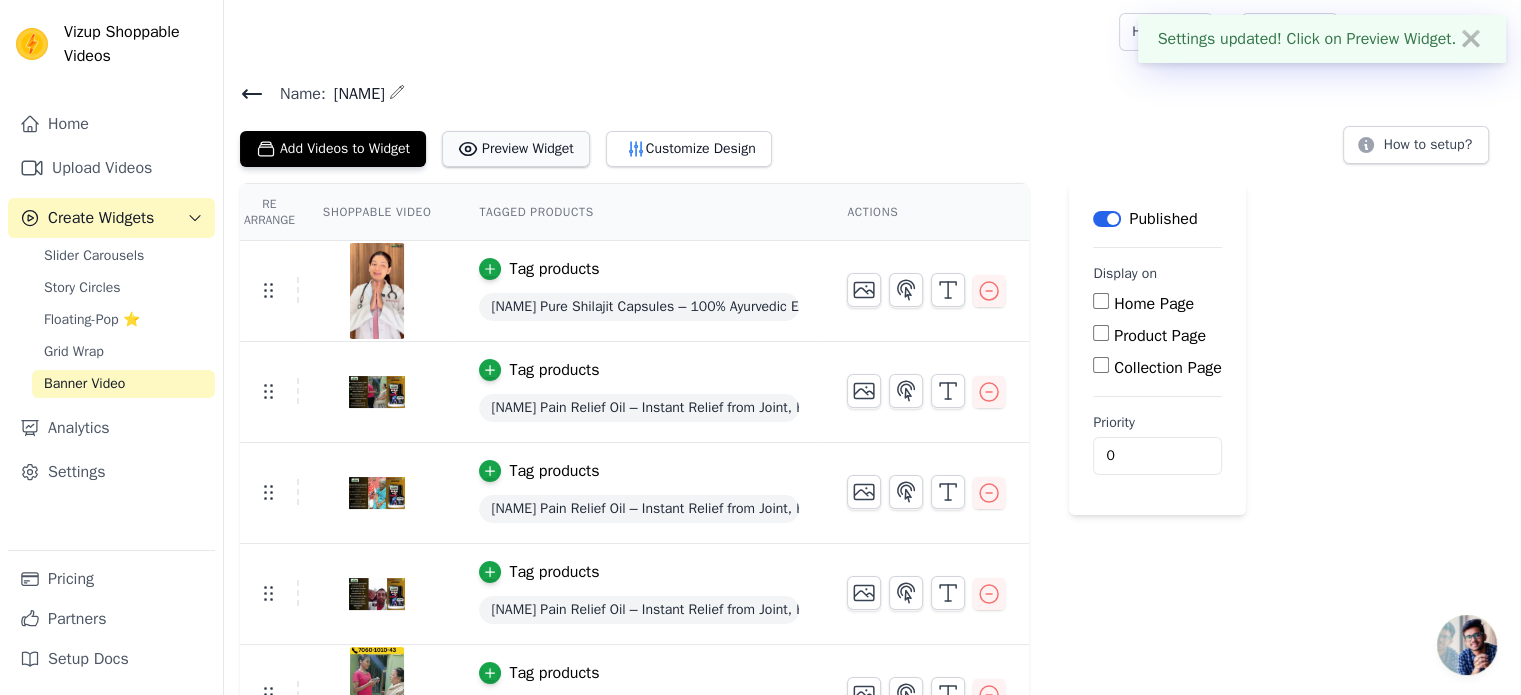 click on "Preview Widget" at bounding box center [516, 149] 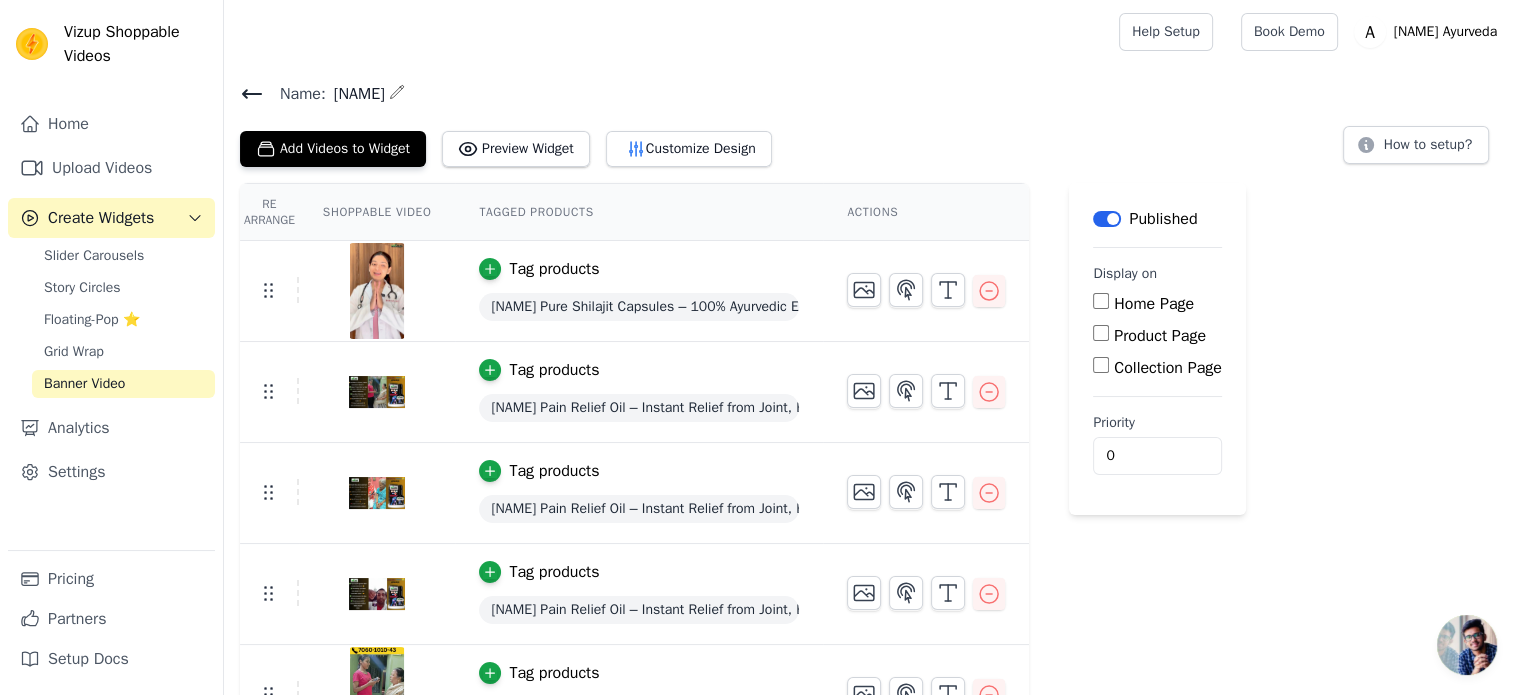 scroll, scrollTop: 48, scrollLeft: 0, axis: vertical 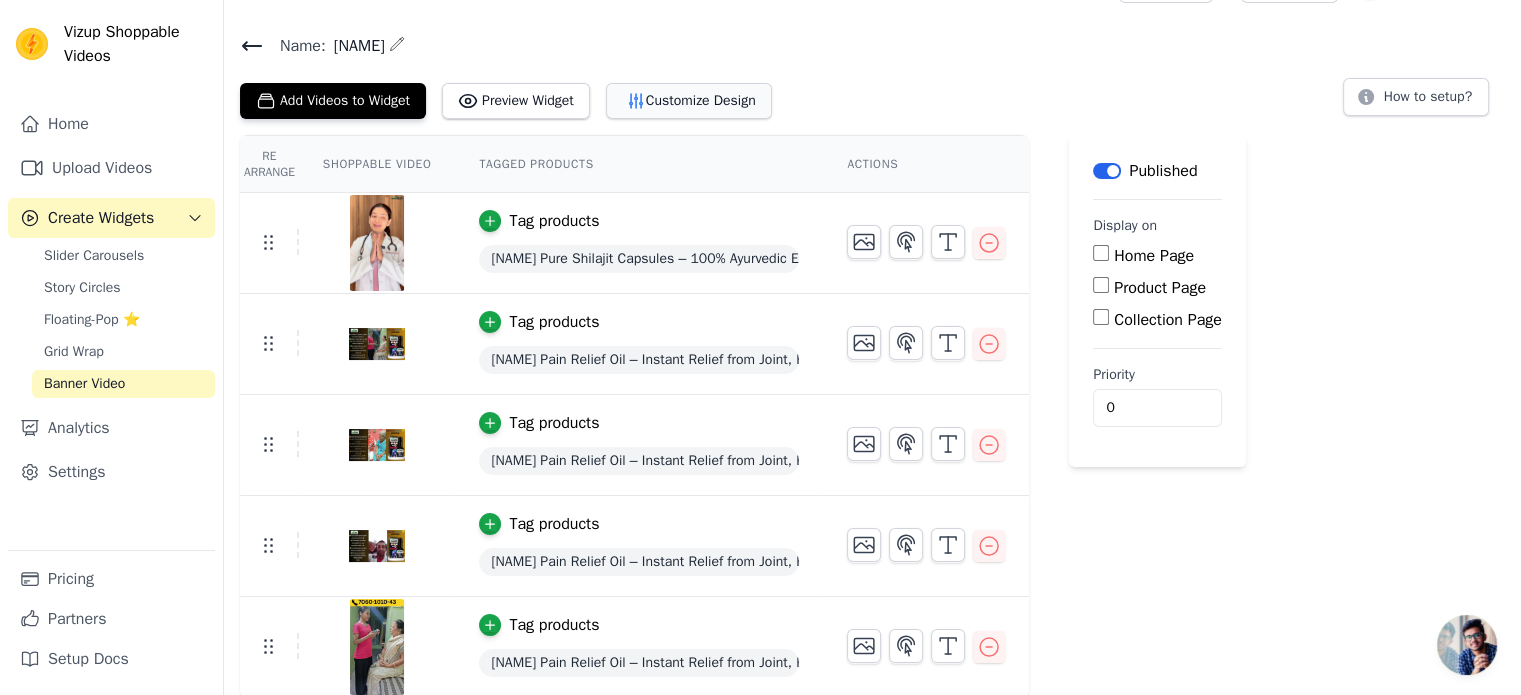 click on "Customize Design" at bounding box center [689, 101] 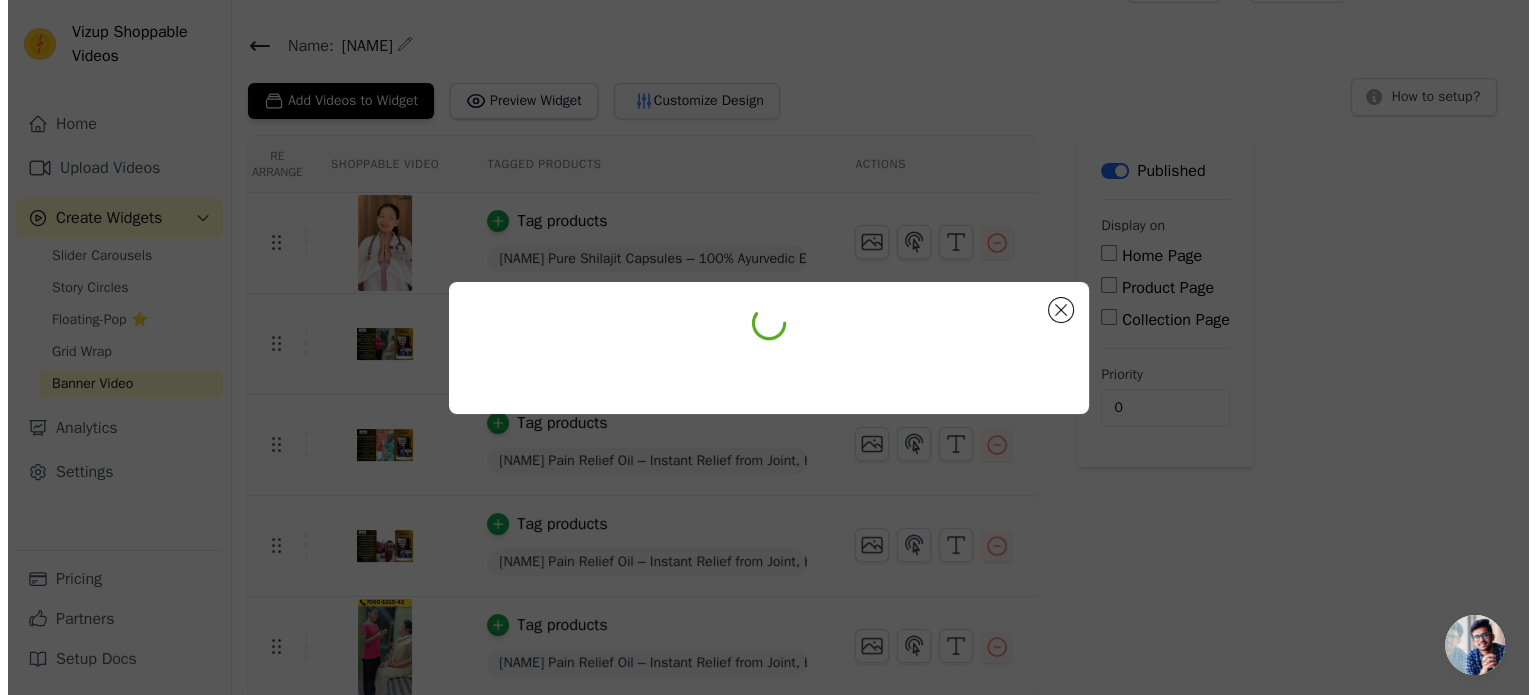 scroll, scrollTop: 0, scrollLeft: 0, axis: both 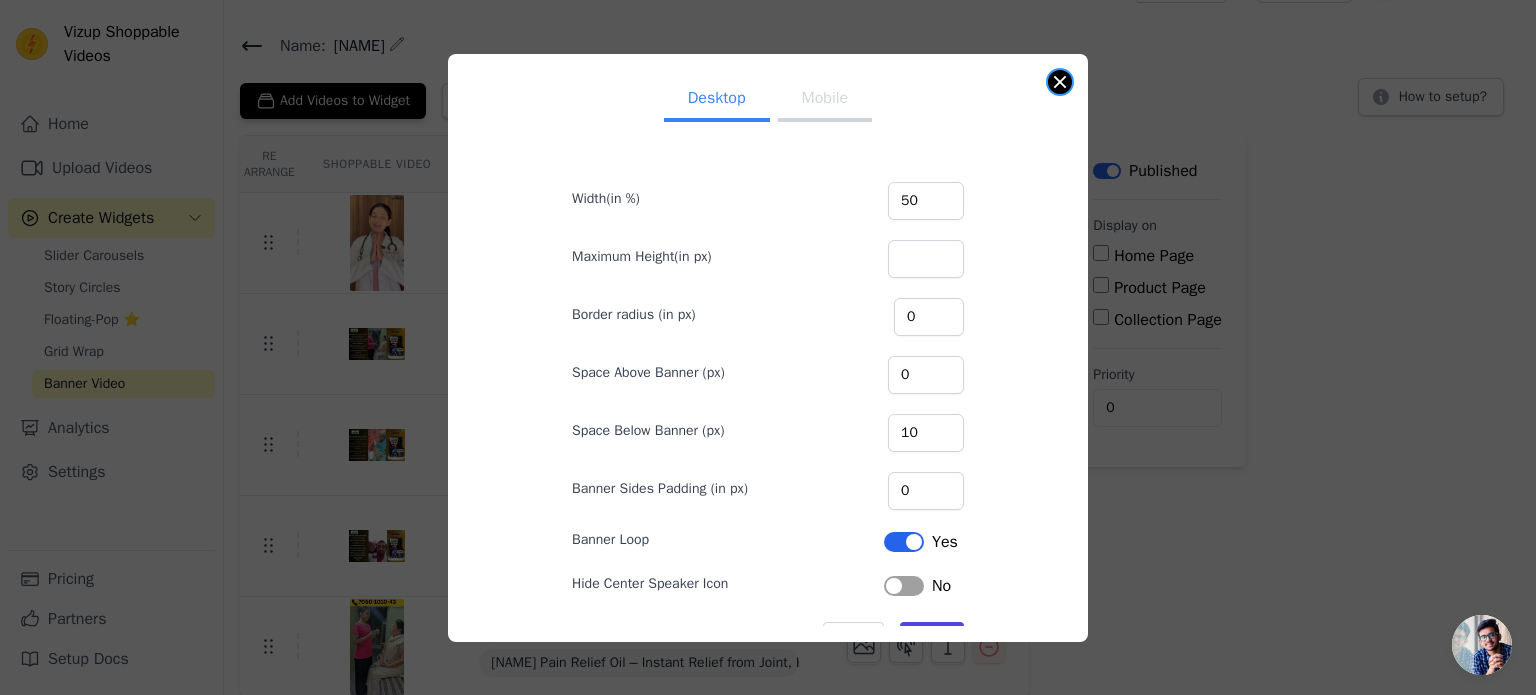 click at bounding box center (1060, 82) 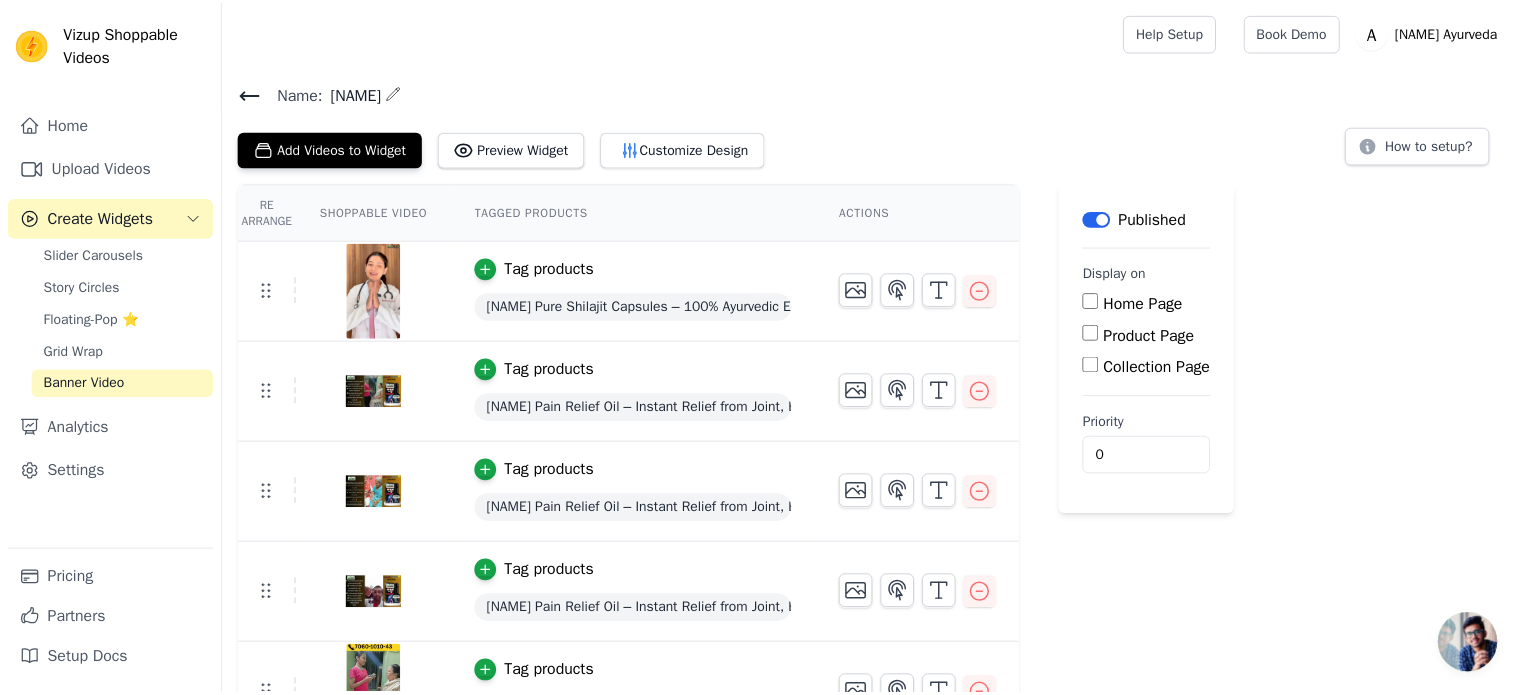 scroll, scrollTop: 48, scrollLeft: 0, axis: vertical 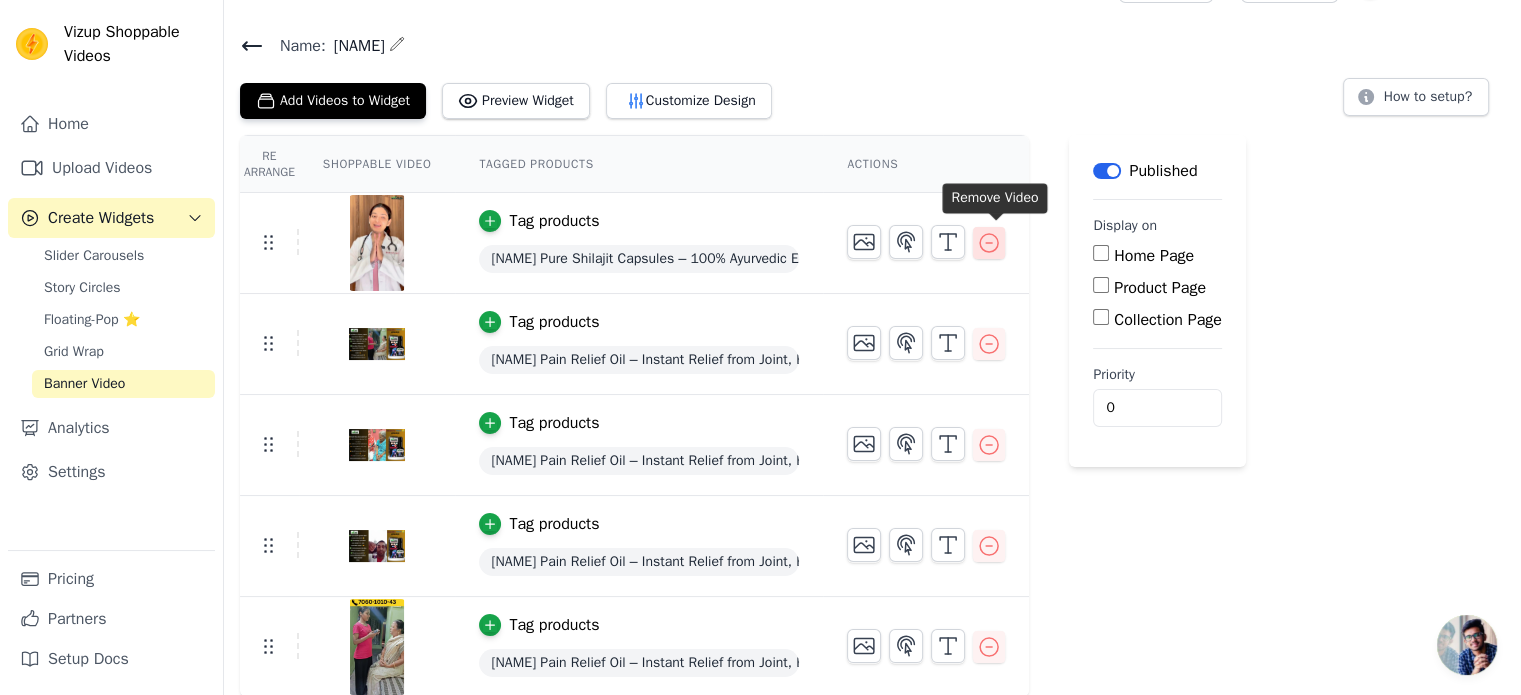 click 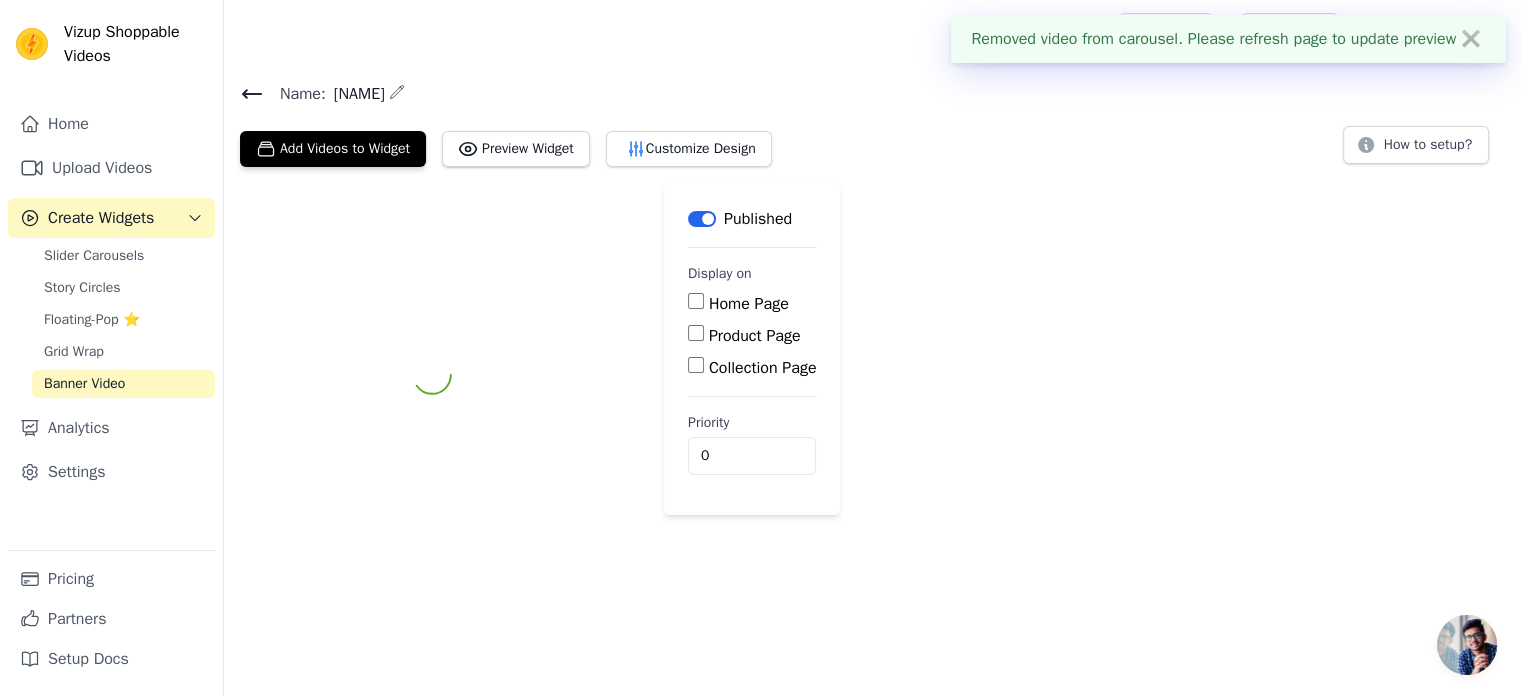 scroll, scrollTop: 0, scrollLeft: 0, axis: both 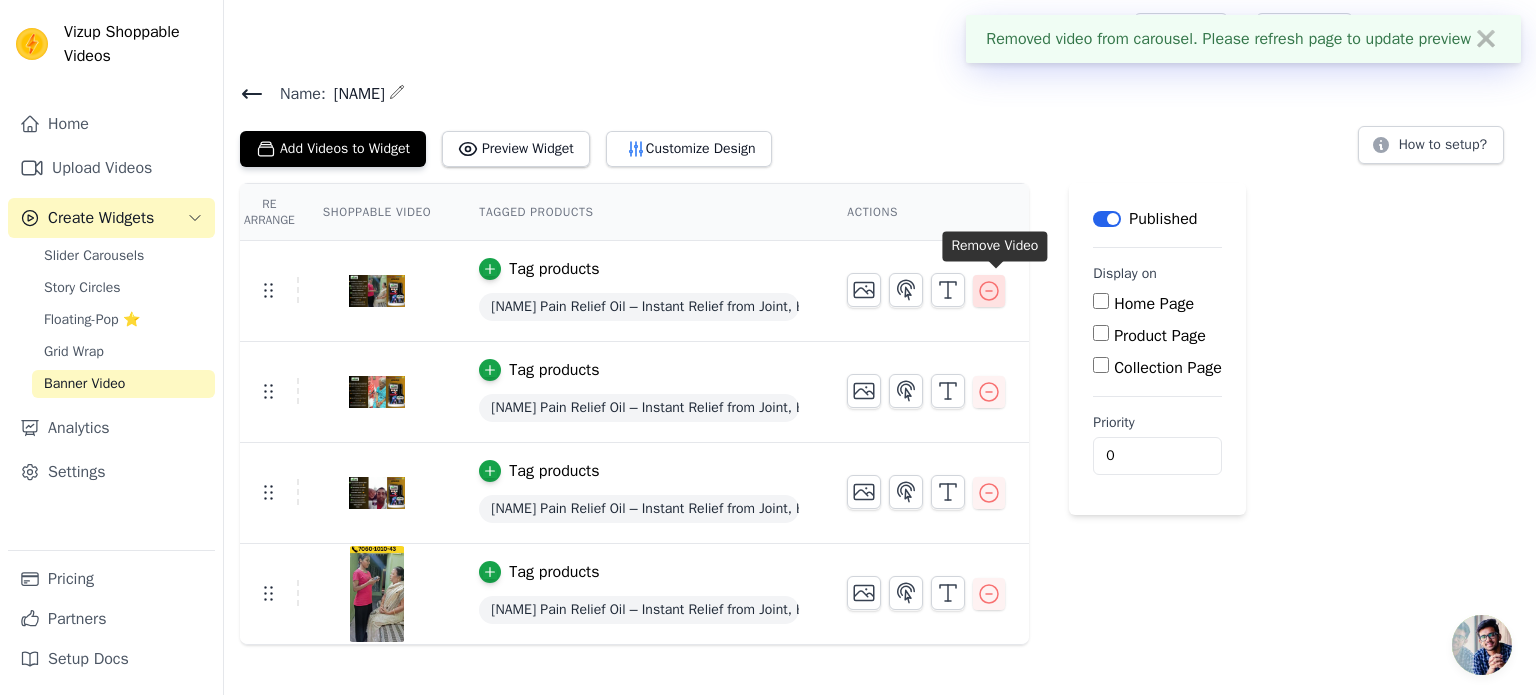 click at bounding box center [989, 291] 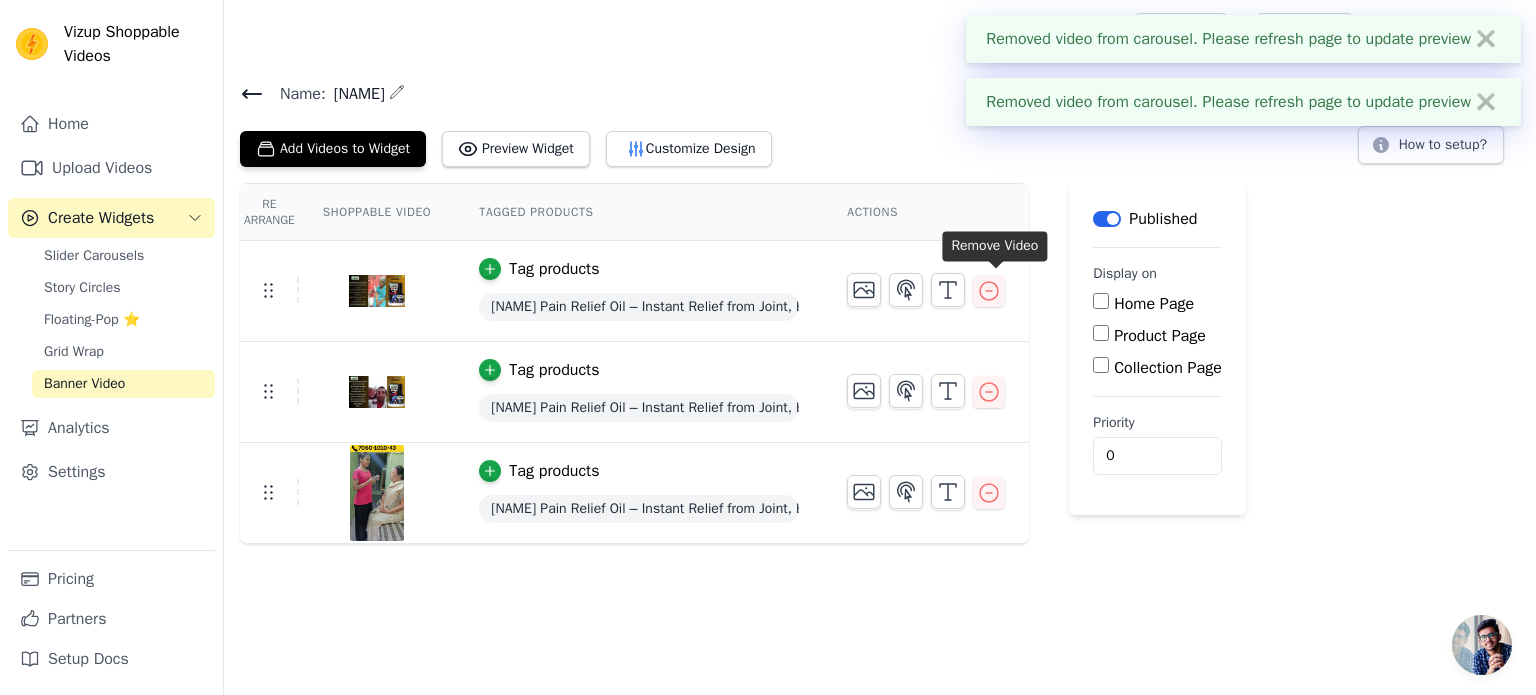 click 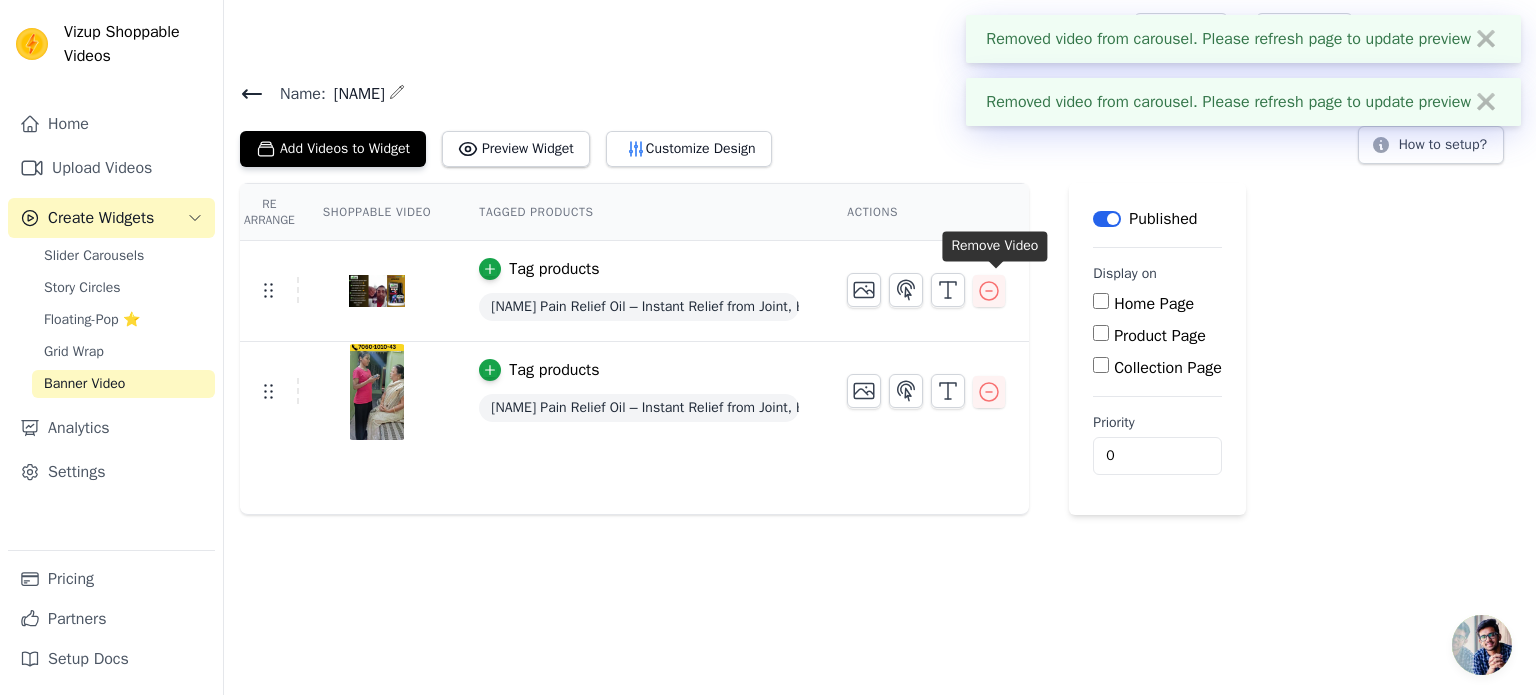 click 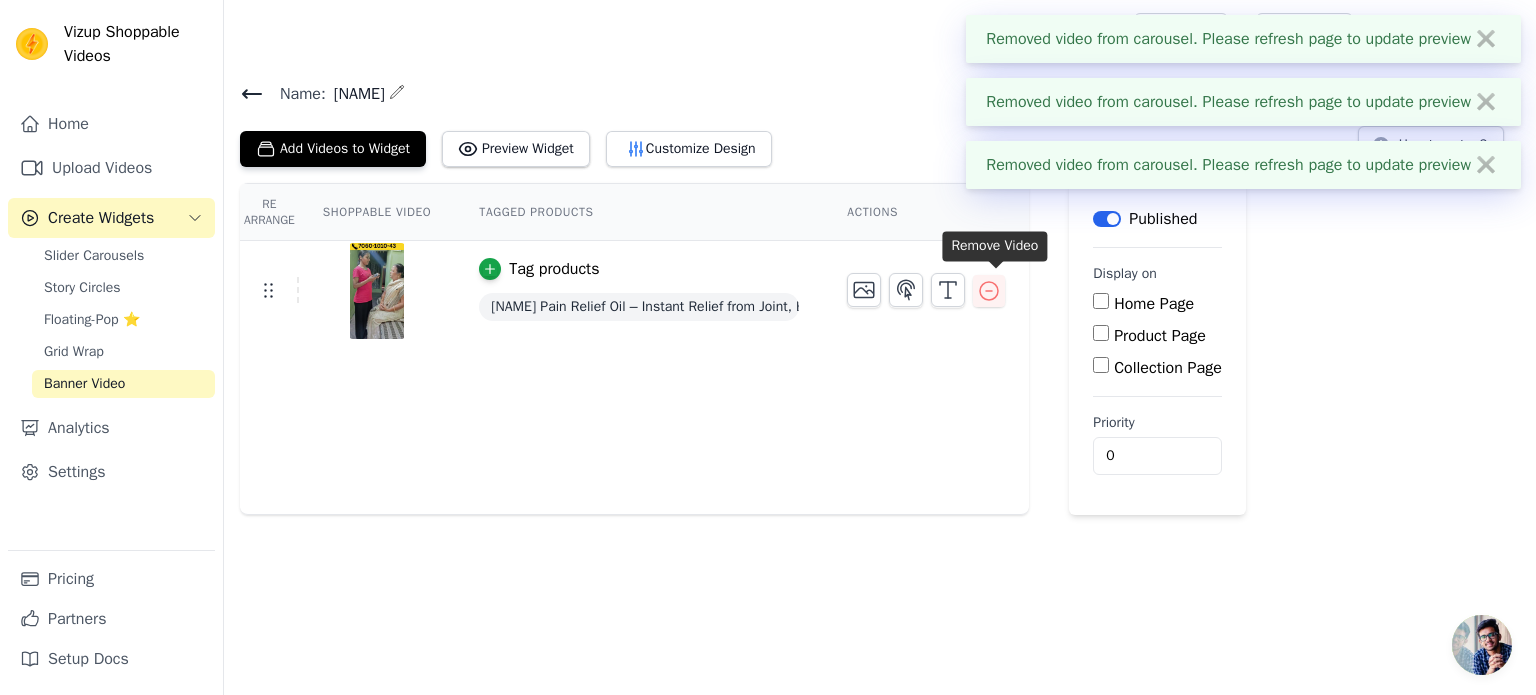 click 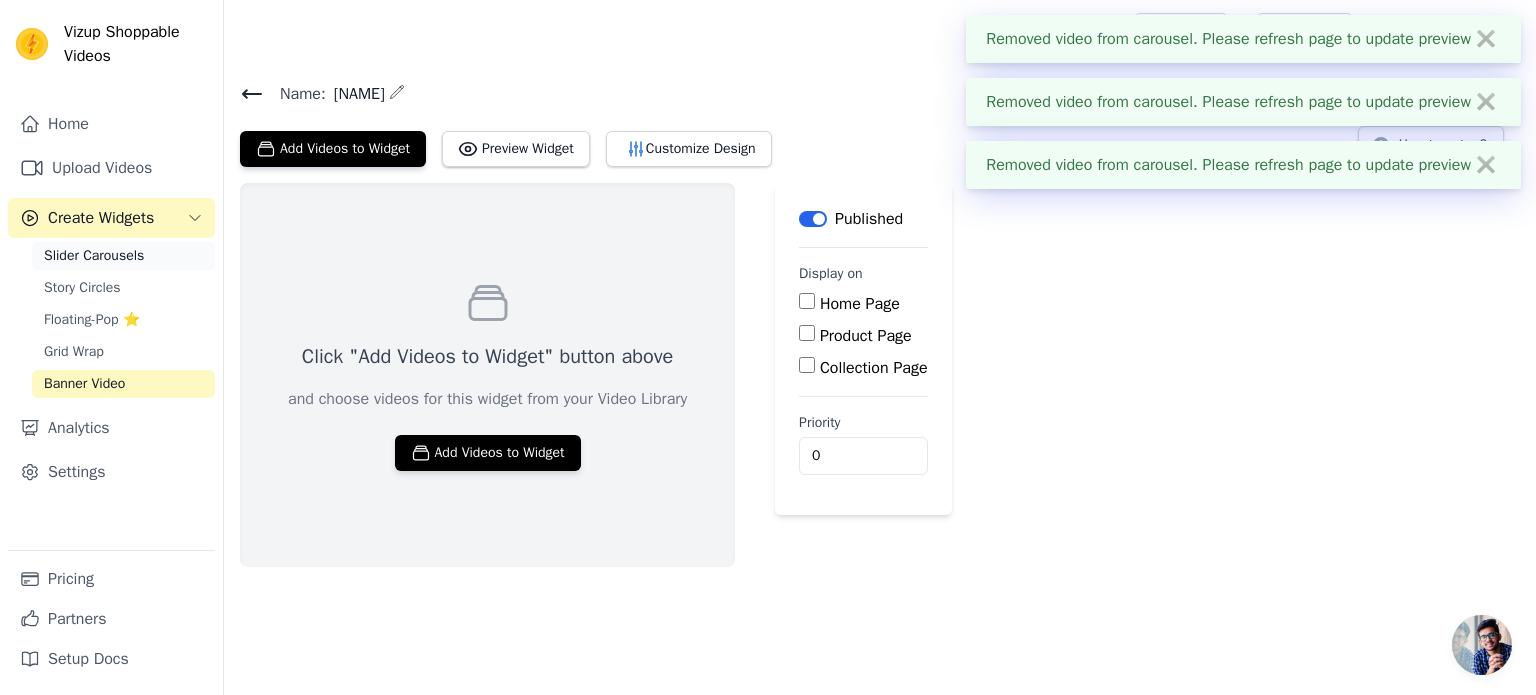 click on "Slider Carousels" at bounding box center [94, 256] 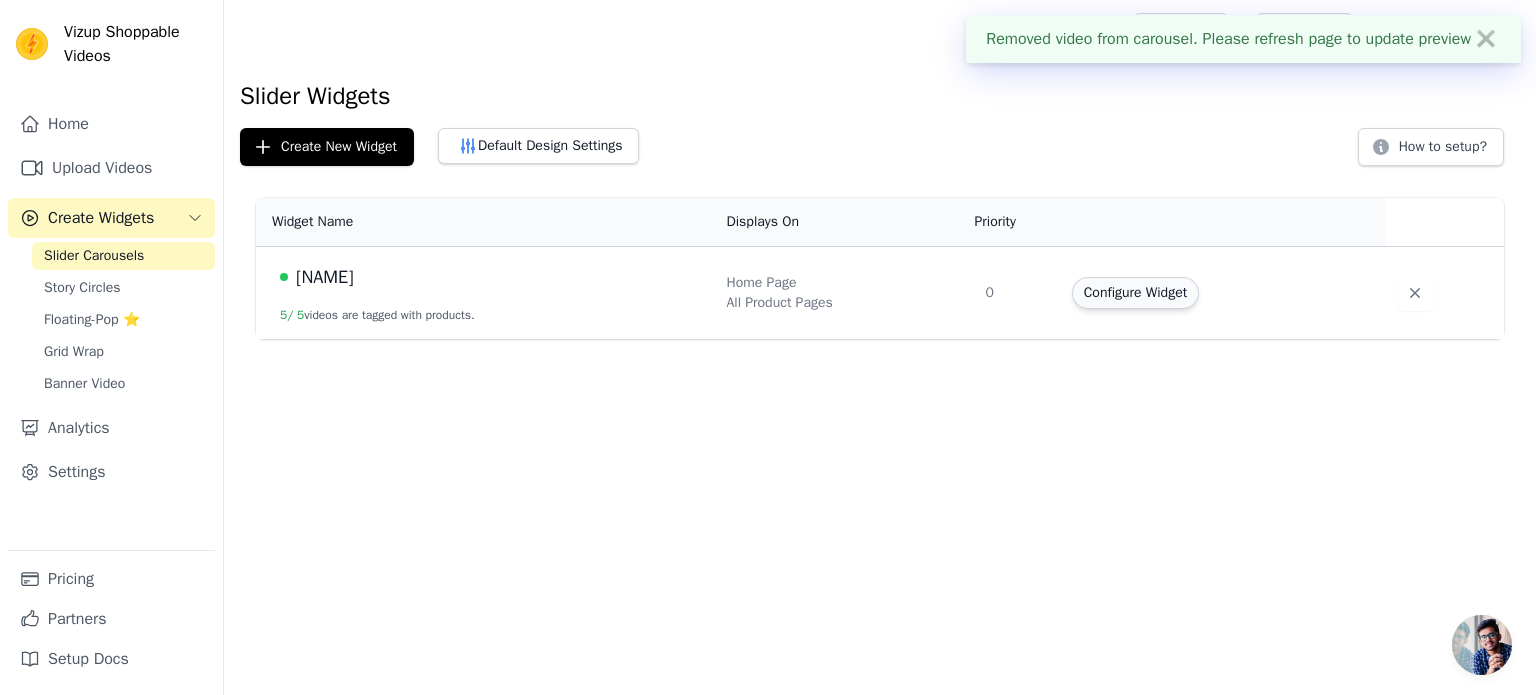 click on "Configure Widget" at bounding box center (1135, 293) 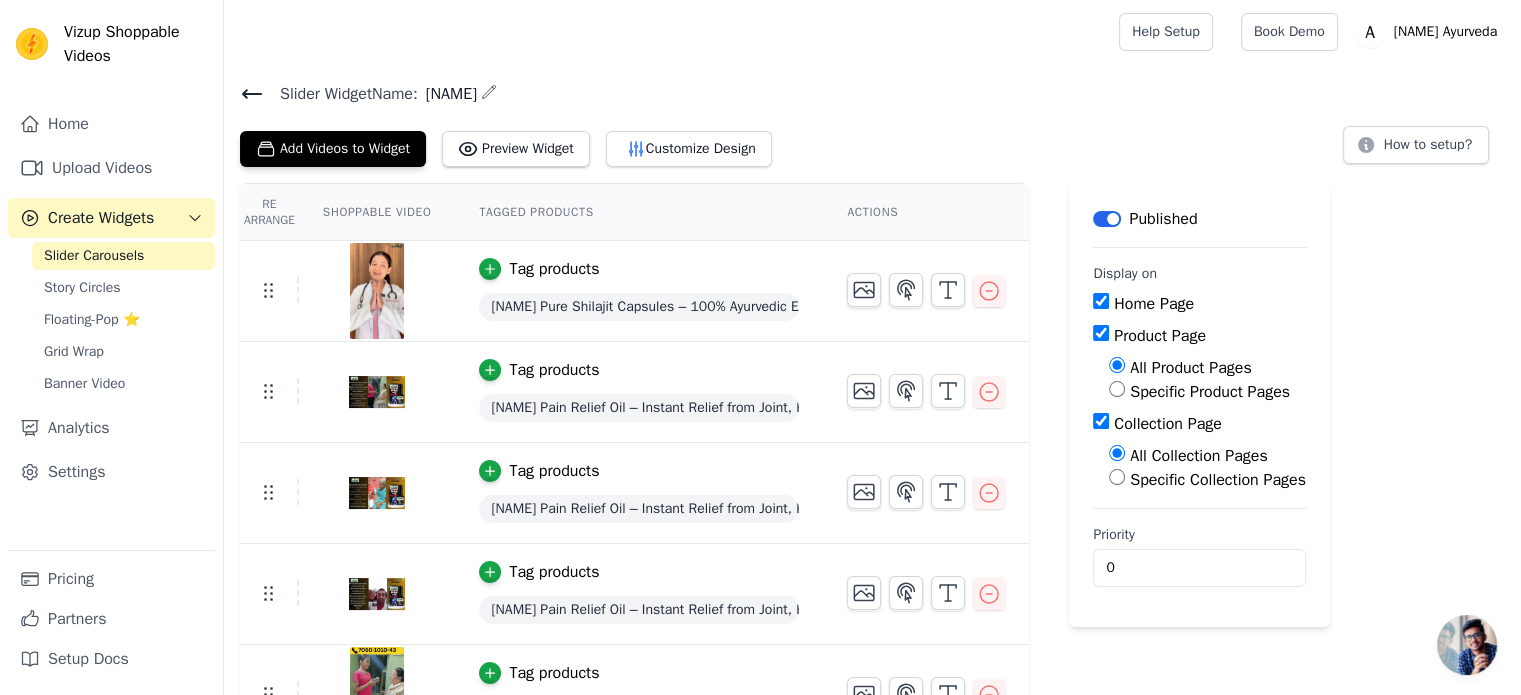 scroll, scrollTop: 48, scrollLeft: 0, axis: vertical 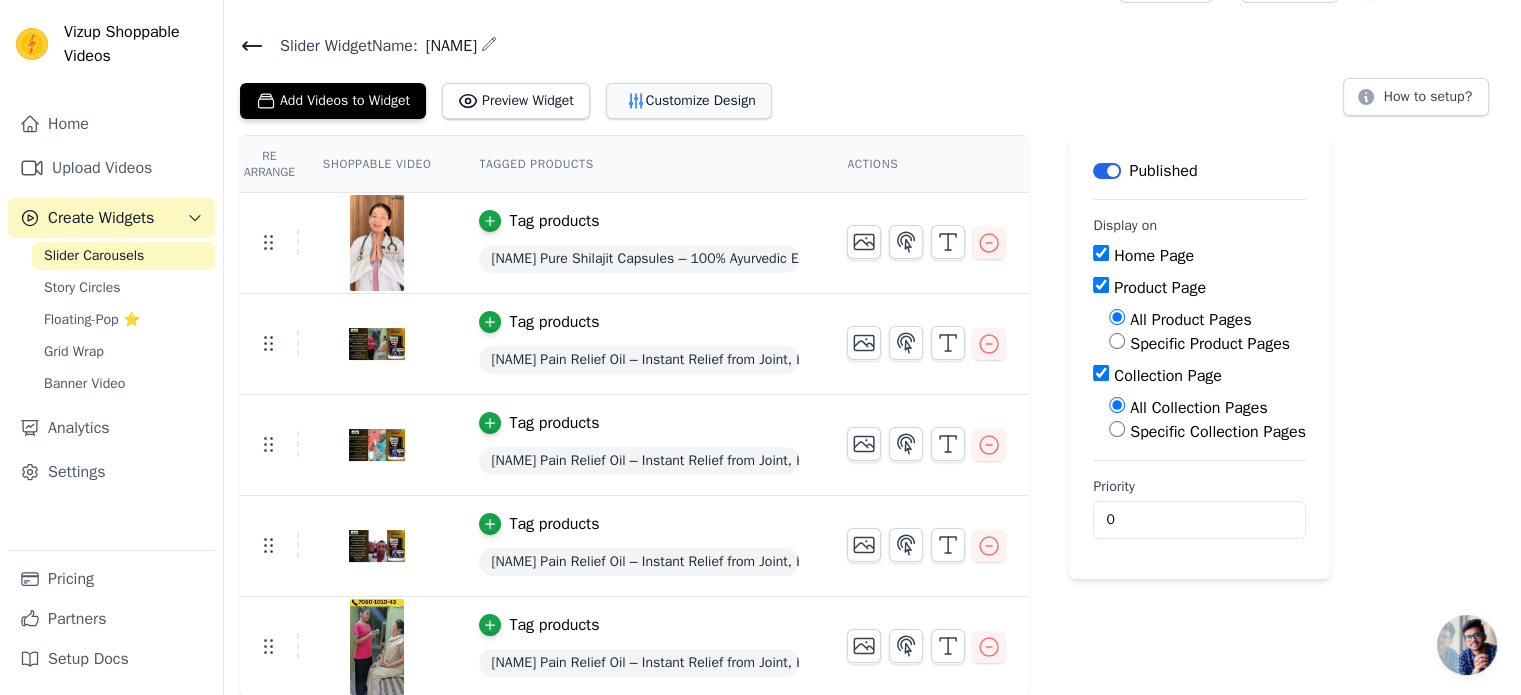 click on "Customize Design" at bounding box center [689, 101] 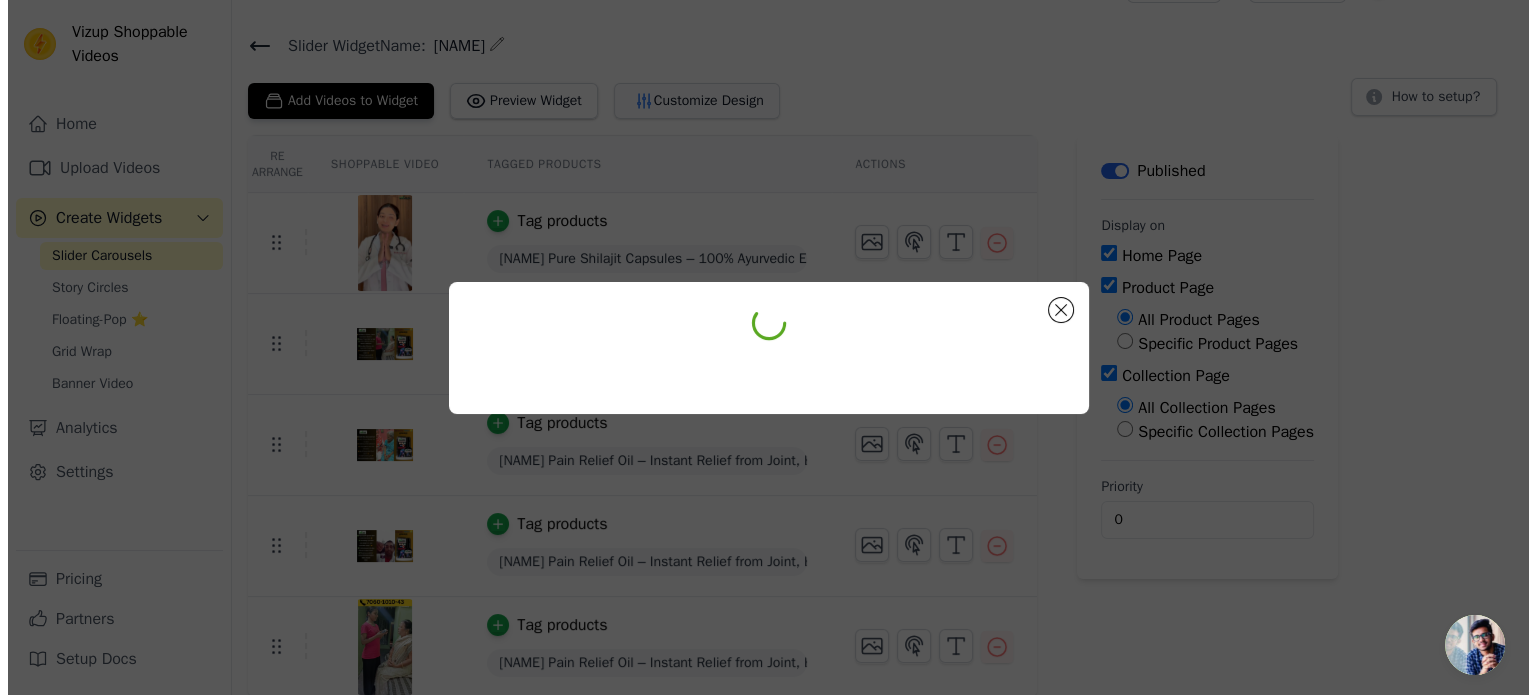 scroll, scrollTop: 0, scrollLeft: 0, axis: both 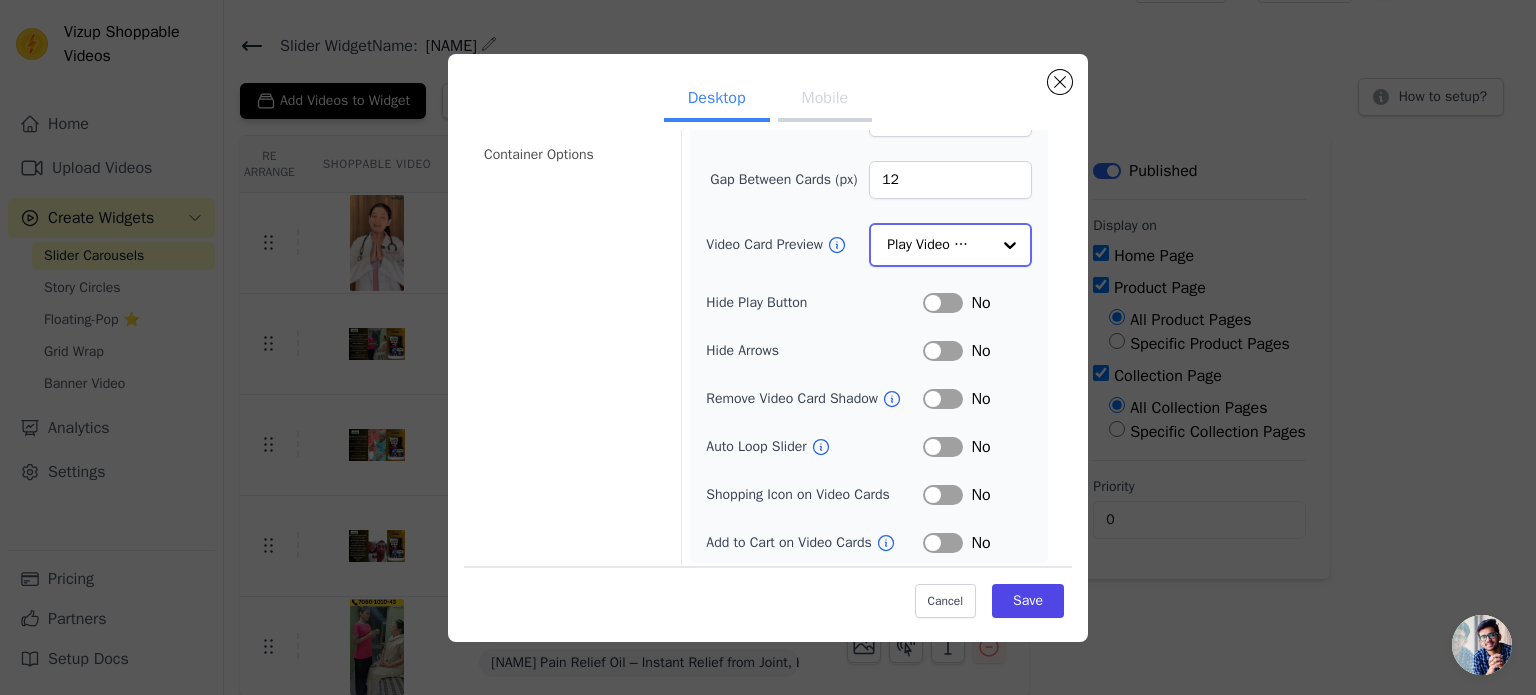 click on "Video Card Preview" 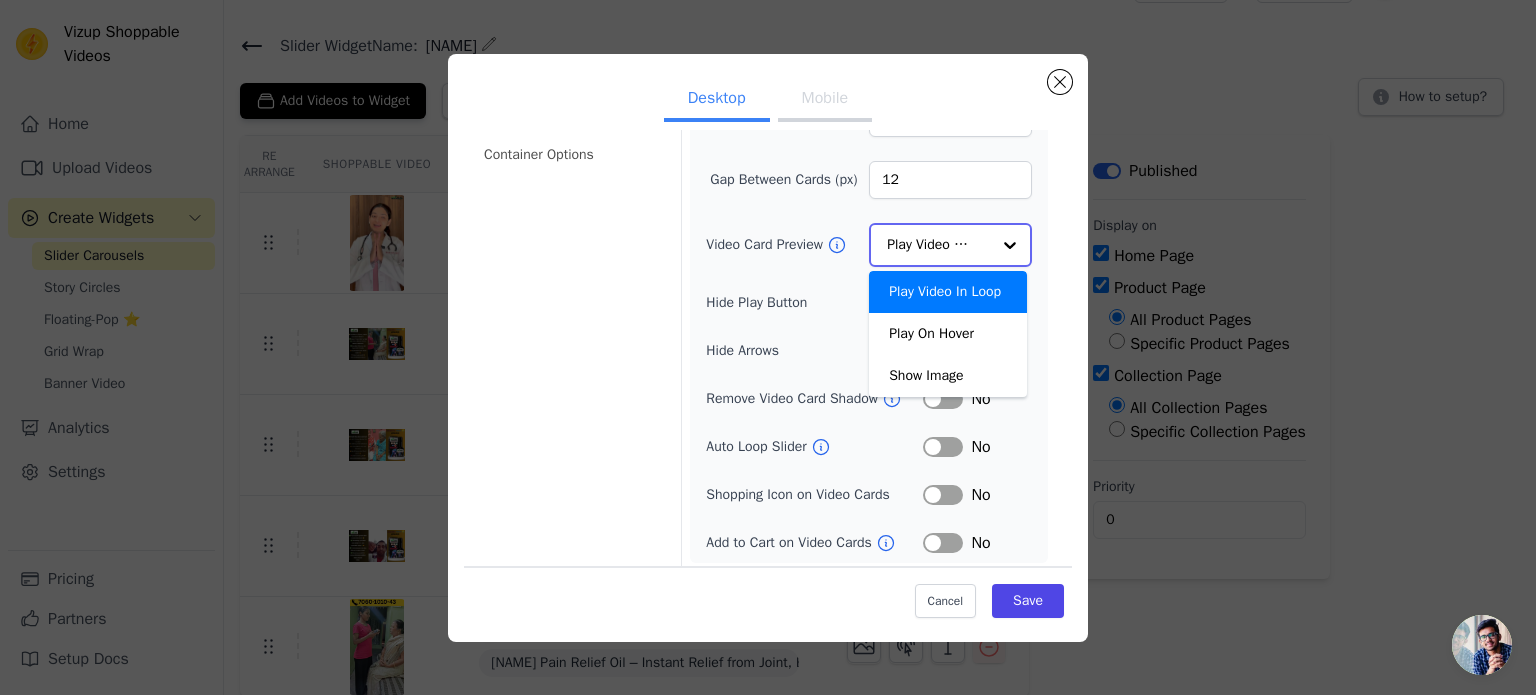 click on "Video Card Preview" 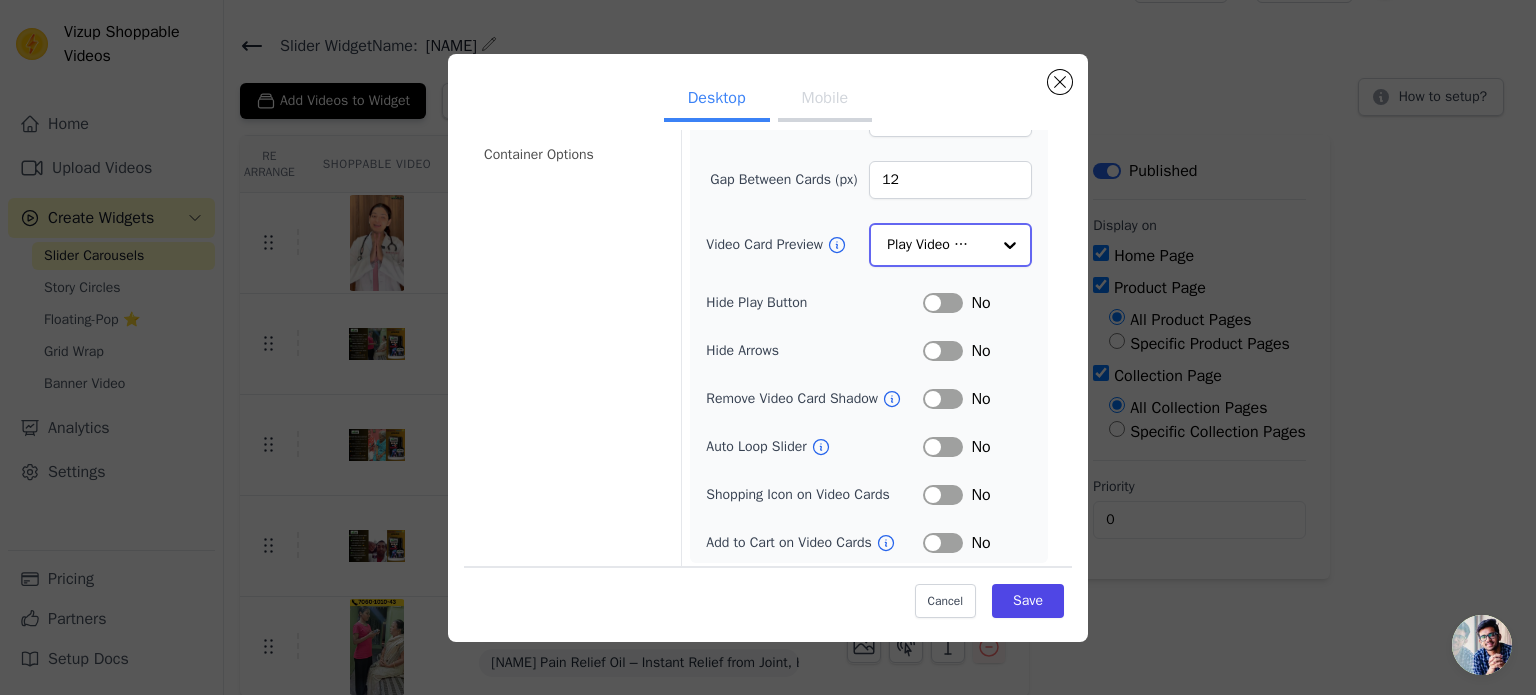 scroll, scrollTop: 185, scrollLeft: 0, axis: vertical 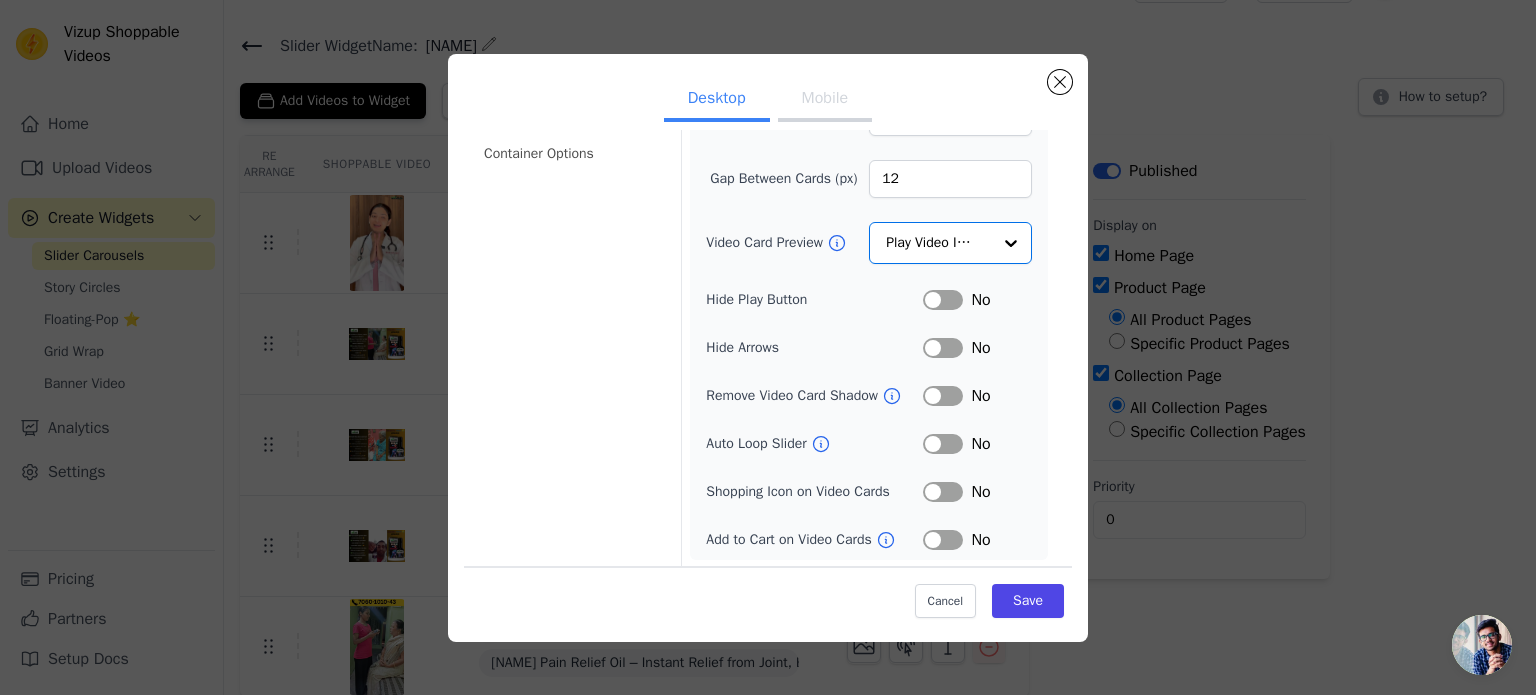 click on "Label" at bounding box center (943, 444) 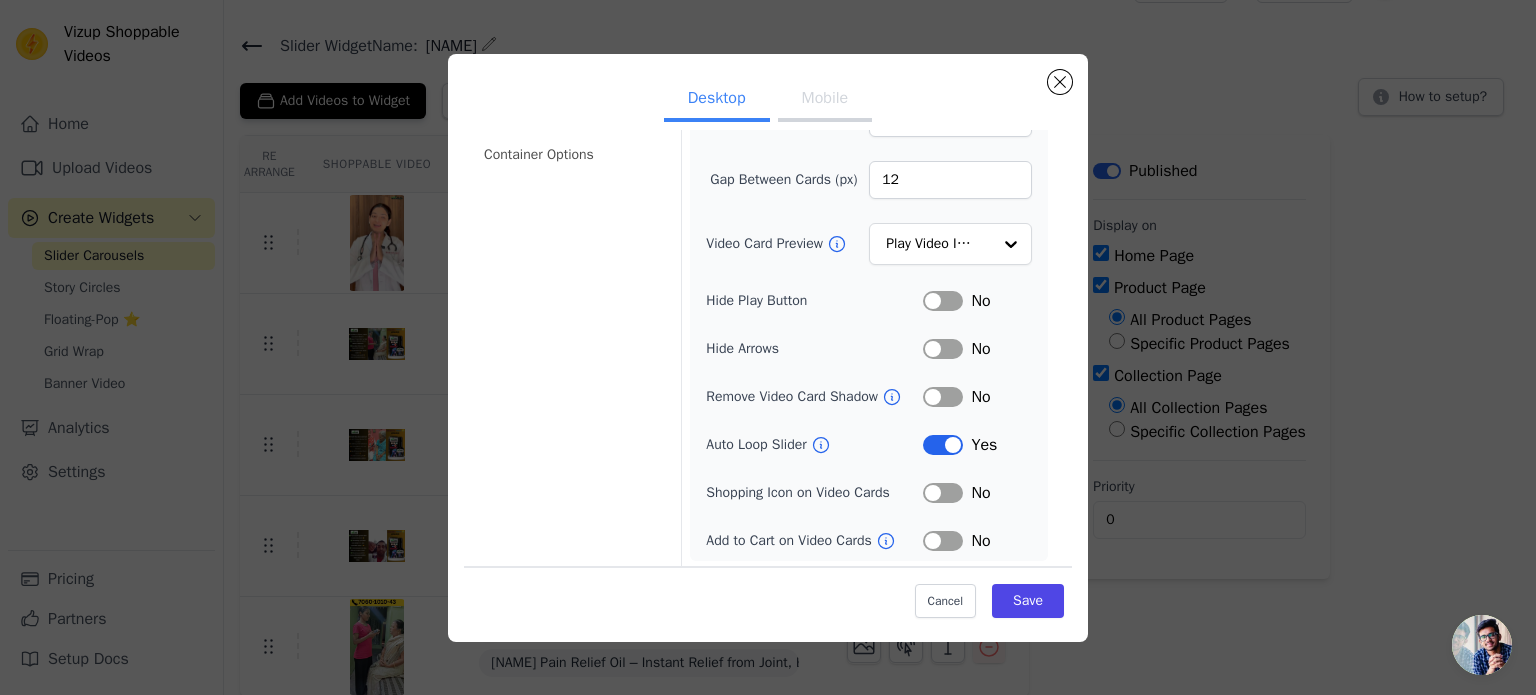 scroll, scrollTop: 0, scrollLeft: 0, axis: both 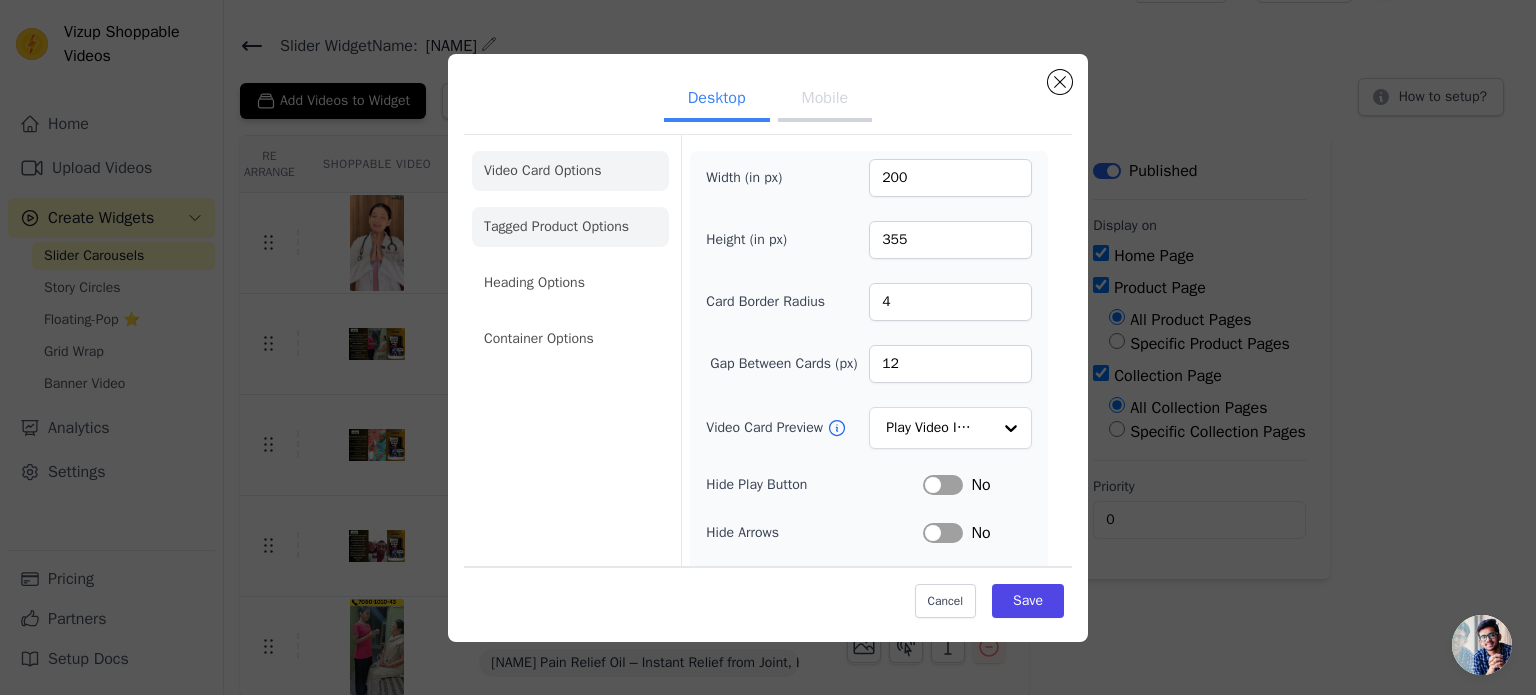click on "Tagged Product Options" 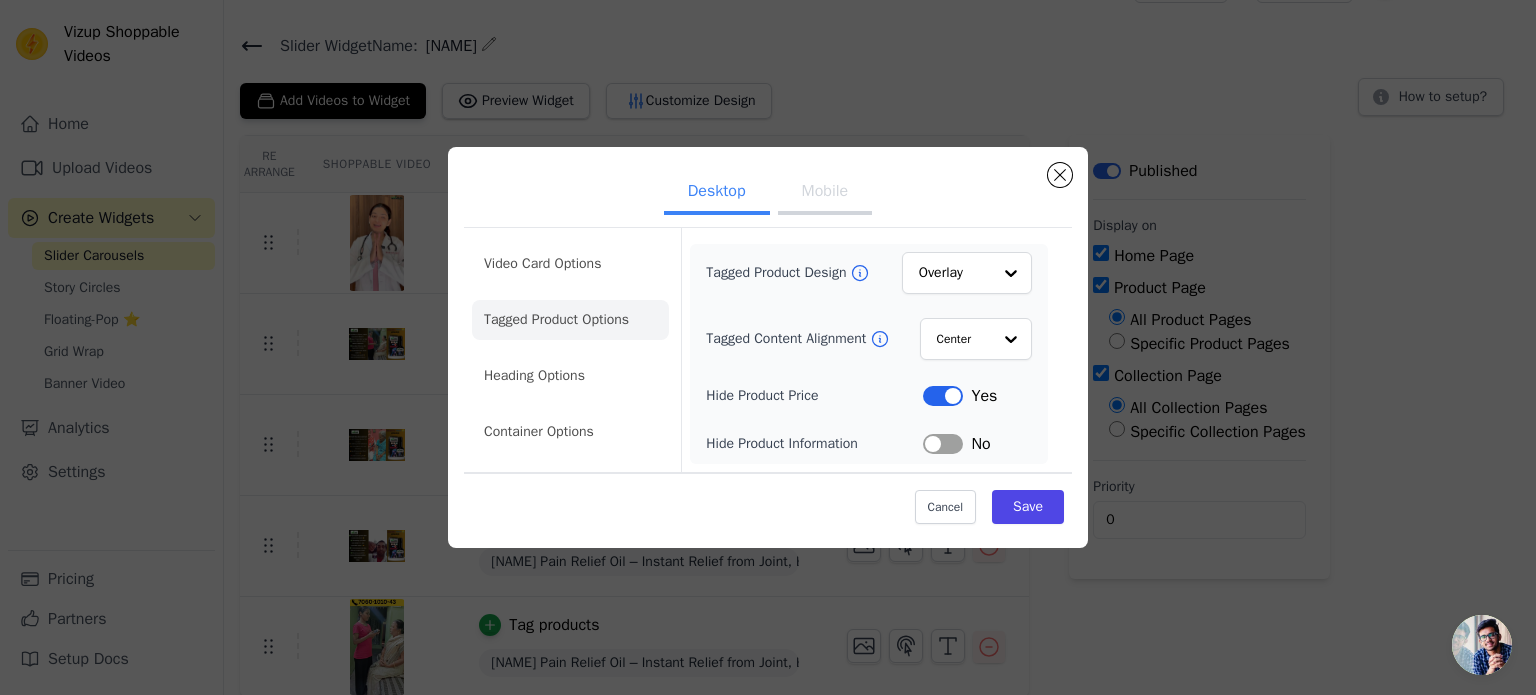 click on "Tagged Product Options" 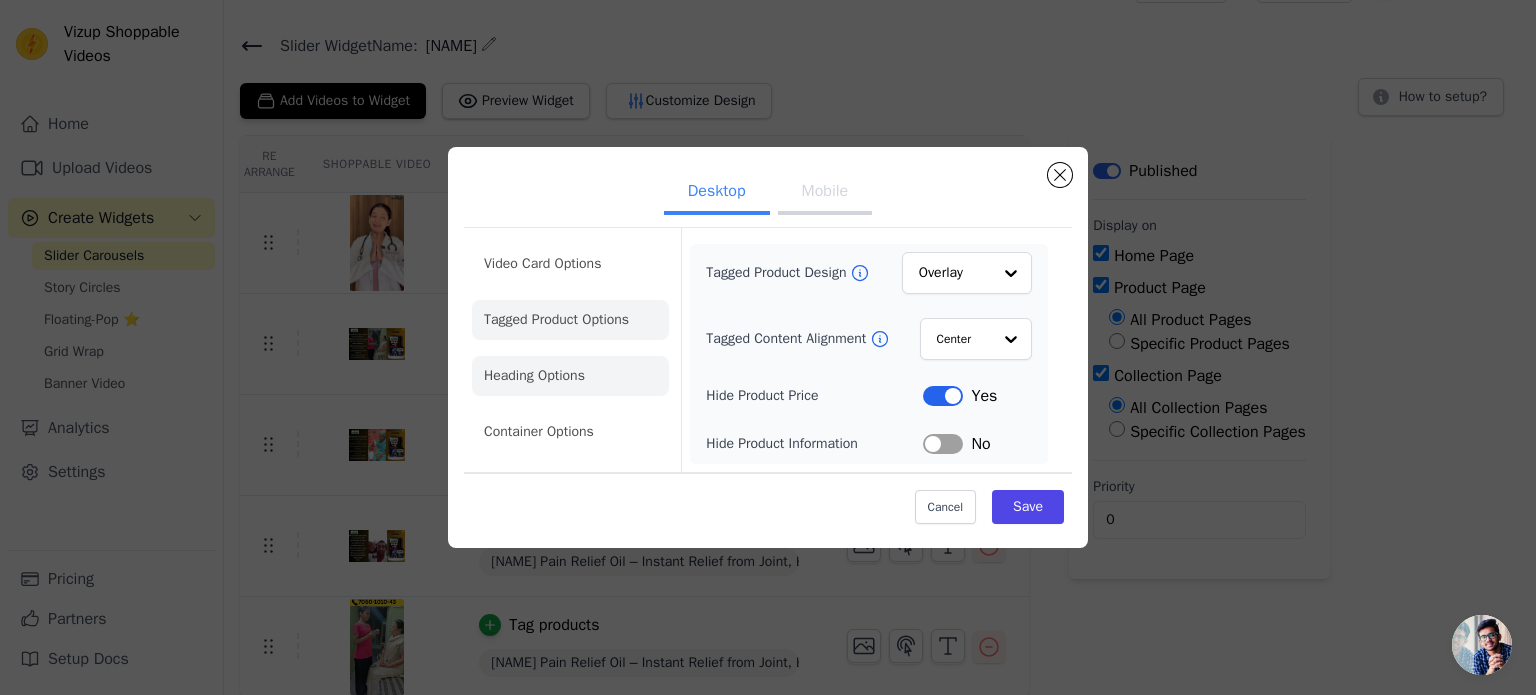 drag, startPoint x: 558, startPoint y: 336, endPoint x: 558, endPoint y: 361, distance: 25 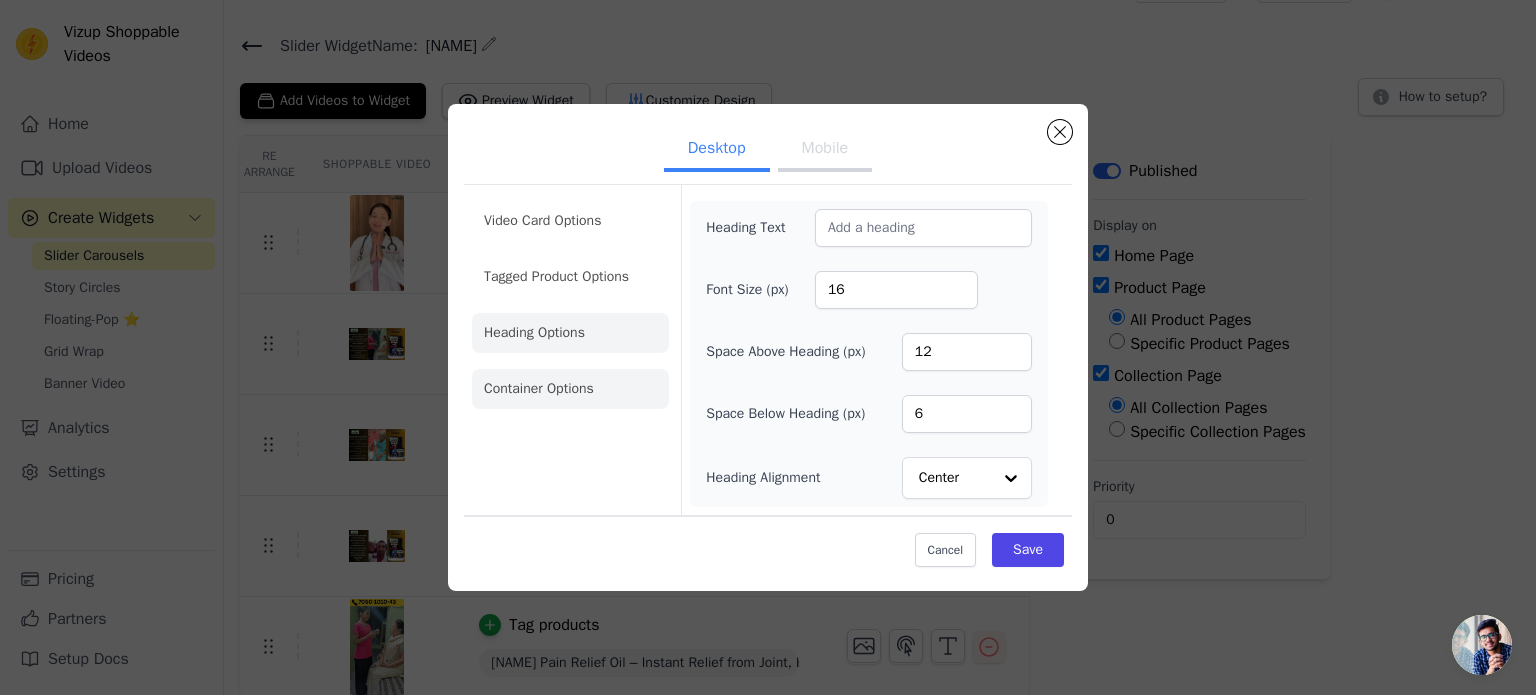 click on "Container Options" 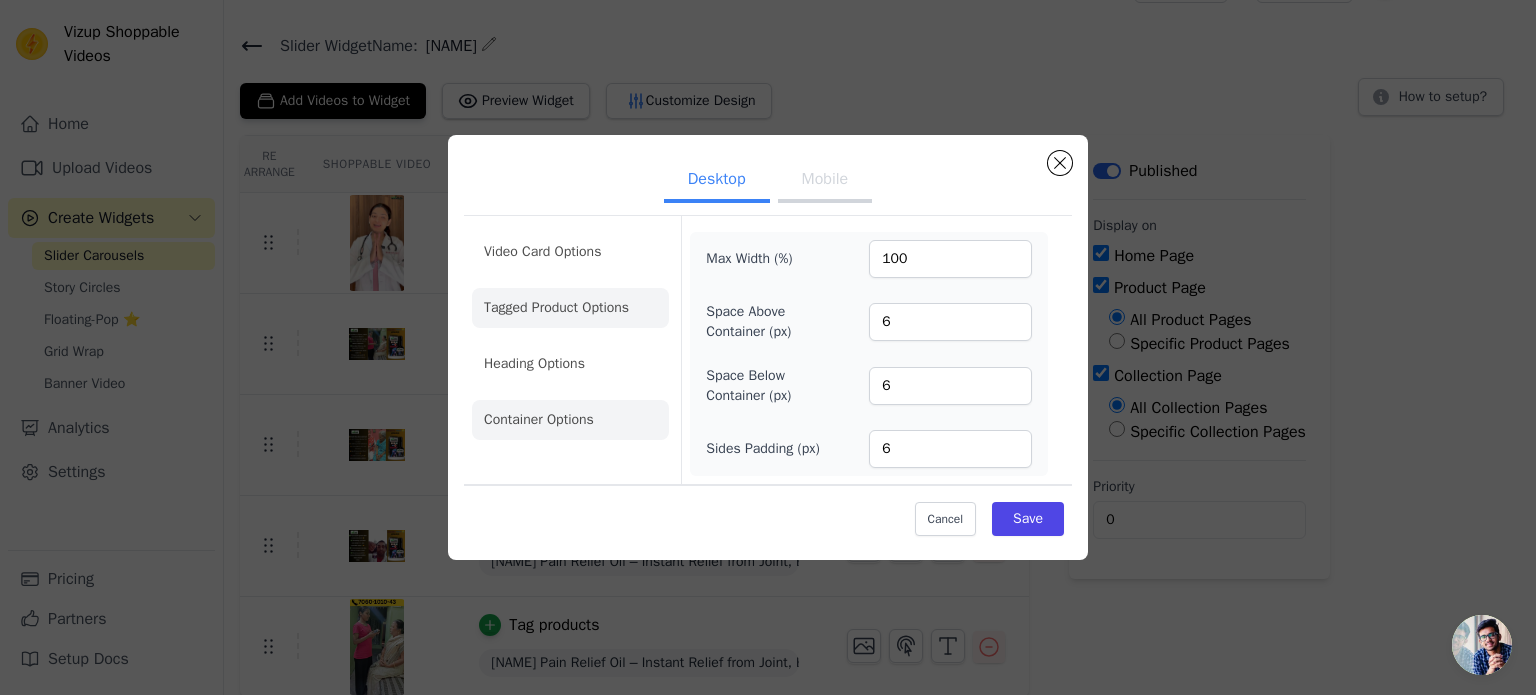 click on "Tagged Product Options" 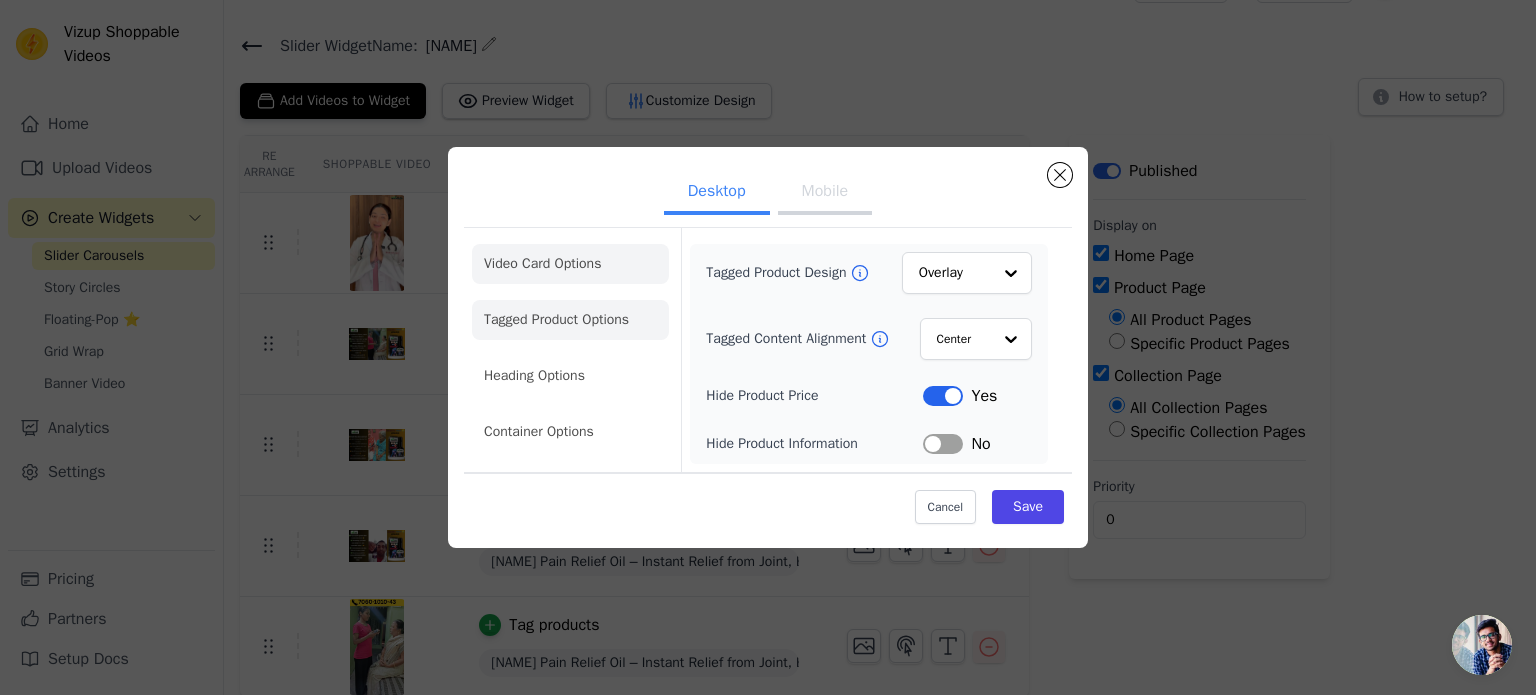 click on "Video Card Options" 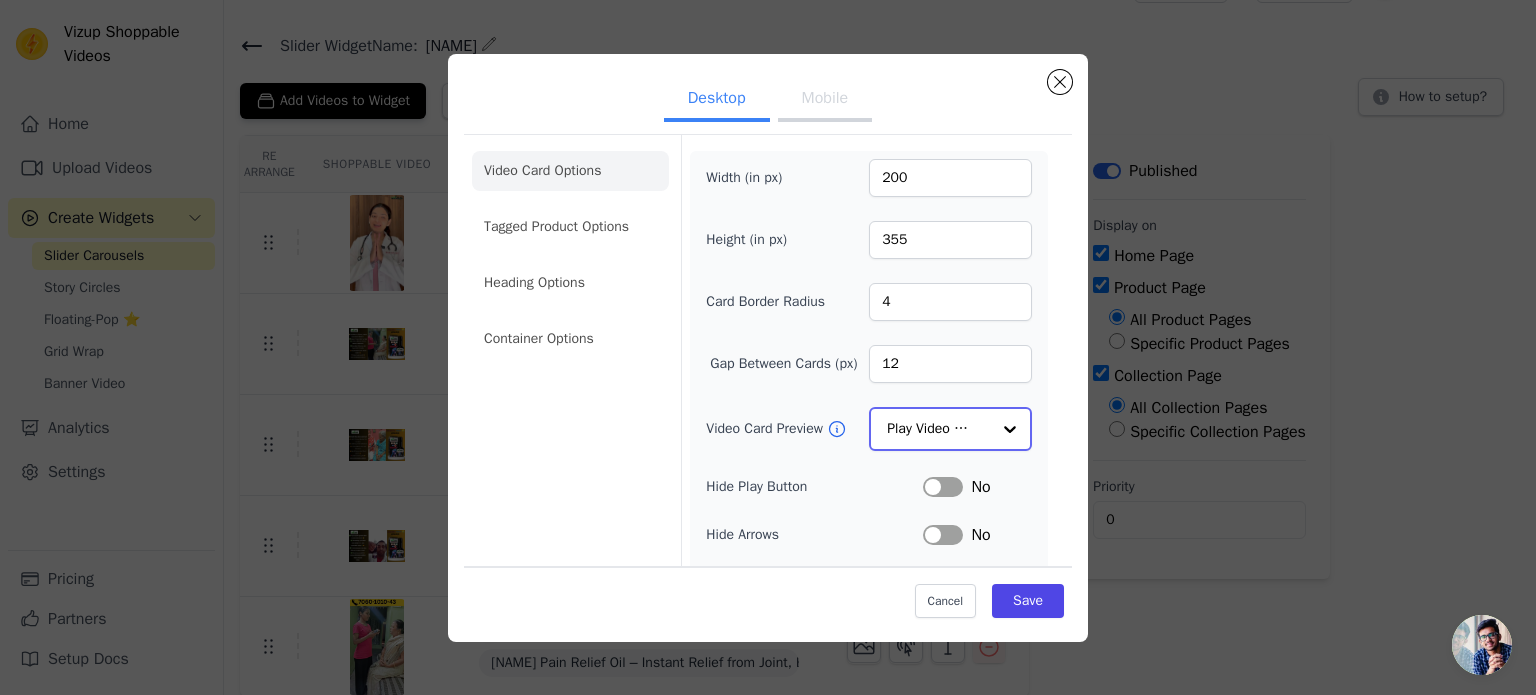 click on "Video Card Preview" 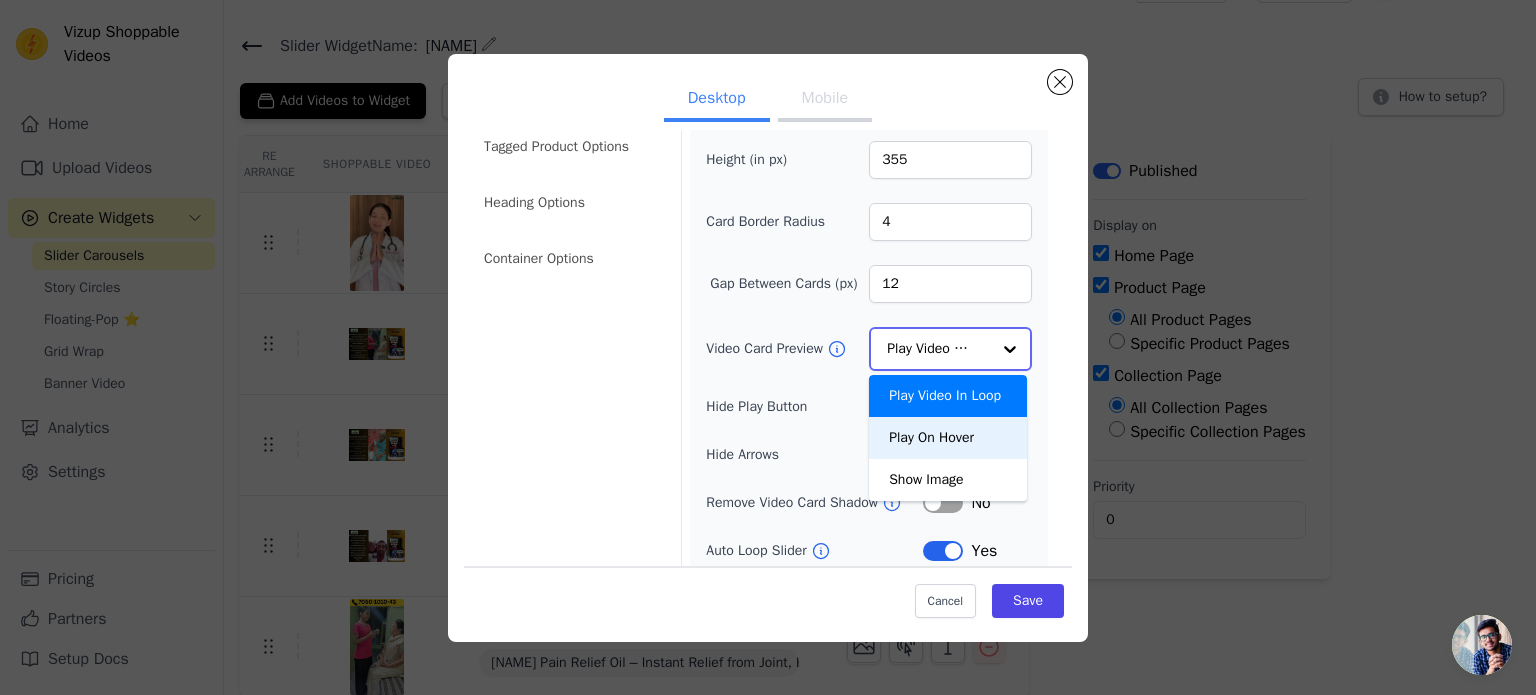 scroll, scrollTop: 80, scrollLeft: 0, axis: vertical 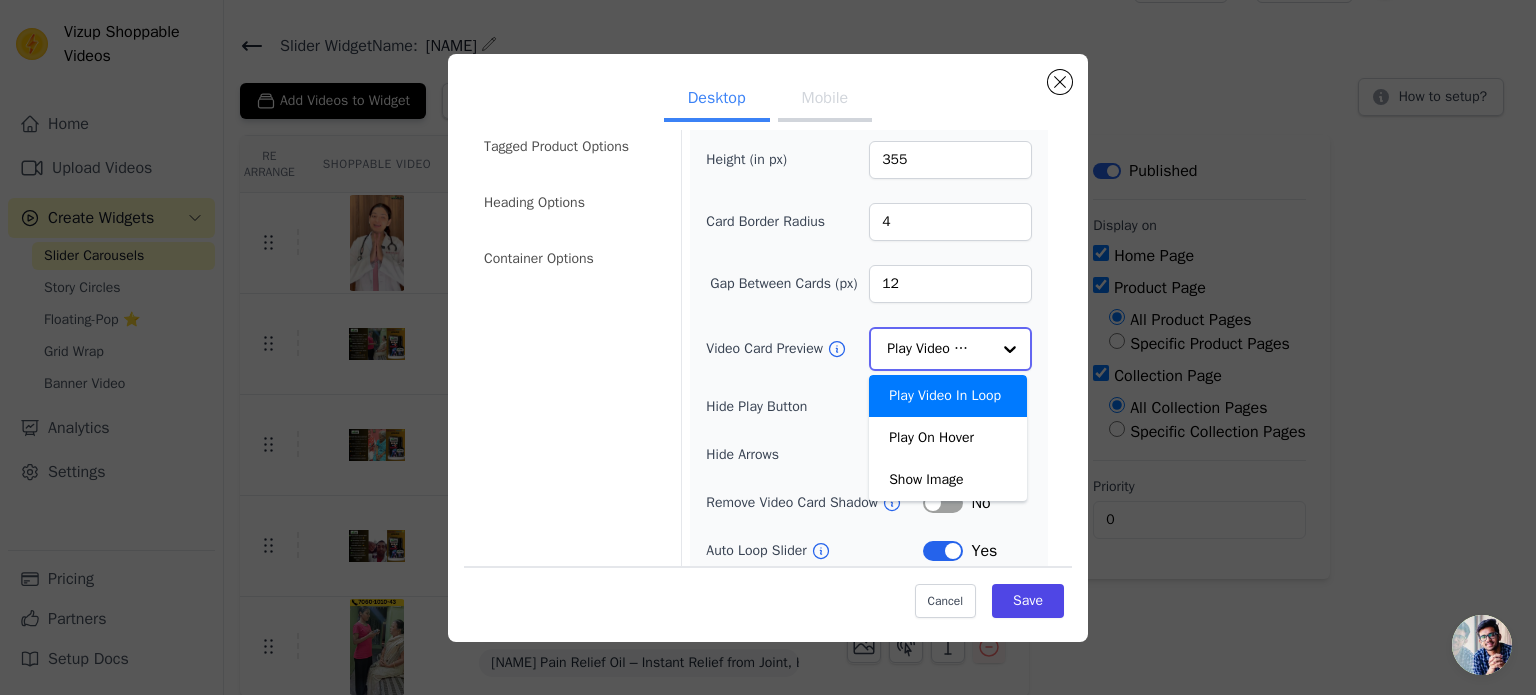 click on "Play Video In Loop" at bounding box center [948, 396] 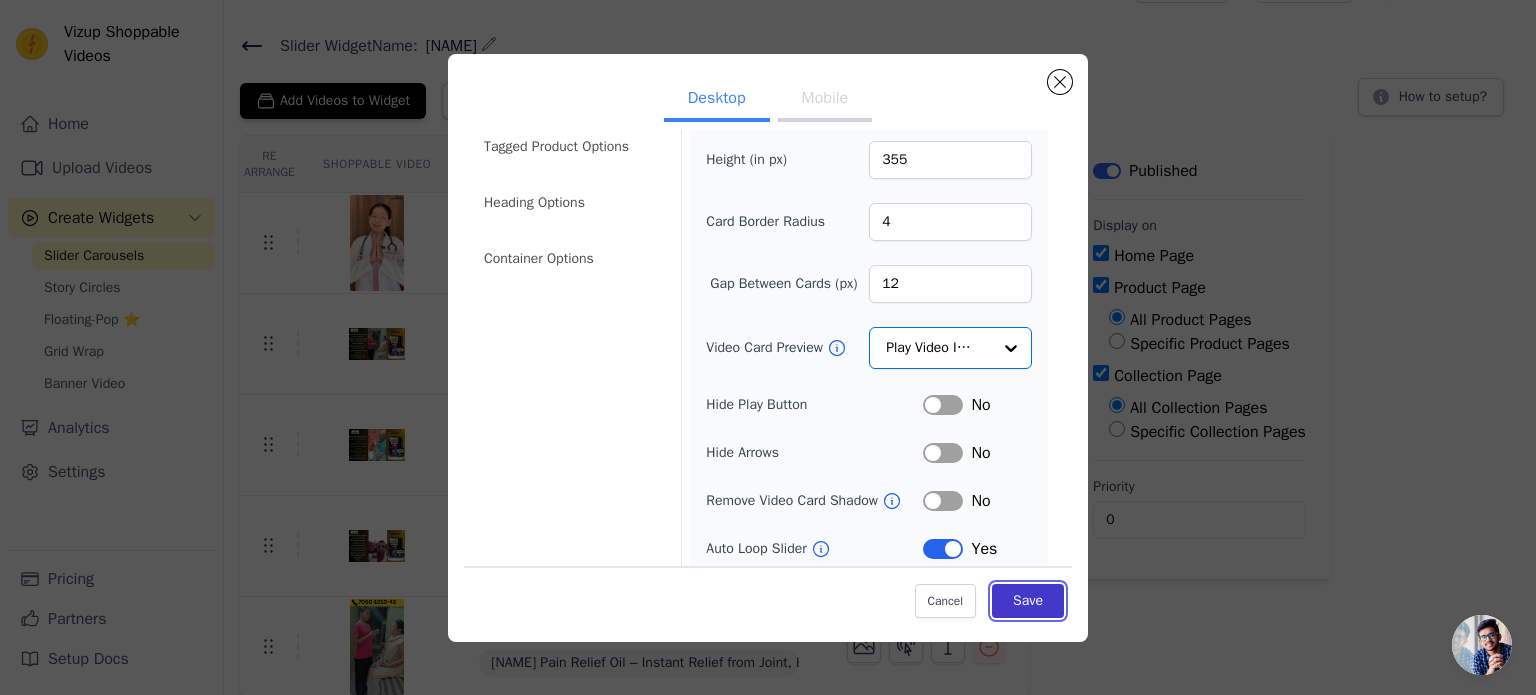 click on "Save" at bounding box center (1028, 601) 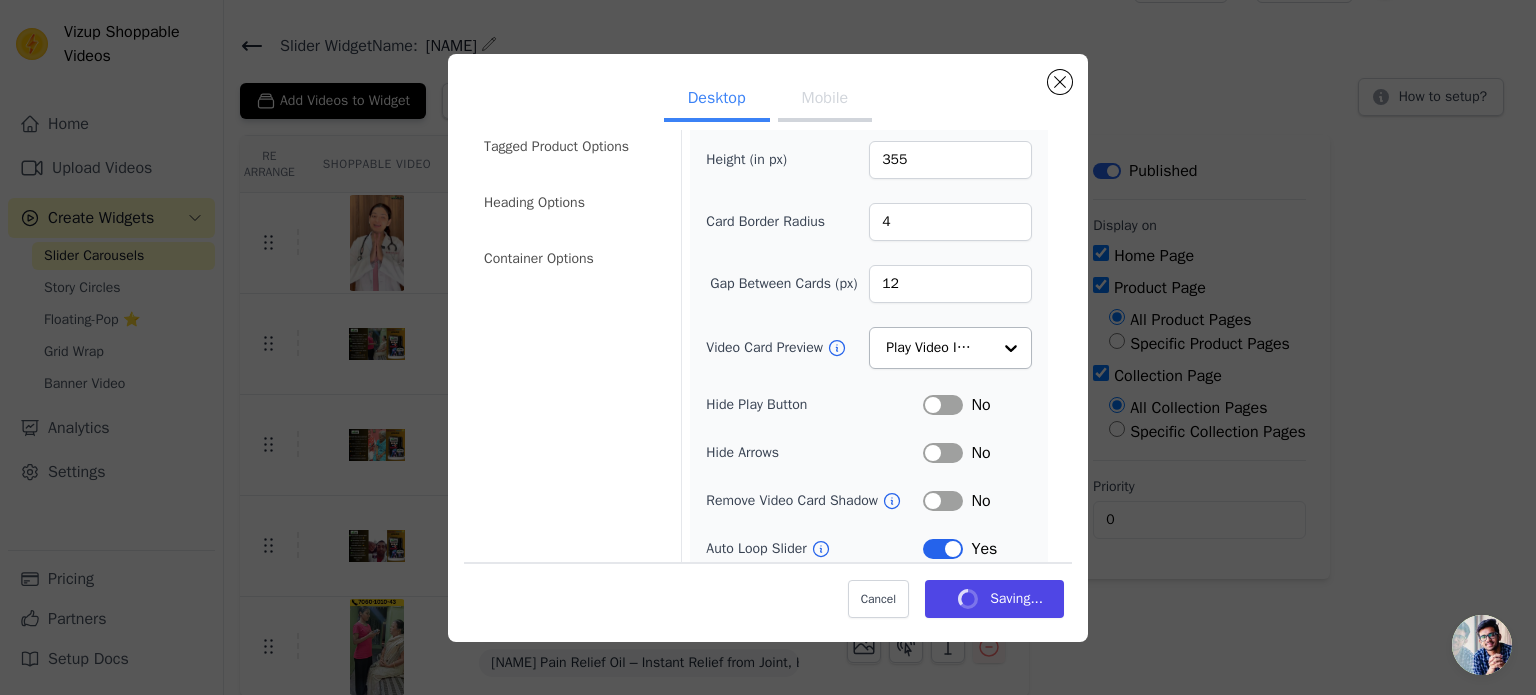 click on "Mobile" at bounding box center (825, 100) 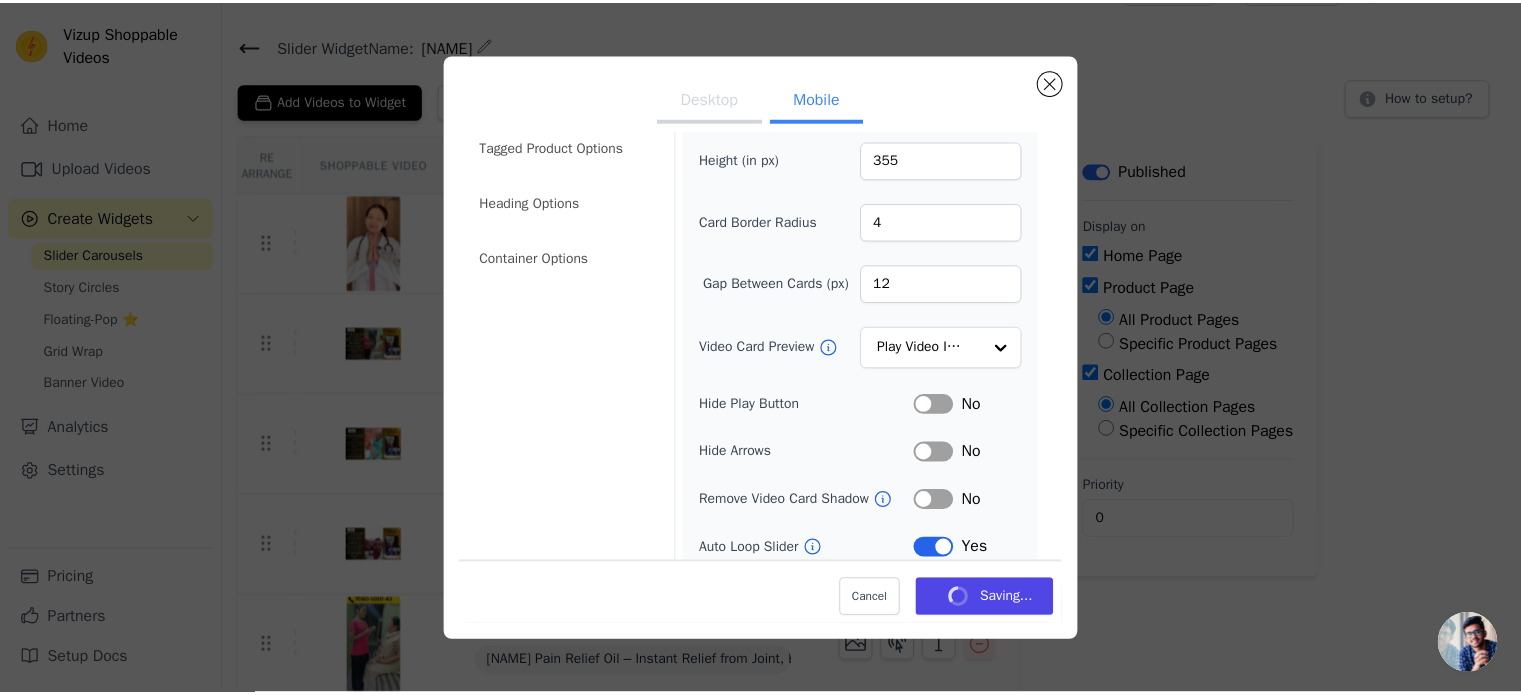 scroll, scrollTop: 48, scrollLeft: 0, axis: vertical 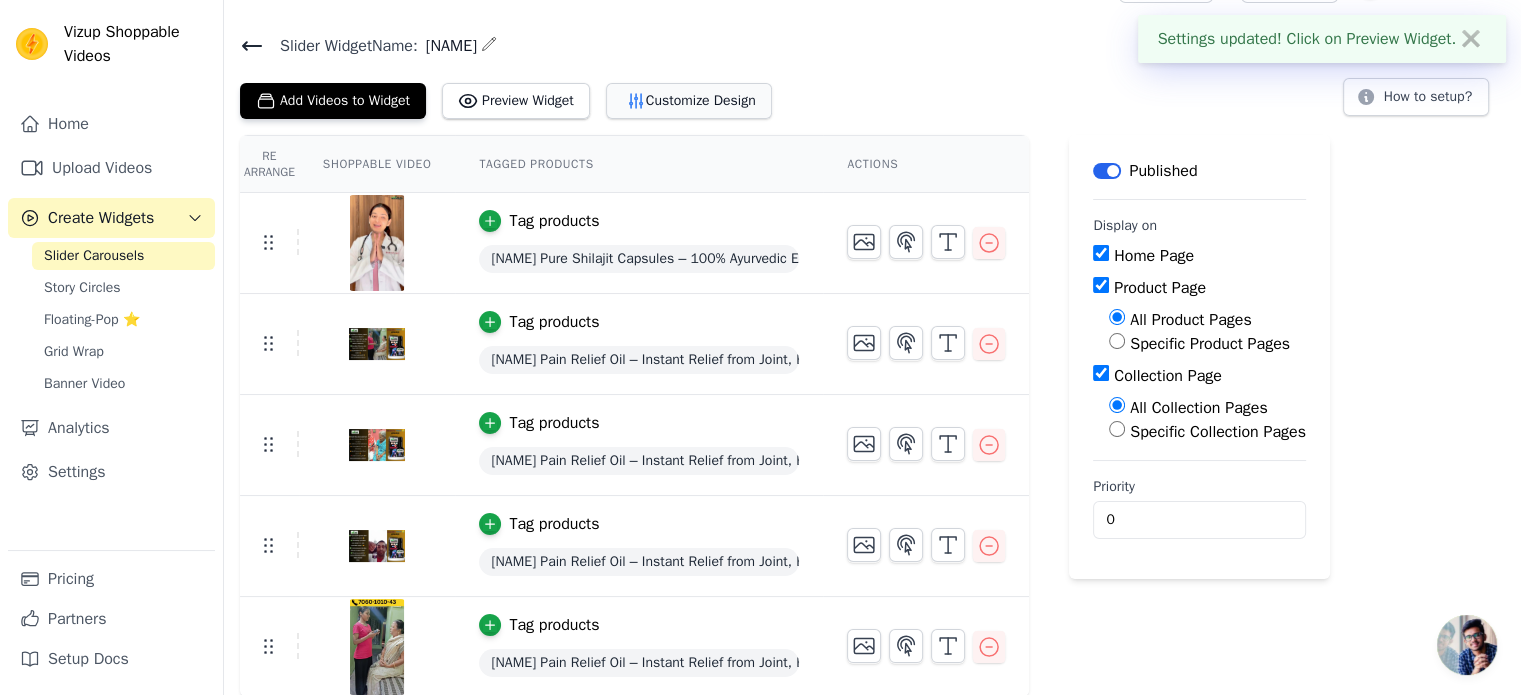 click on "Customize Design" at bounding box center (689, 101) 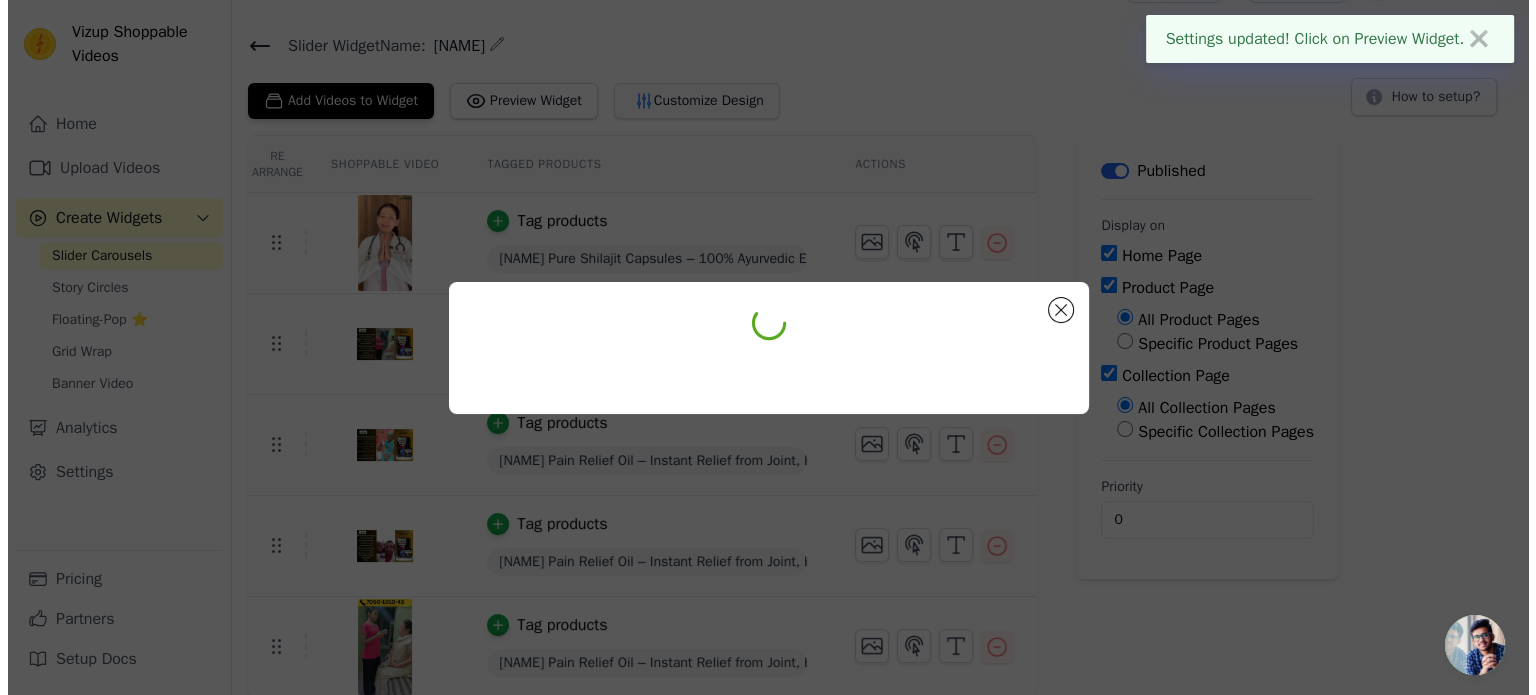 scroll, scrollTop: 0, scrollLeft: 0, axis: both 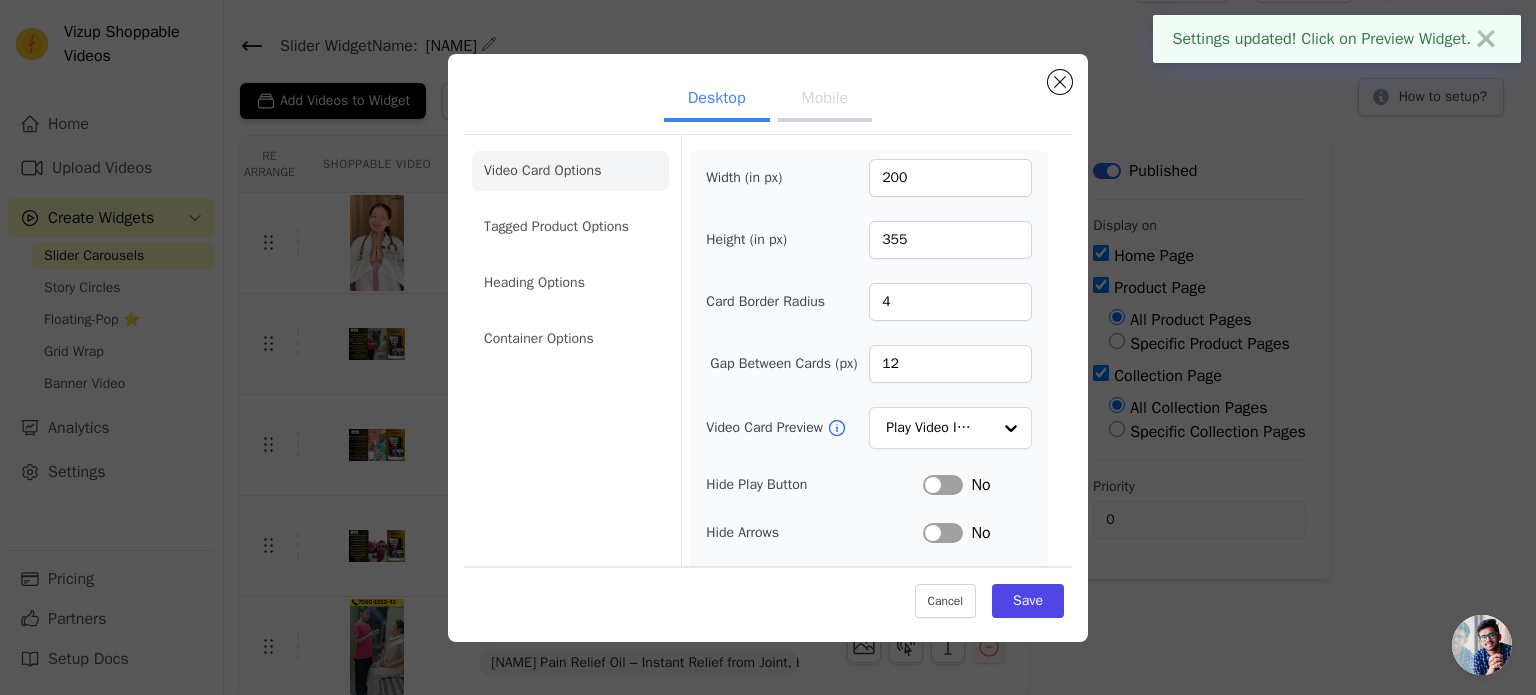 click on "Desktop Mobile" at bounding box center (768, 100) 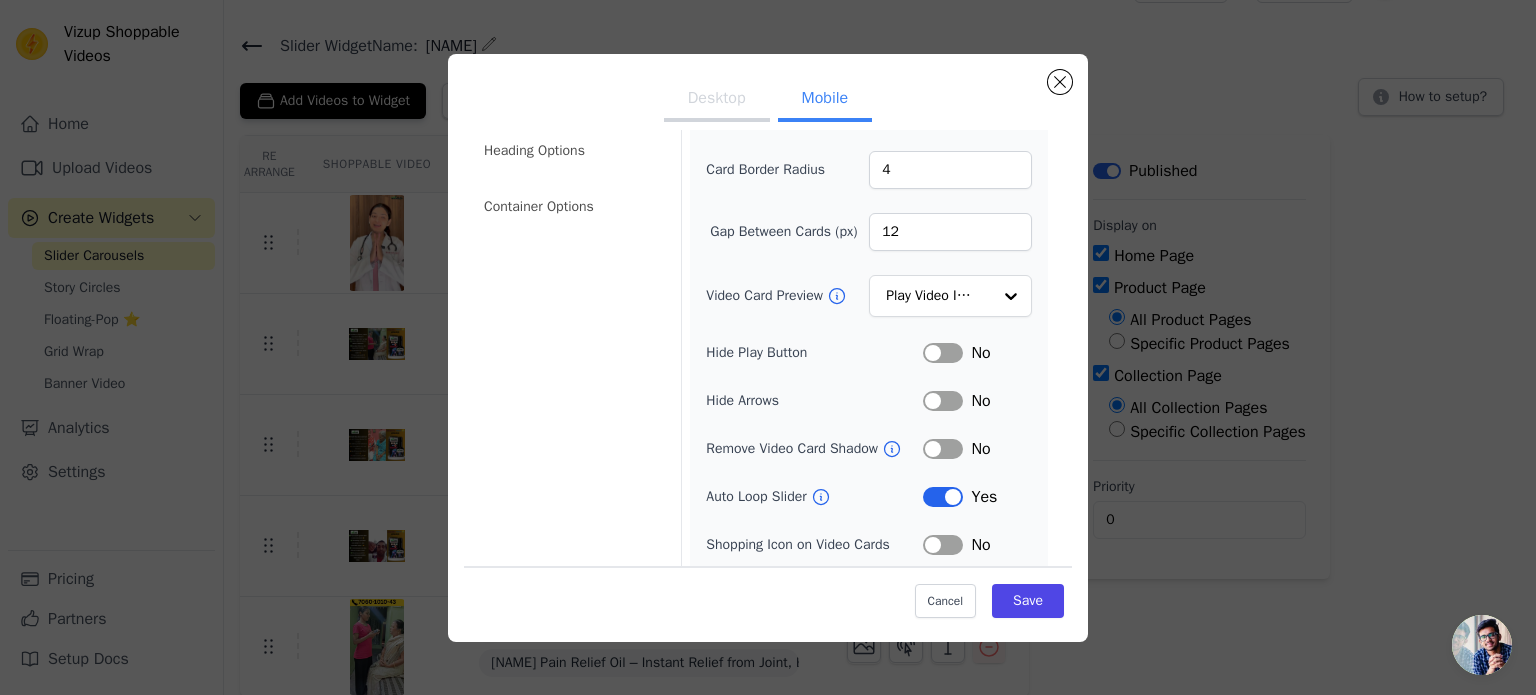 scroll, scrollTop: 32, scrollLeft: 0, axis: vertical 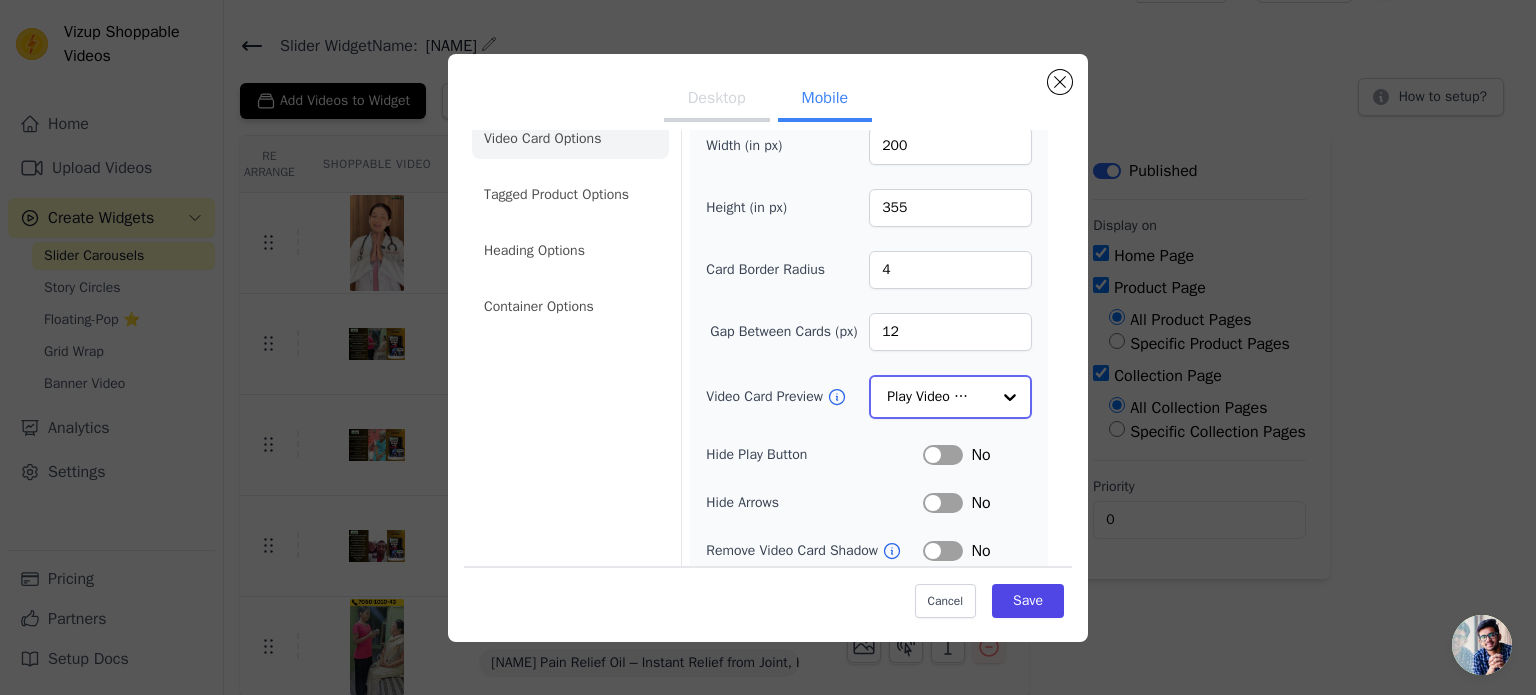 click on "Video Card Preview" 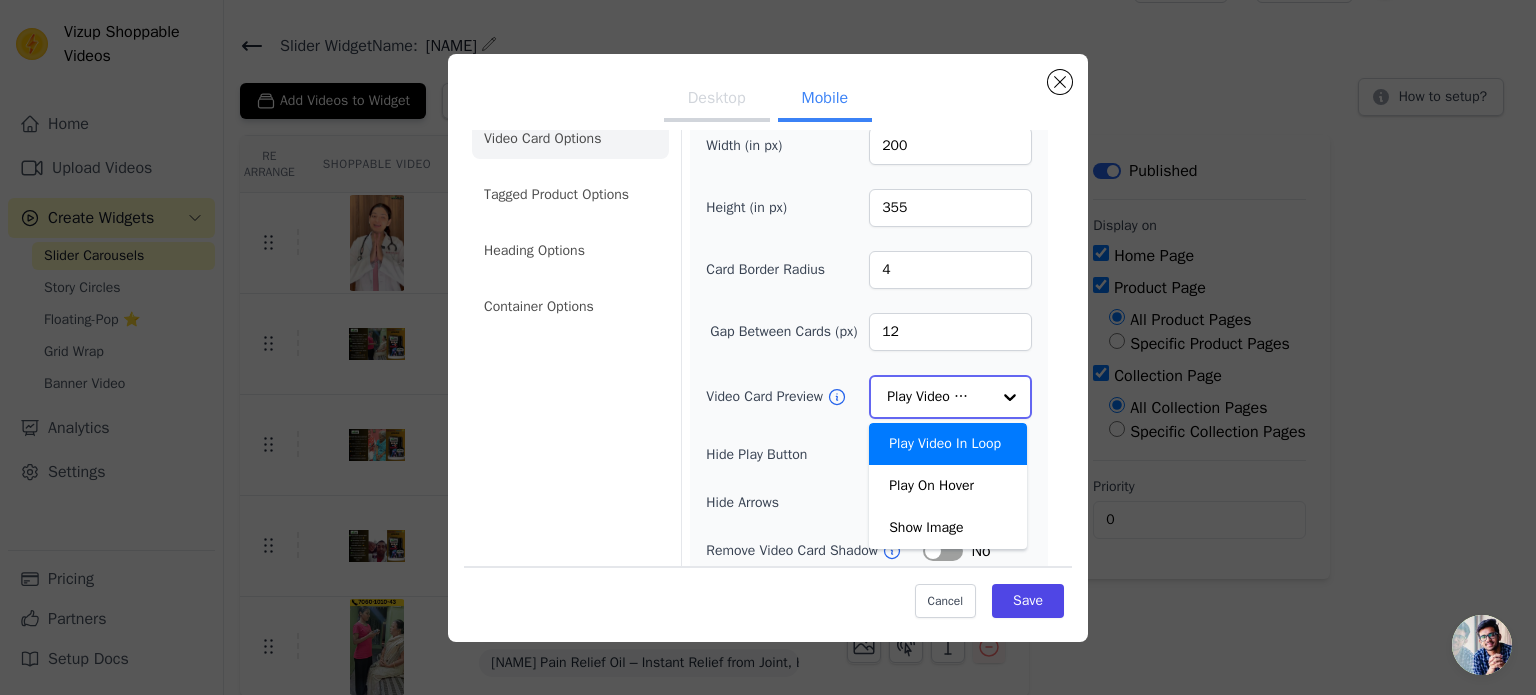 click on "Video Card Preview" 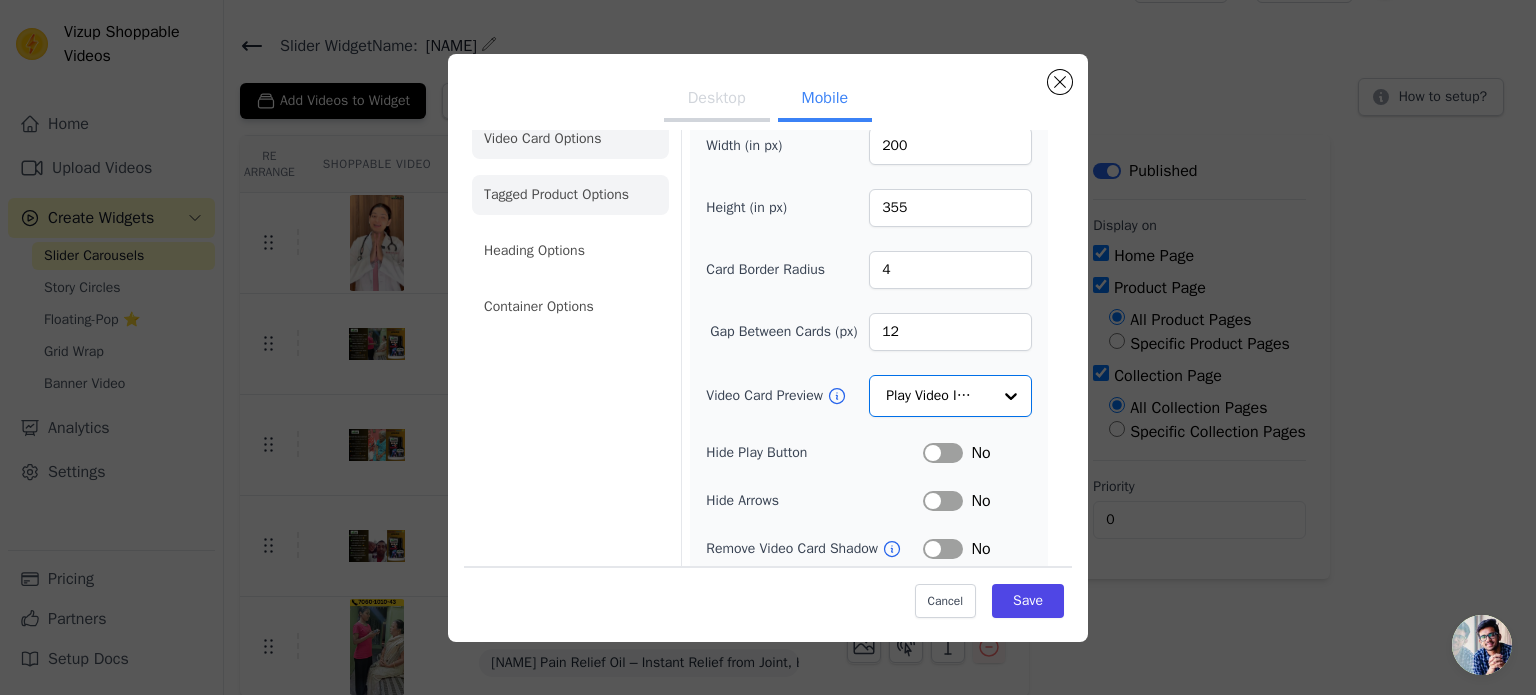 click on "Tagged Product Options" 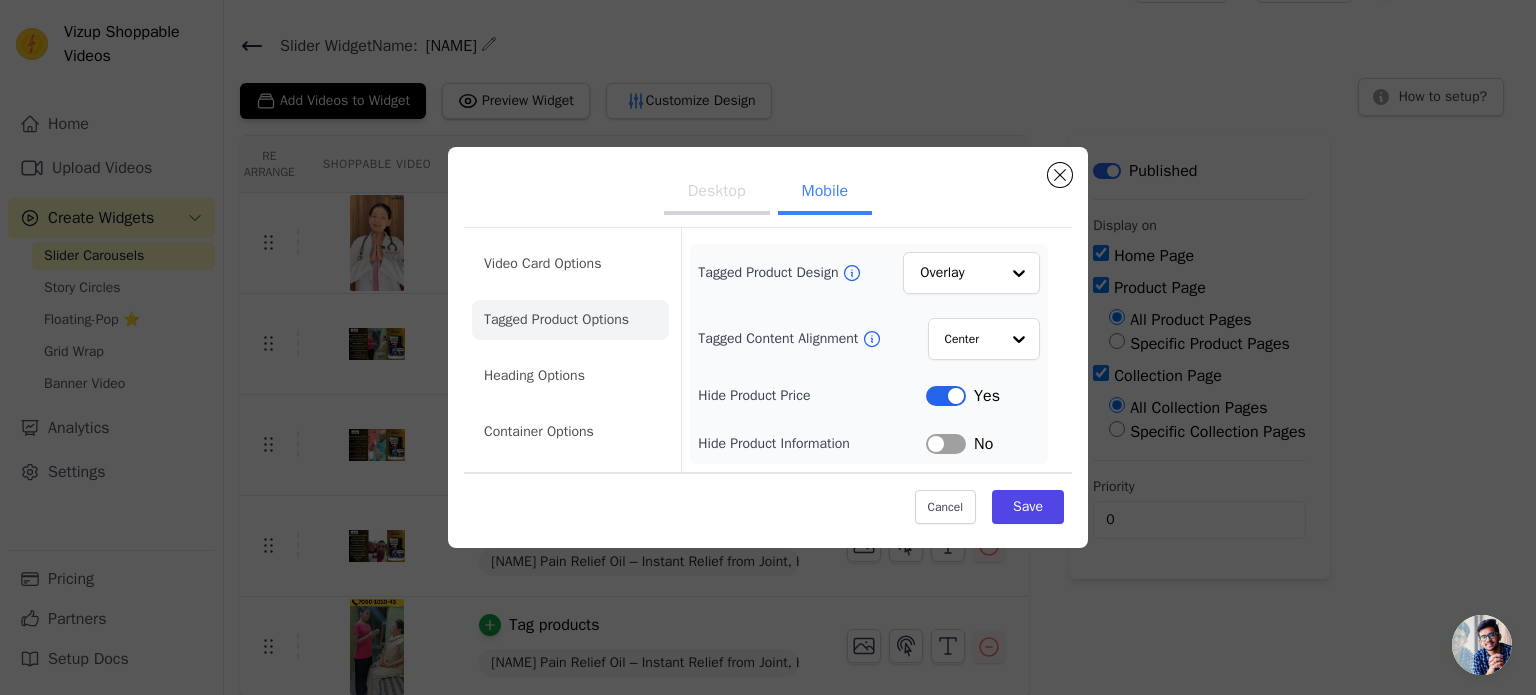 scroll, scrollTop: 0, scrollLeft: 0, axis: both 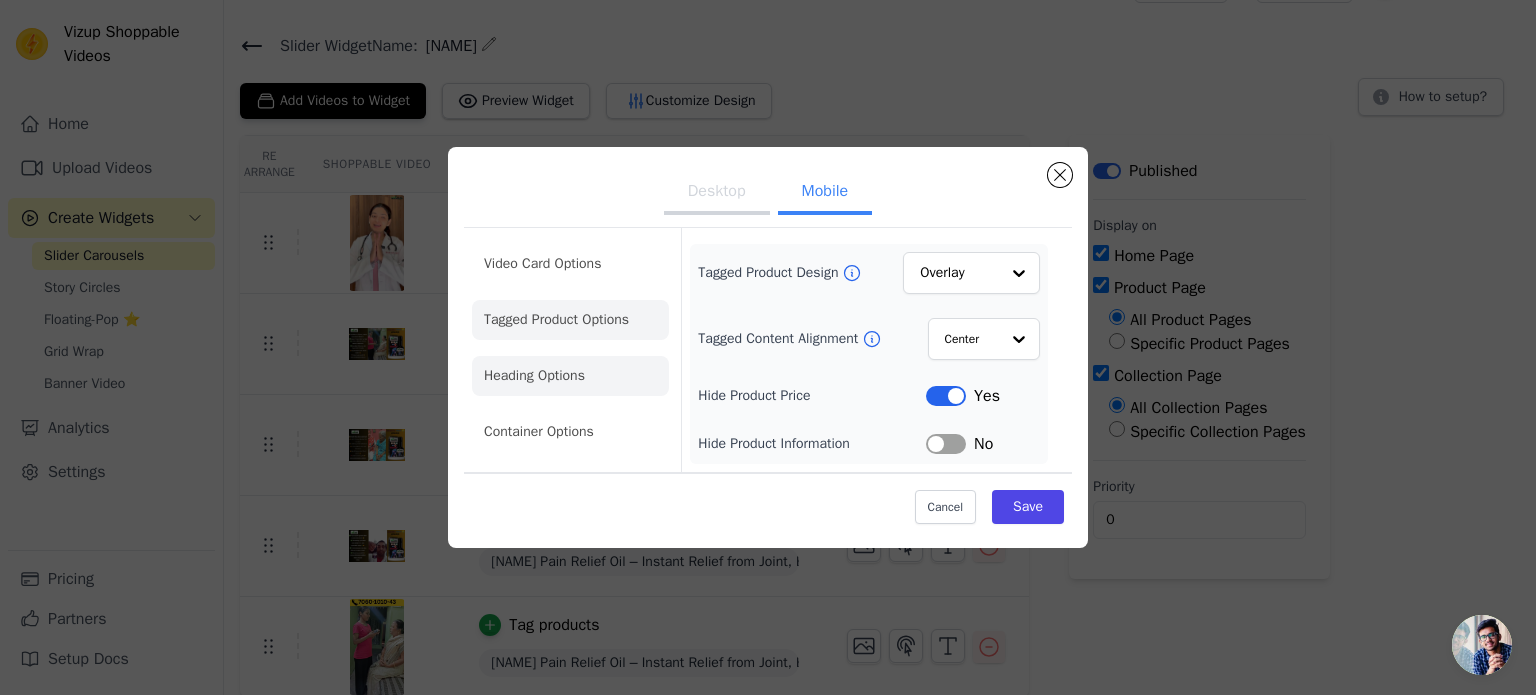 click on "Heading Options" 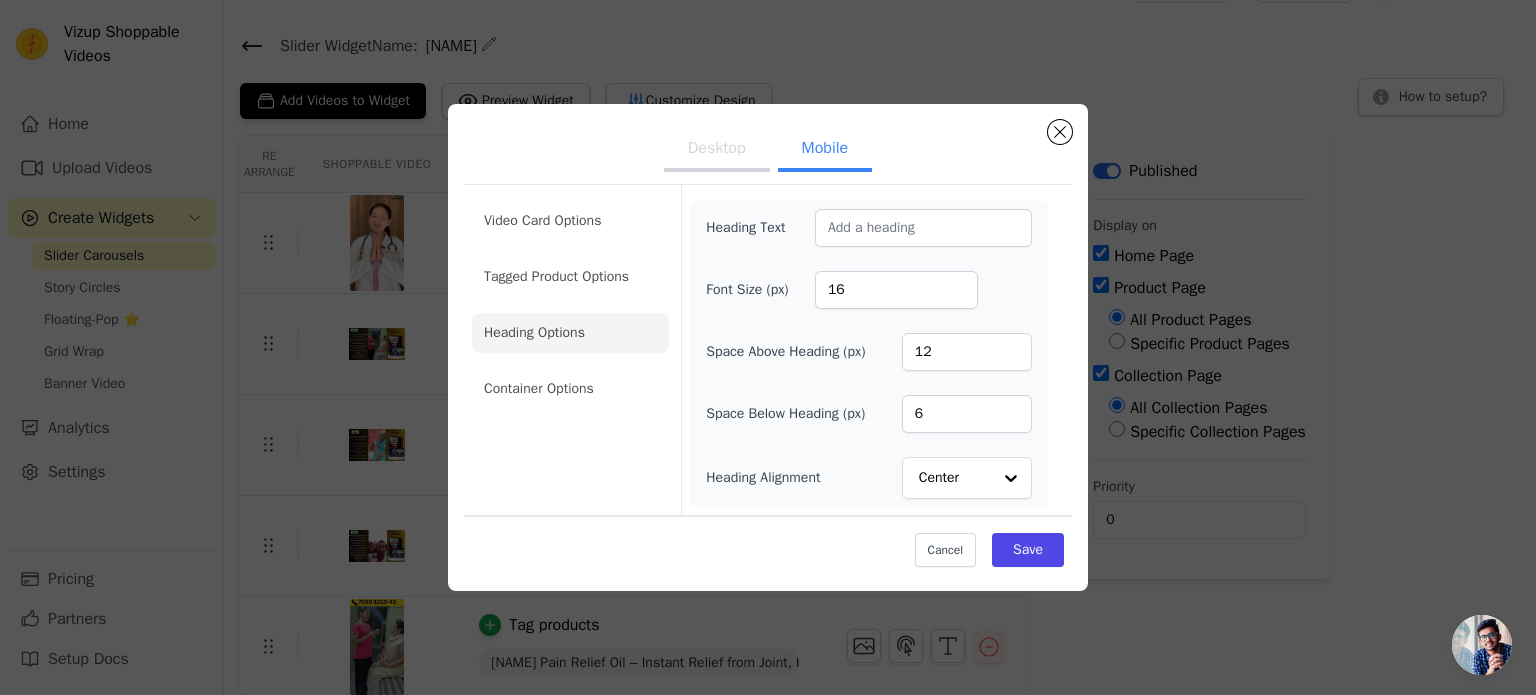 click on "Video Card Options Tagged Product Options Heading Options Container Options" at bounding box center [570, 350] 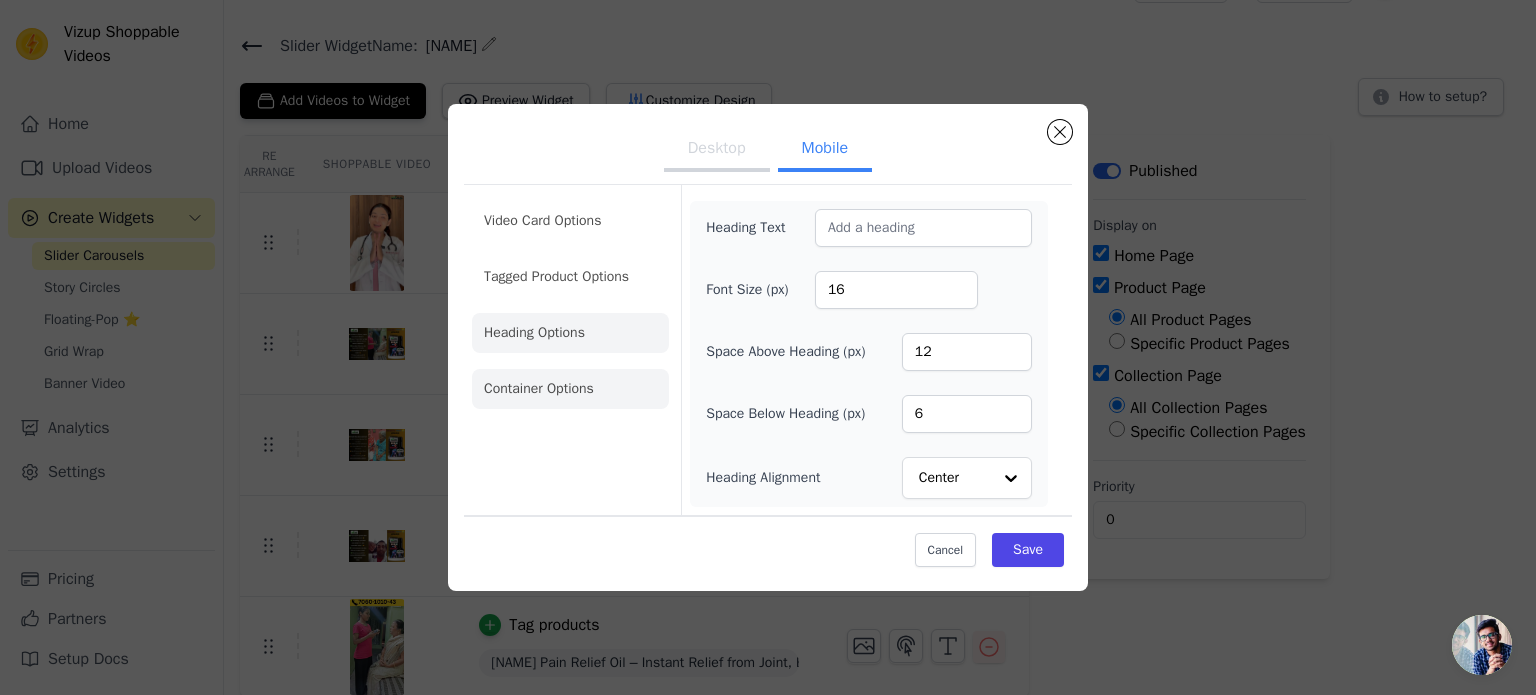 click on "Container Options" 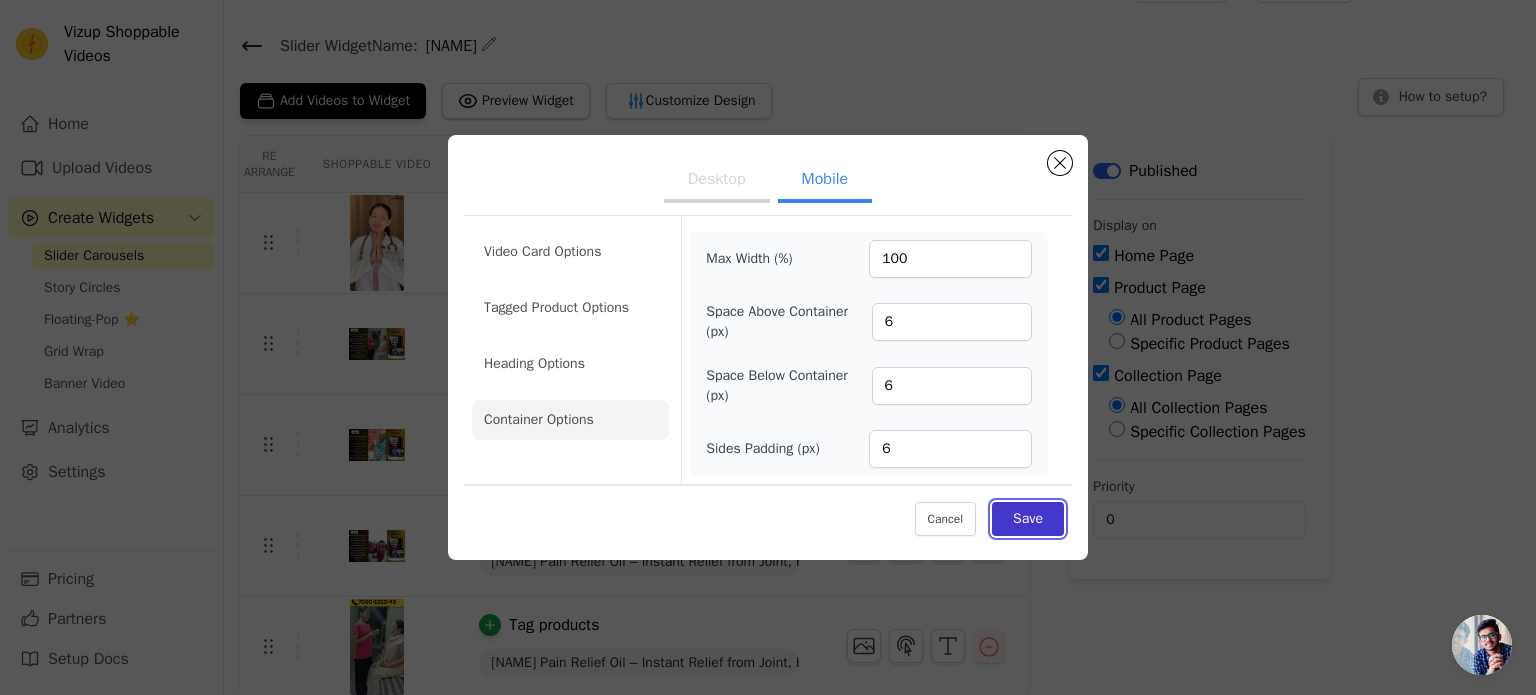 click on "Save" at bounding box center [1028, 519] 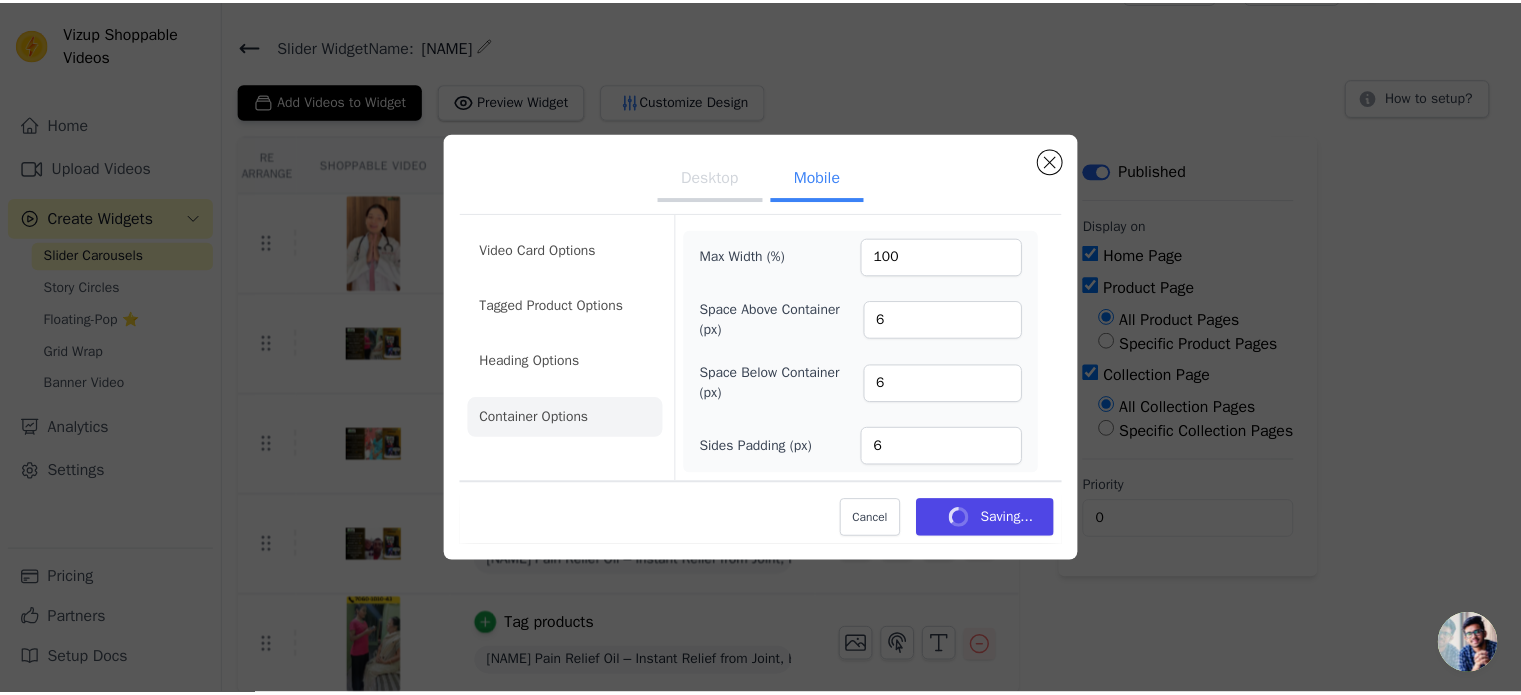 scroll, scrollTop: 48, scrollLeft: 0, axis: vertical 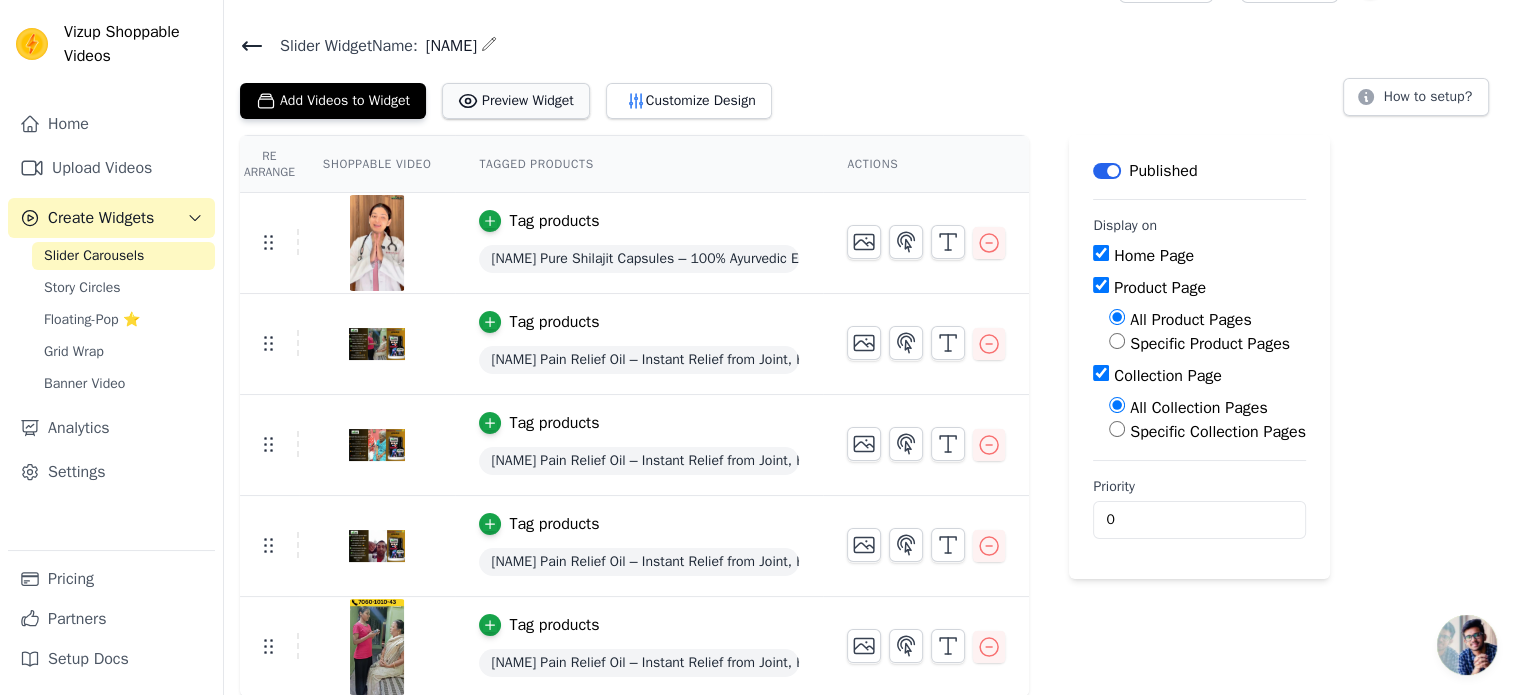 click on "Preview Widget" at bounding box center [516, 101] 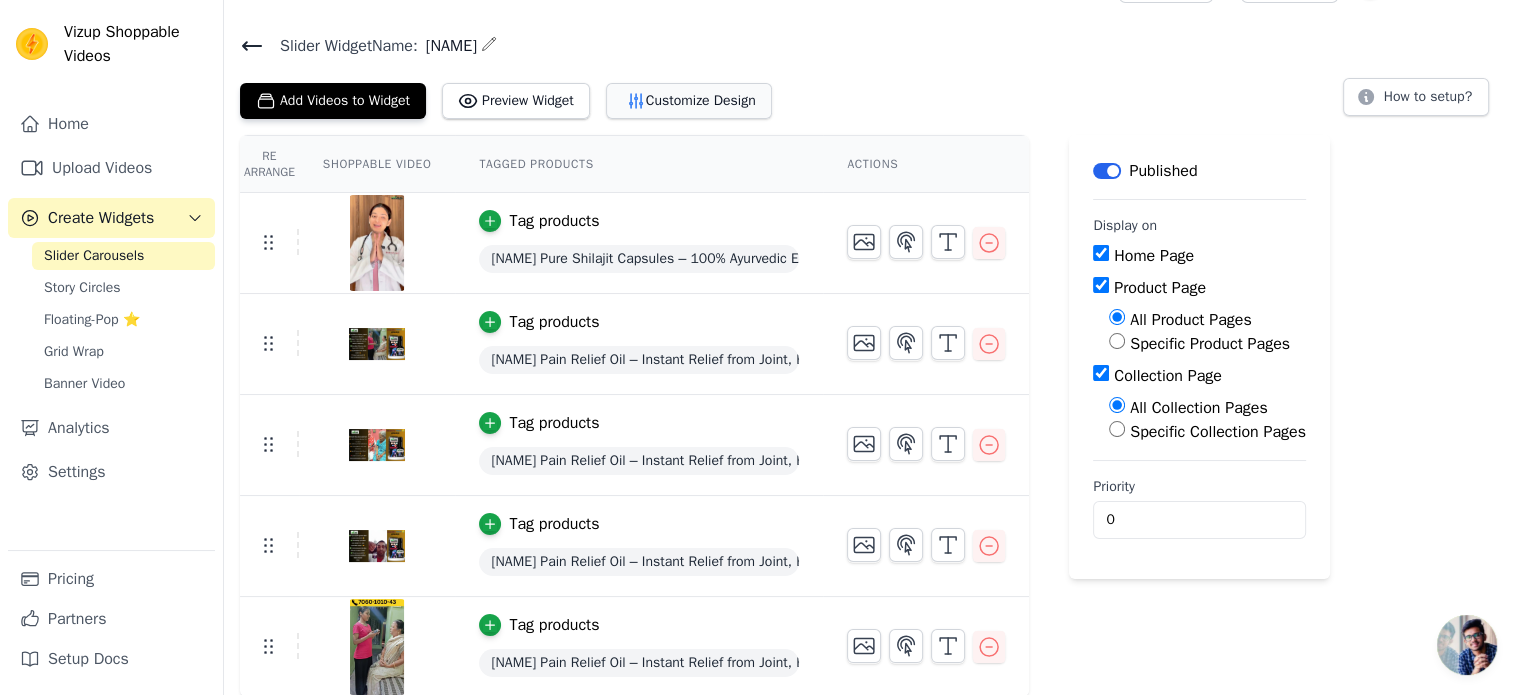 click 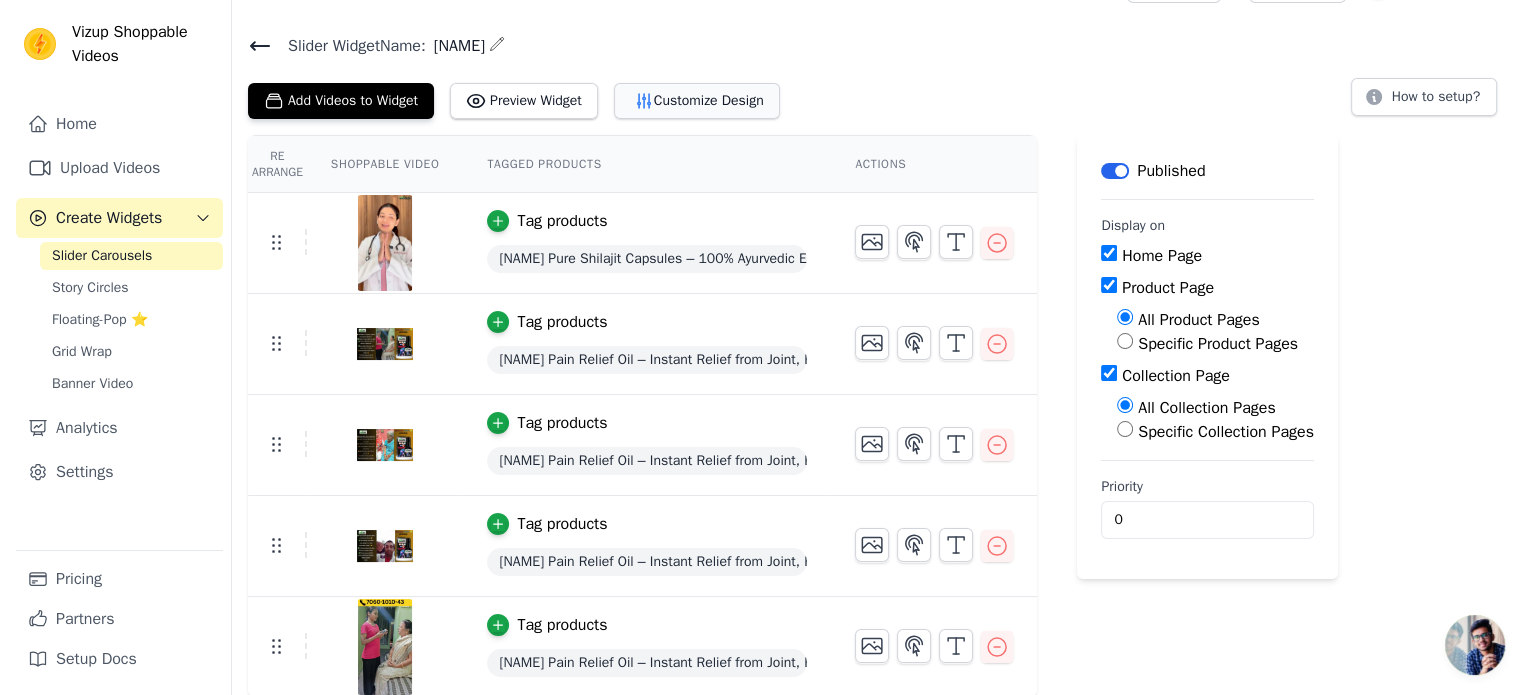 scroll, scrollTop: 0, scrollLeft: 0, axis: both 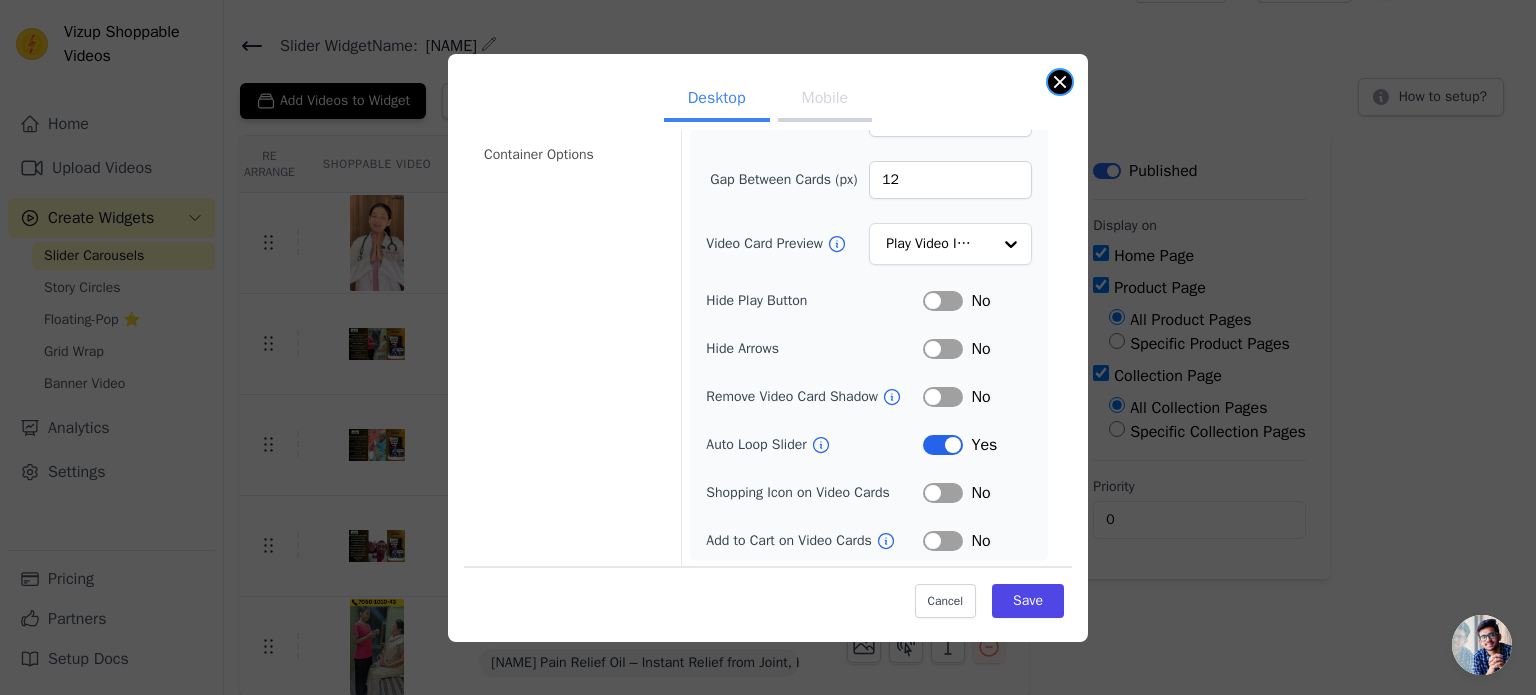 click at bounding box center [1060, 82] 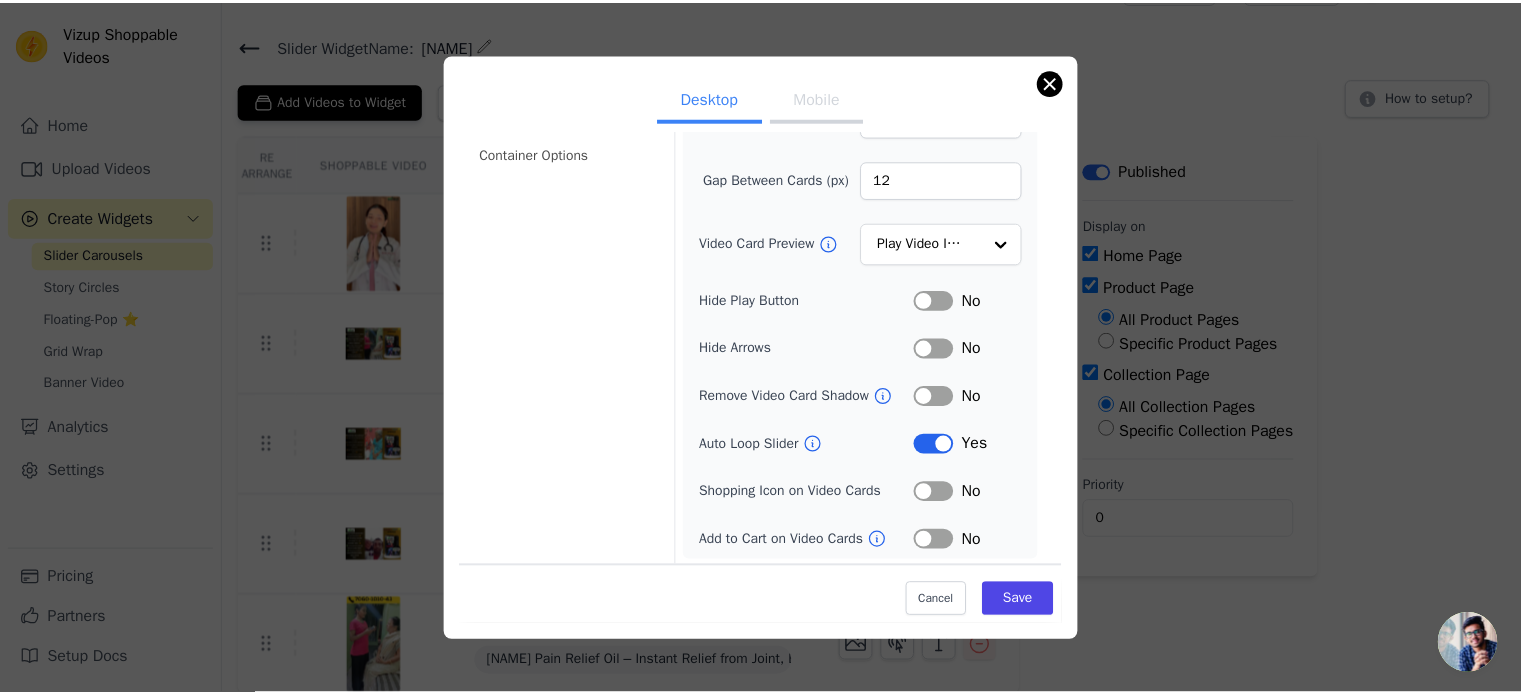 scroll, scrollTop: 48, scrollLeft: 0, axis: vertical 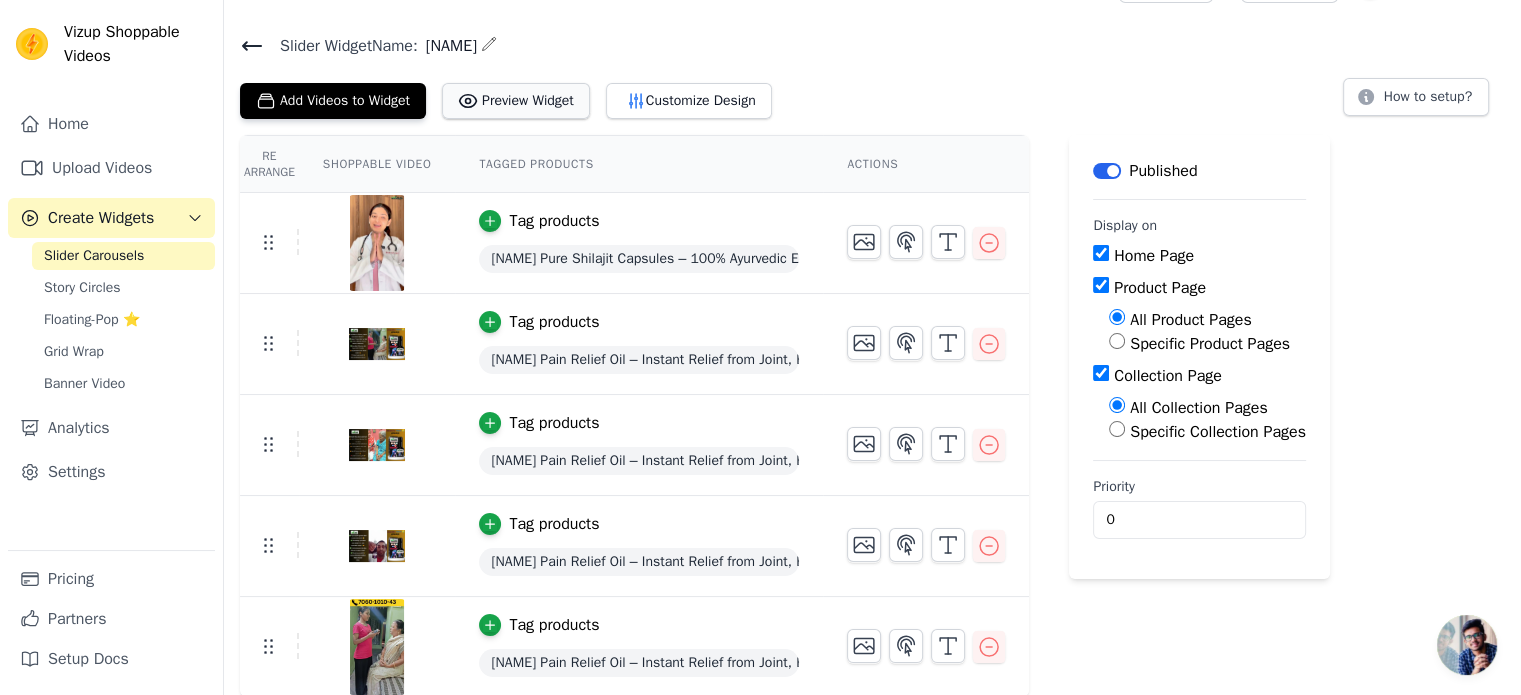 click on "Preview Widget" at bounding box center (516, 101) 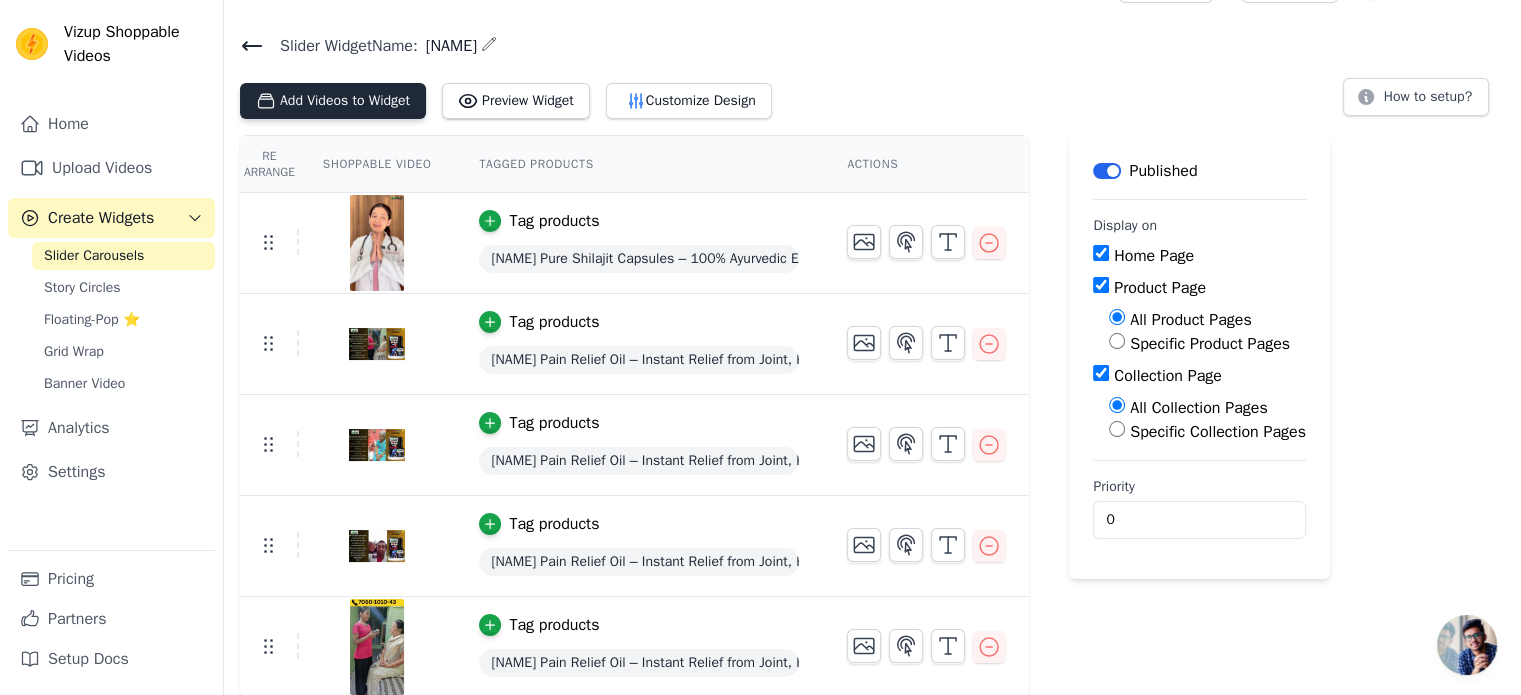 click on "Add Videos to Widget" at bounding box center [333, 101] 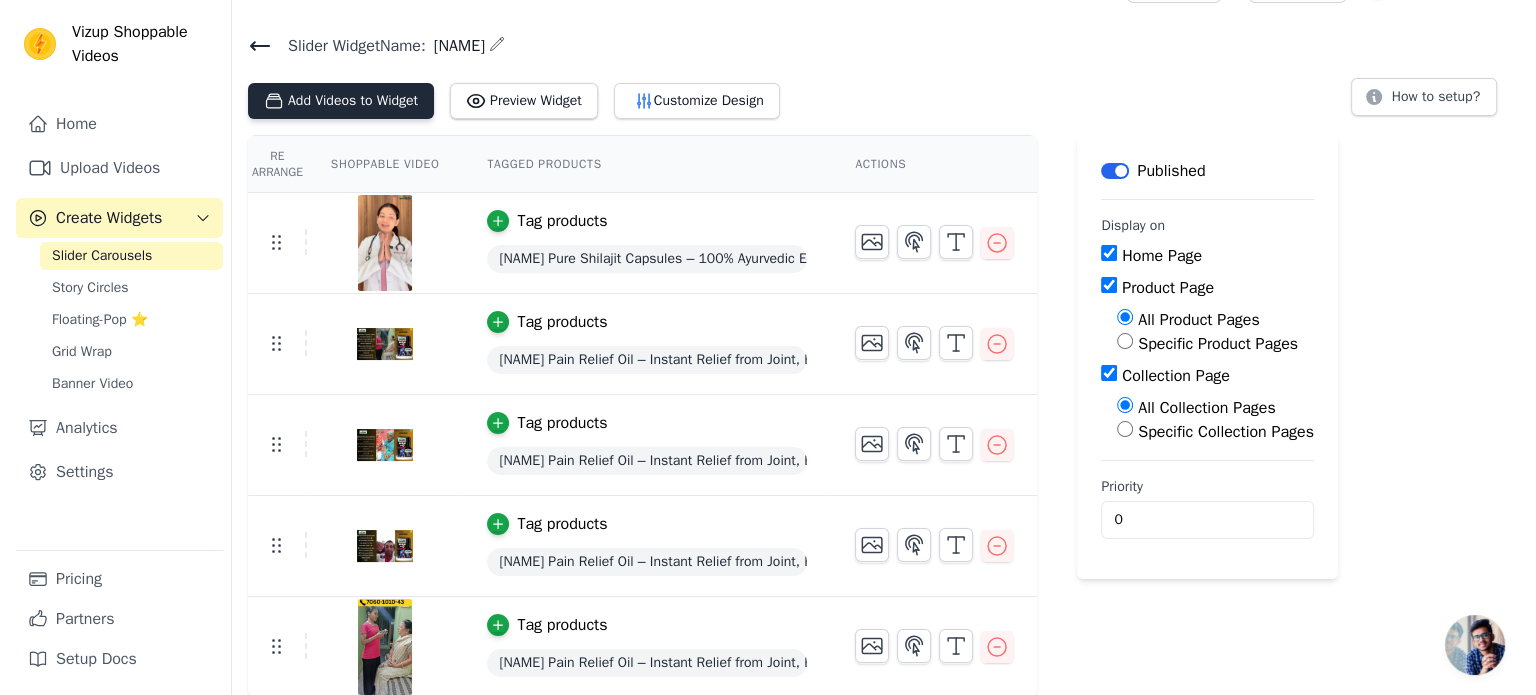 scroll, scrollTop: 0, scrollLeft: 0, axis: both 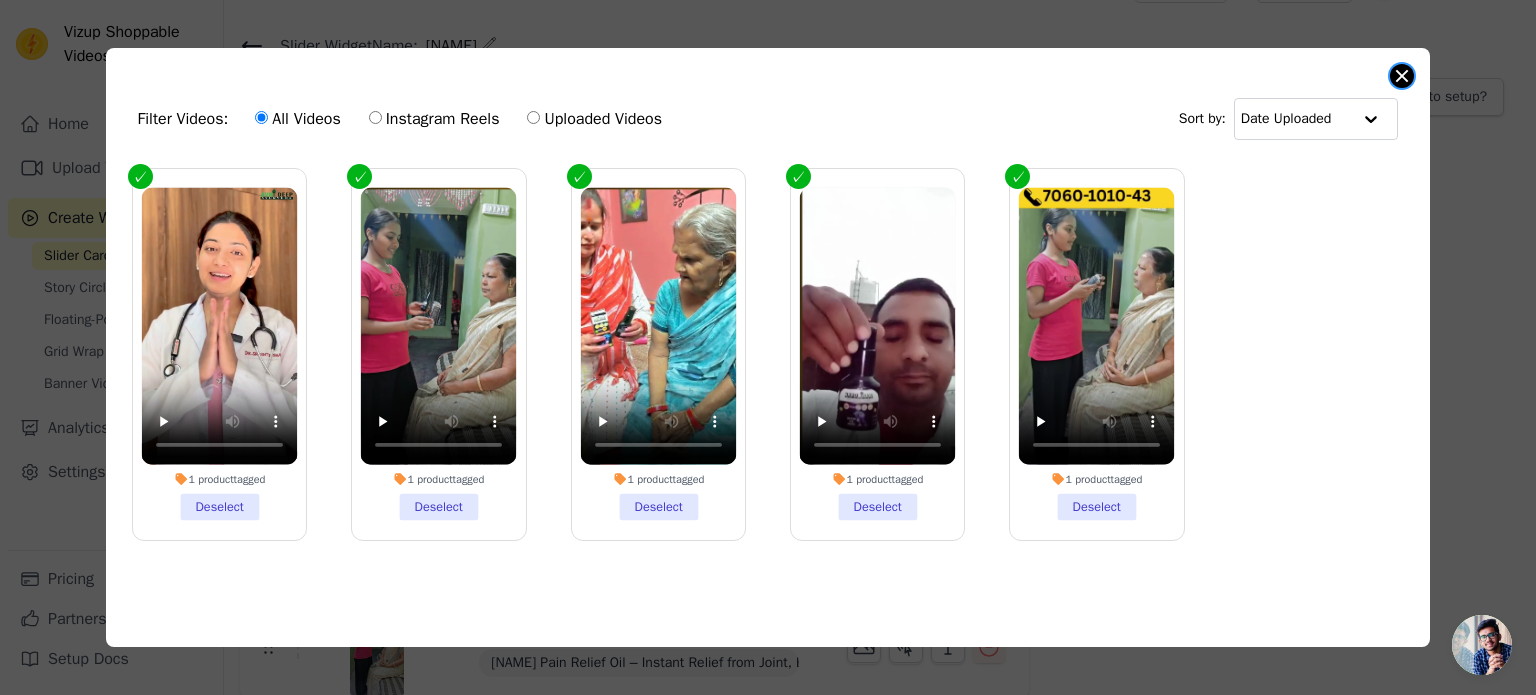click at bounding box center [1402, 76] 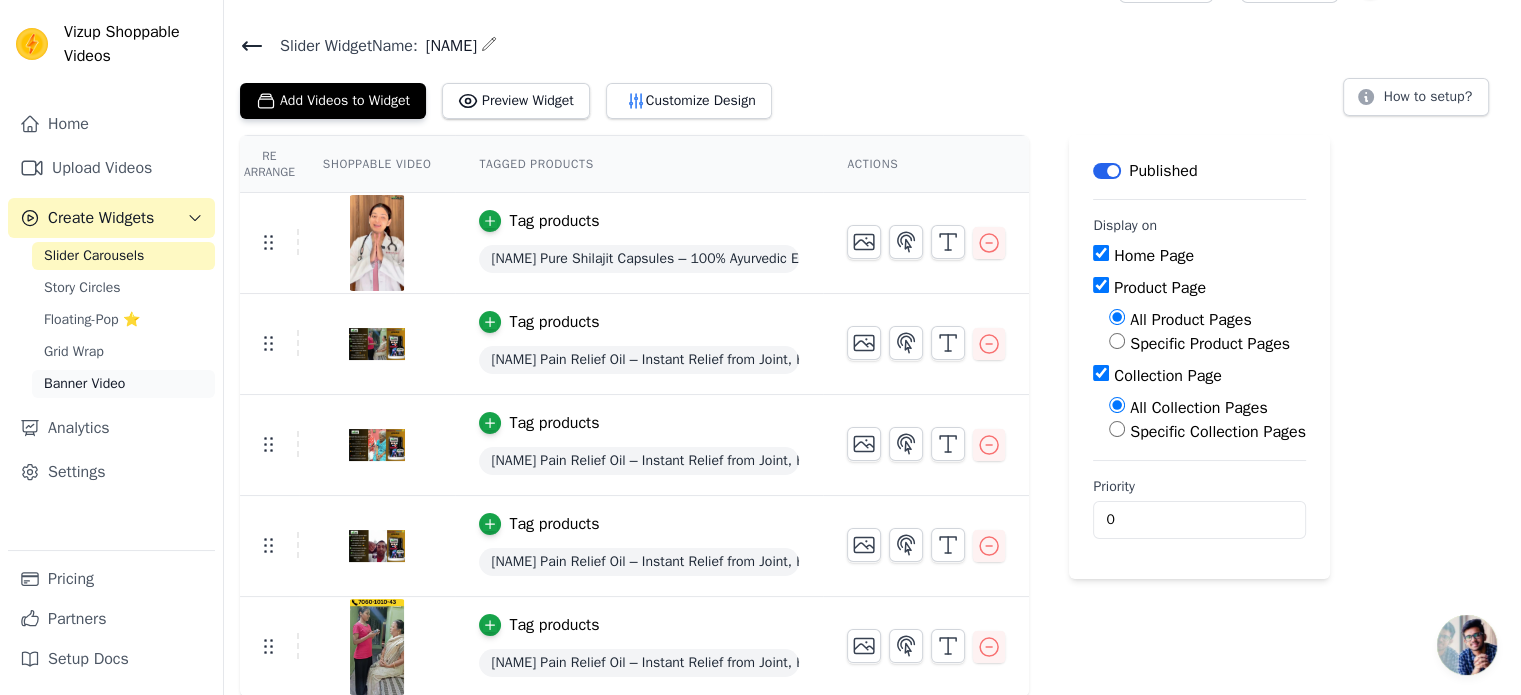 scroll, scrollTop: 0, scrollLeft: 0, axis: both 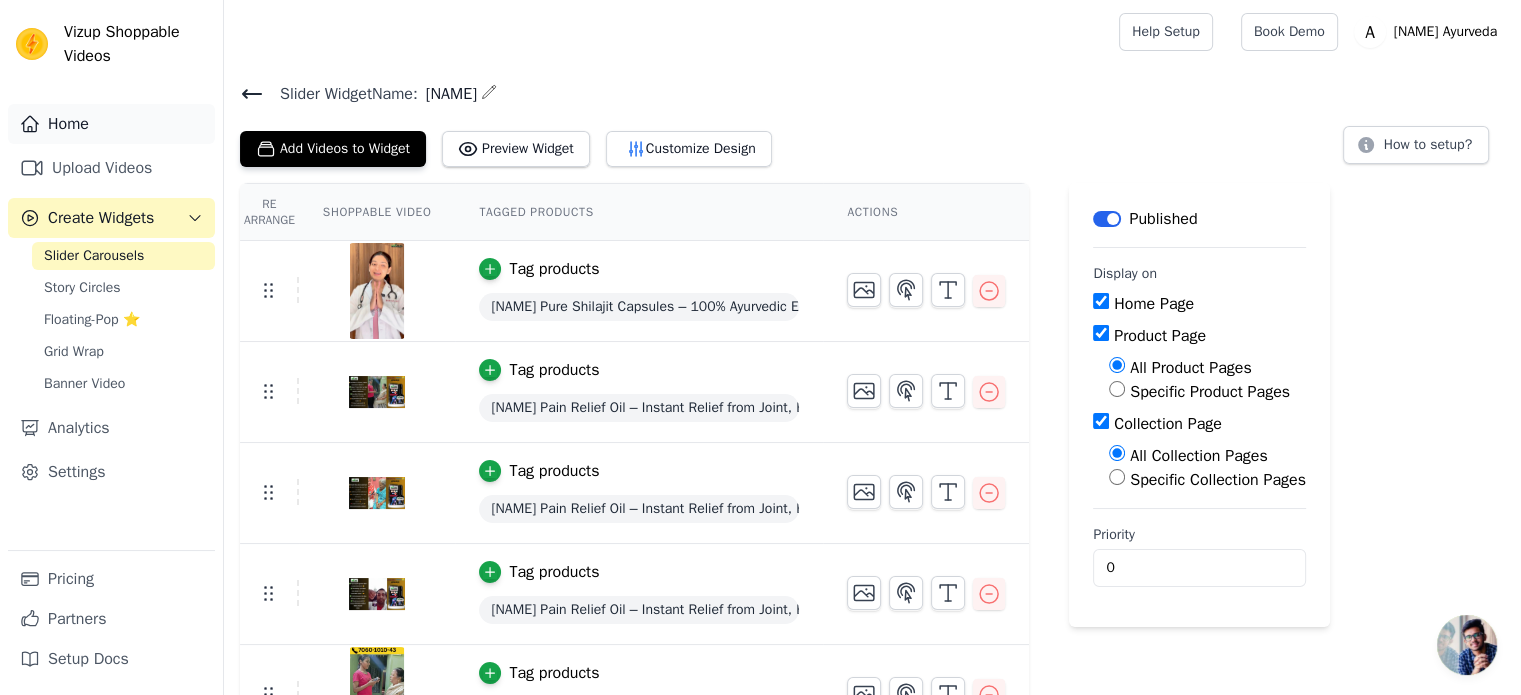 click on "Home" at bounding box center (111, 124) 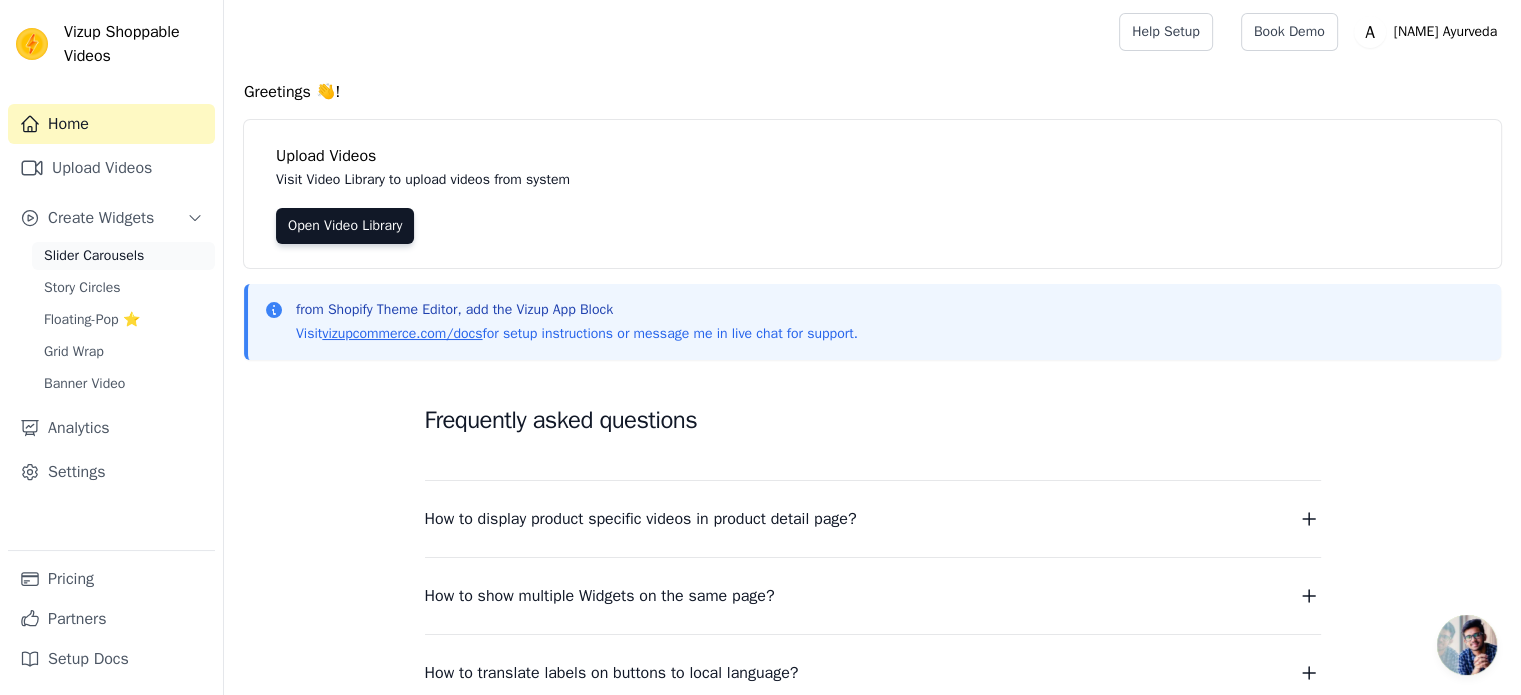 click on "Slider Carousels" at bounding box center (94, 256) 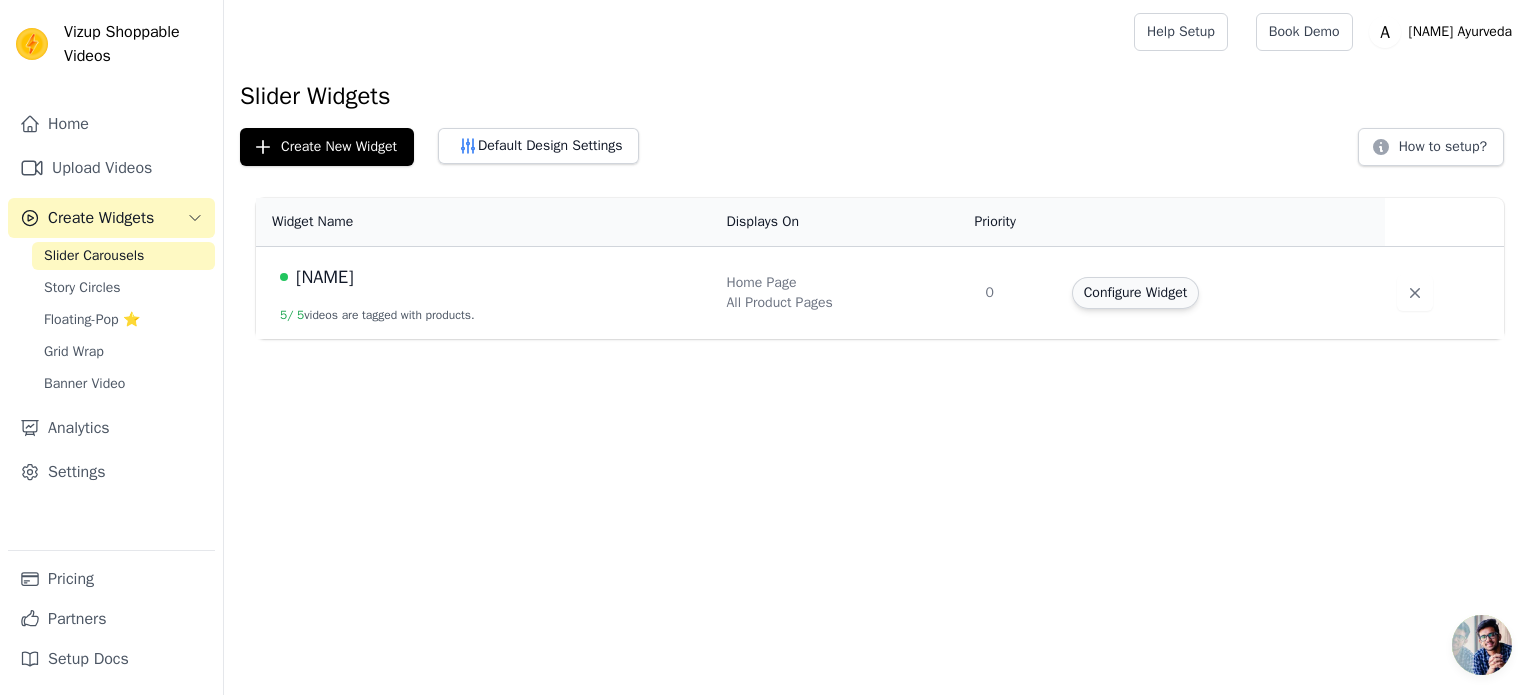 click on "Configure Widget" at bounding box center [1135, 293] 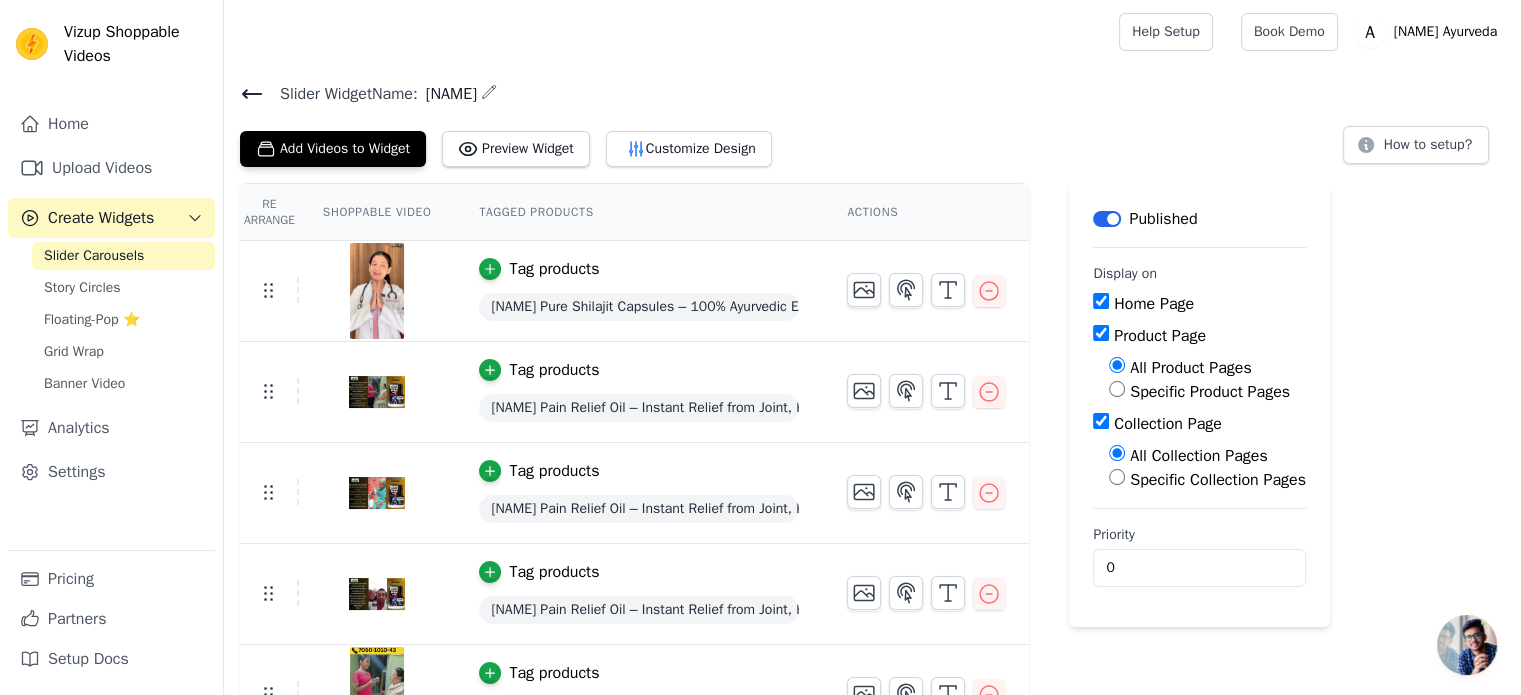 scroll, scrollTop: 48, scrollLeft: 0, axis: vertical 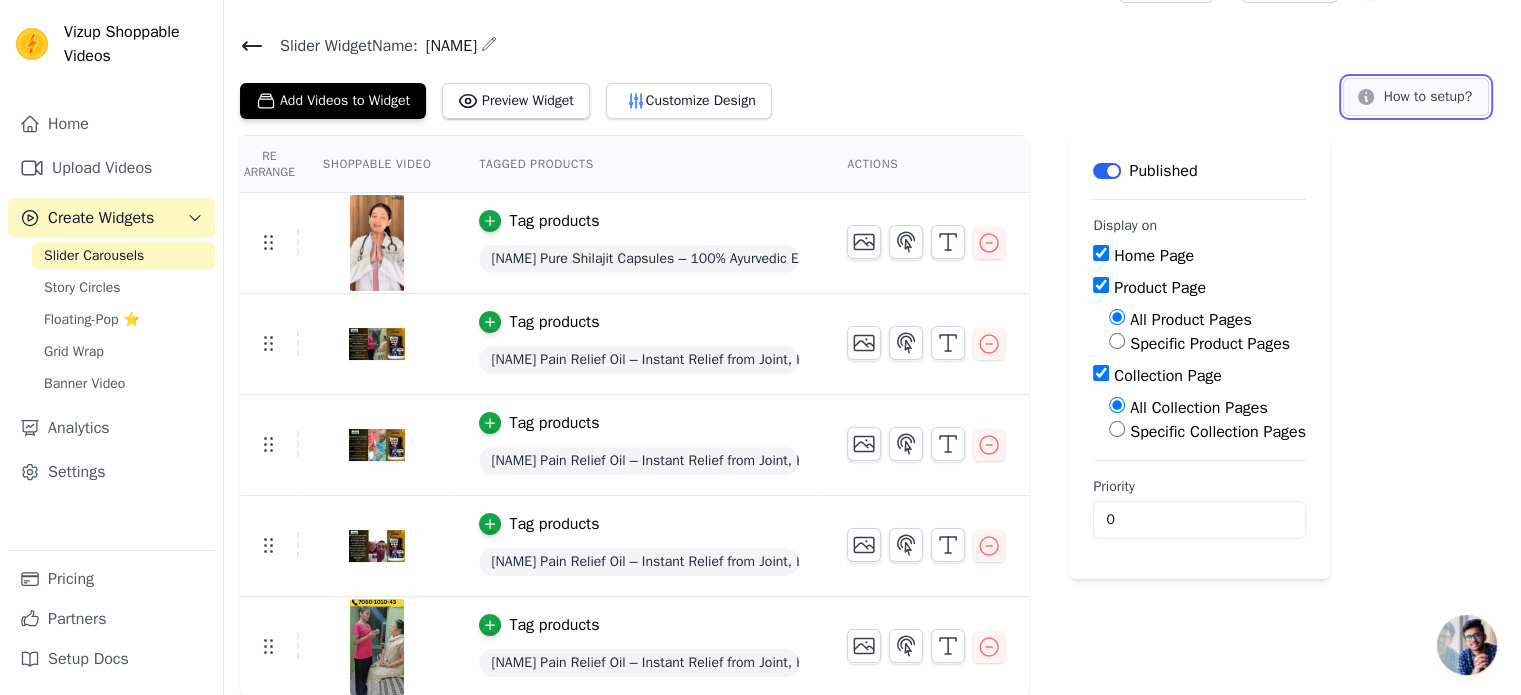 click on "How to setup?" at bounding box center (1416, 97) 